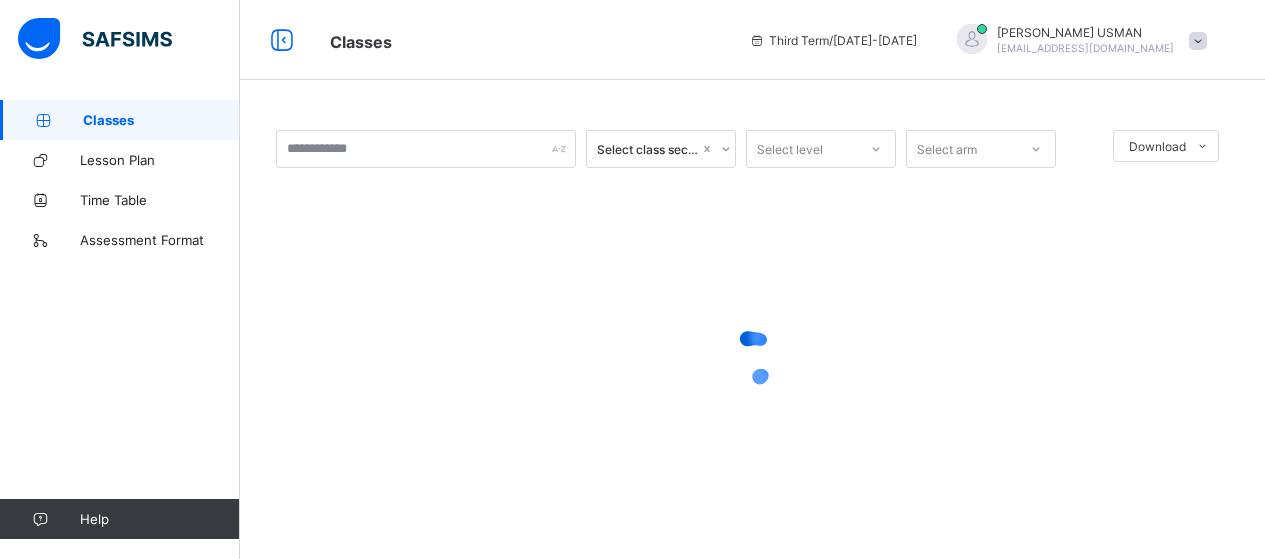 scroll, scrollTop: 0, scrollLeft: 0, axis: both 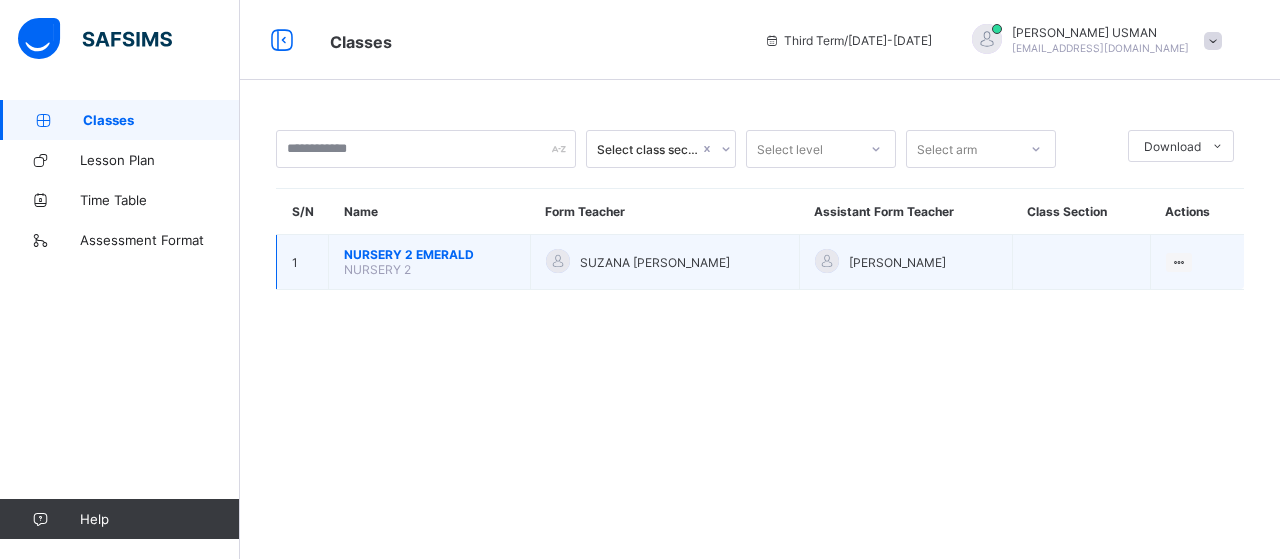 click on "NURSERY 2   EMERALD" at bounding box center (429, 254) 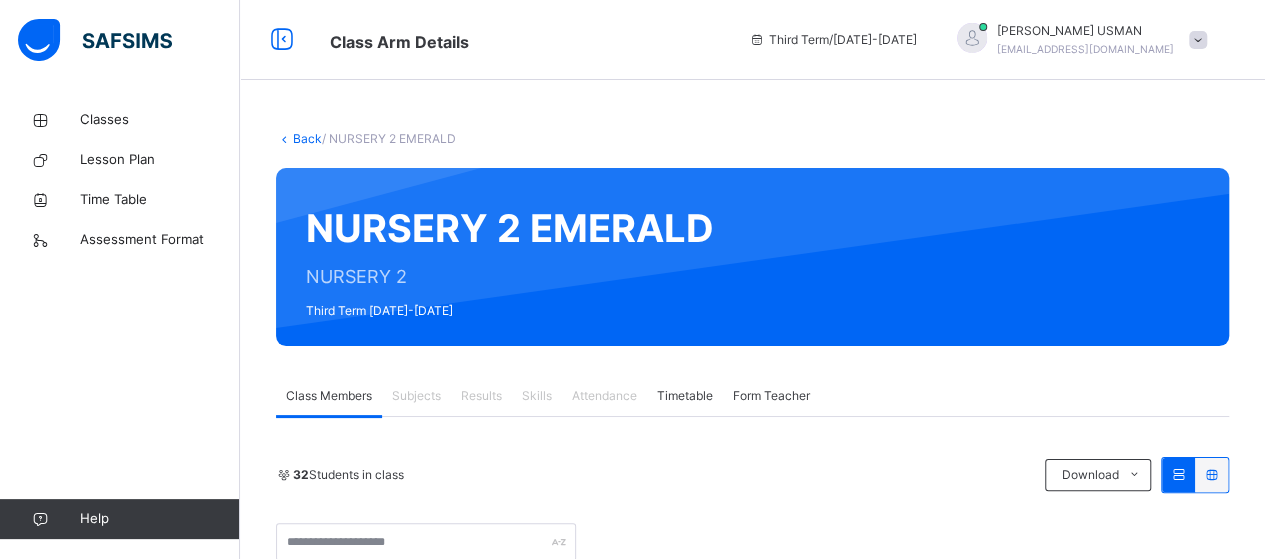 click on "Subjects" at bounding box center (416, 396) 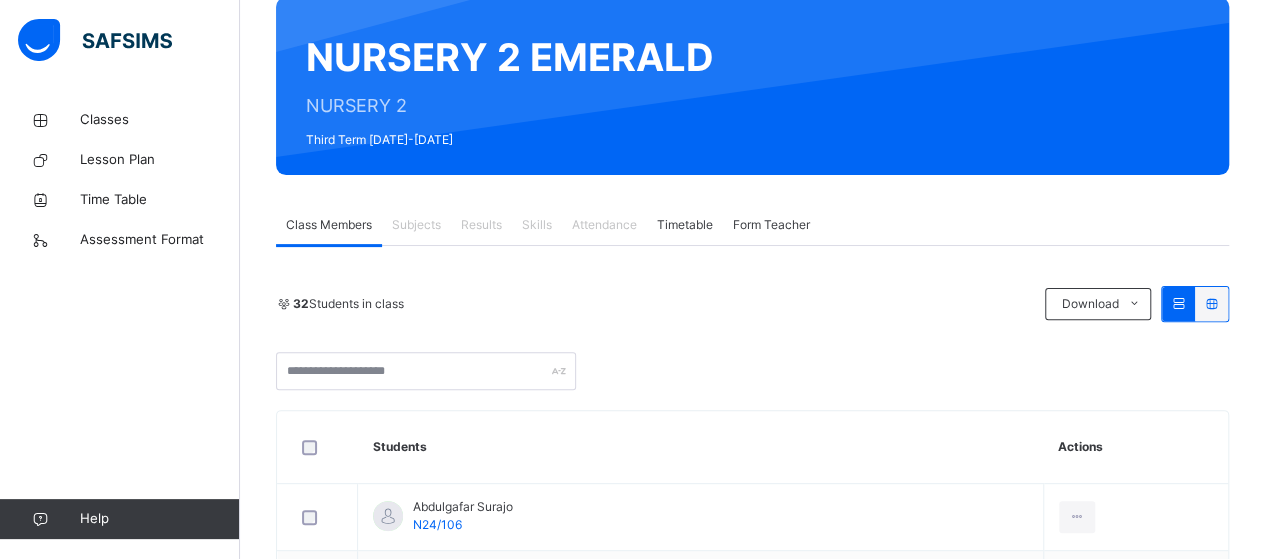 scroll, scrollTop: 172, scrollLeft: 0, axis: vertical 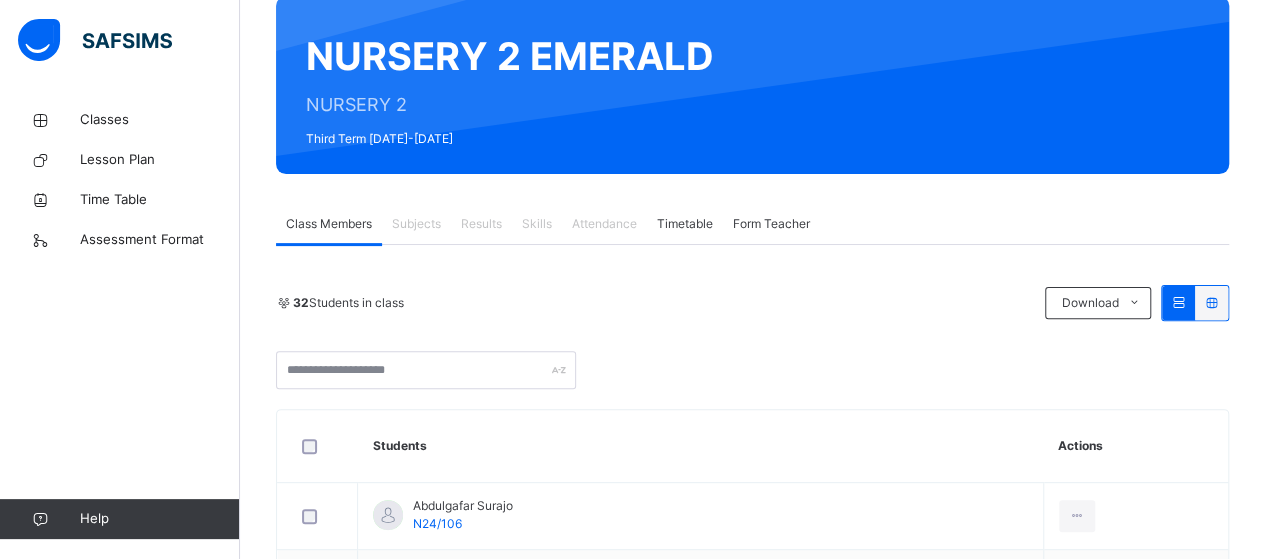 click on "Subjects" at bounding box center (416, 224) 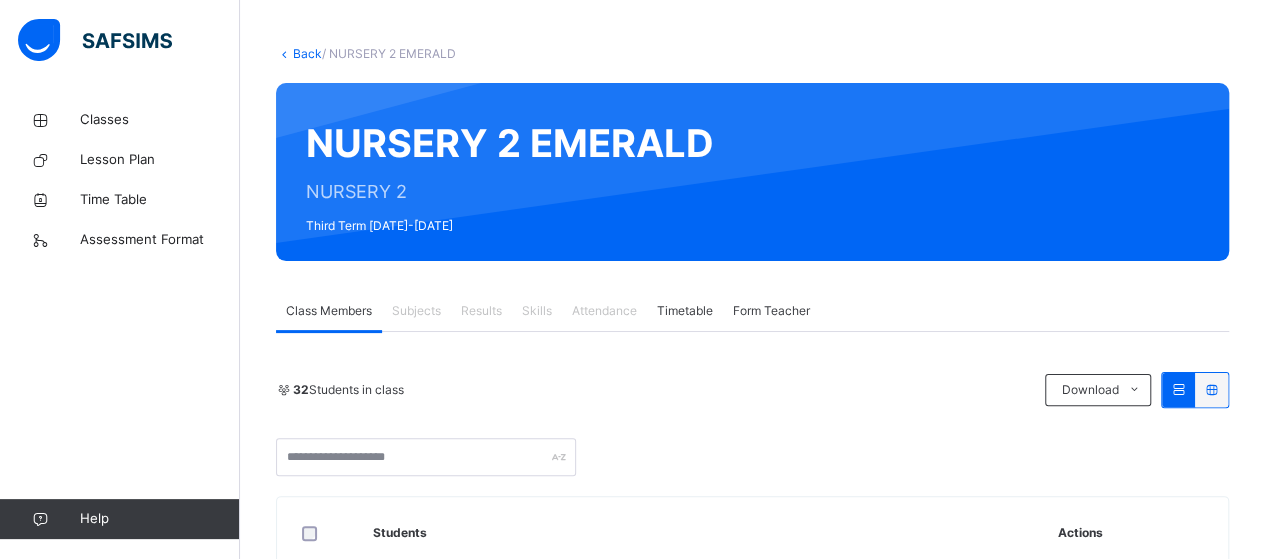scroll, scrollTop: 0, scrollLeft: 0, axis: both 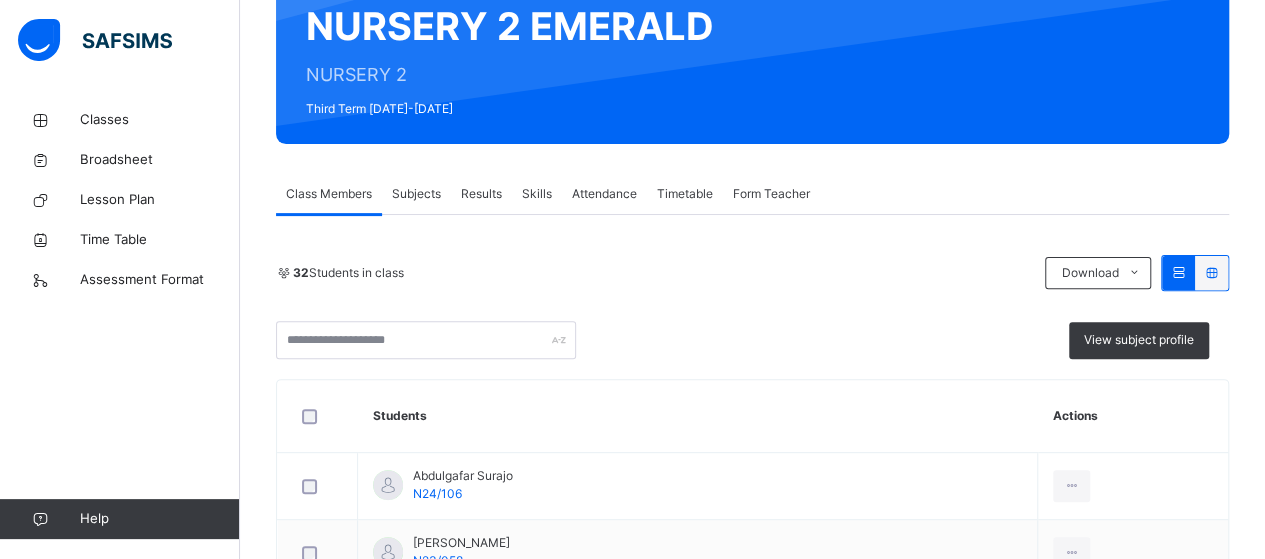 click on "Subjects" at bounding box center [416, 194] 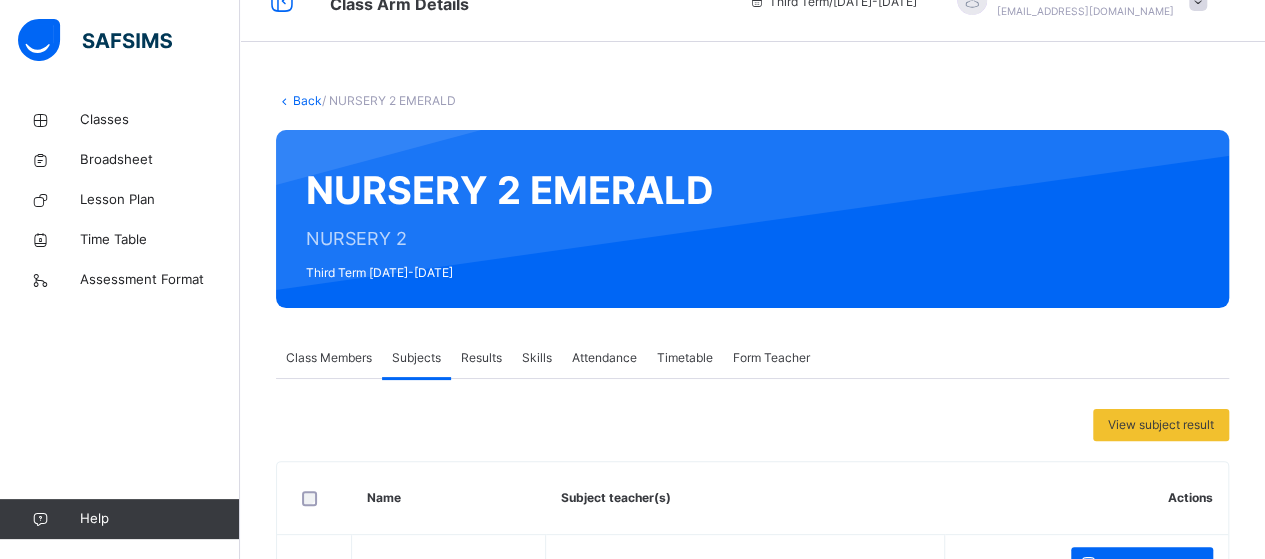 scroll, scrollTop: 0, scrollLeft: 0, axis: both 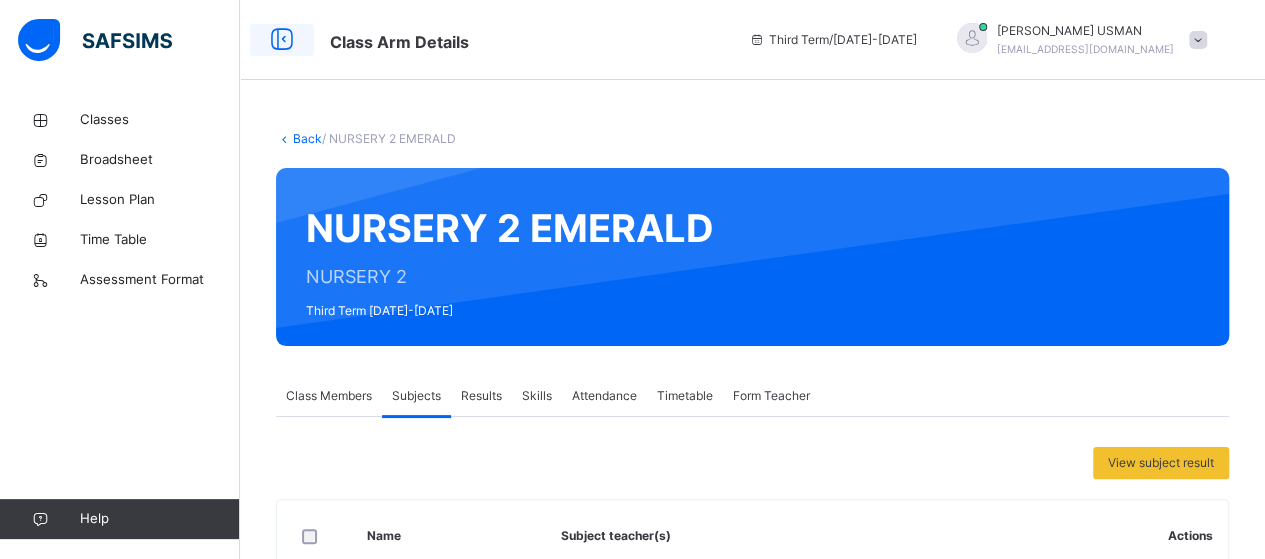 click at bounding box center [282, 40] 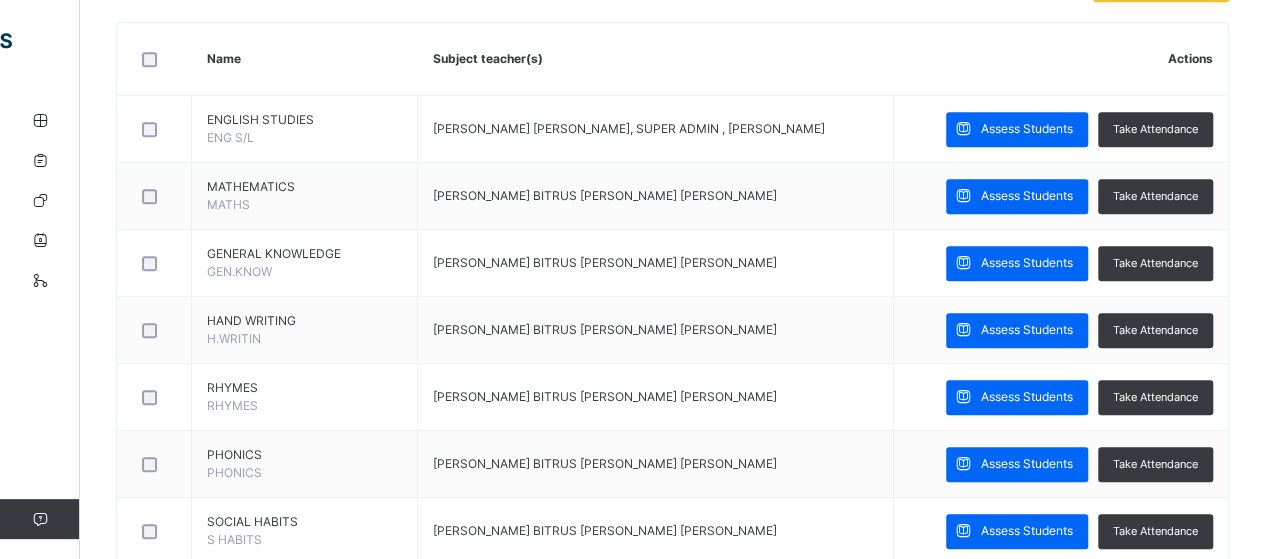 scroll, scrollTop: 478, scrollLeft: 0, axis: vertical 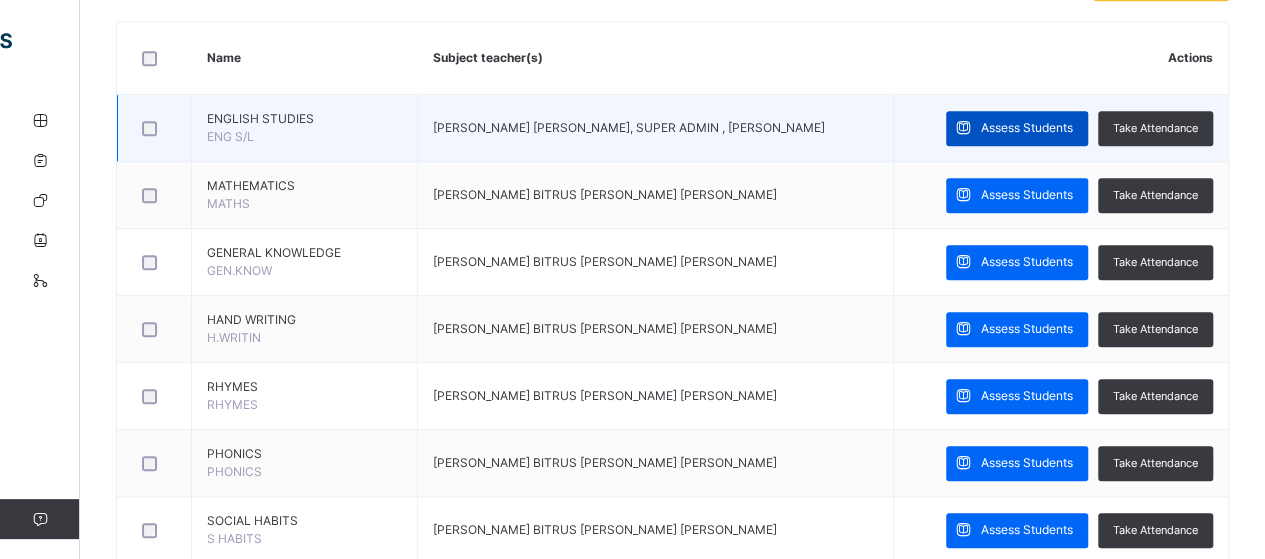 click on "Assess Students" at bounding box center [1027, 128] 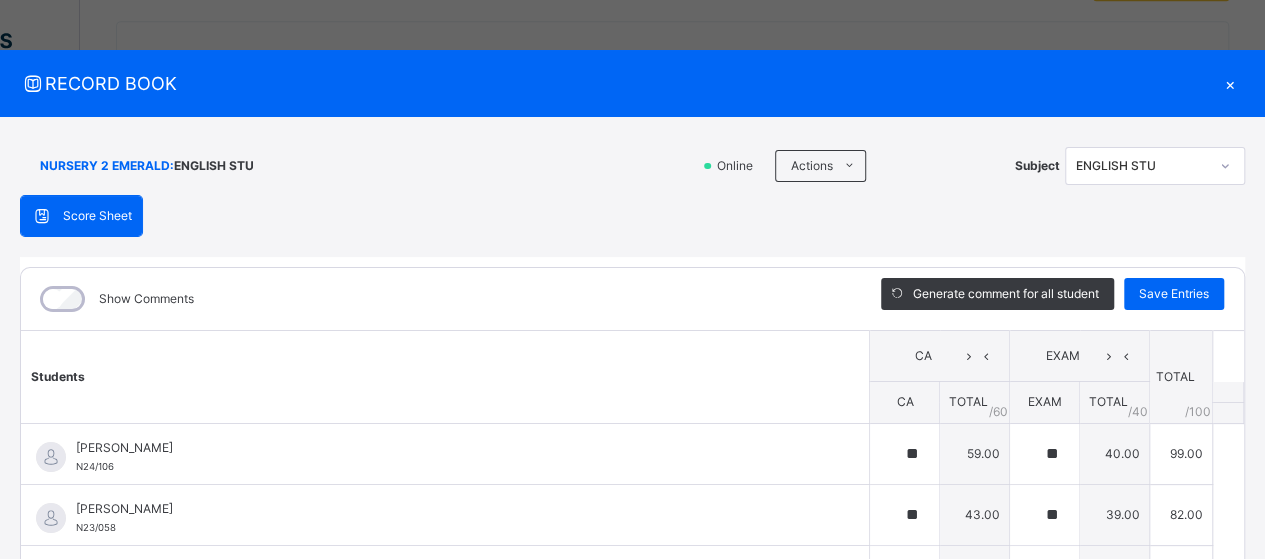 type on "**" 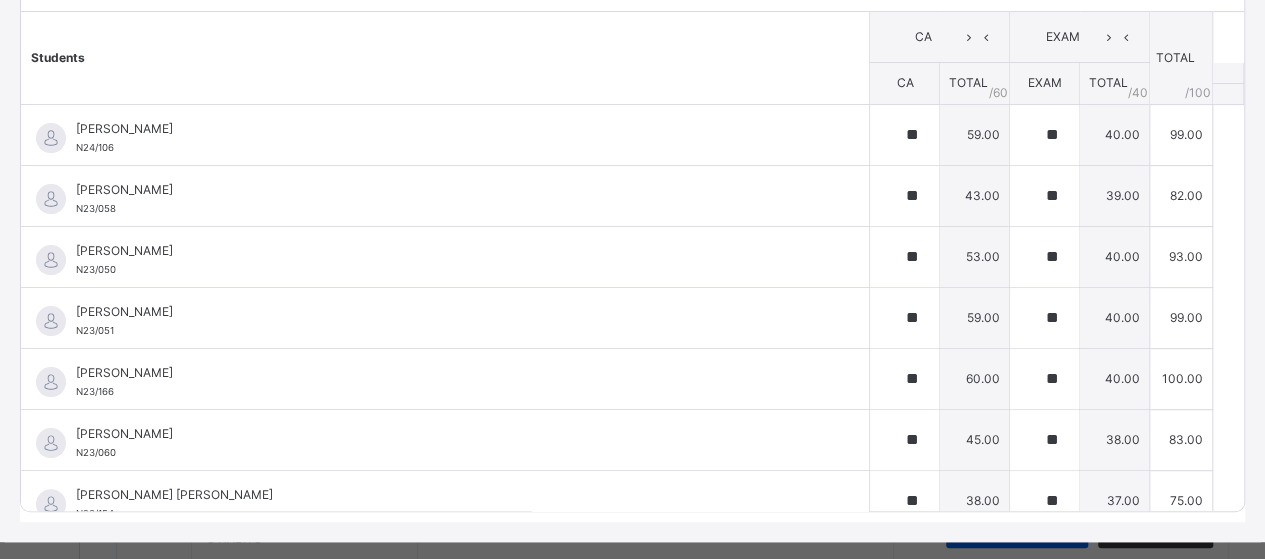 scroll, scrollTop: 325, scrollLeft: 0, axis: vertical 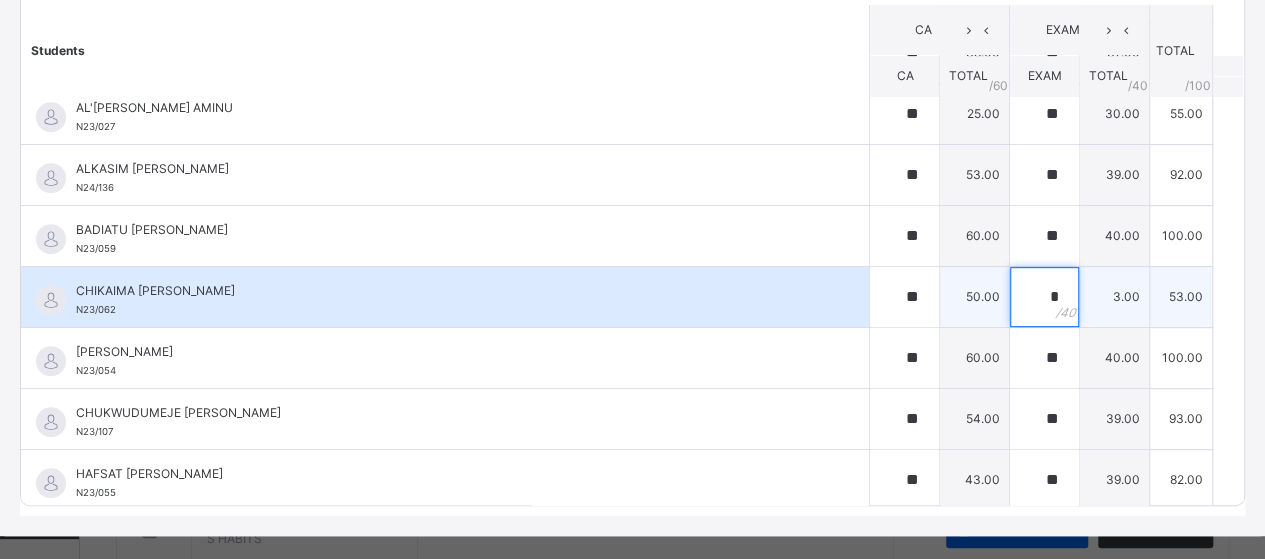 click on "*" at bounding box center [1044, 297] 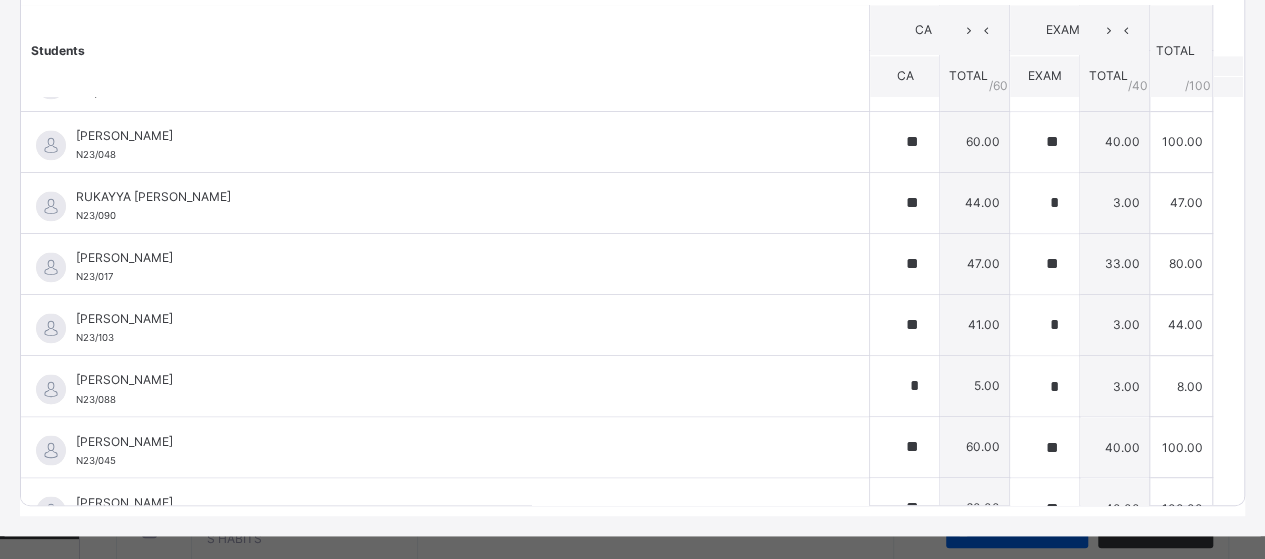 scroll, scrollTop: 1514, scrollLeft: 0, axis: vertical 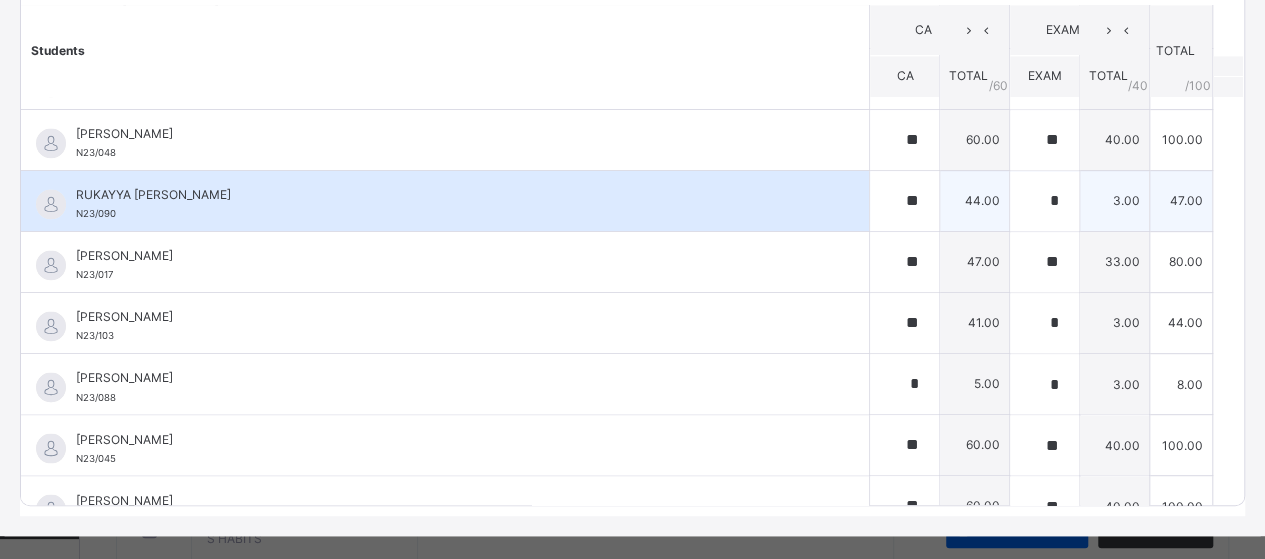 type on "**" 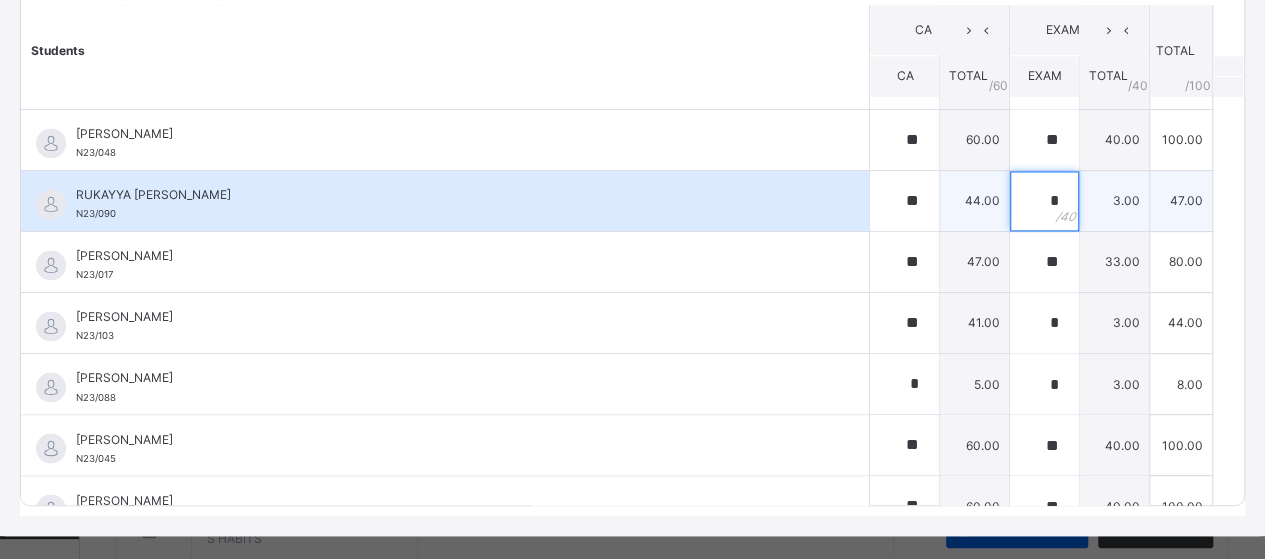 click on "*" at bounding box center (1044, 201) 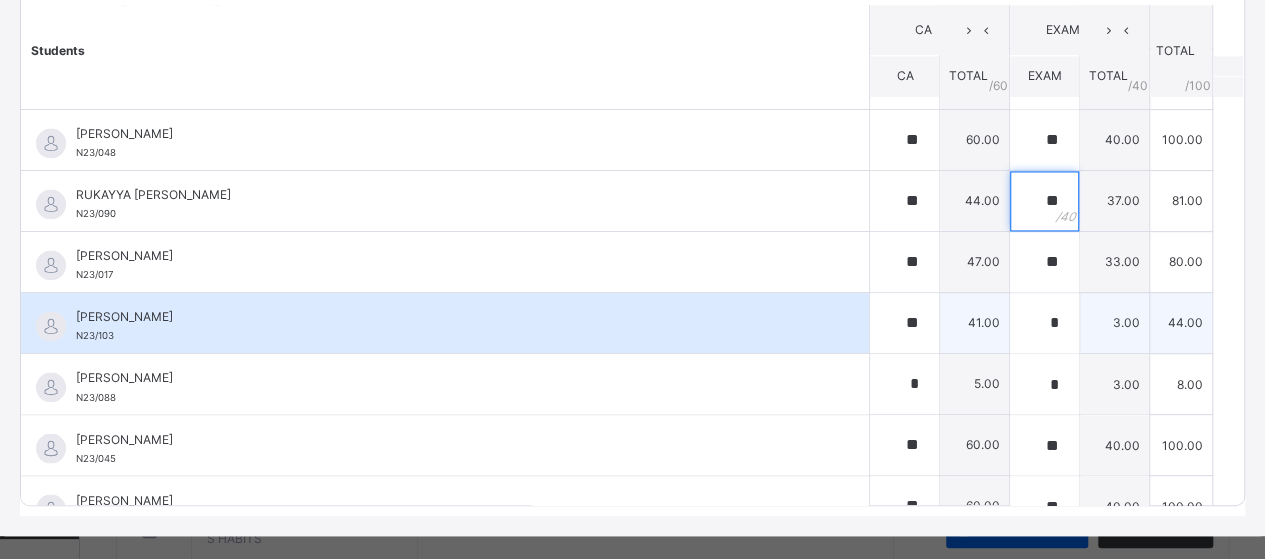 type on "**" 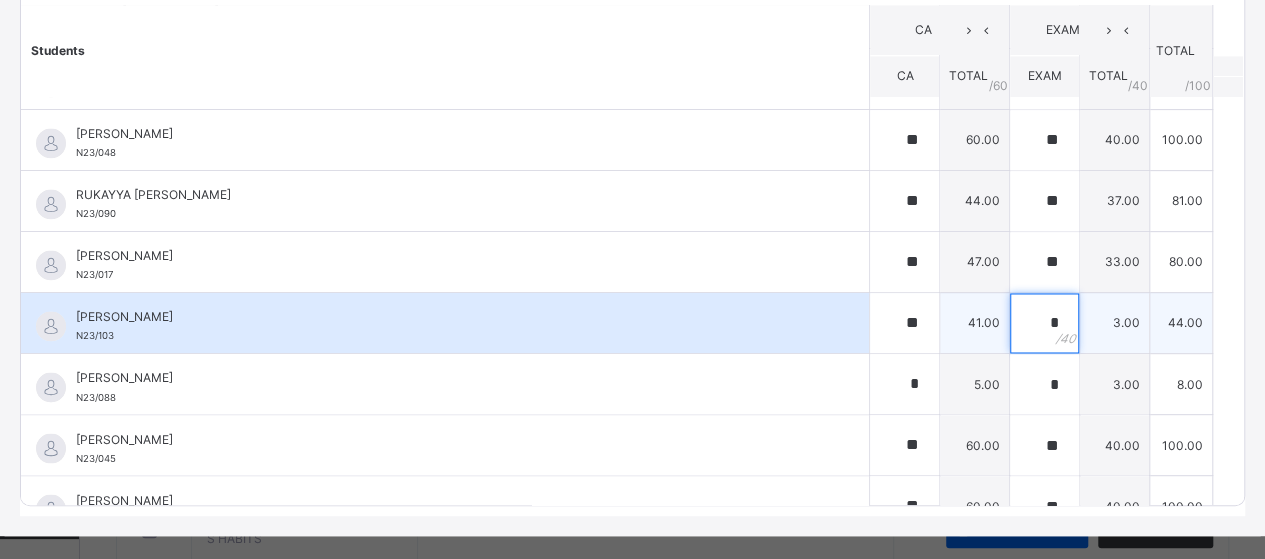 click on "*" at bounding box center [1044, 323] 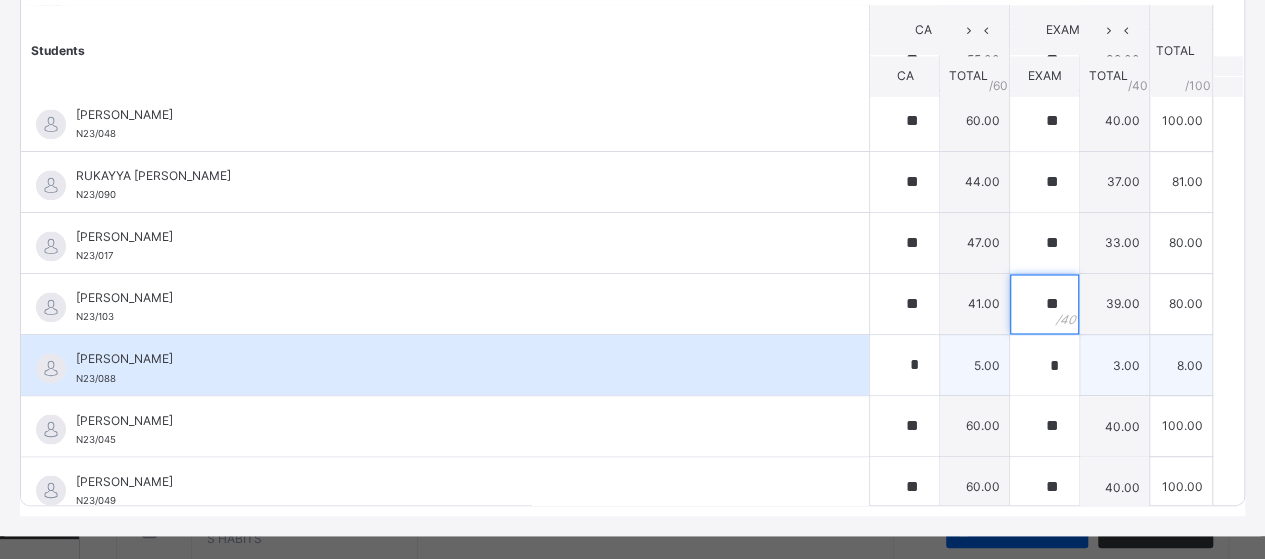 type on "**" 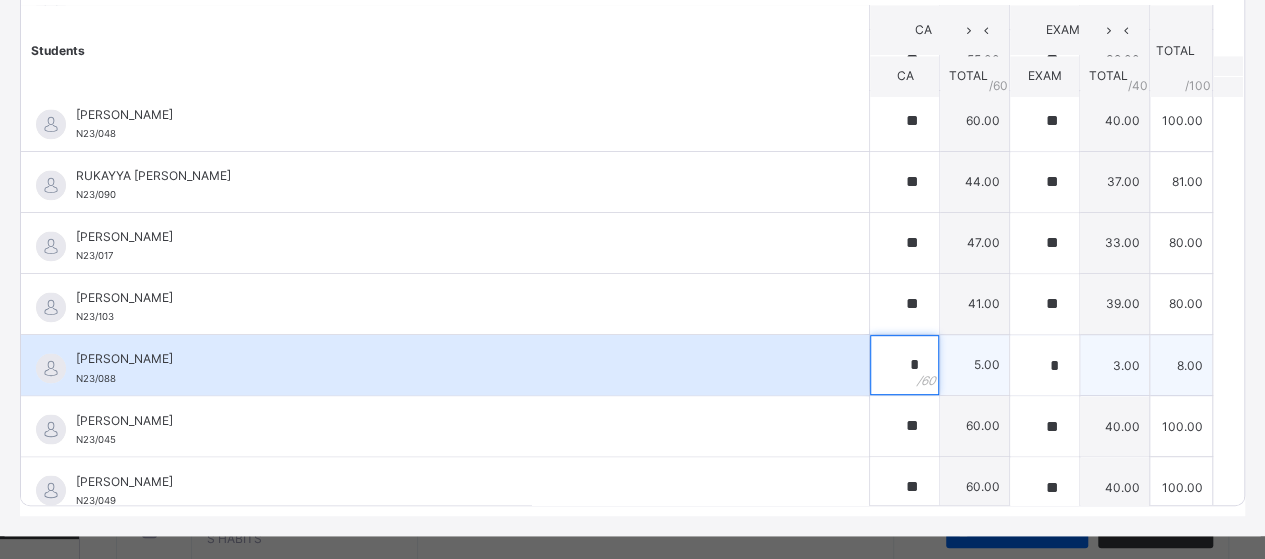 click on "*" at bounding box center (904, 365) 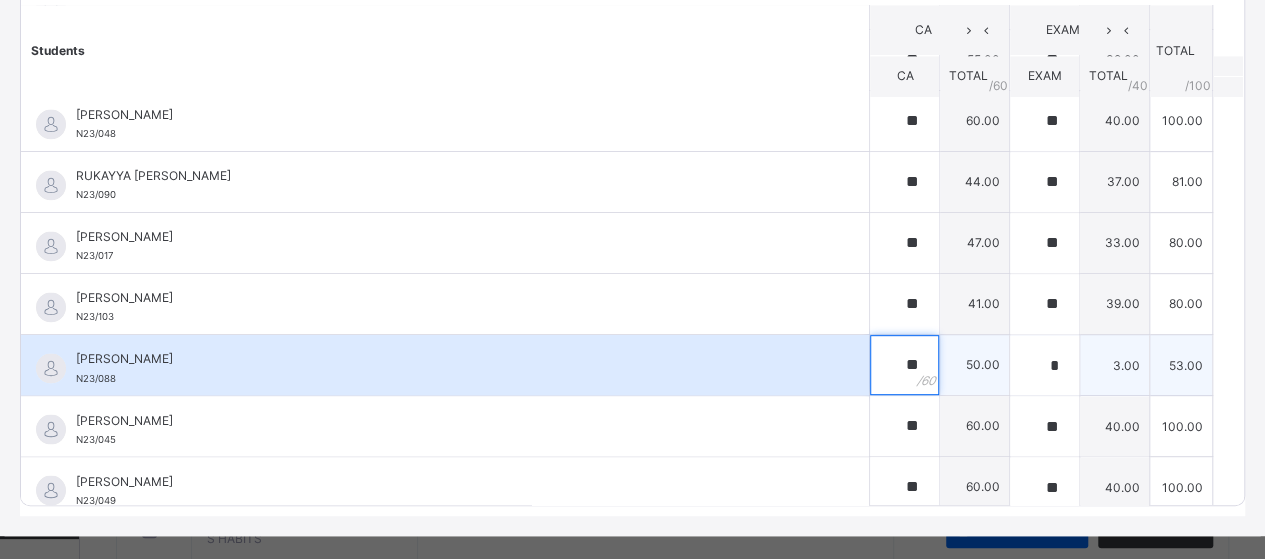 type on "**" 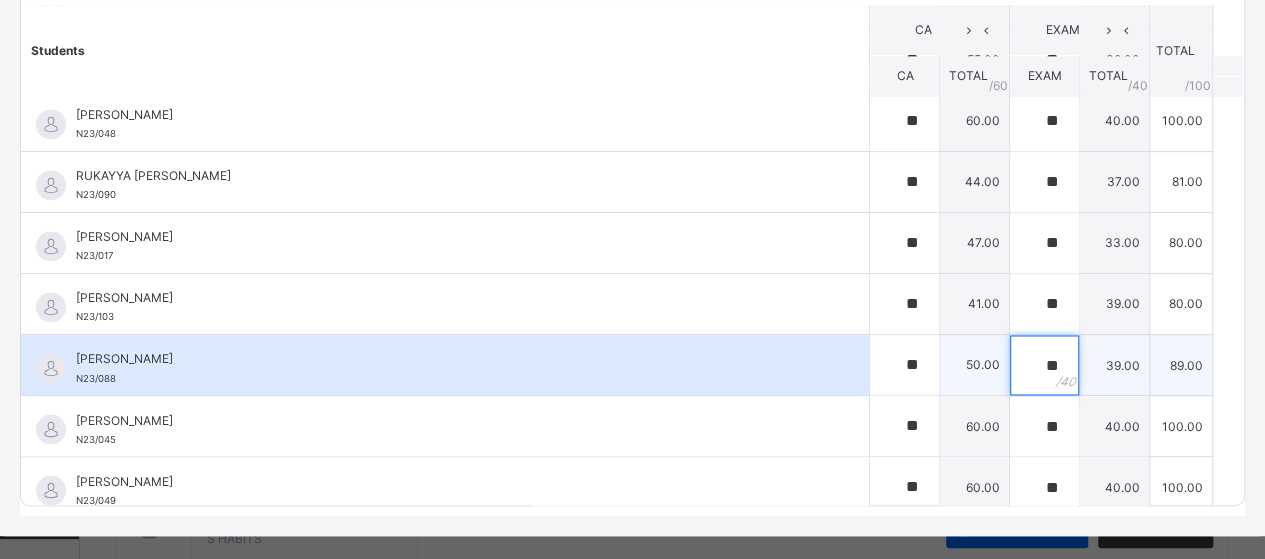 type on "**" 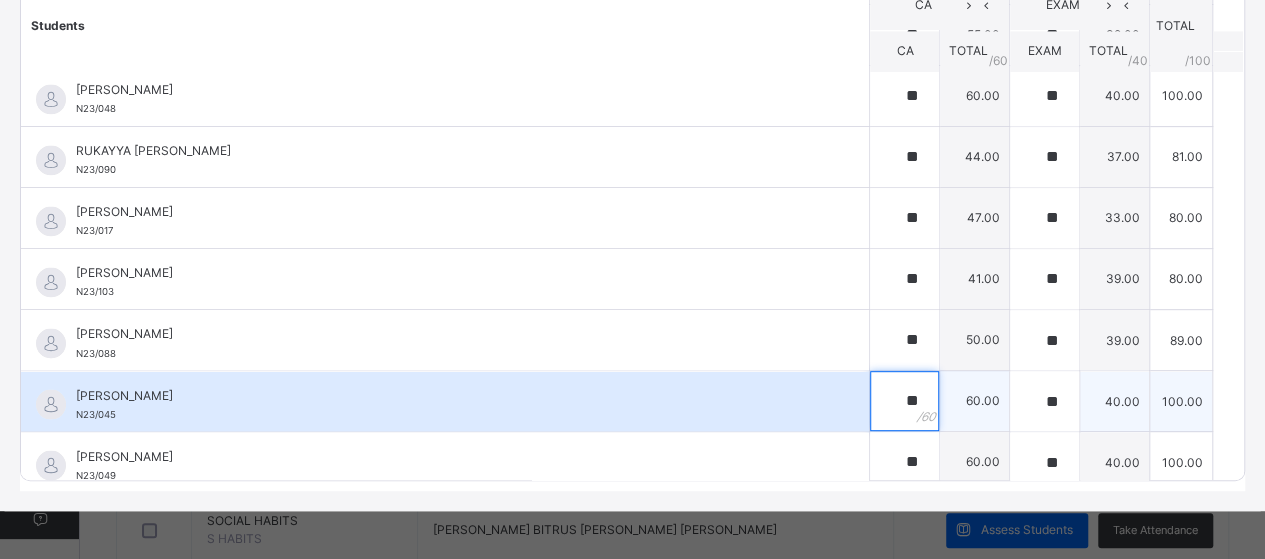 scroll, scrollTop: 0, scrollLeft: 0, axis: both 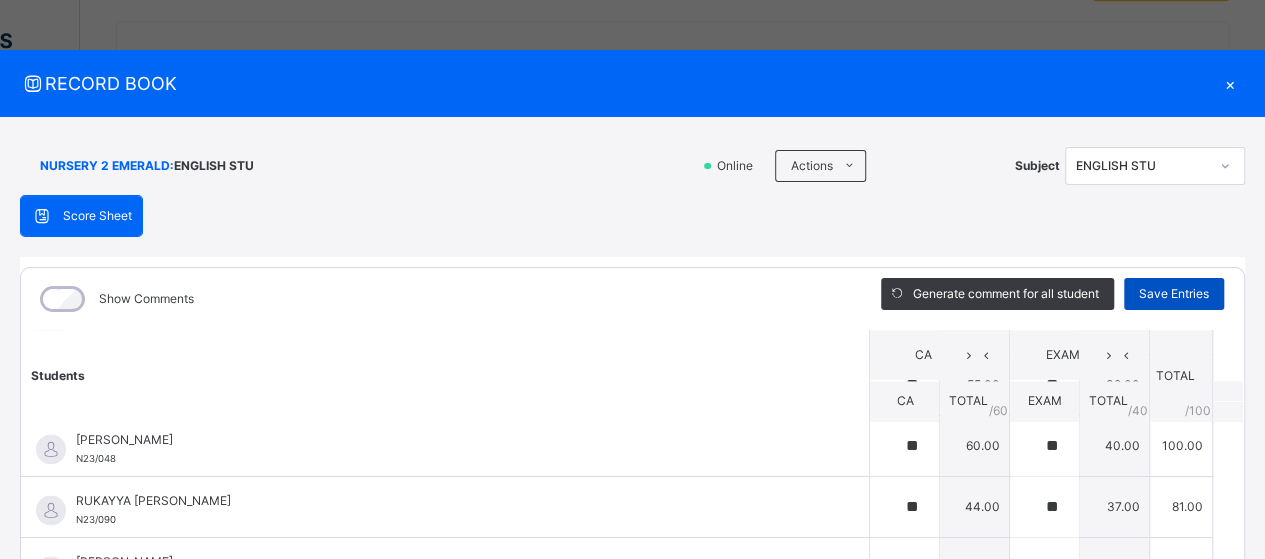 click on "Save Entries" at bounding box center [1174, 294] 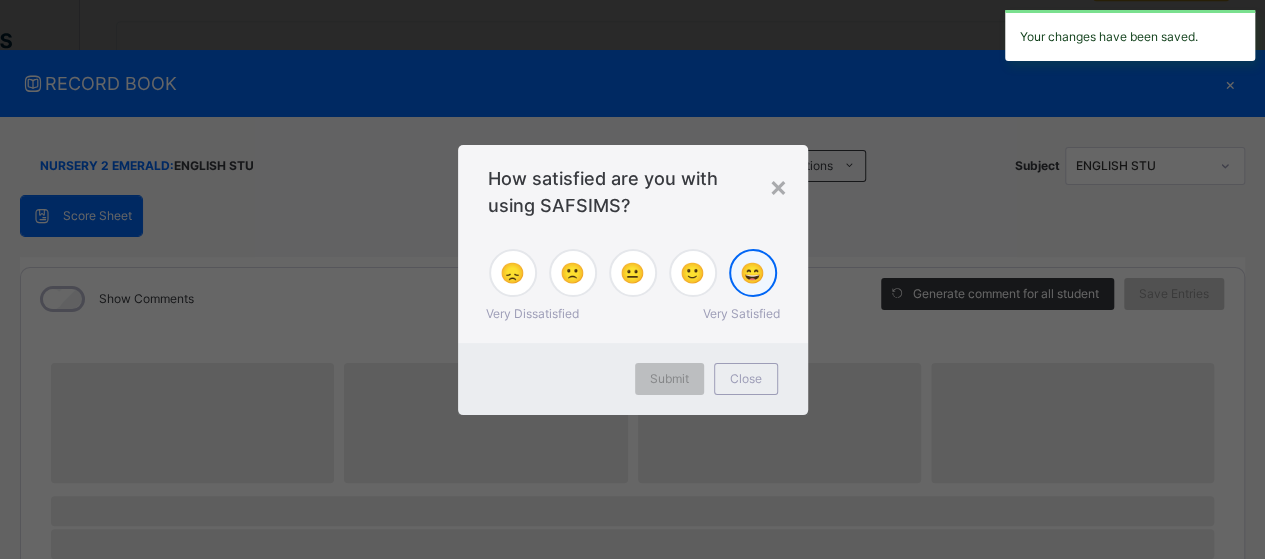 click on "😄" at bounding box center [752, 273] 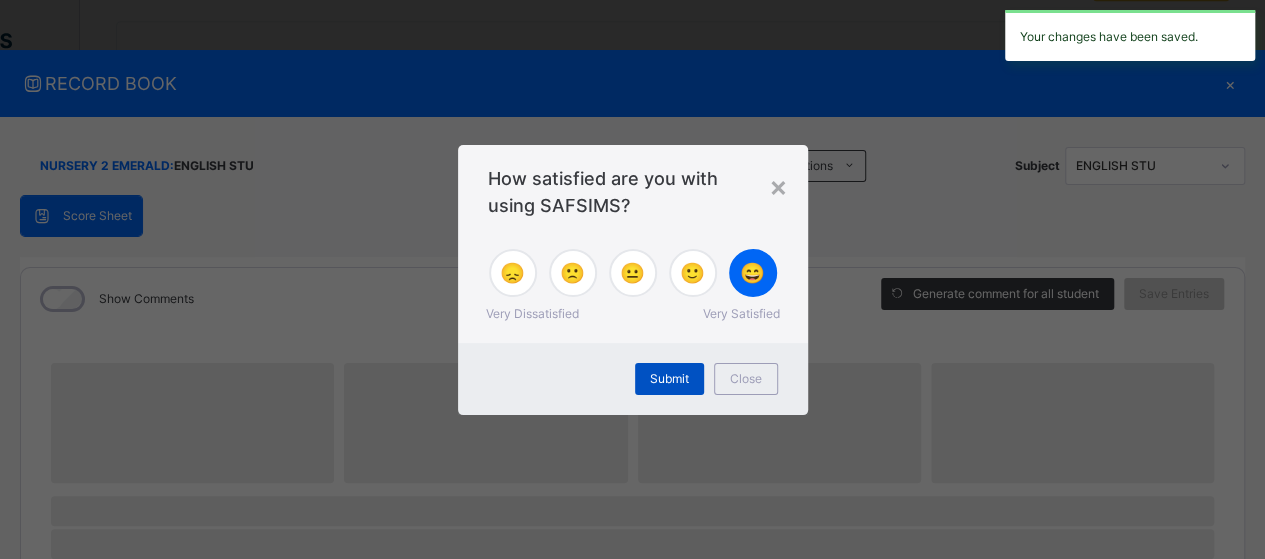 click on "Submit" at bounding box center (669, 379) 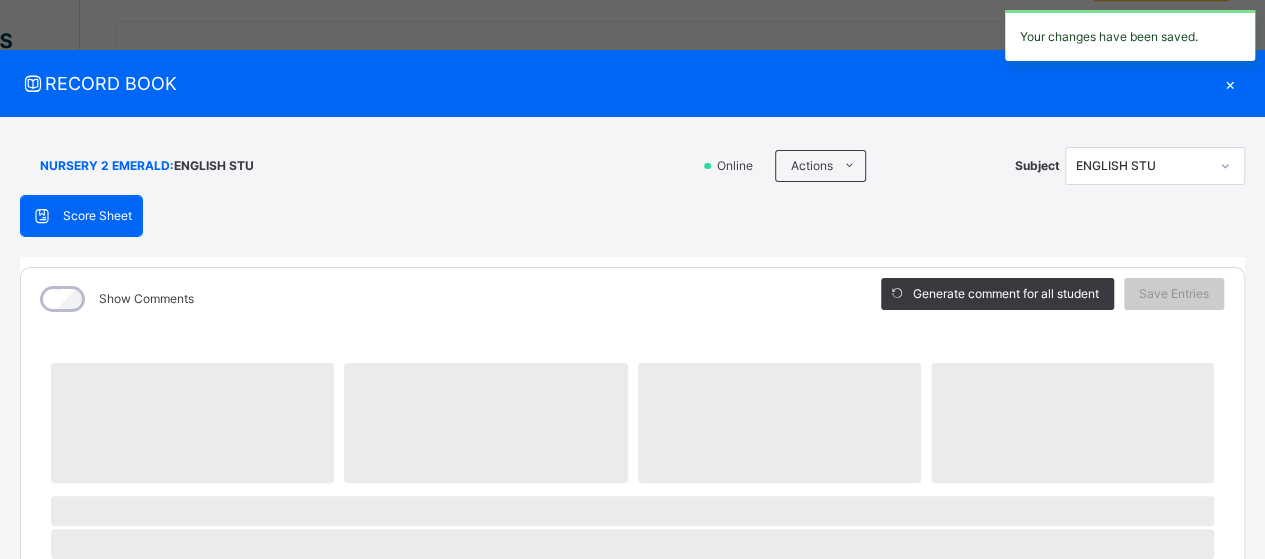 click on "RECORD BOOK × NURSERY 2   EMERALD :   ENGLISH STU Online Actions  Download Empty Score Sheet  Upload/map score sheet Subject  ENGLISH STU GOBARAU ACADEMY, KATSINA Date: [DATE] 5:30:40 am Score Sheet Score Sheet Show Comments   Generate comment for all student   Save Entries Class Level:  NURSERY 2   EMERALD Subject:  ENGLISH STU Session:  2024/2025 Session Session:  Third Term ‌ ‌ ‌ ‌ ‌ ‌ ‌ ‌ ‌ ‌ ‌ ‌ ‌ ‌ ‌ ‌ ‌ ‌ ‌ ‌ ‌ ‌ ‌ ‌ ‌ ‌ ‌ ‌ ‌   ×   Subject Teacher’s Comment Generate and see in full the comment developed by the AI with an option to regenerate the comment [PERSON_NAME] Bot Please wait while the [PERSON_NAME] Bot generates comments for all your students × How satisfied are you with using SAFSIMS? 😞 🙁 😐 🙂 😄 Very Dissatisfied Very Satisfied Submit Close Import subject assessment score Map your assessment to those on our system Upload excel file used to fill out assessment   This excel file is the empty score sheet you downloaded eariler" at bounding box center (632, 279) 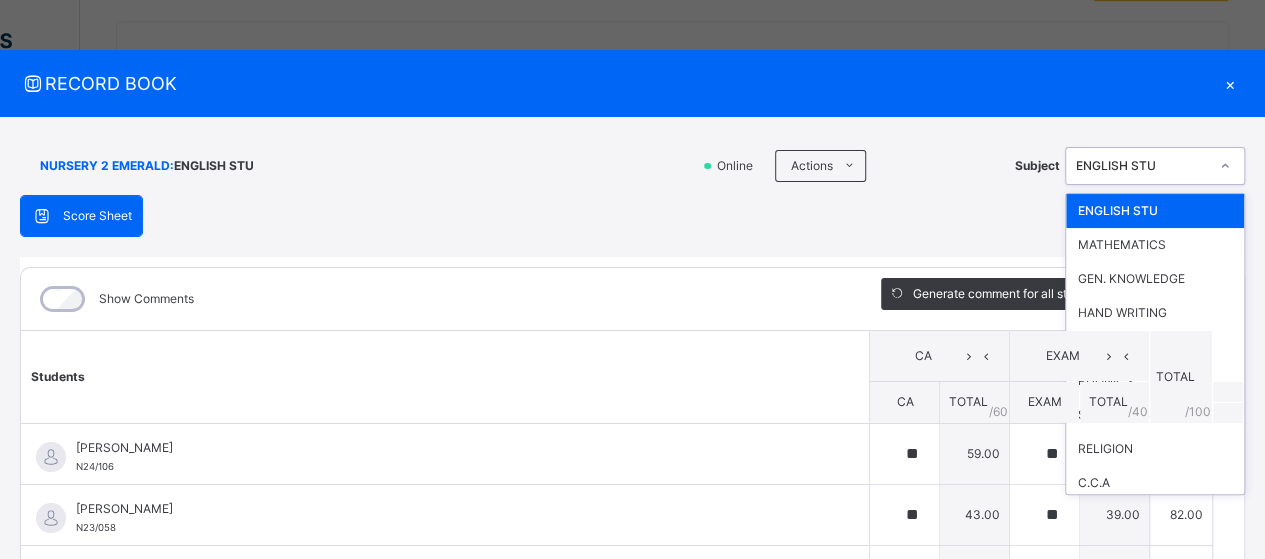 click 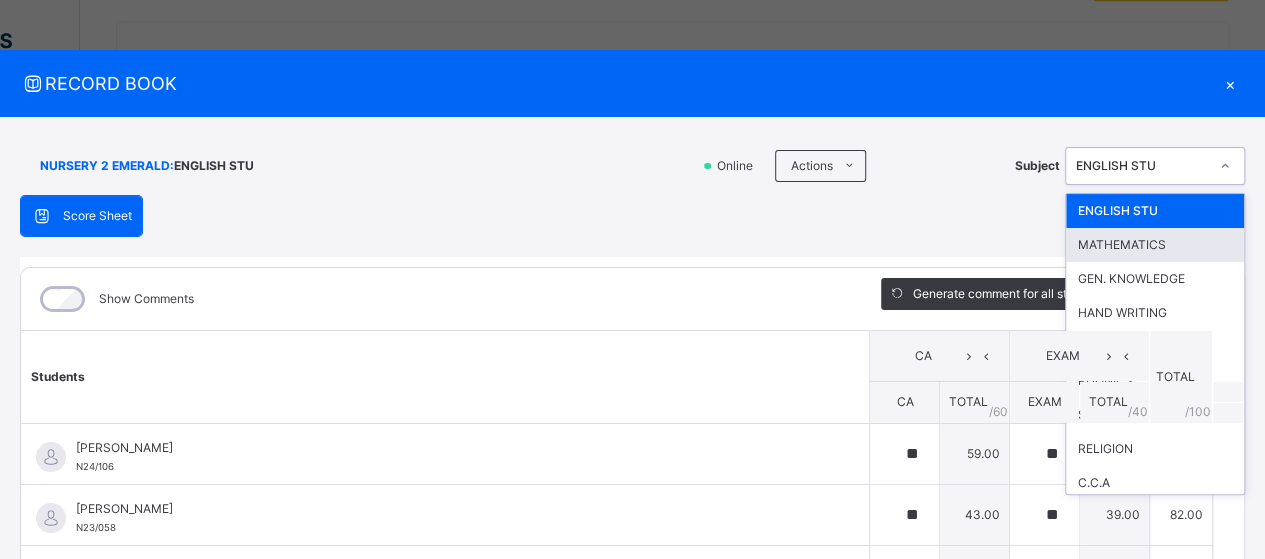 click on "MATHEMATICS" at bounding box center (1155, 245) 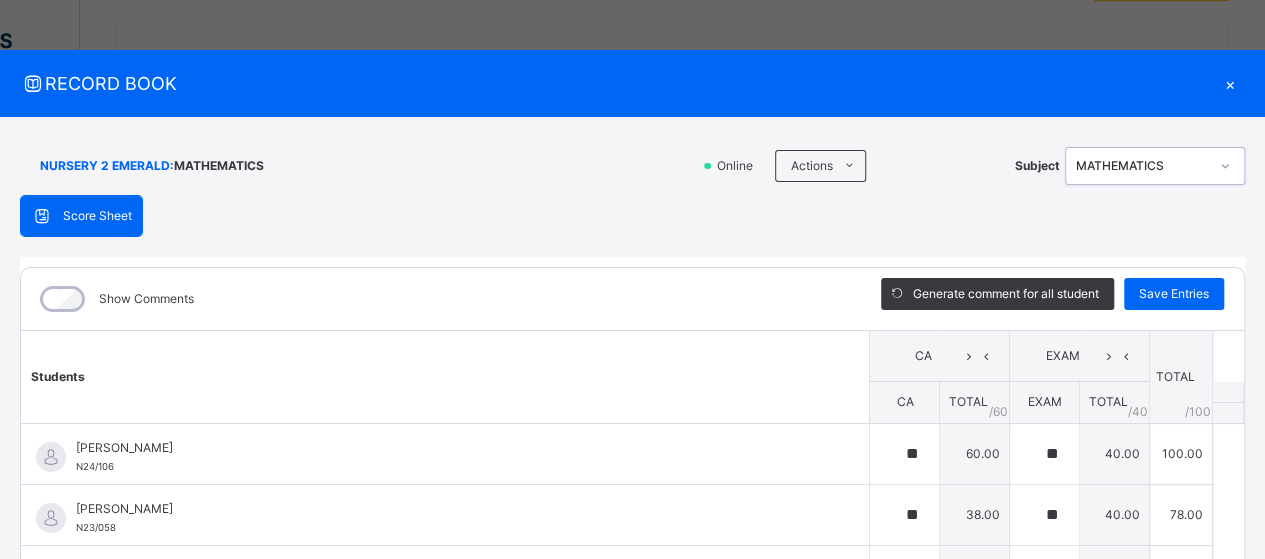 type on "**" 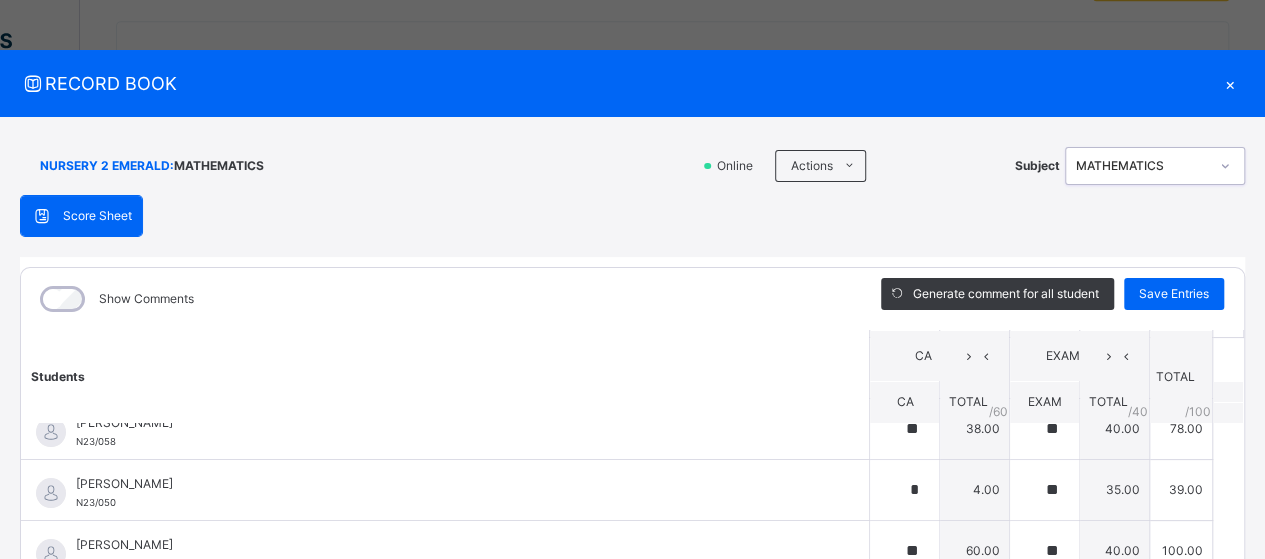 scroll, scrollTop: 79, scrollLeft: 0, axis: vertical 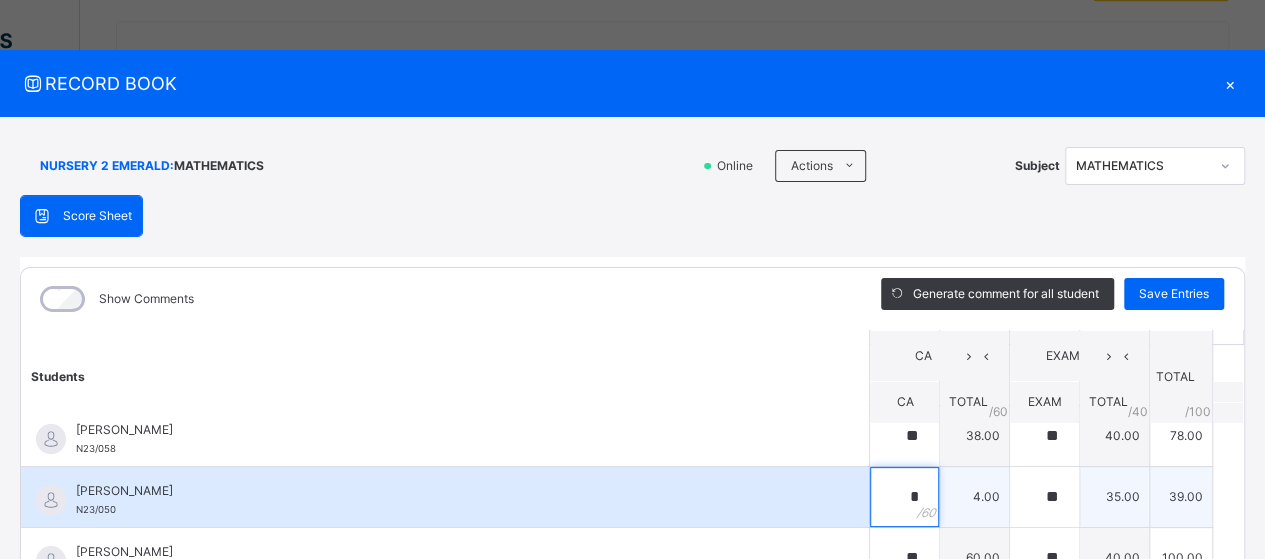 click on "*" at bounding box center (904, 497) 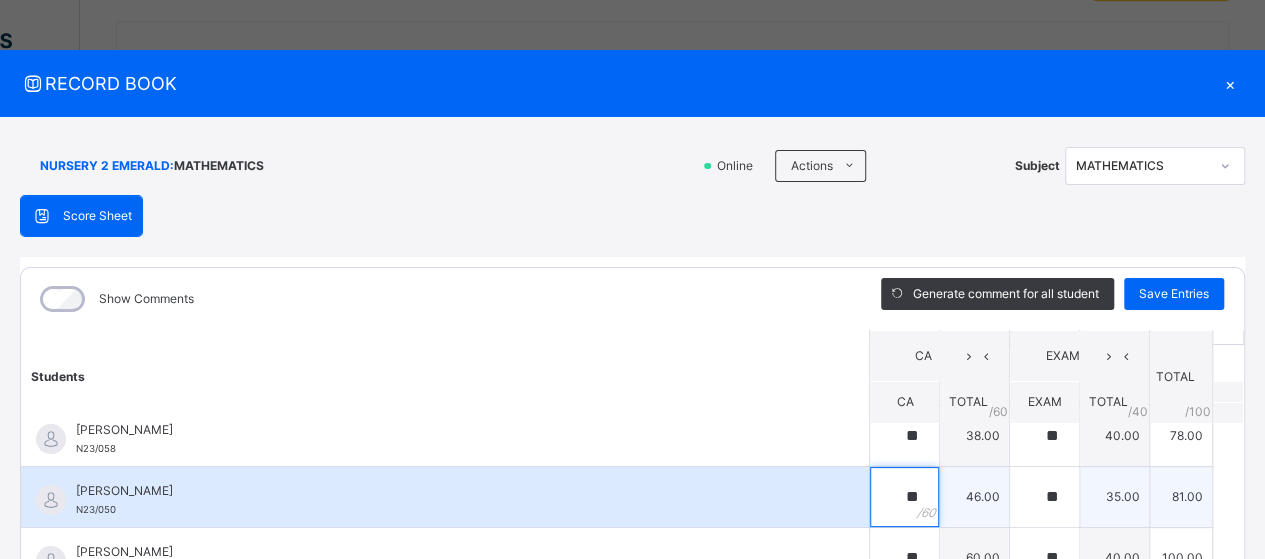 type on "**" 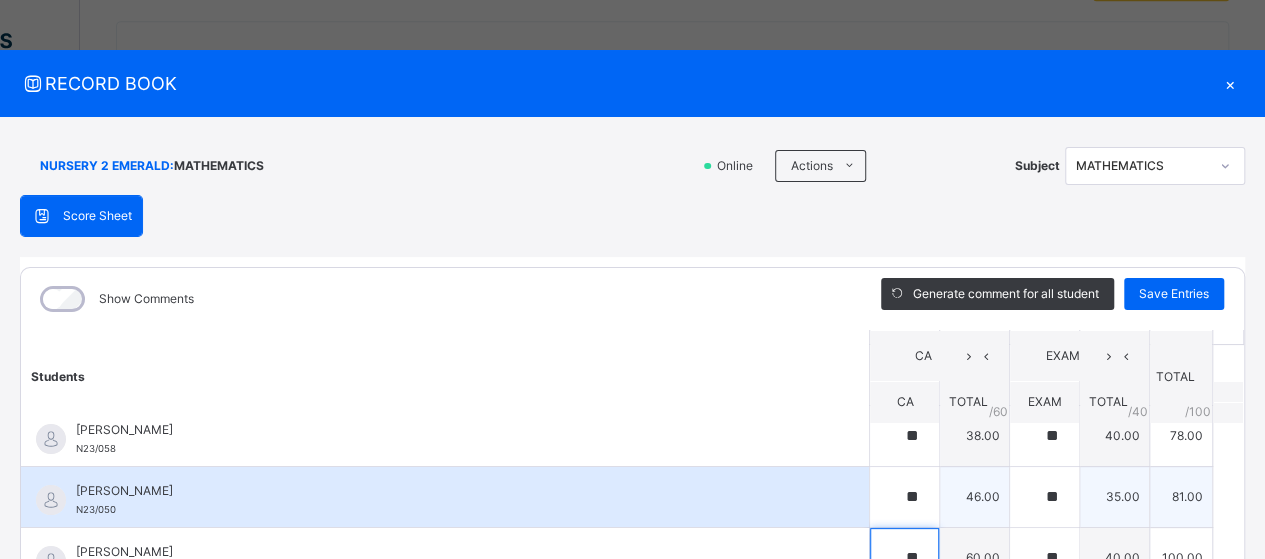 scroll, scrollTop: 24, scrollLeft: 0, axis: vertical 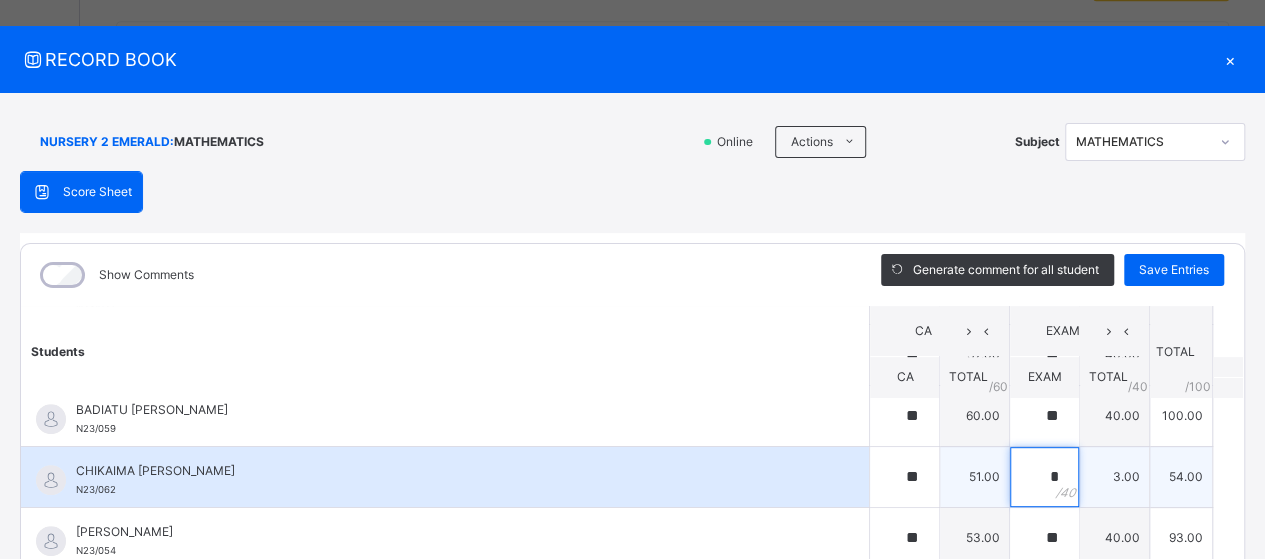 click on "*" at bounding box center [1044, 477] 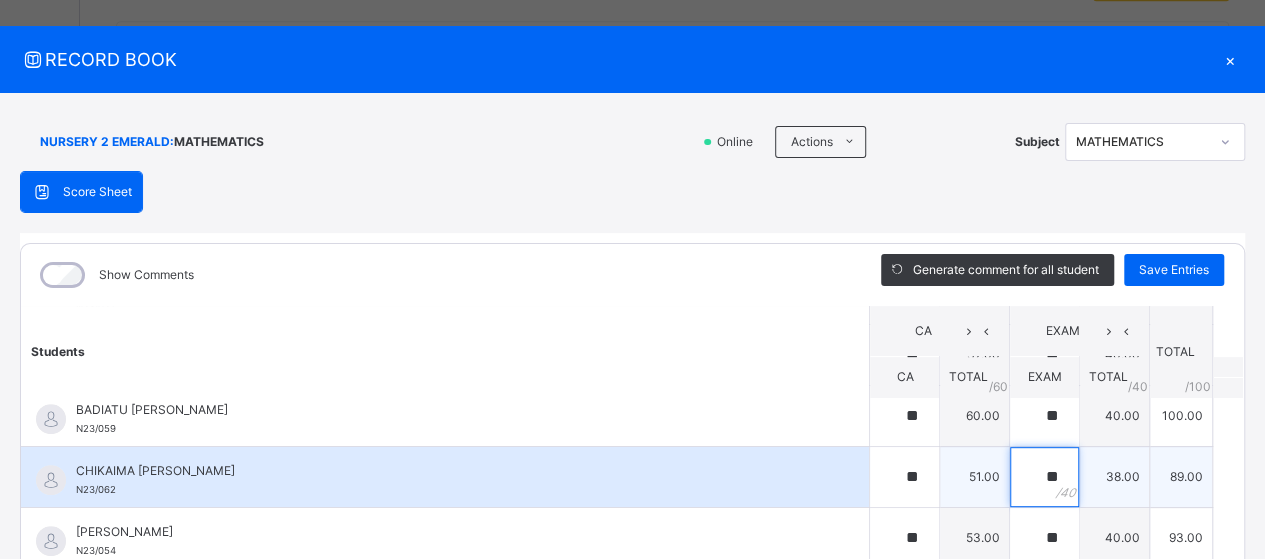 type on "**" 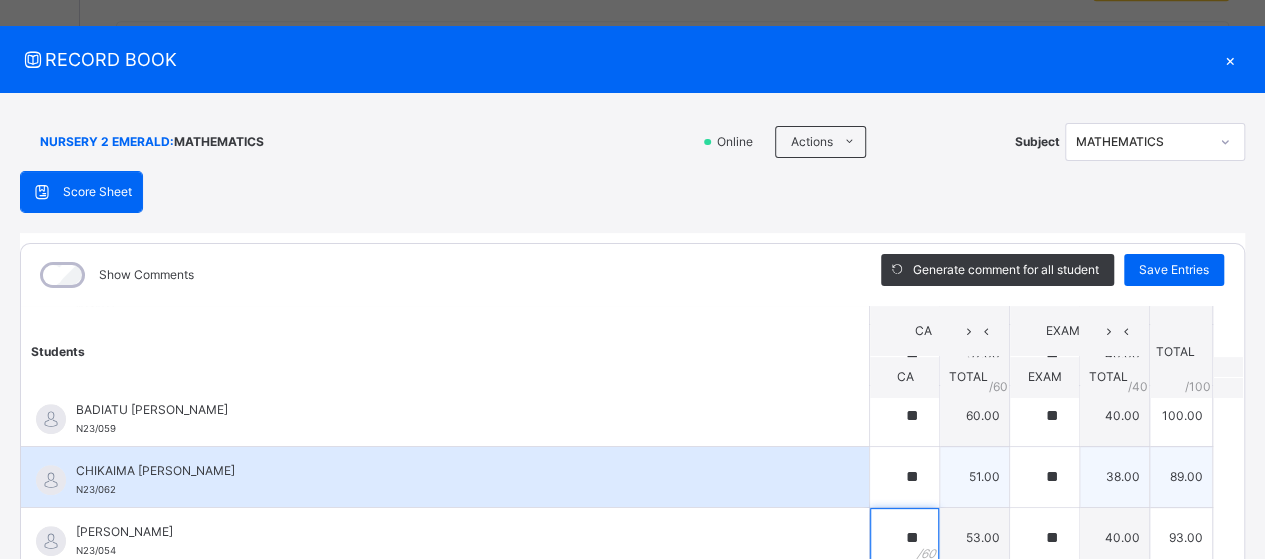 scroll, scrollTop: 26, scrollLeft: 0, axis: vertical 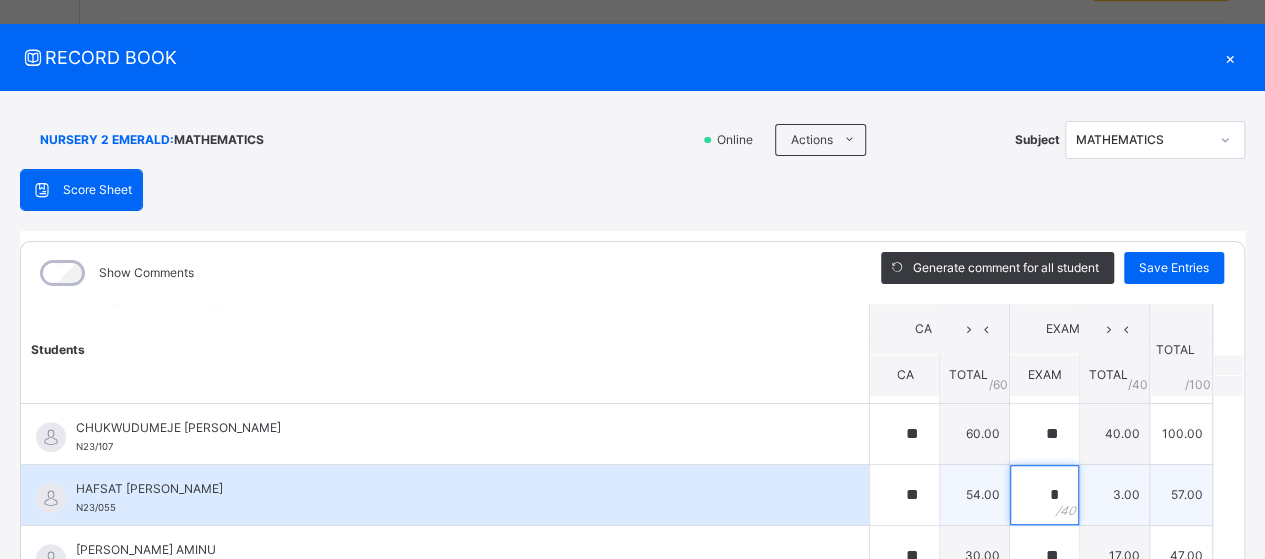 click on "*" at bounding box center (1044, 495) 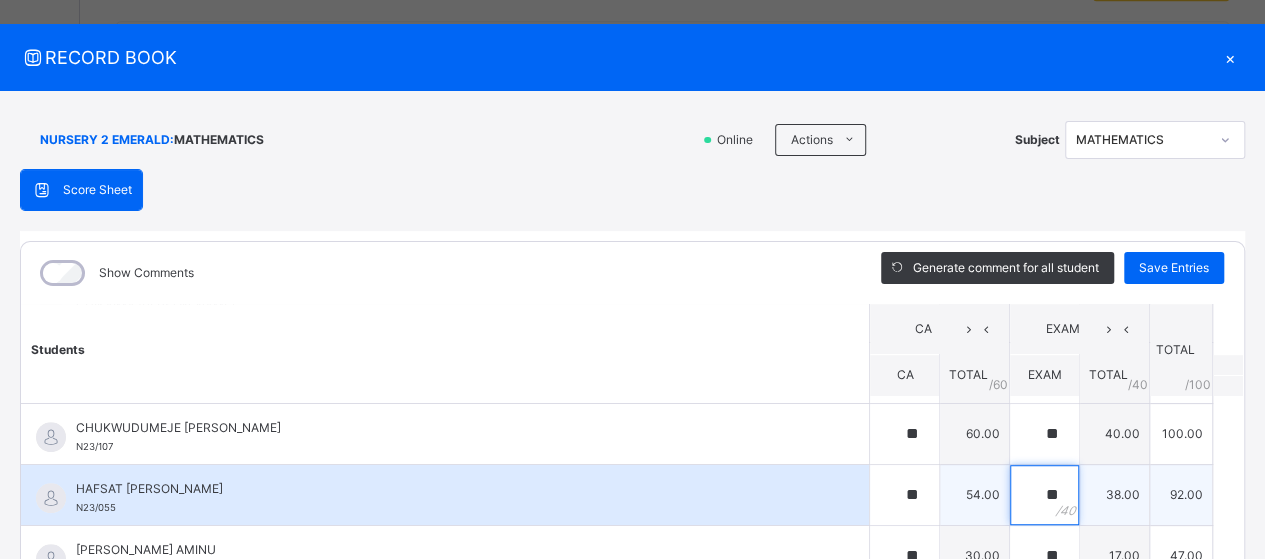 type on "**" 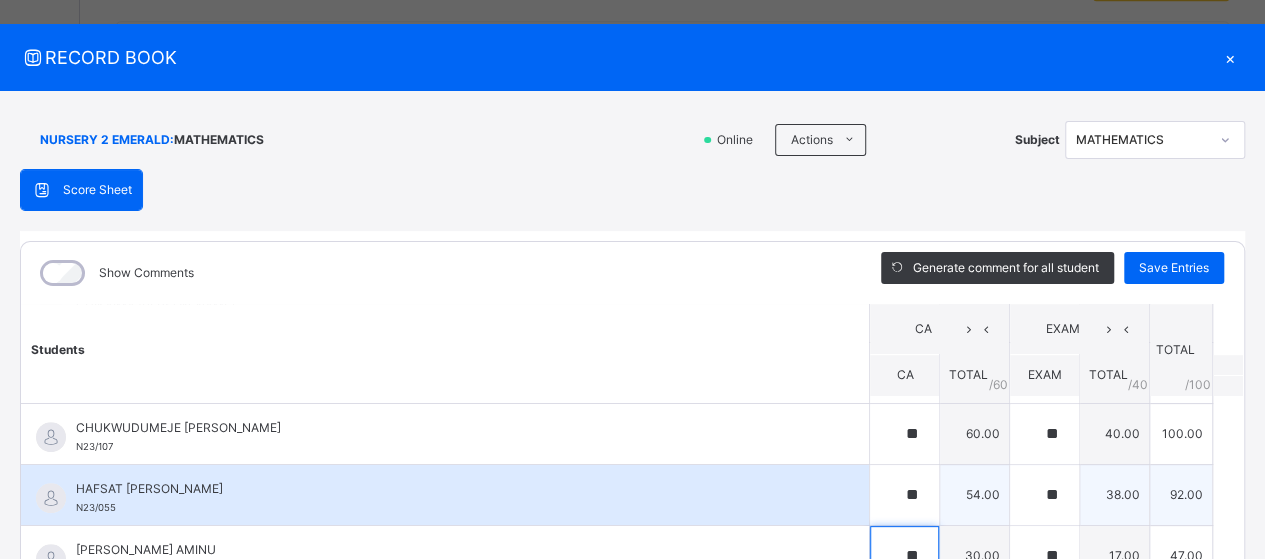 scroll, scrollTop: 45, scrollLeft: 0, axis: vertical 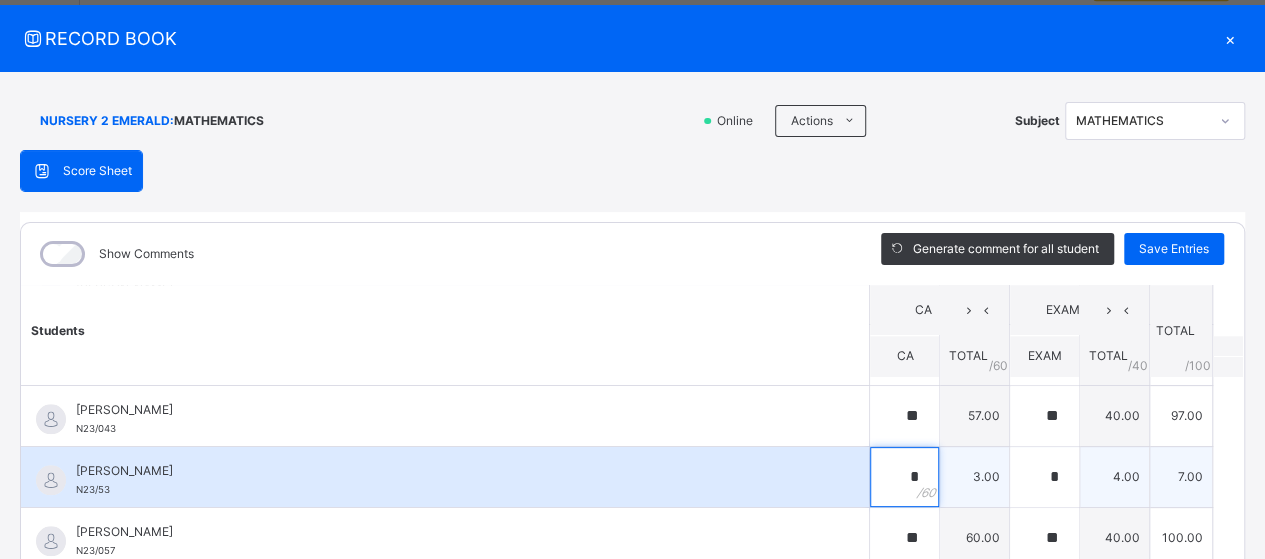 click on "*" at bounding box center (904, 477) 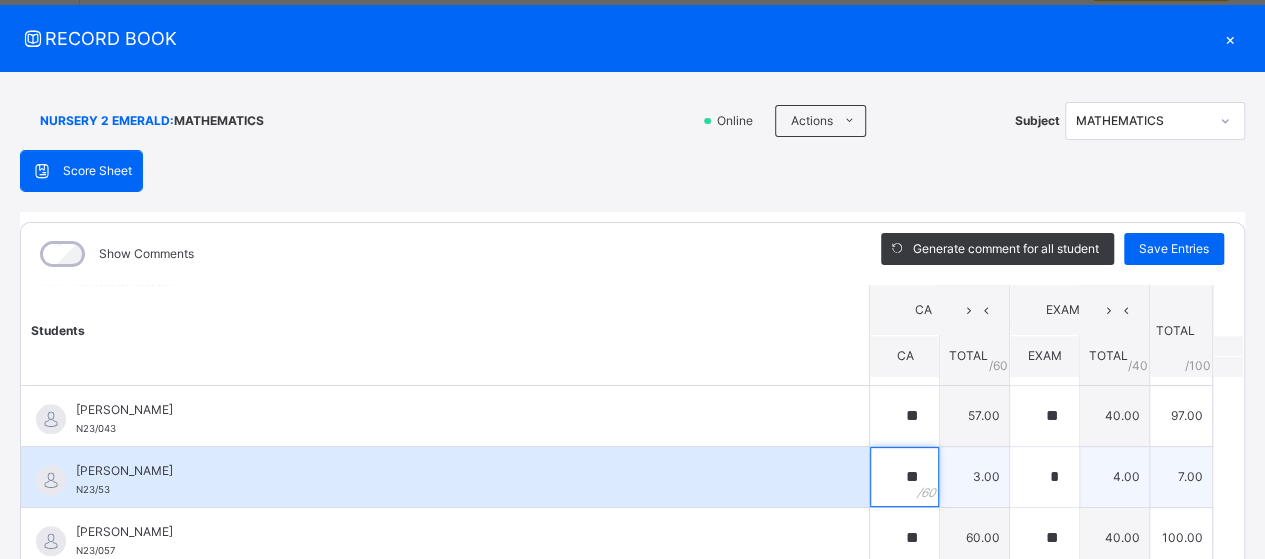 type on "**" 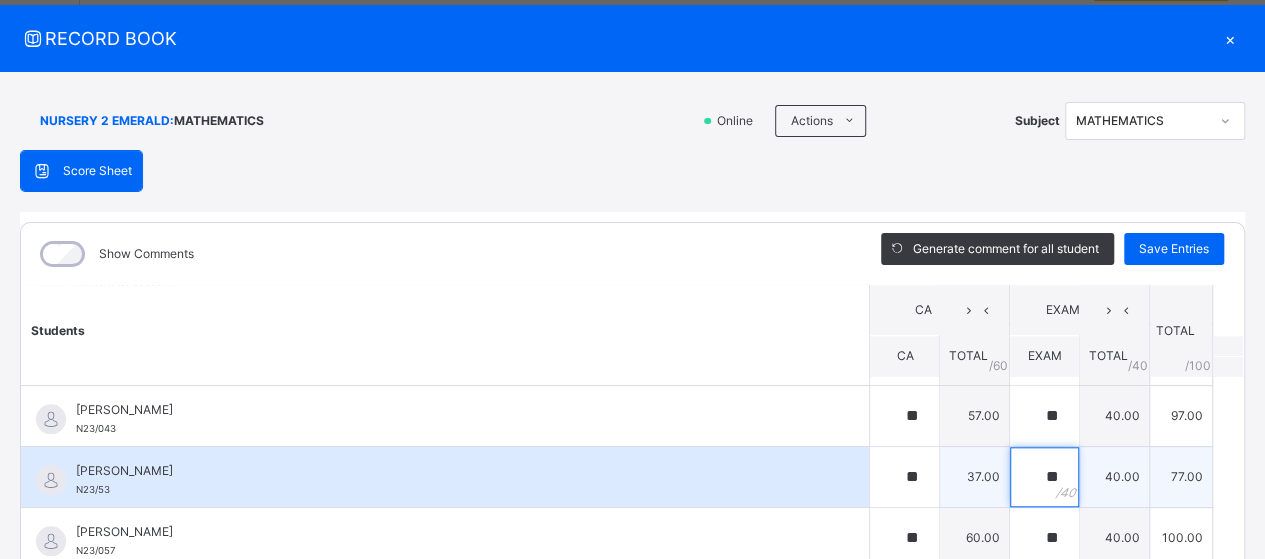 type on "**" 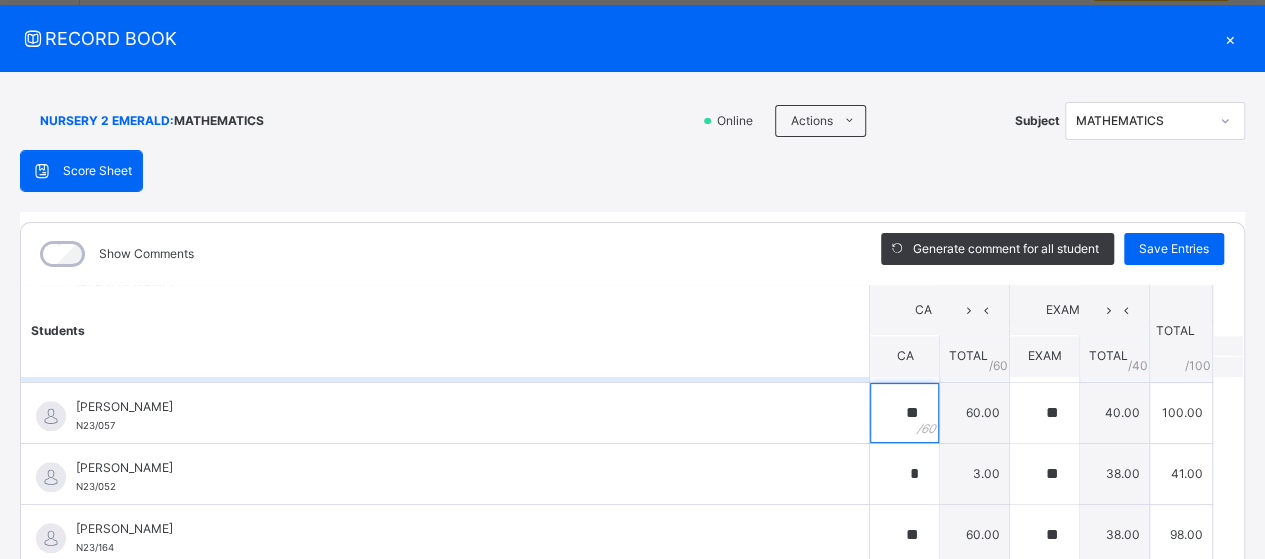 scroll, scrollTop: 1156, scrollLeft: 0, axis: vertical 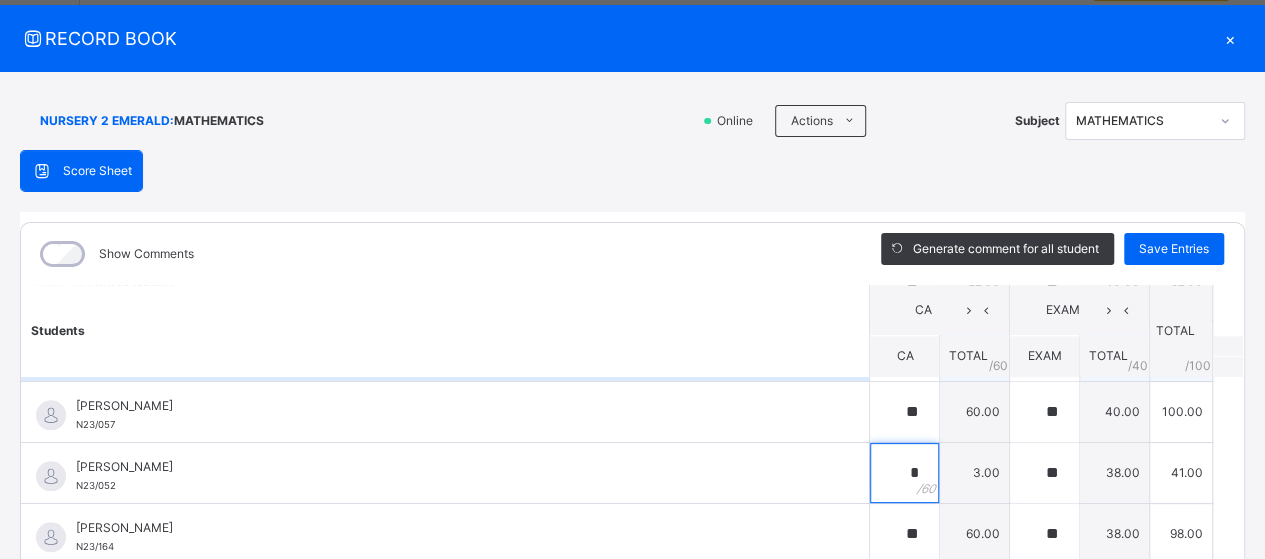click on "*" at bounding box center [904, 473] 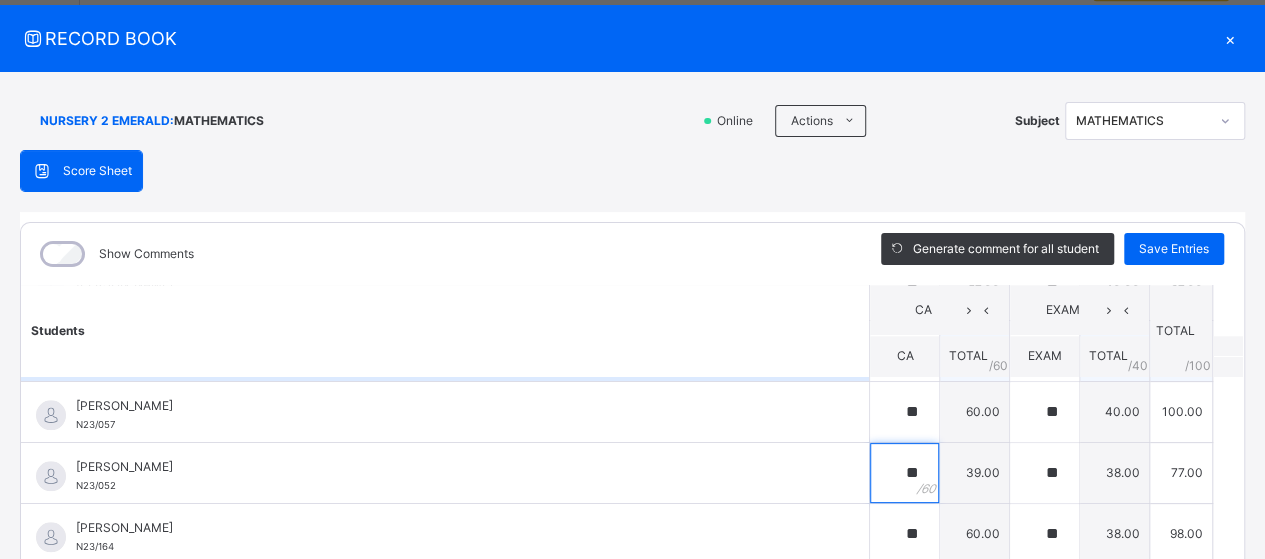 type on "**" 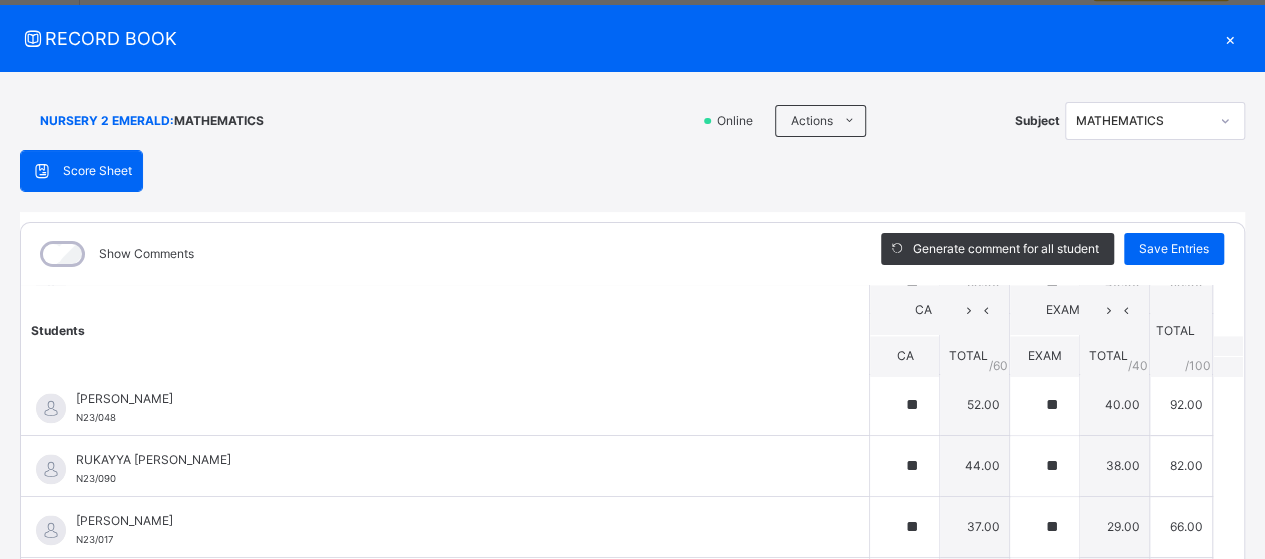 scroll, scrollTop: 1533, scrollLeft: 0, axis: vertical 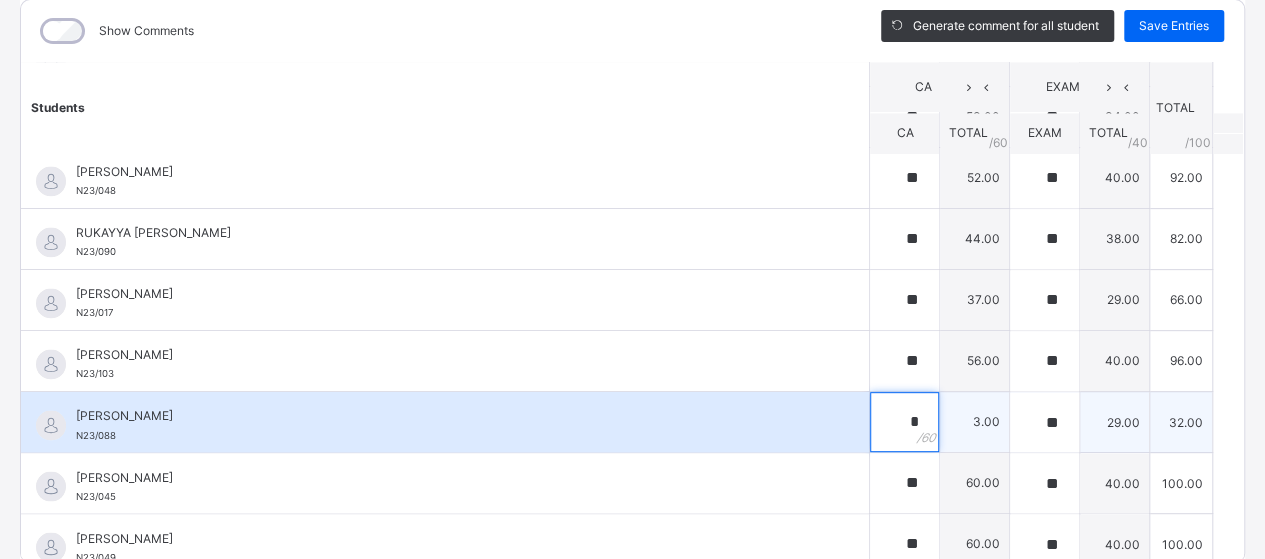 click on "*" at bounding box center (904, 422) 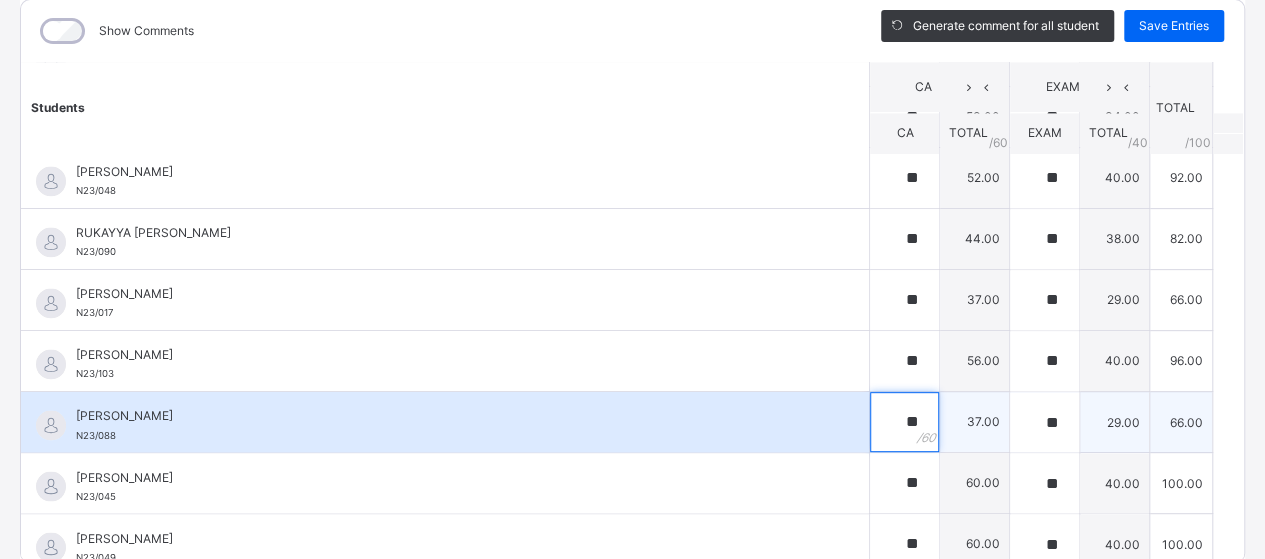 type on "**" 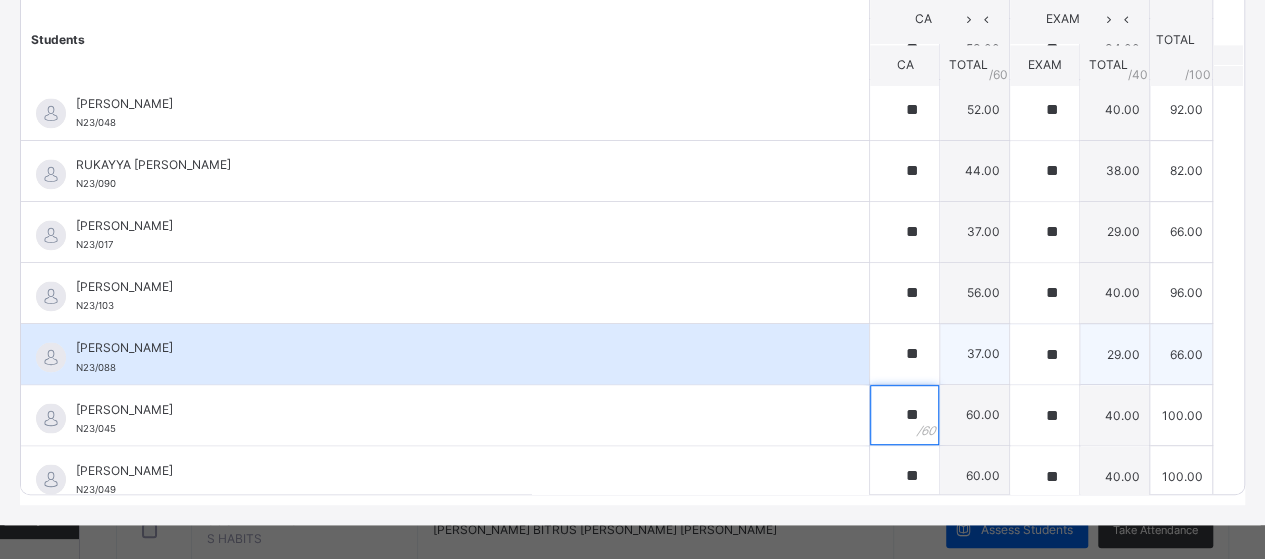 scroll, scrollTop: 350, scrollLeft: 0, axis: vertical 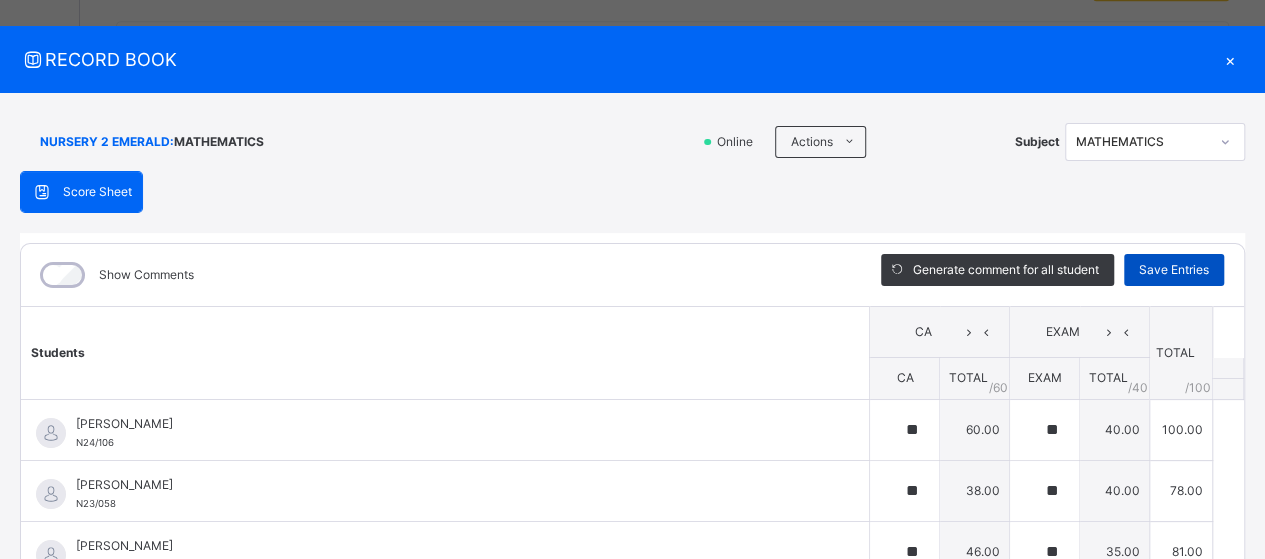 click on "Save Entries" at bounding box center [1174, 270] 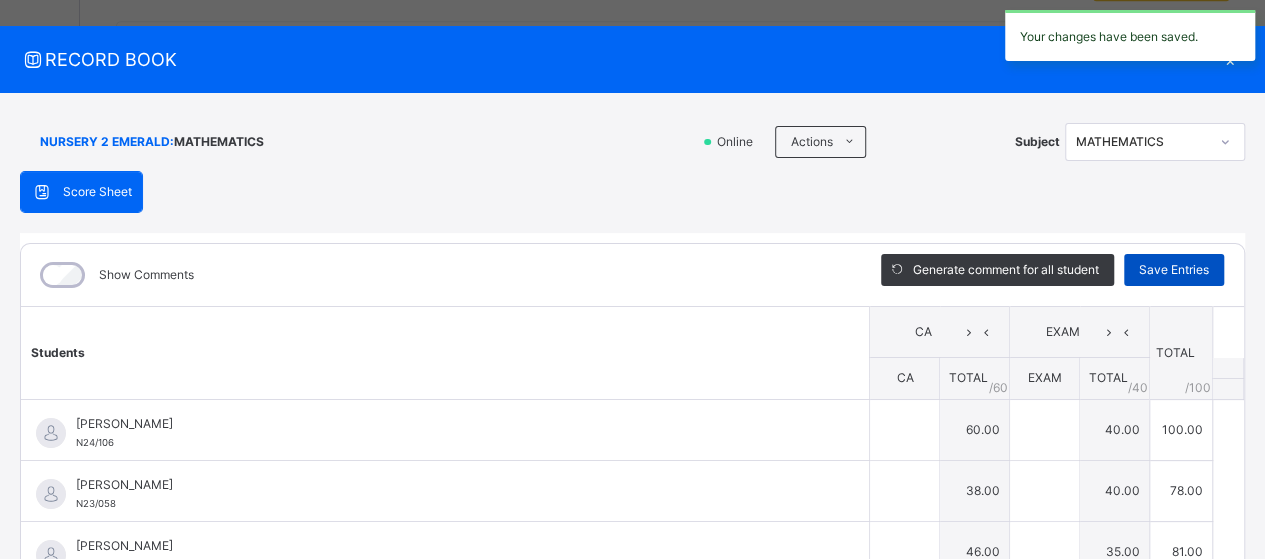 type on "**" 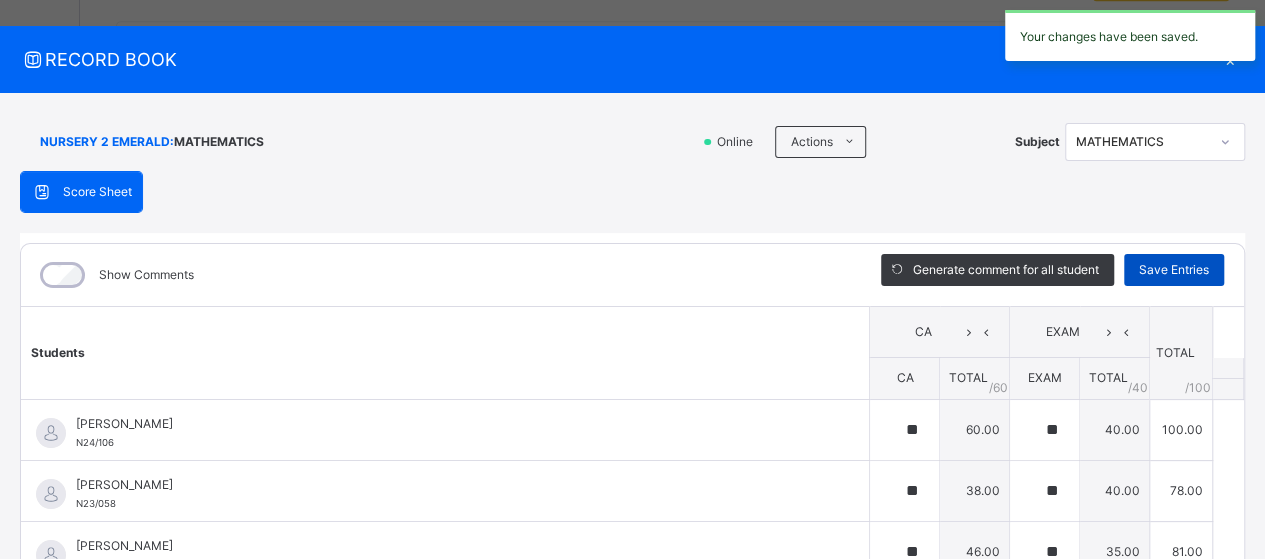 type on "**" 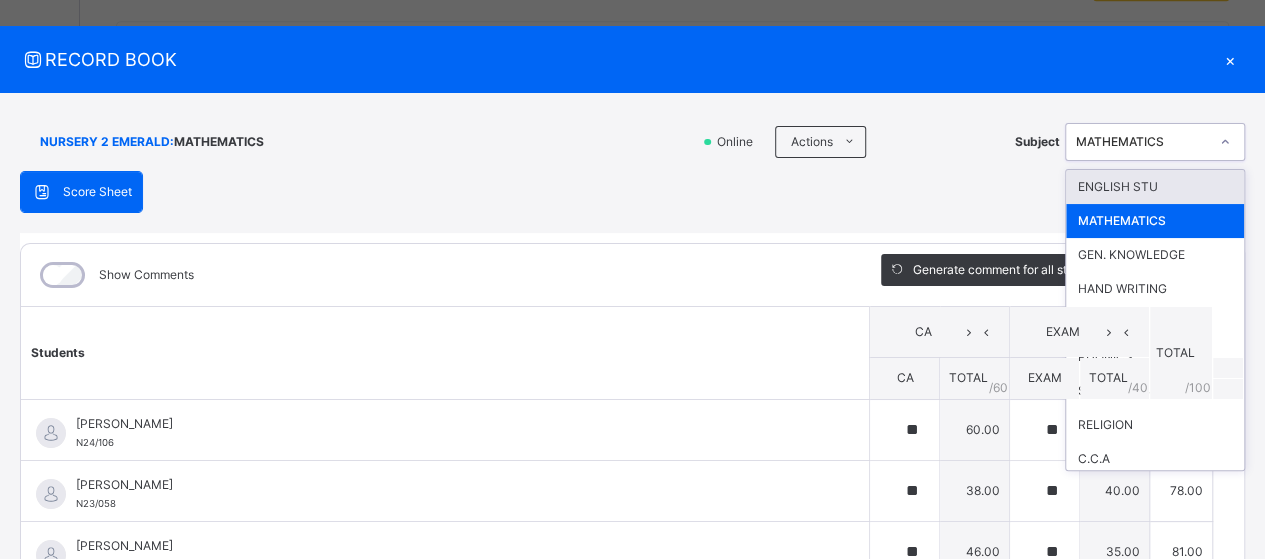 click 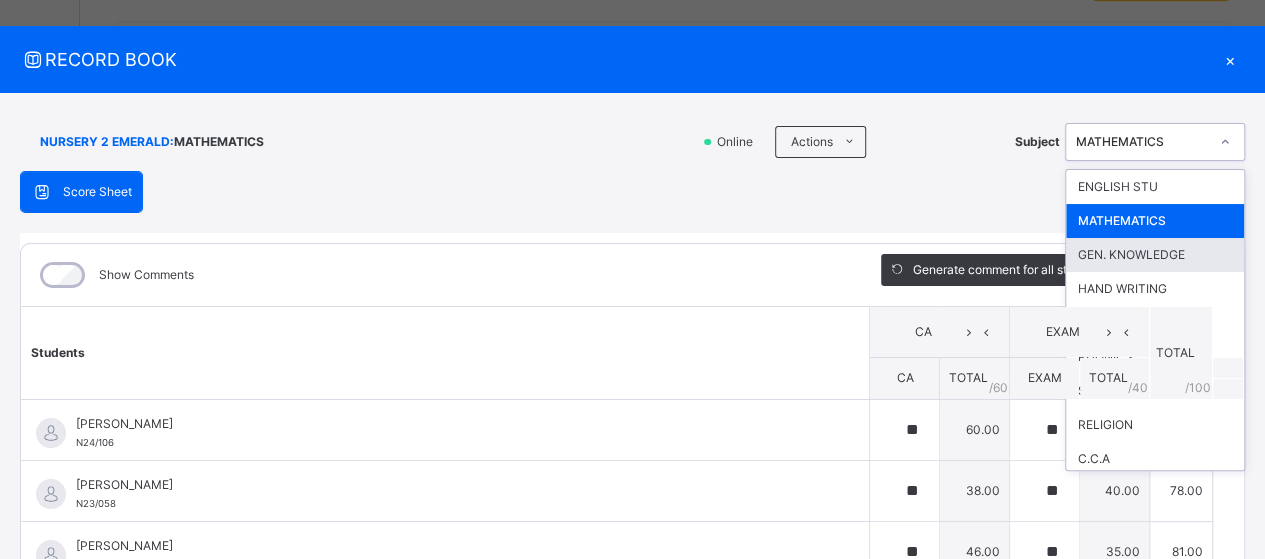 click on "GEN. KNOWLEDGE" at bounding box center (1155, 255) 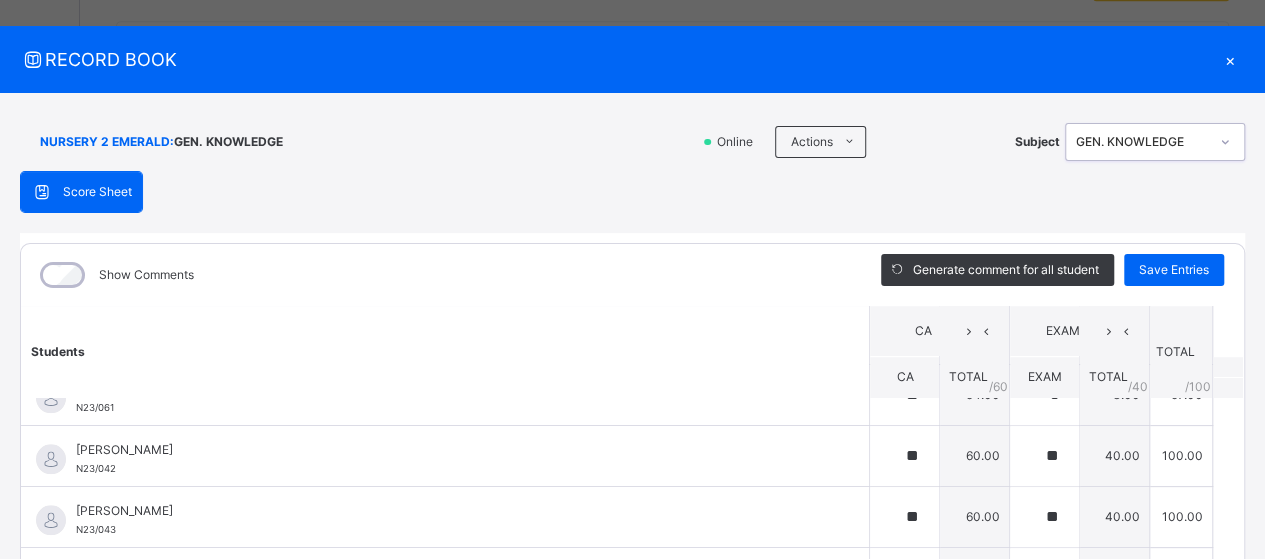 scroll, scrollTop: 869, scrollLeft: 0, axis: vertical 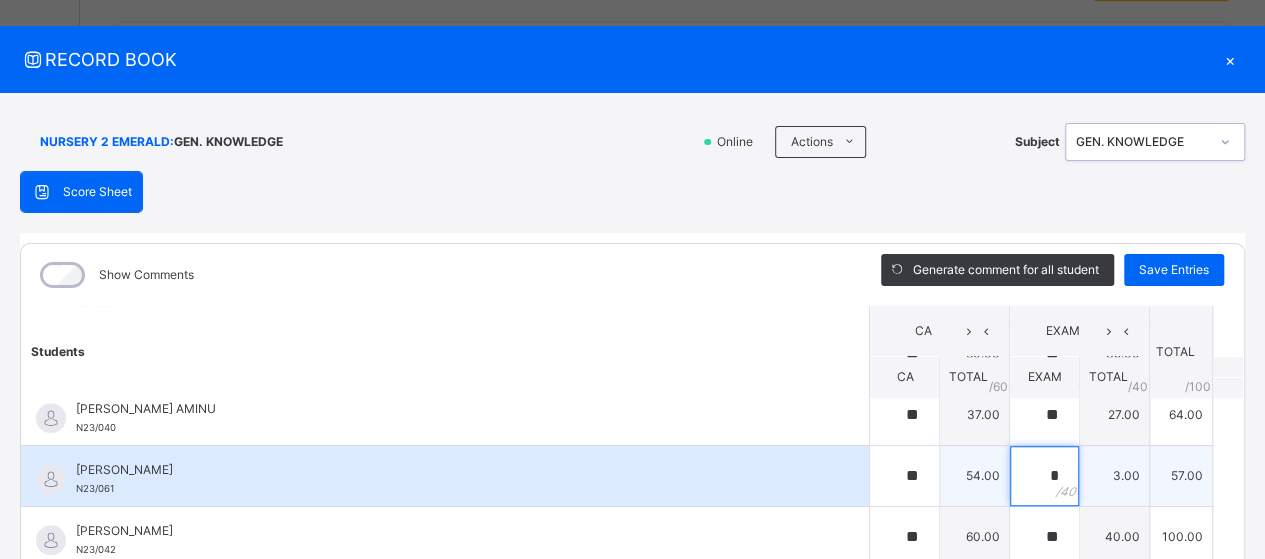click on "*" at bounding box center (1044, 476) 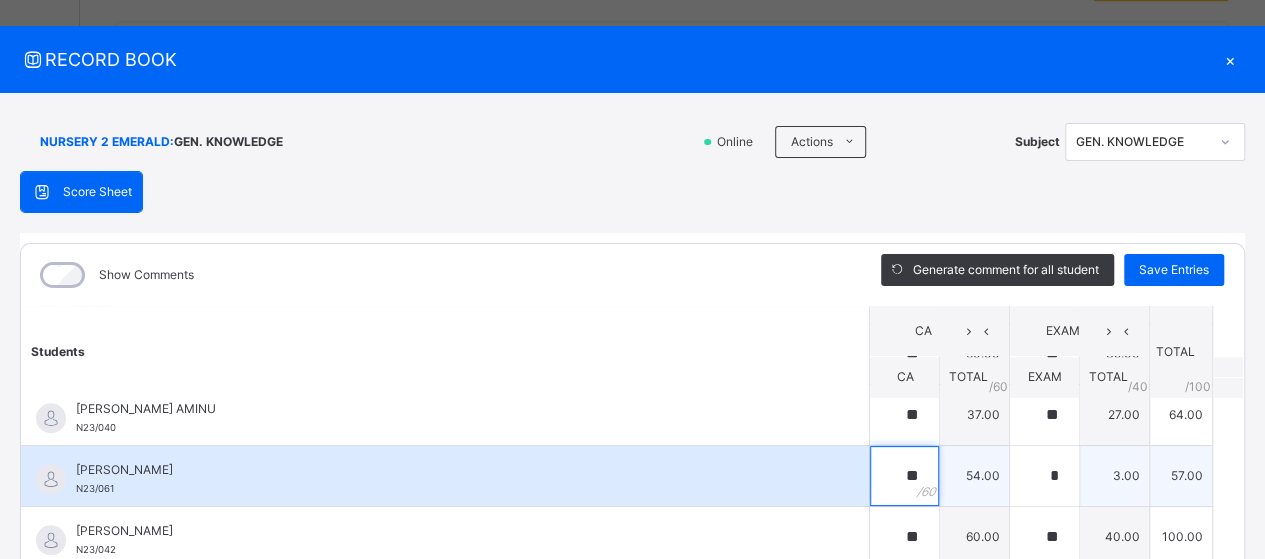 click on "**" at bounding box center (904, 476) 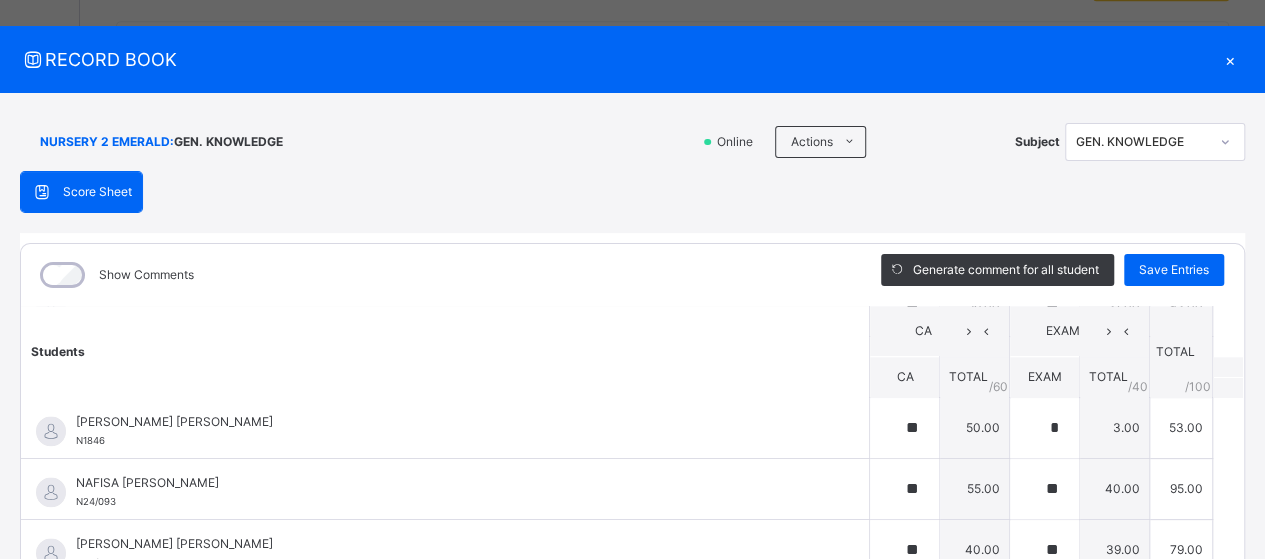 scroll, scrollTop: 1345, scrollLeft: 0, axis: vertical 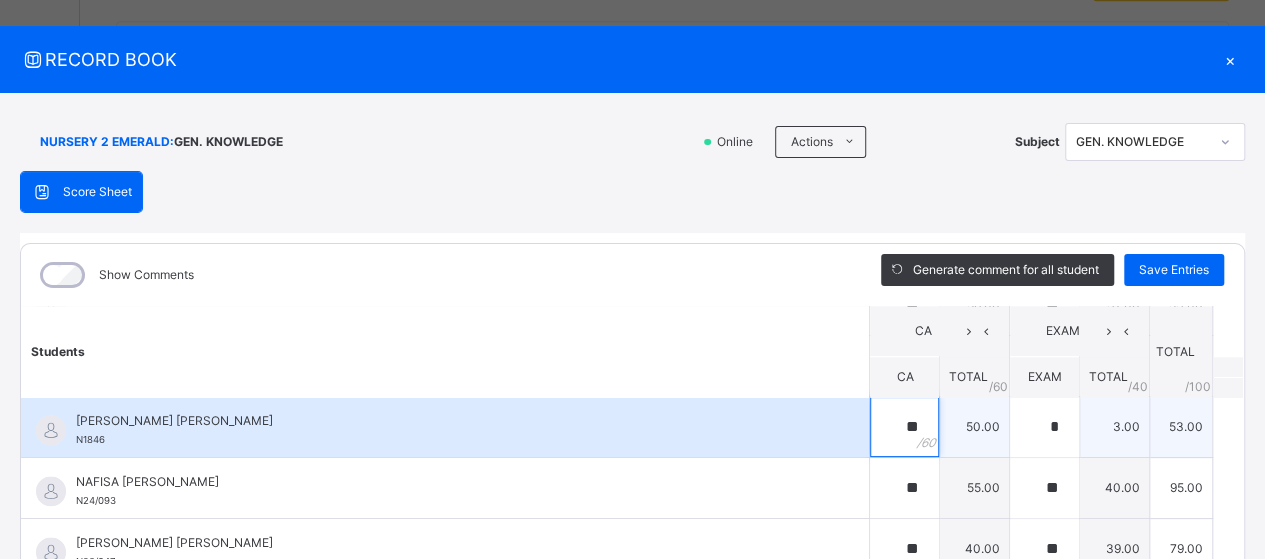 click on "**" at bounding box center [904, 427] 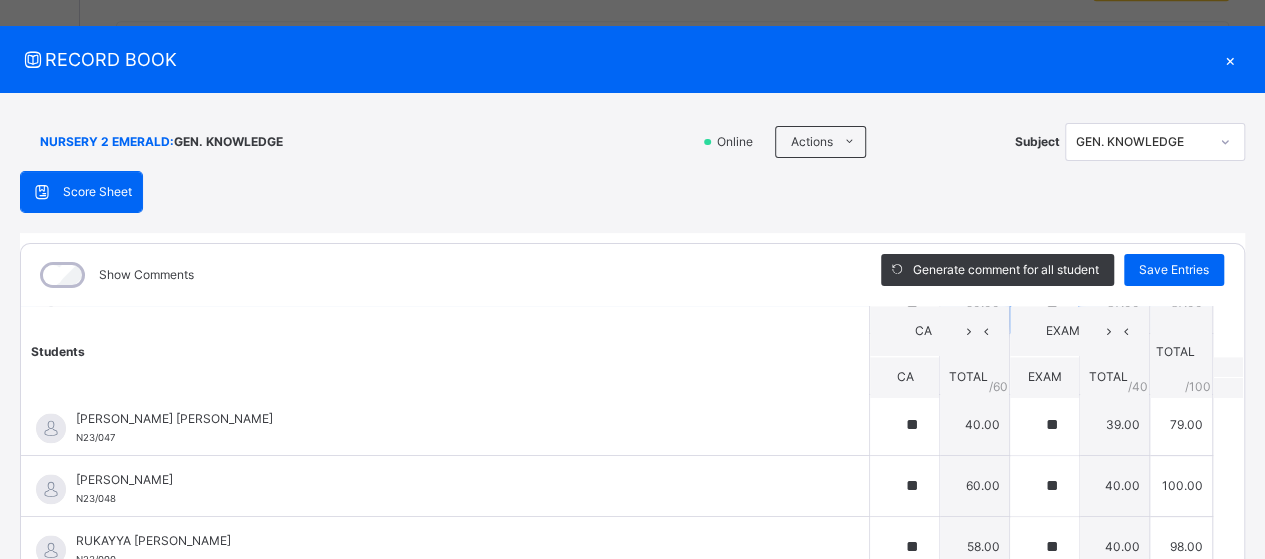 scroll, scrollTop: 1533, scrollLeft: 0, axis: vertical 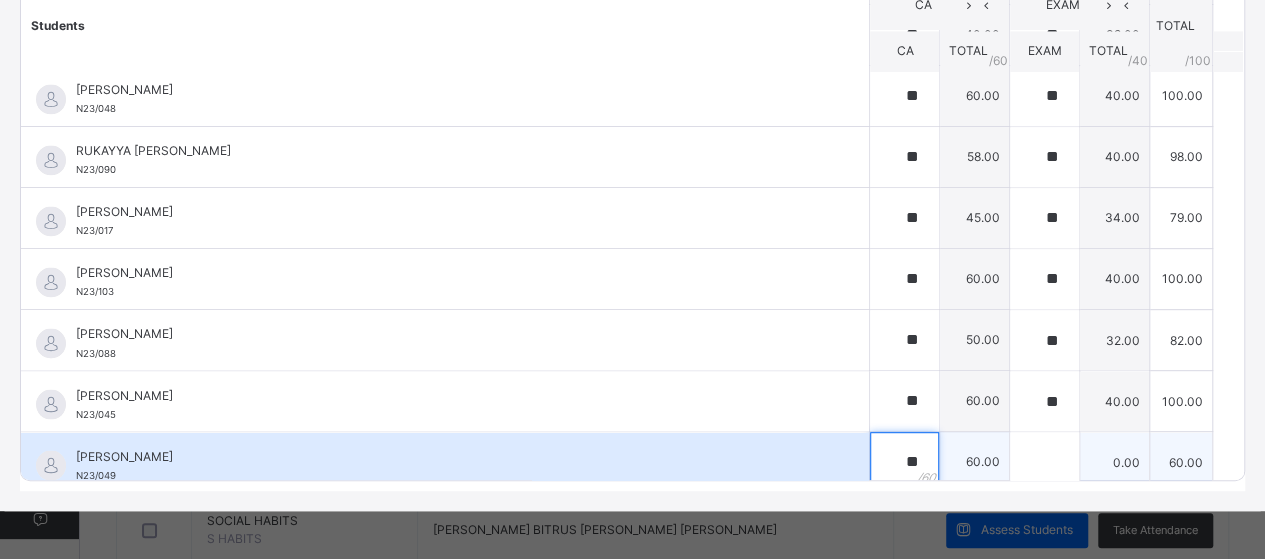 click on "**" at bounding box center (904, 462) 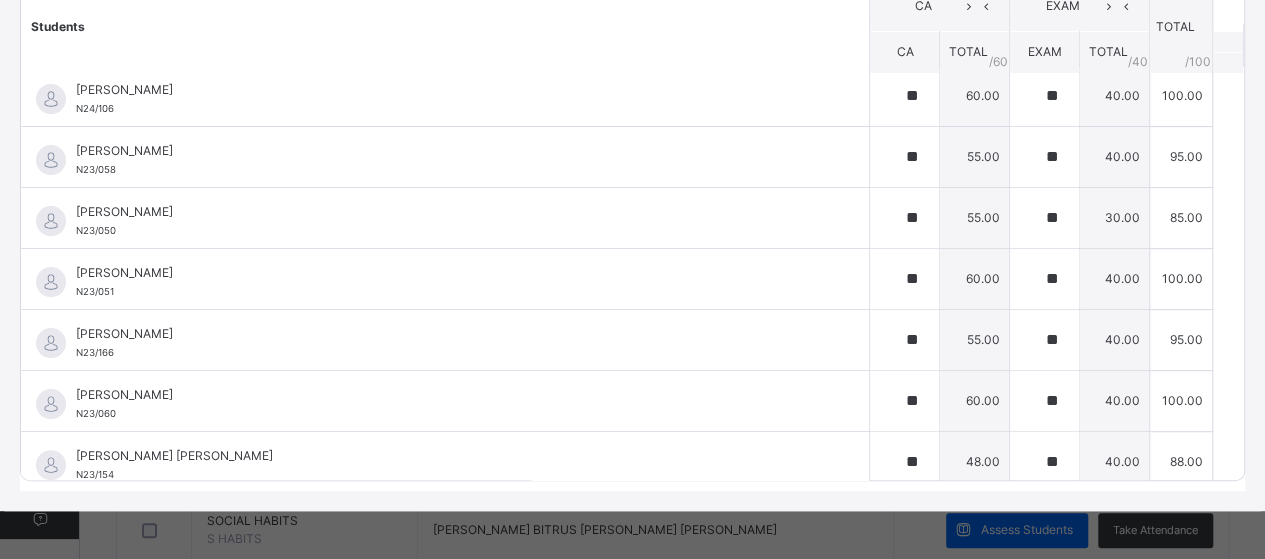 scroll, scrollTop: 0, scrollLeft: 0, axis: both 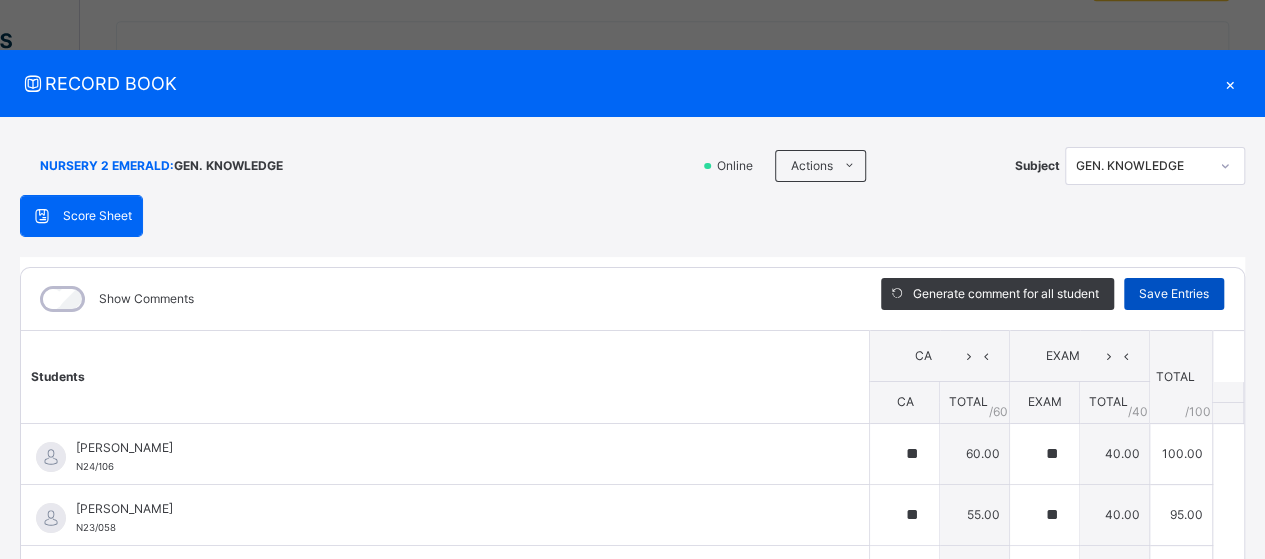 click on "Save Entries" at bounding box center (1174, 294) 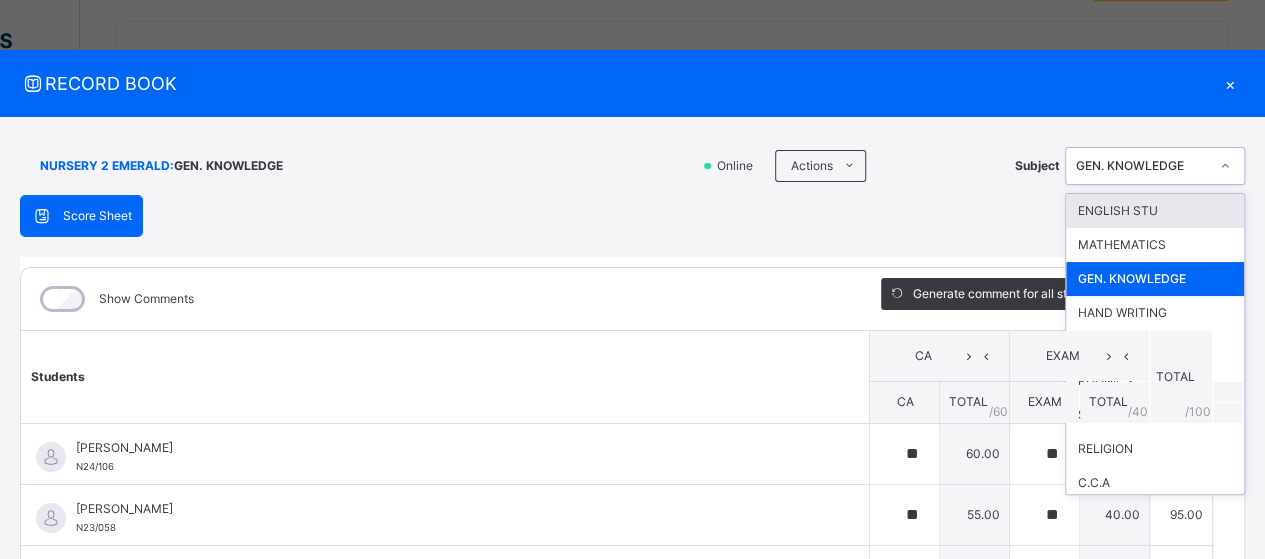 click 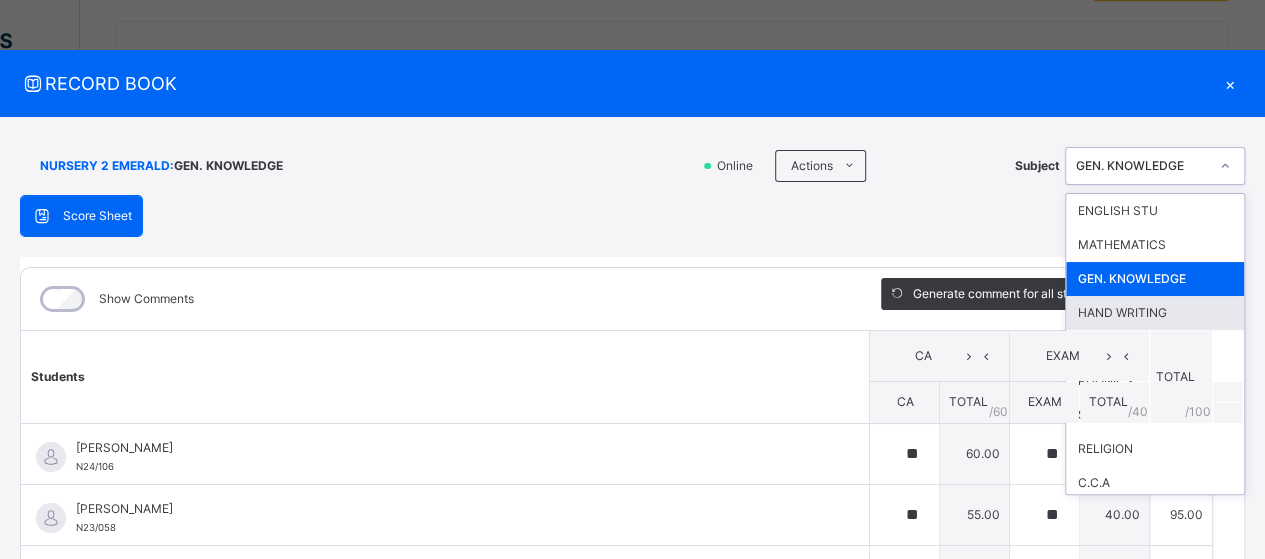 click on "HAND WRITING" at bounding box center [1155, 313] 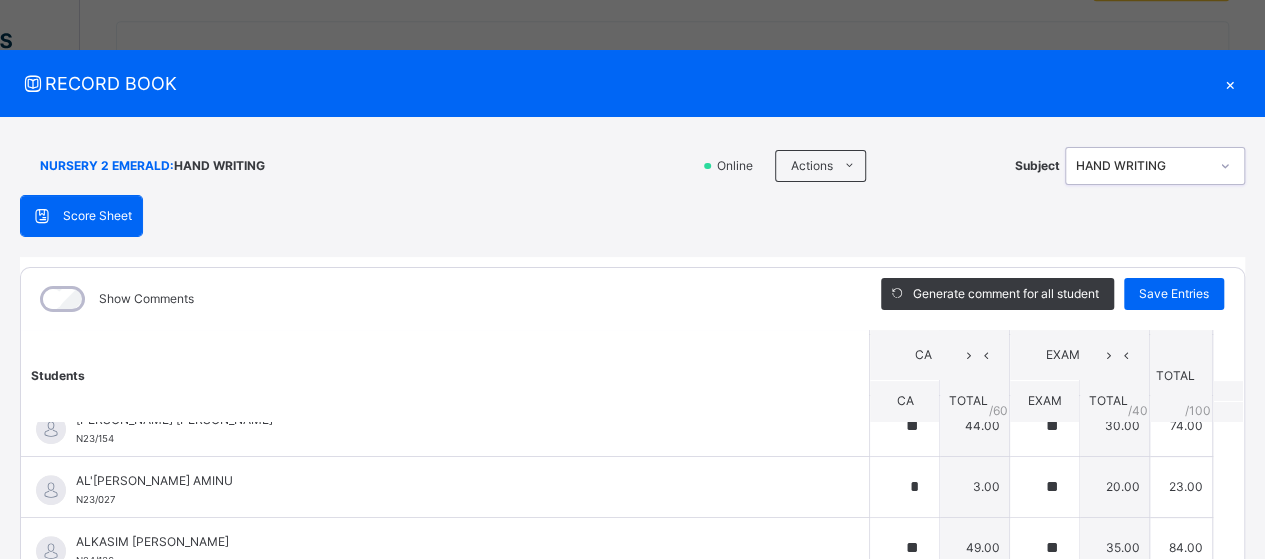 scroll, scrollTop: 397, scrollLeft: 0, axis: vertical 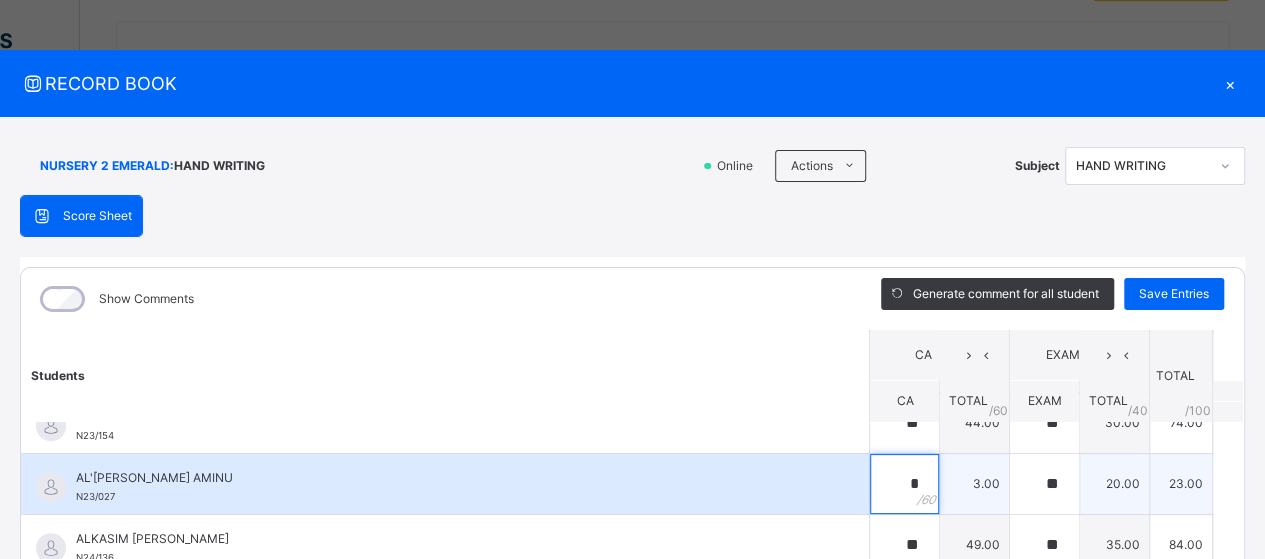 click on "*" at bounding box center [904, 484] 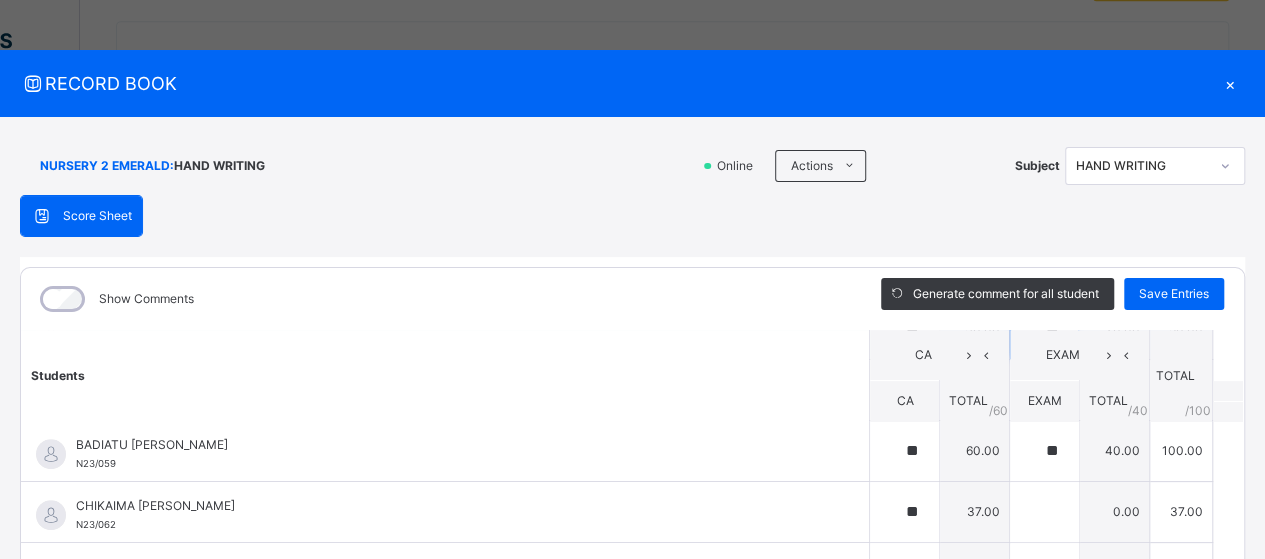 scroll, scrollTop: 553, scrollLeft: 0, axis: vertical 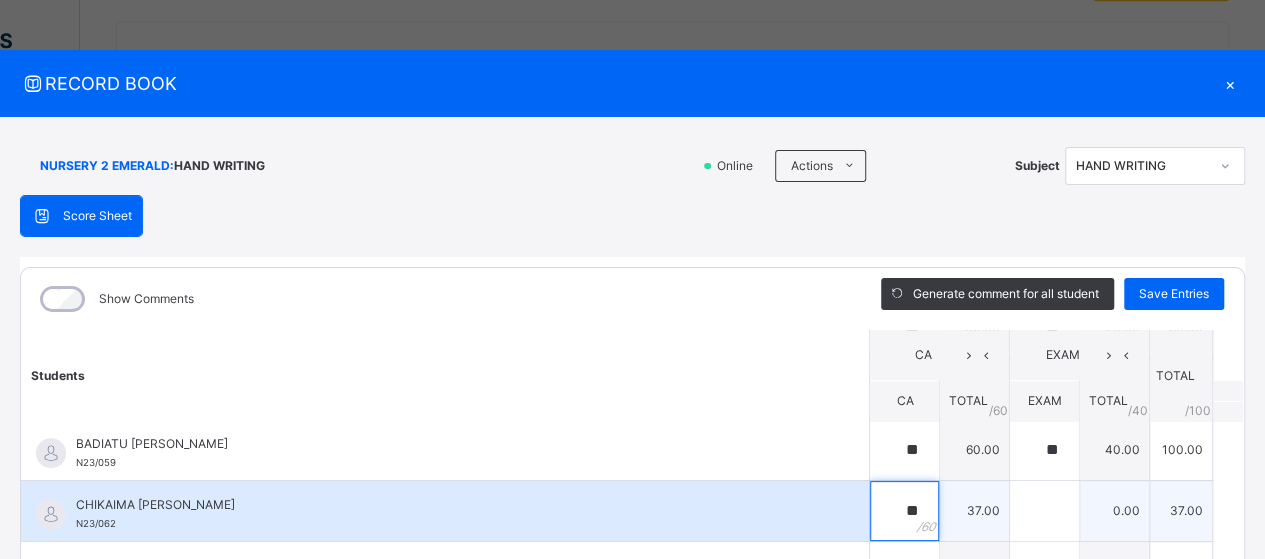 click on "**" at bounding box center [904, 511] 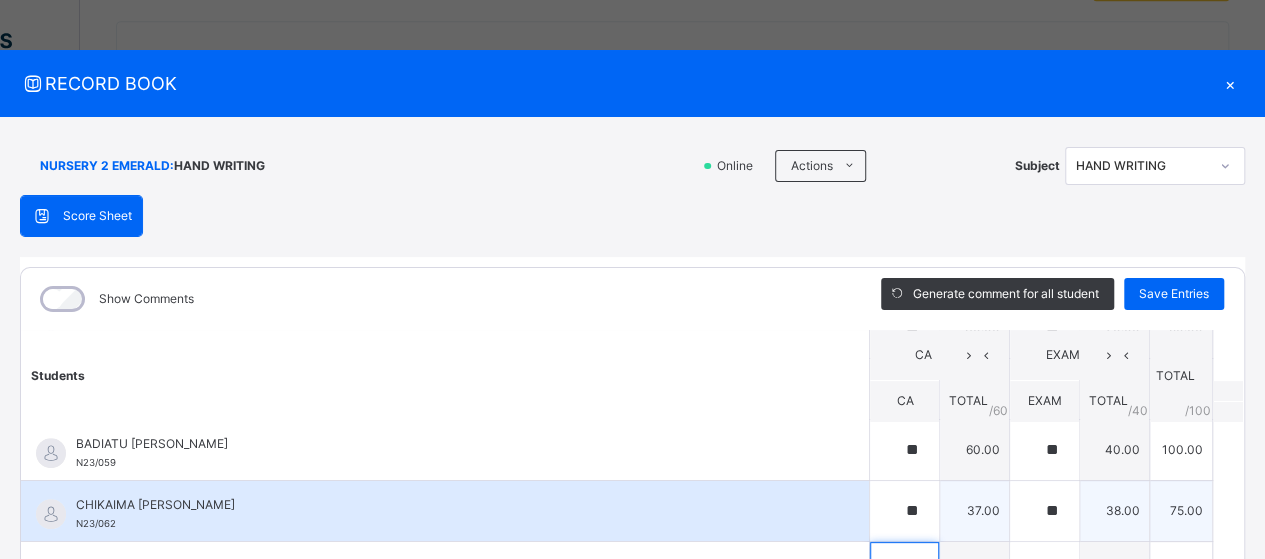 scroll, scrollTop: 36, scrollLeft: 0, axis: vertical 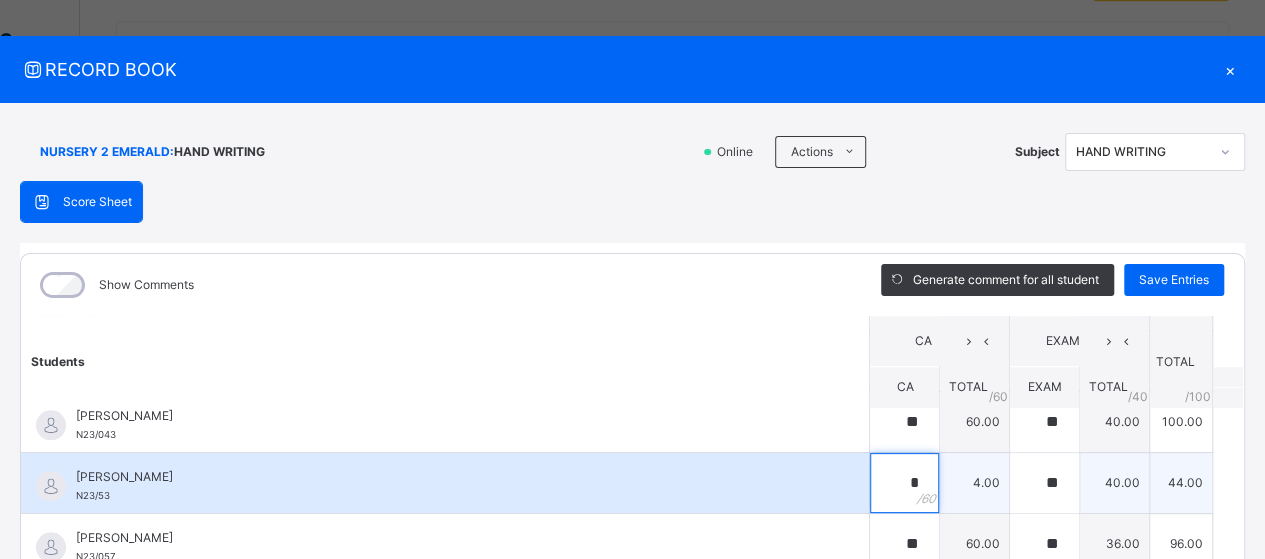 click on "*" at bounding box center (904, 483) 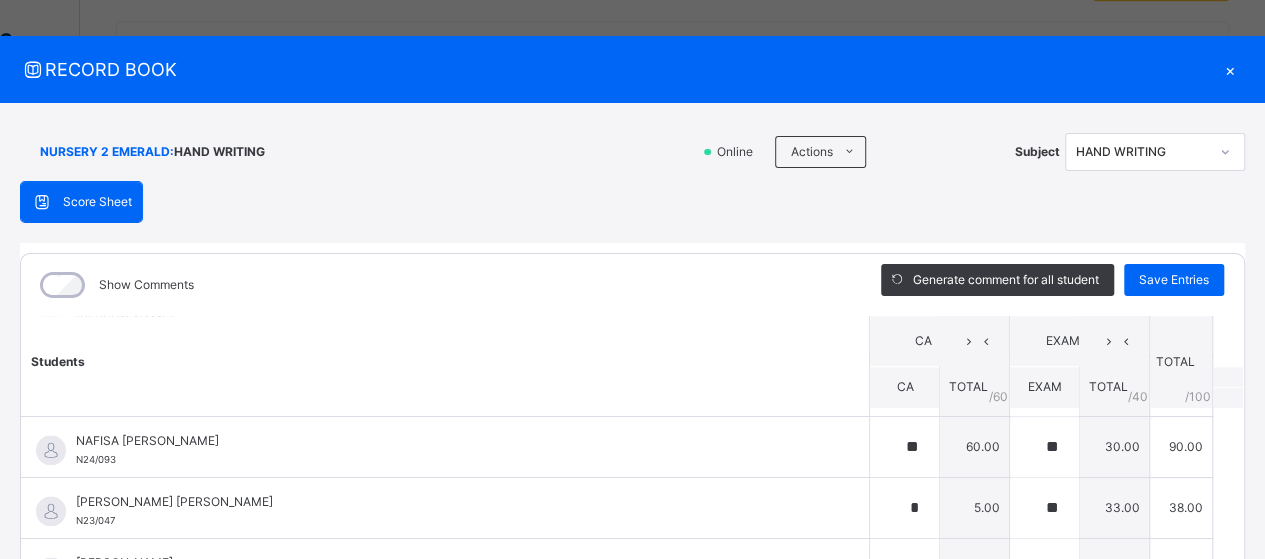 scroll, scrollTop: 1397, scrollLeft: 0, axis: vertical 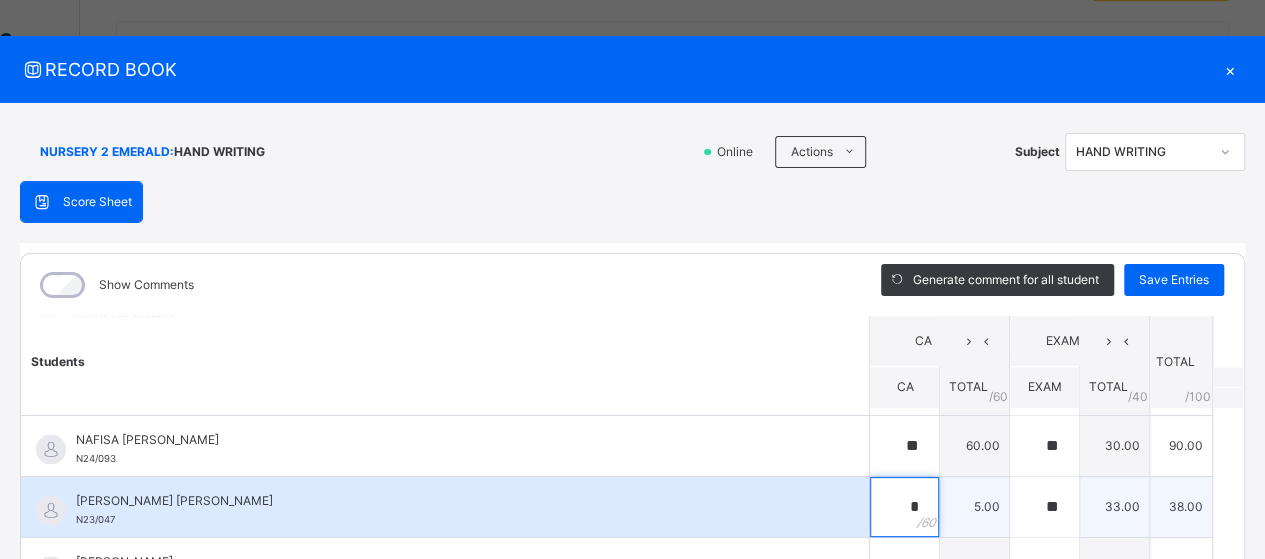 click on "*" at bounding box center [904, 507] 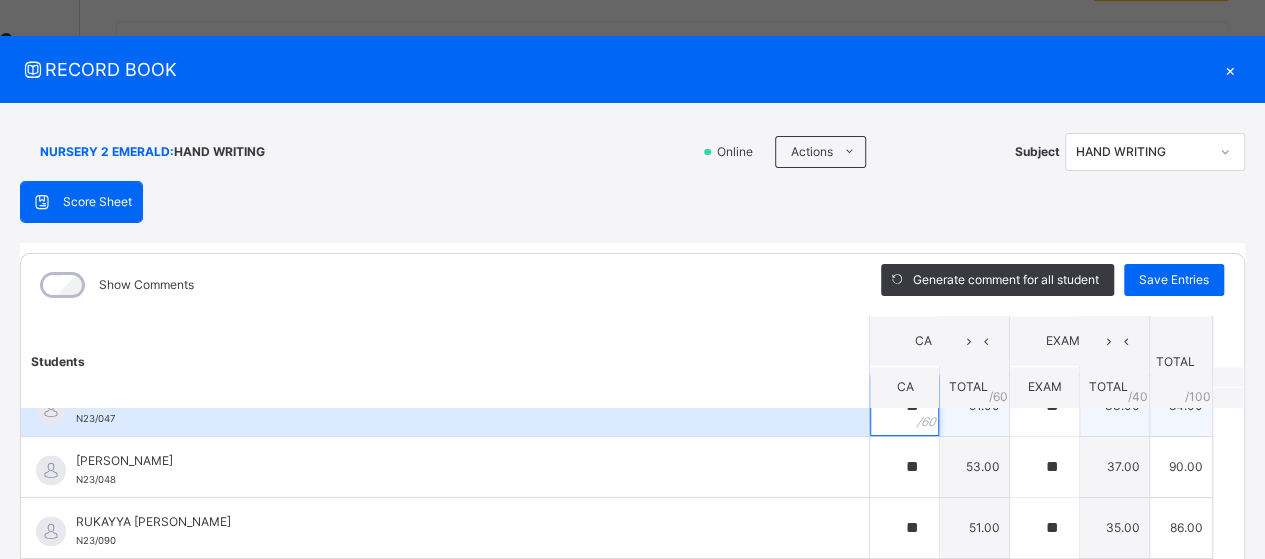 scroll, scrollTop: 1499, scrollLeft: 0, axis: vertical 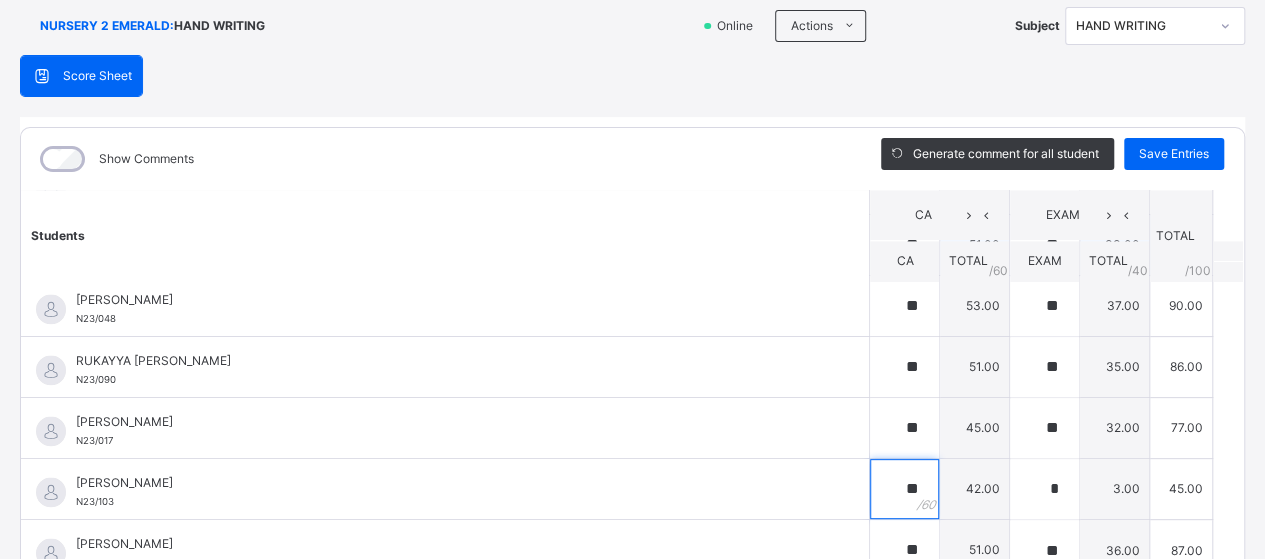 click on "**" at bounding box center (904, 489) 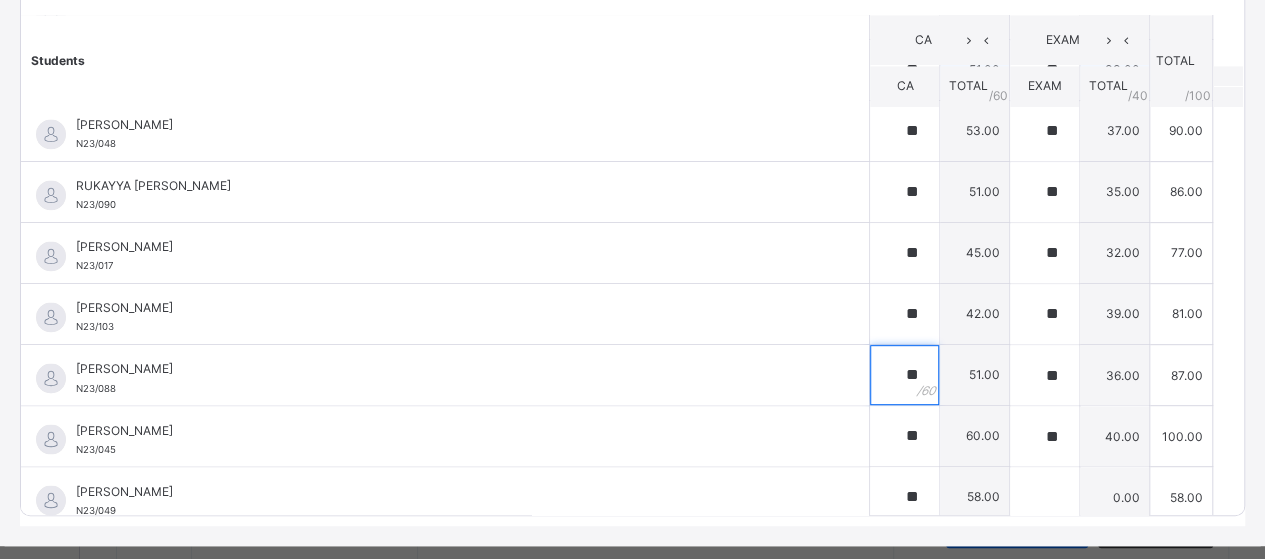 scroll, scrollTop: 350, scrollLeft: 0, axis: vertical 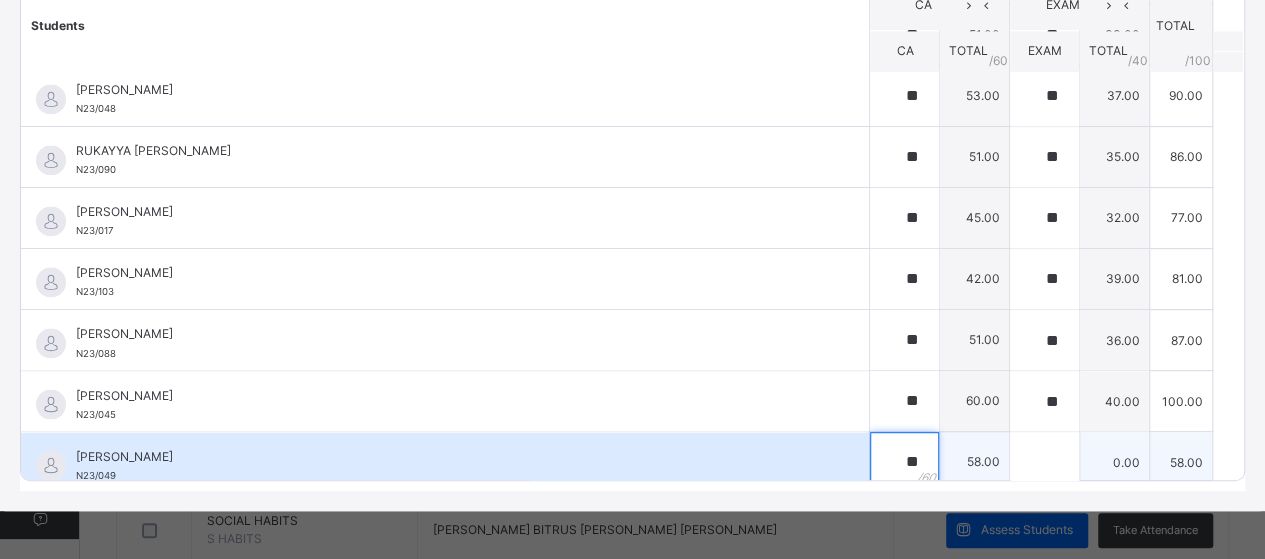 click on "**" at bounding box center [904, 462] 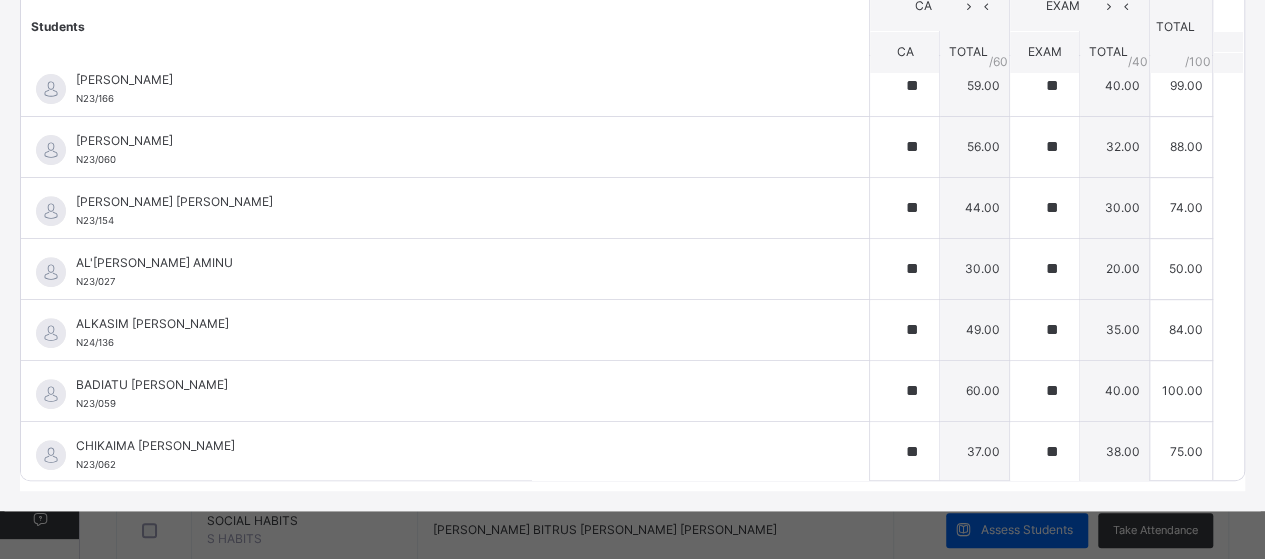 scroll, scrollTop: 0, scrollLeft: 0, axis: both 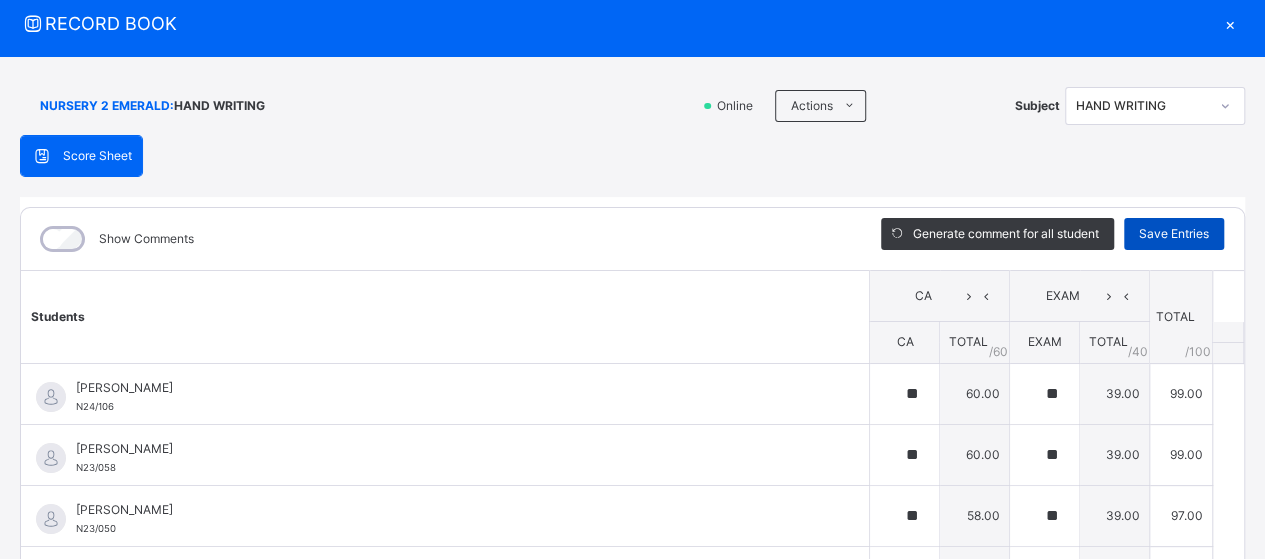 click on "Save Entries" at bounding box center [1174, 234] 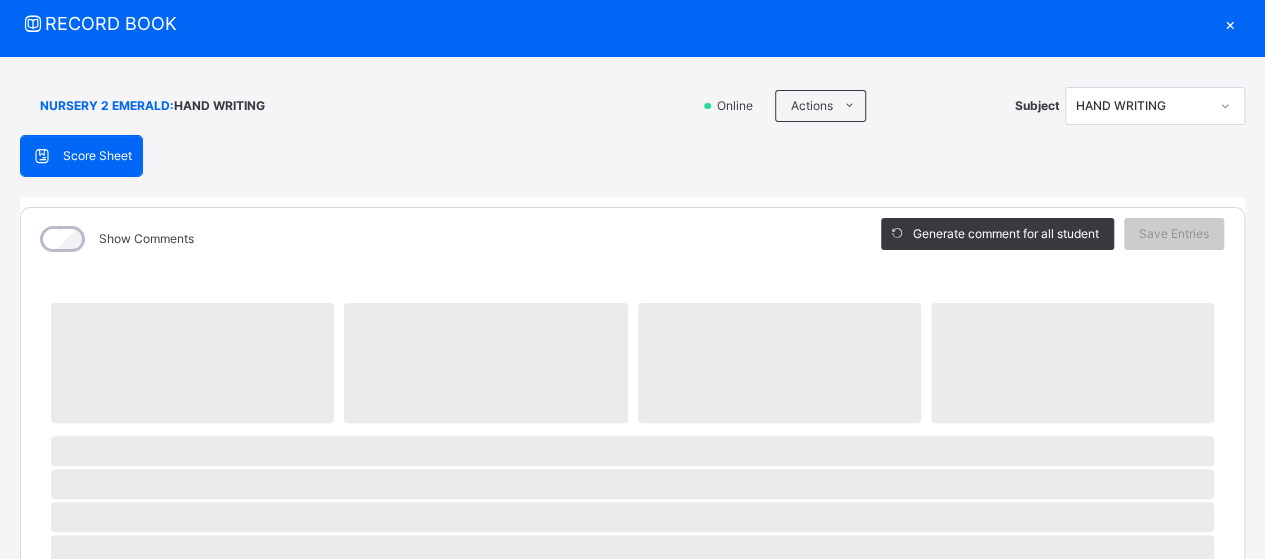 click 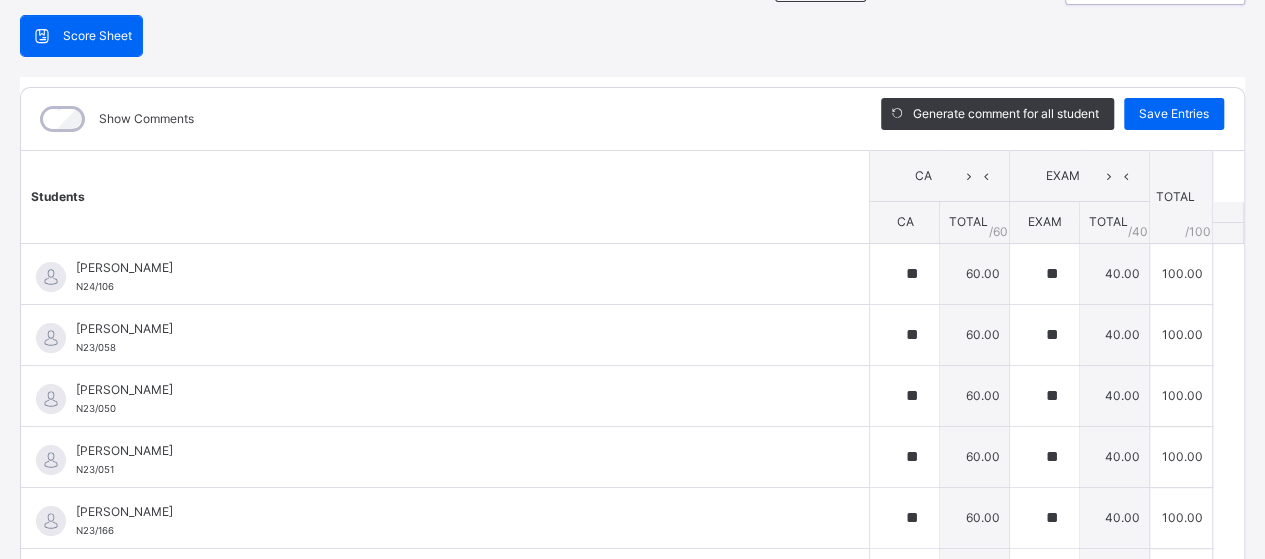 scroll, scrollTop: 194, scrollLeft: 0, axis: vertical 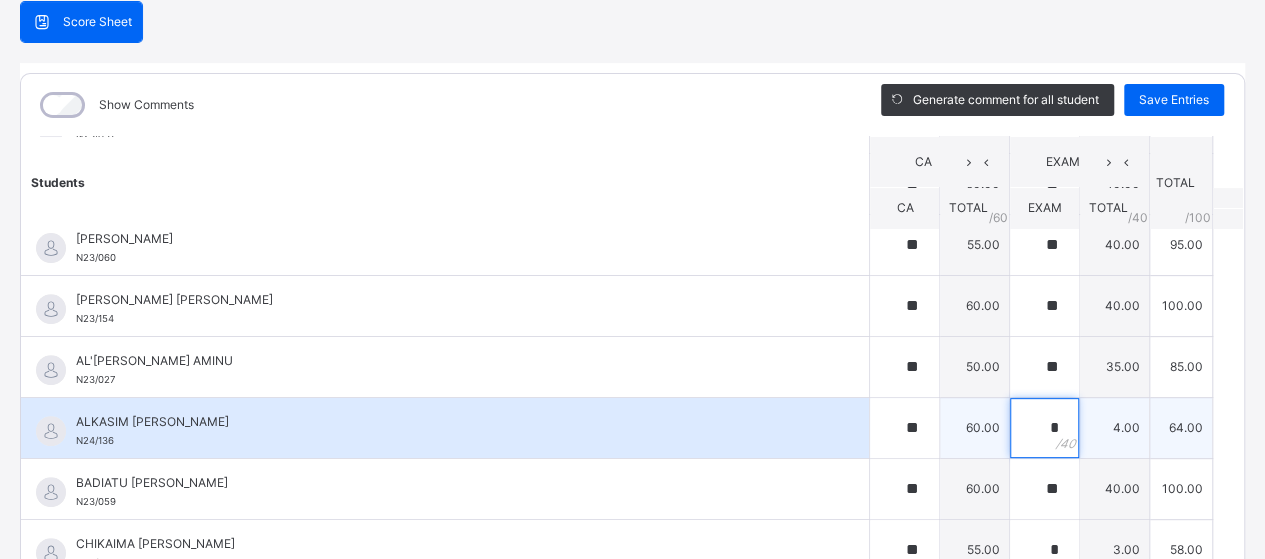 click on "*" at bounding box center (1044, 428) 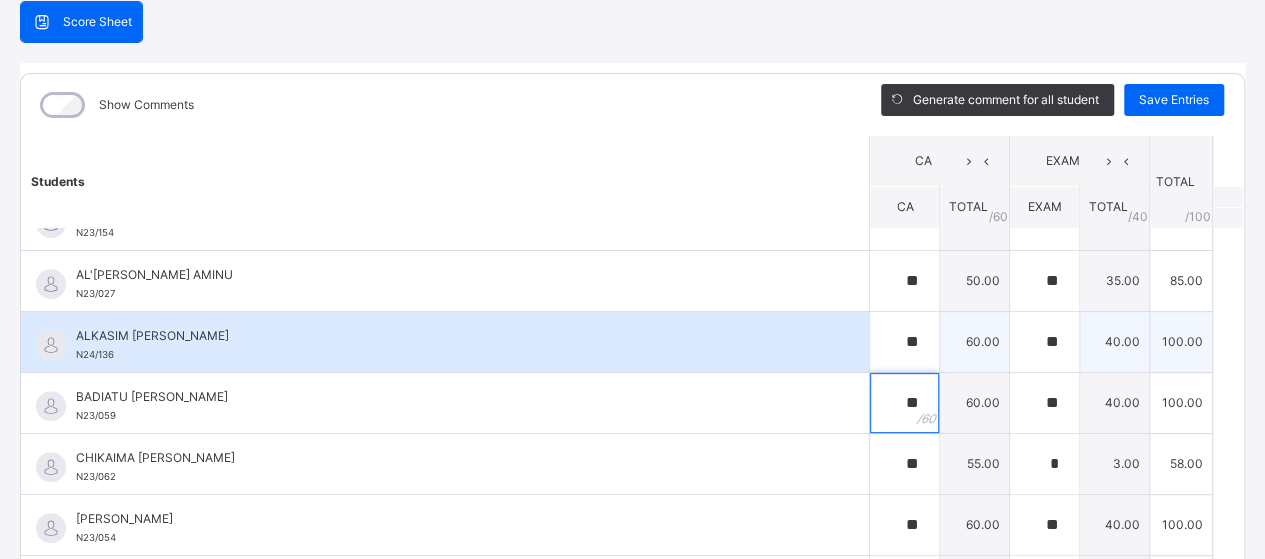 scroll, scrollTop: 407, scrollLeft: 0, axis: vertical 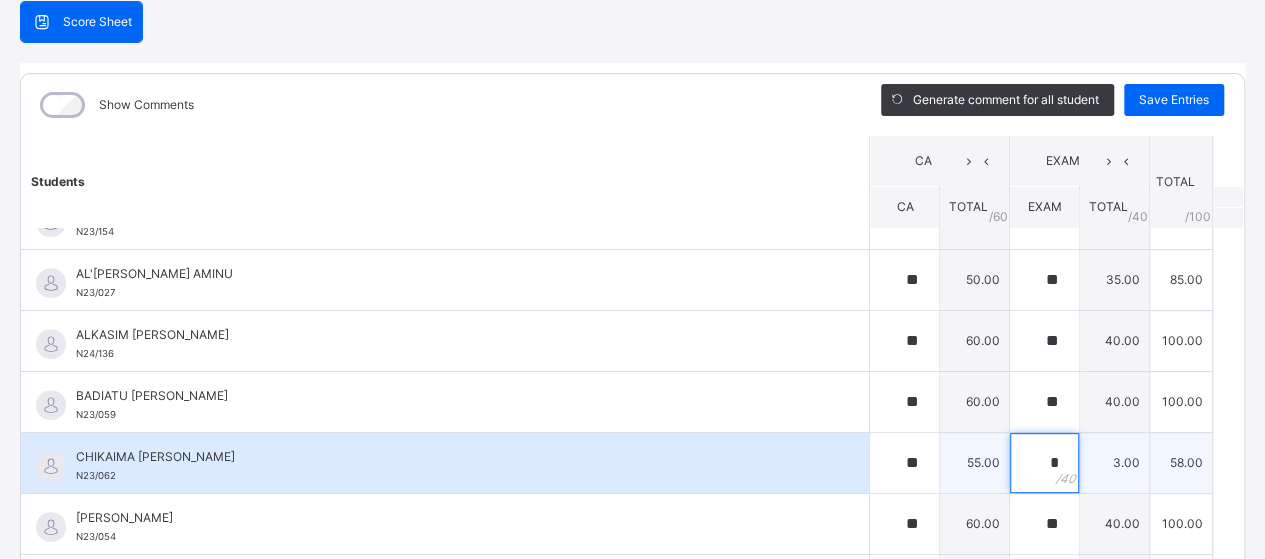 click on "*" at bounding box center [1044, 463] 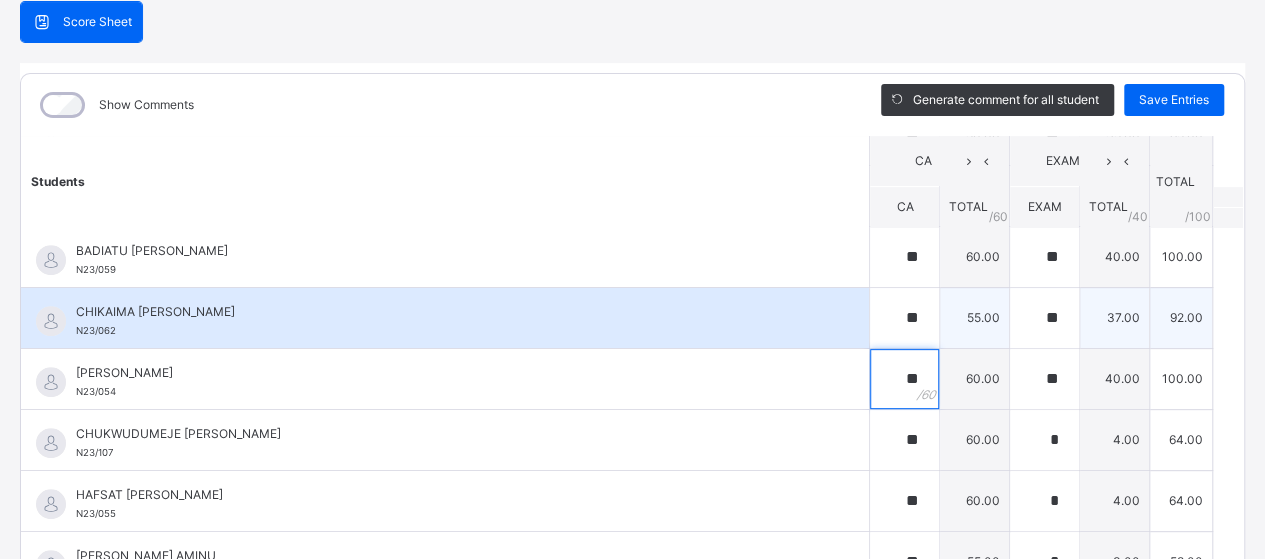scroll, scrollTop: 558, scrollLeft: 0, axis: vertical 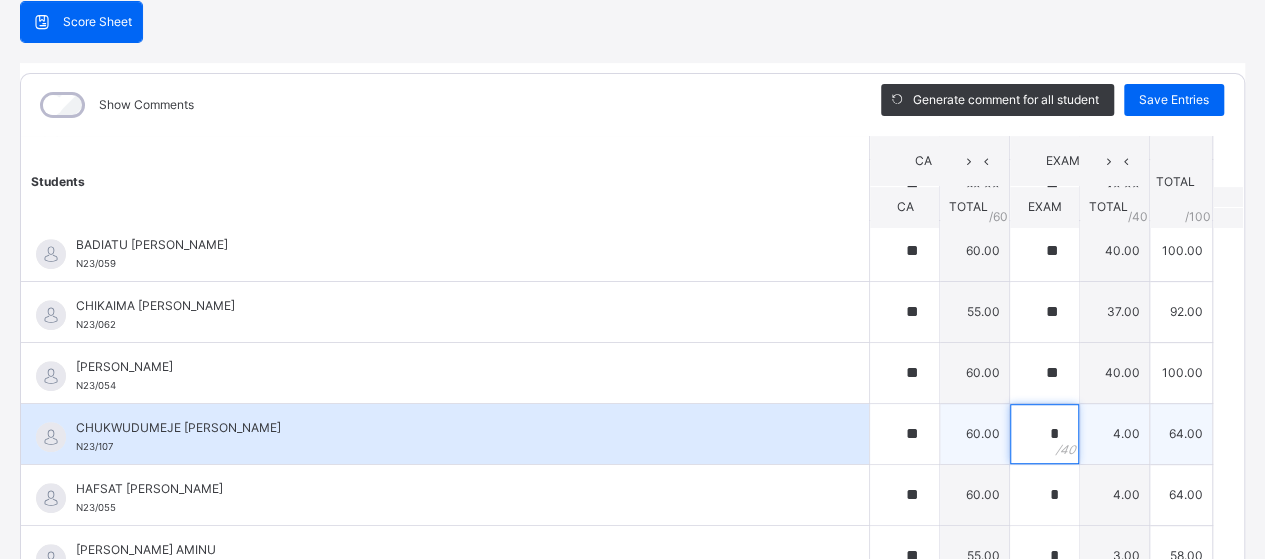 click on "*" at bounding box center (1044, 434) 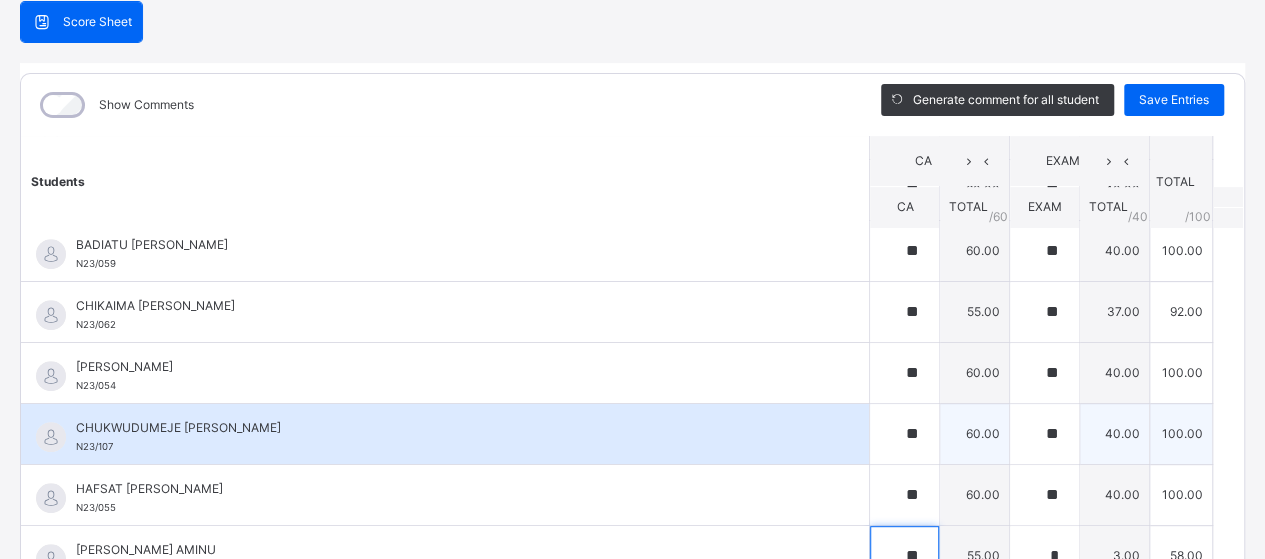 scroll, scrollTop: 213, scrollLeft: 0, axis: vertical 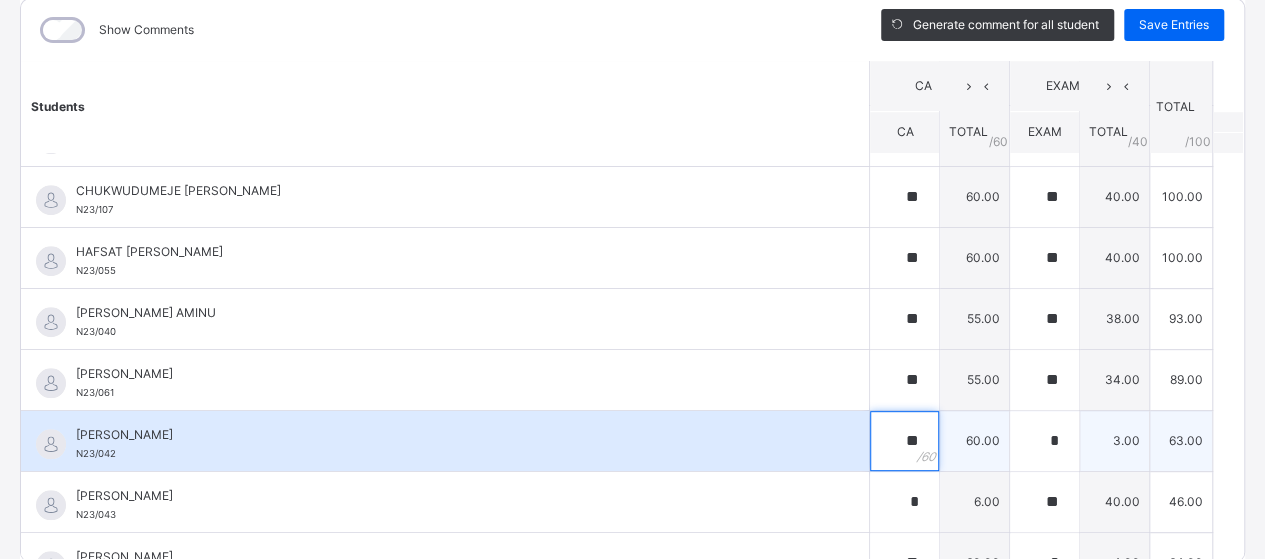 click on "**" at bounding box center [904, 441] 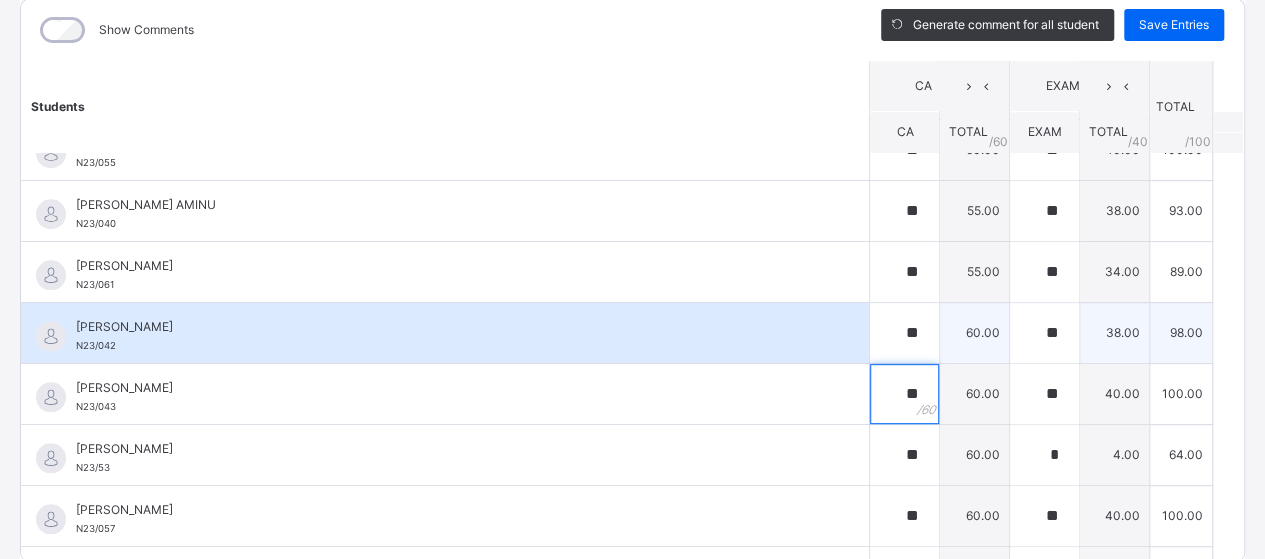 scroll, scrollTop: 830, scrollLeft: 0, axis: vertical 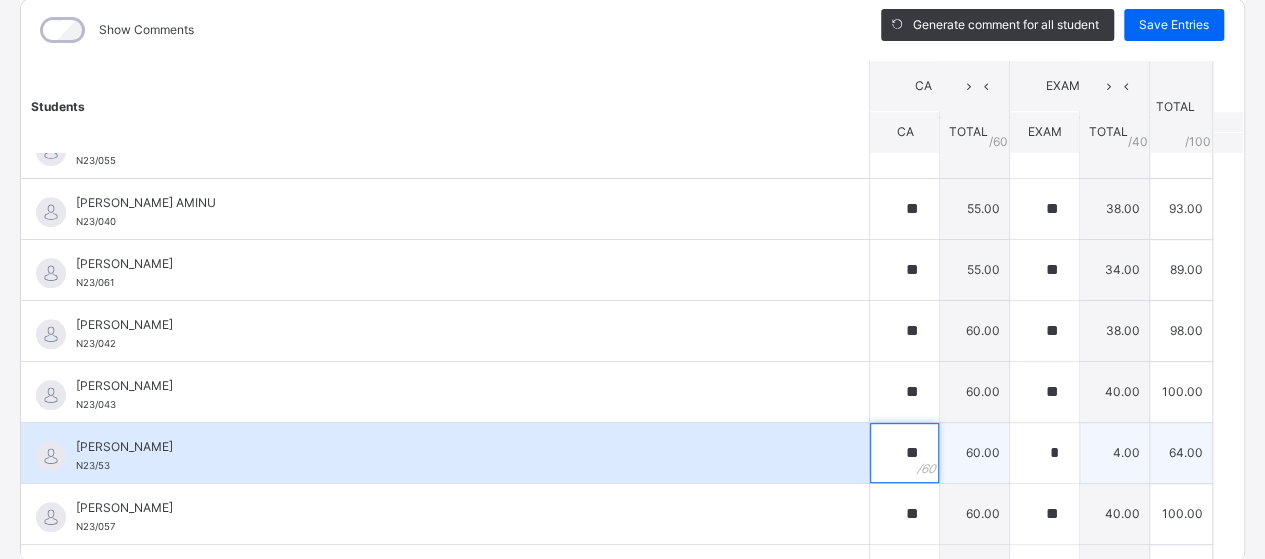 click on "**" at bounding box center (904, 453) 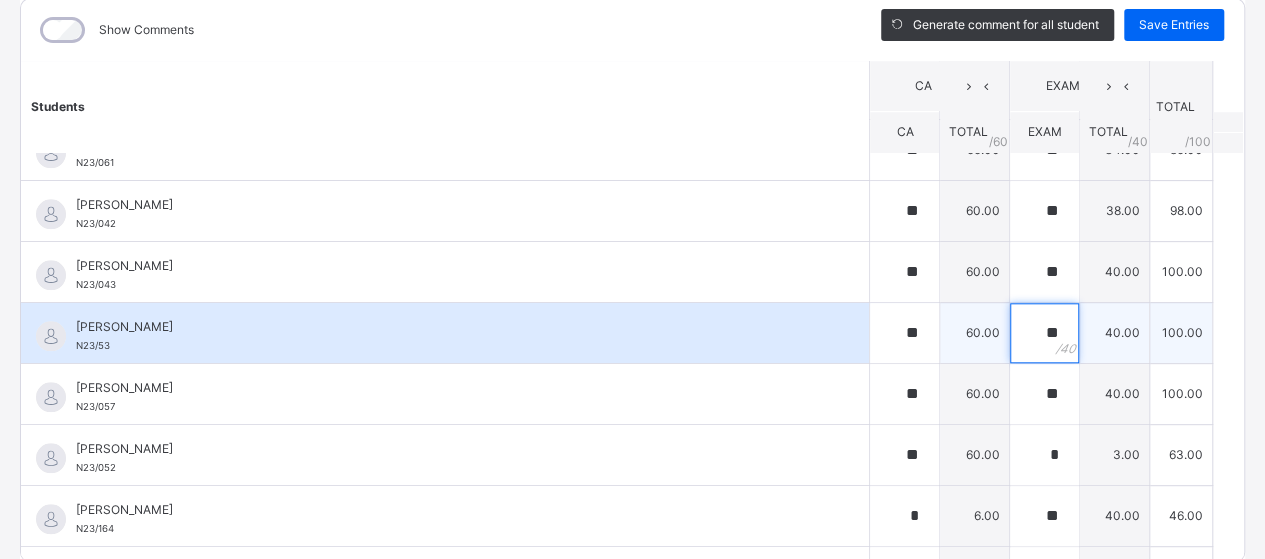 scroll, scrollTop: 982, scrollLeft: 0, axis: vertical 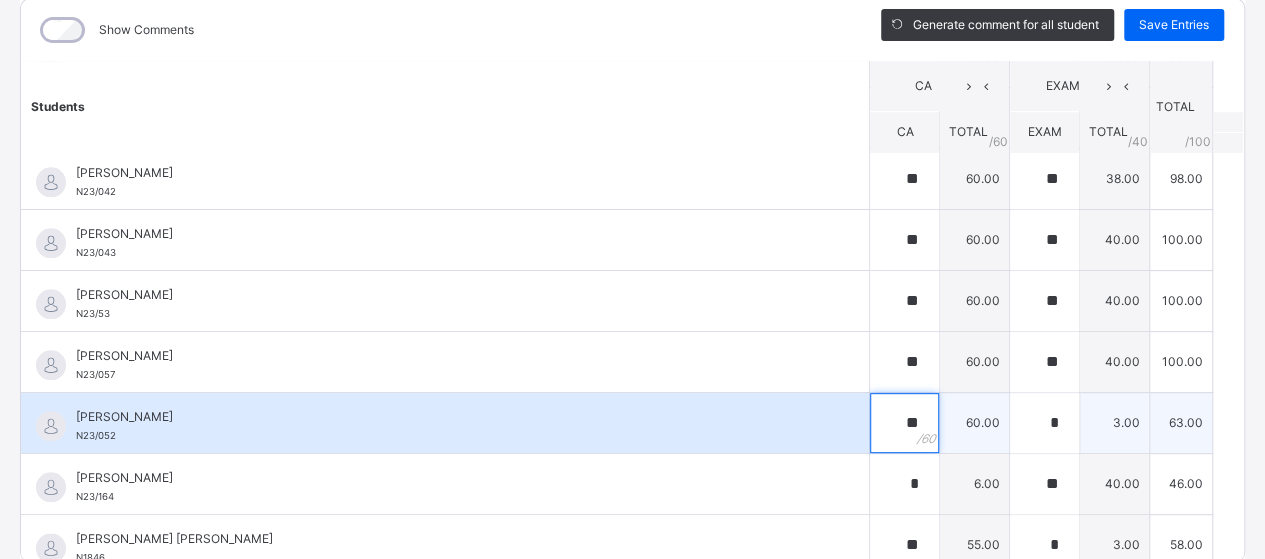 click on "**" at bounding box center [904, 423] 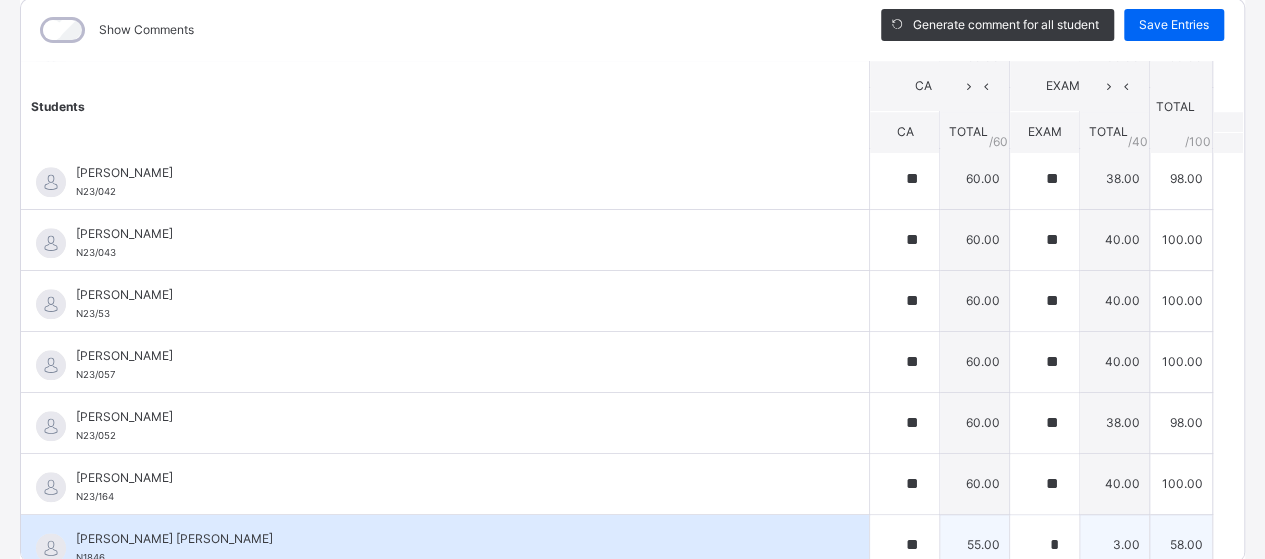 click on "55.00" at bounding box center (975, 544) 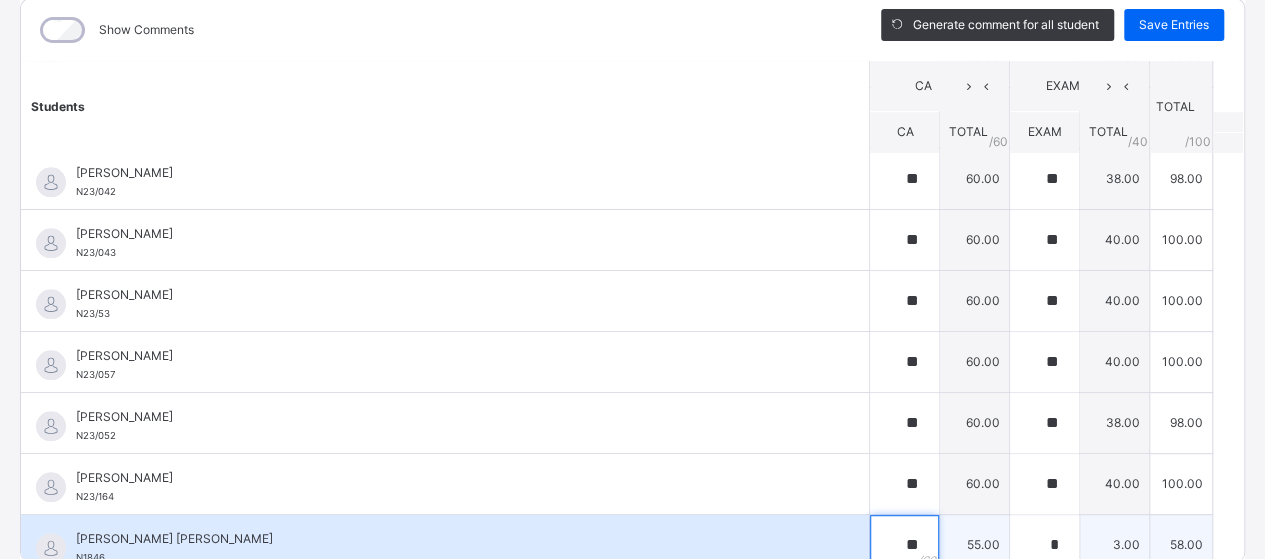 click on "**" at bounding box center (904, 545) 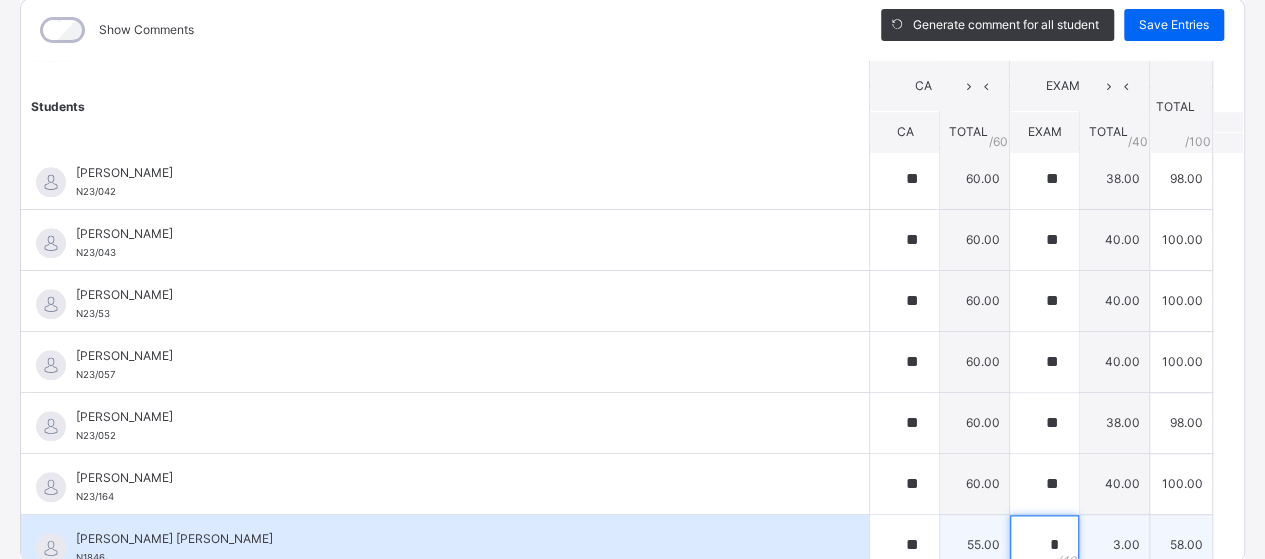 scroll, scrollTop: 987, scrollLeft: 0, axis: vertical 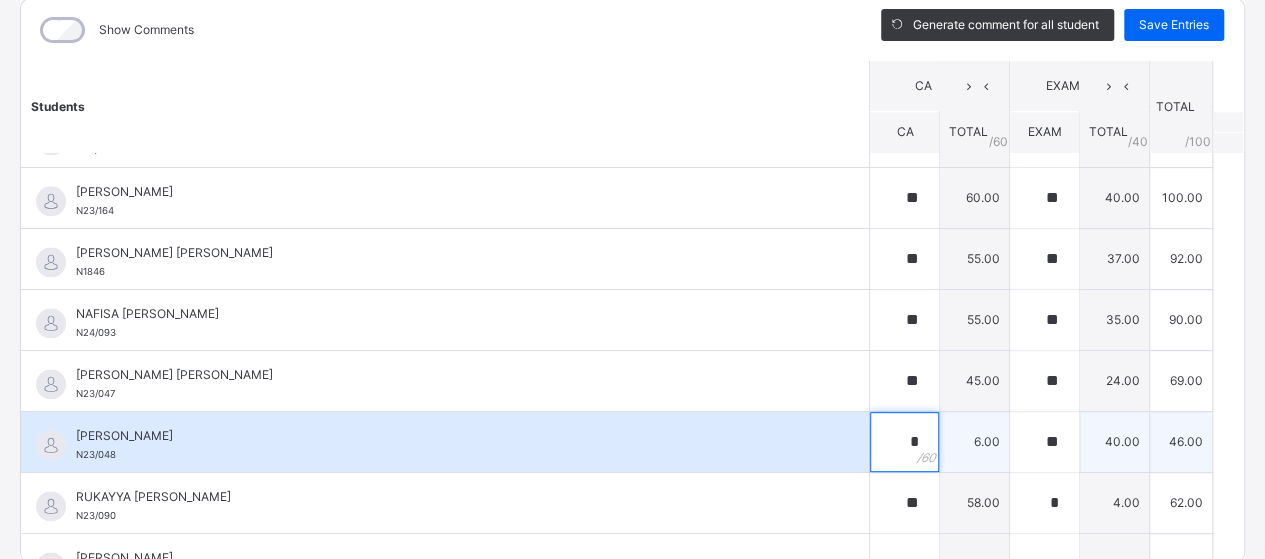 click on "*" at bounding box center [904, 442] 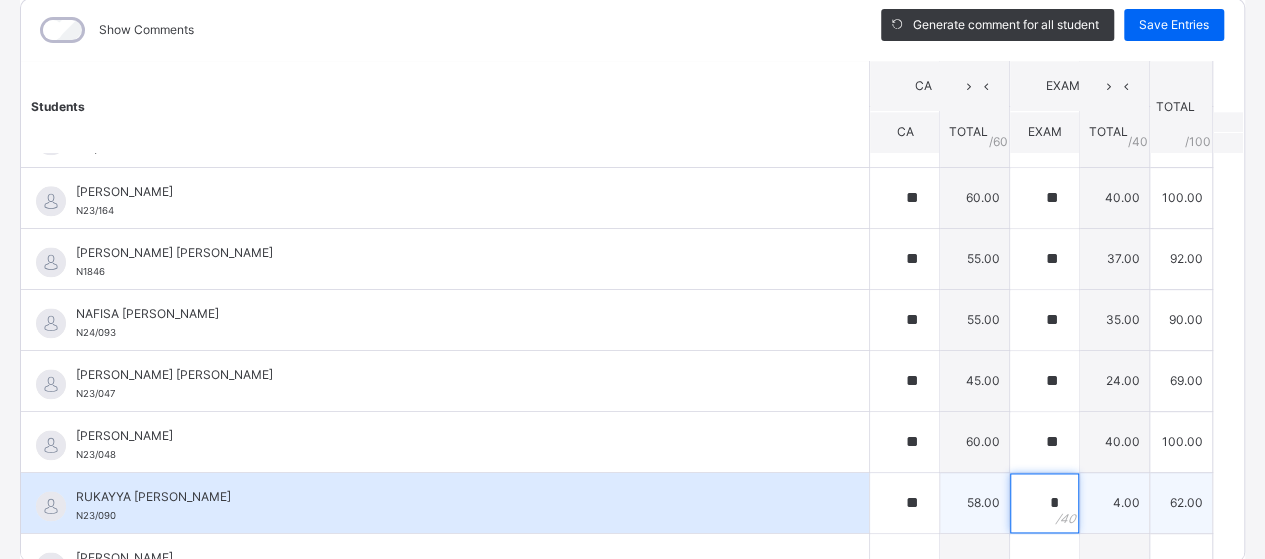click on "*" at bounding box center (1044, 503) 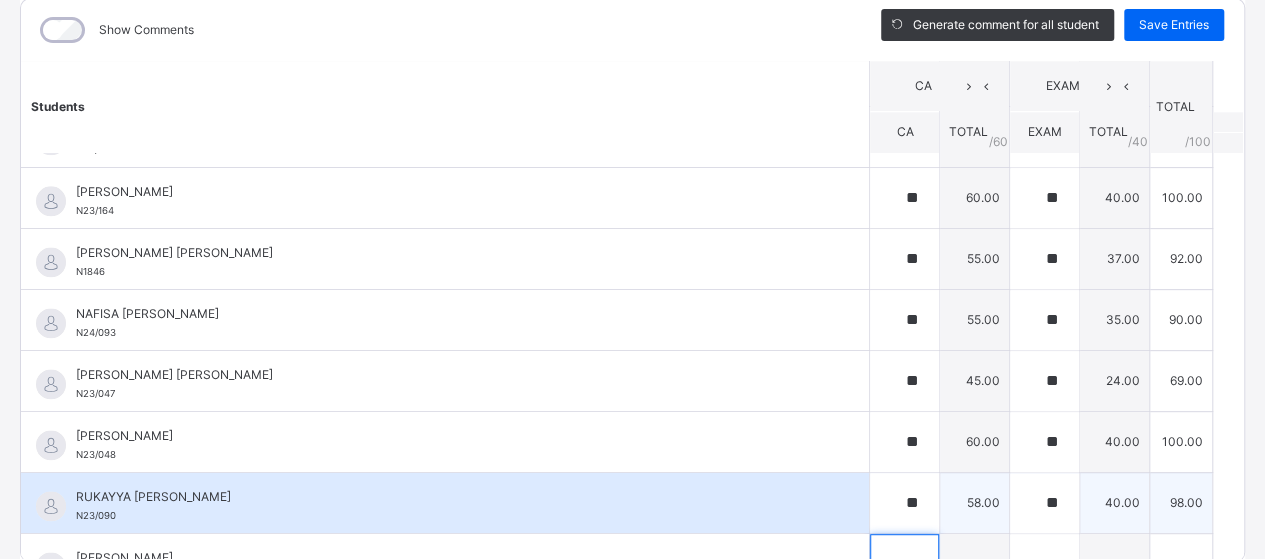 scroll, scrollTop: 1290, scrollLeft: 0, axis: vertical 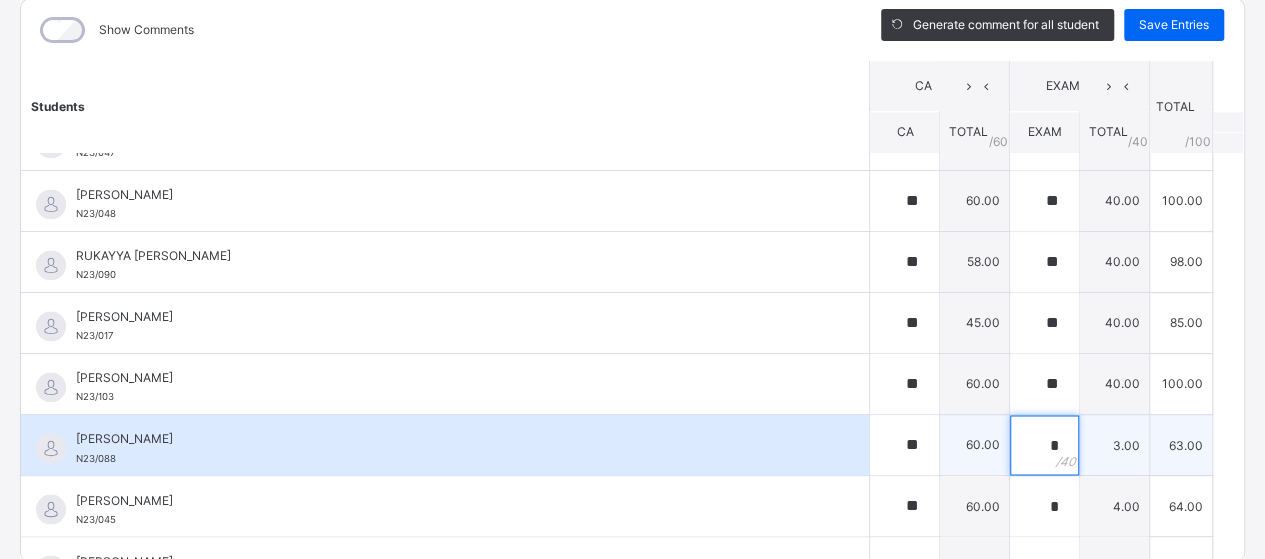 click on "*" at bounding box center (1044, 445) 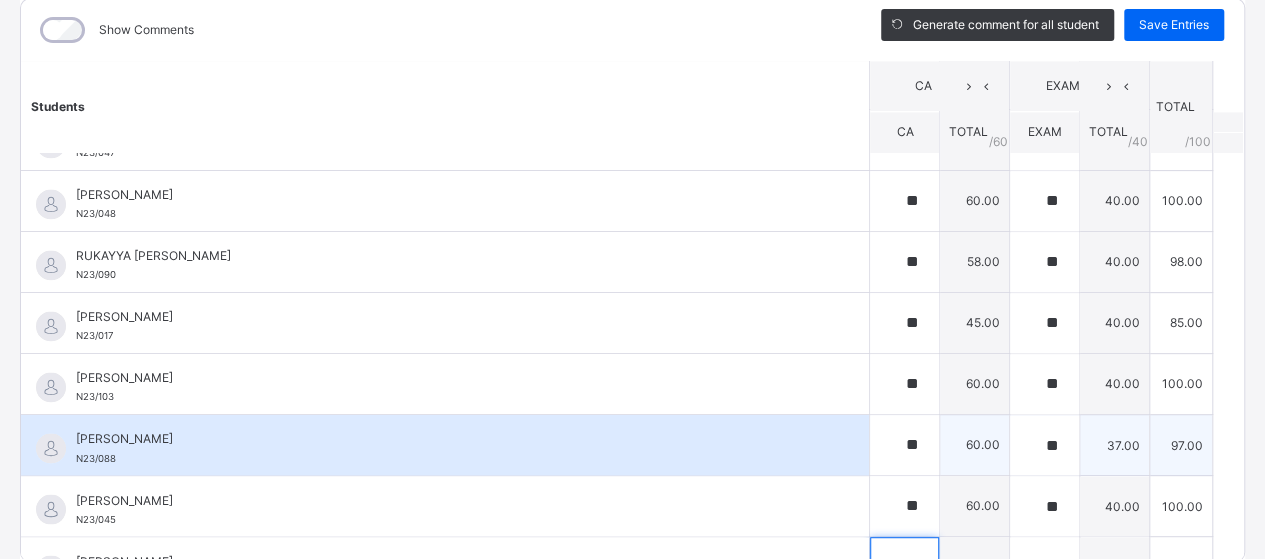 scroll, scrollTop: 1533, scrollLeft: 0, axis: vertical 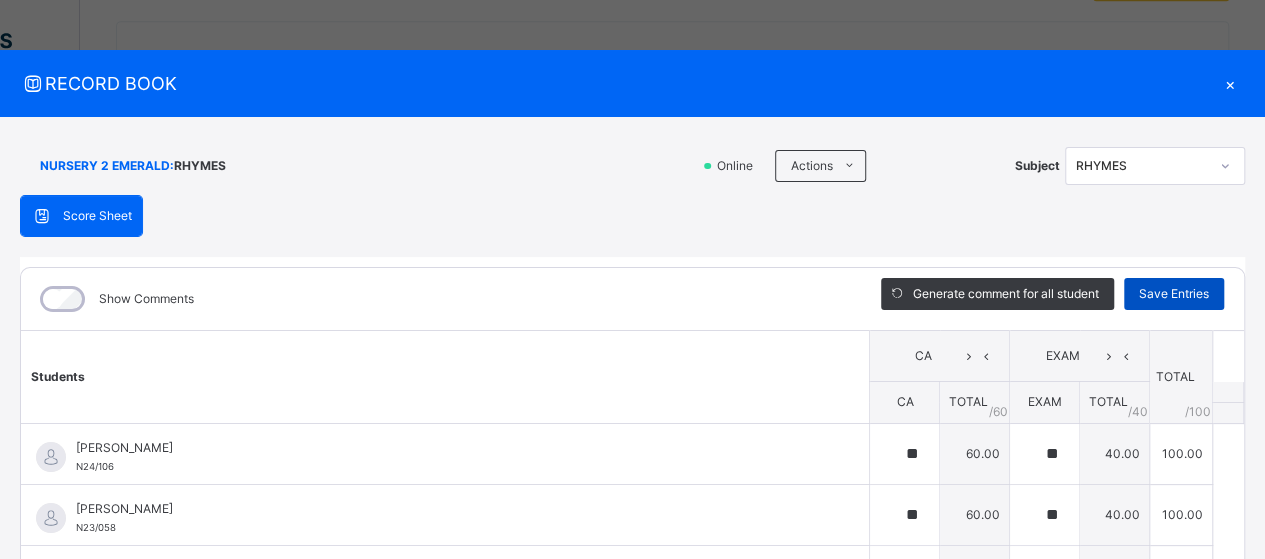 click on "Save Entries" at bounding box center (1174, 294) 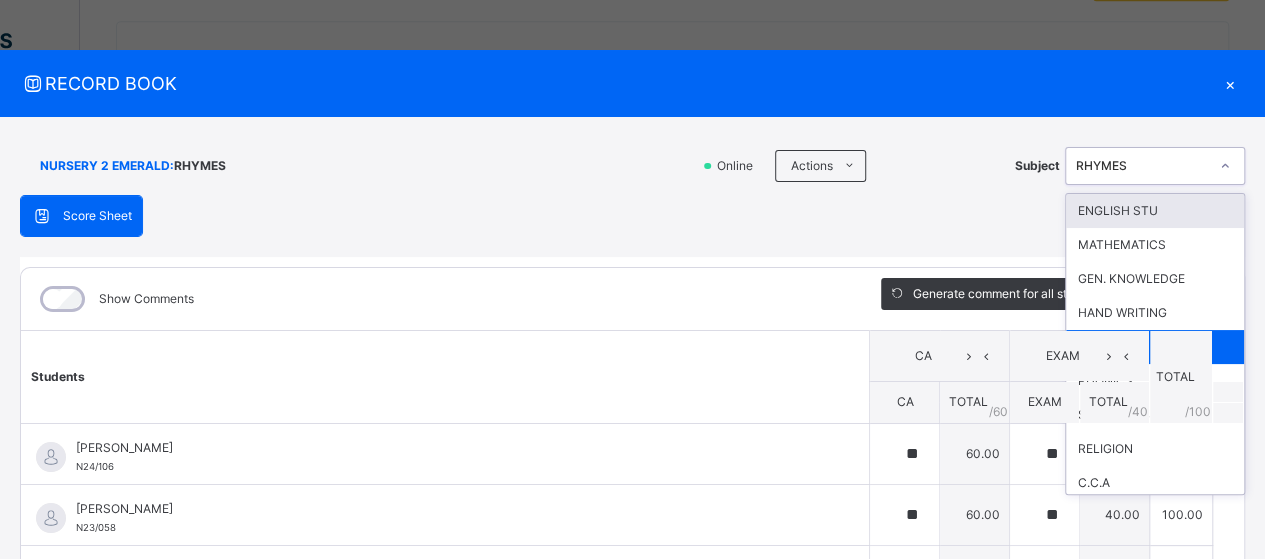 click 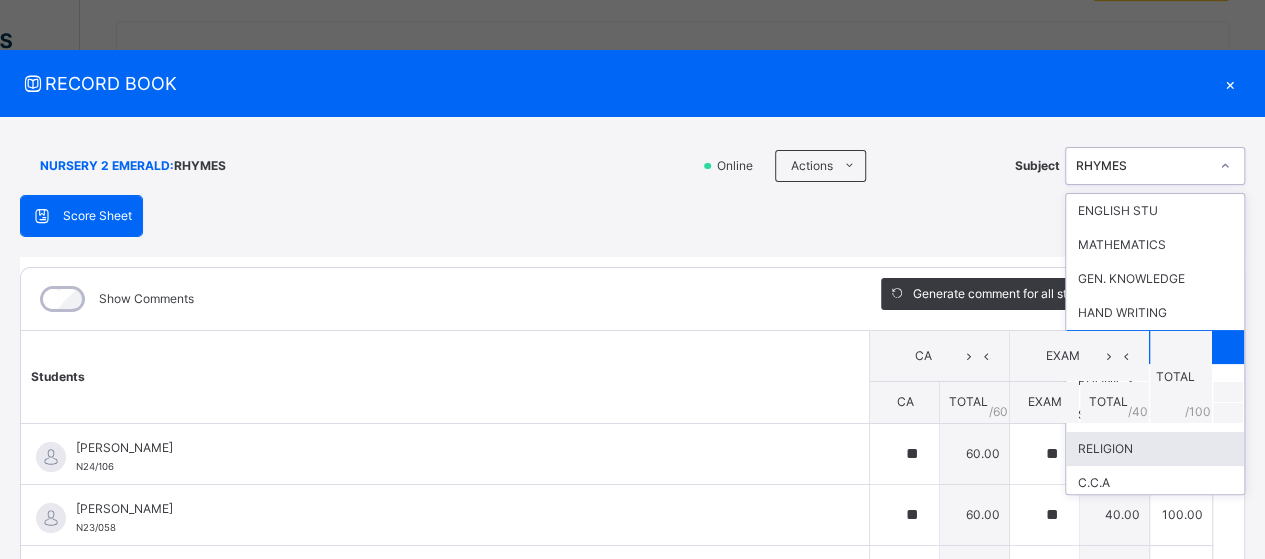 click on "RELIGION" at bounding box center (1155, 449) 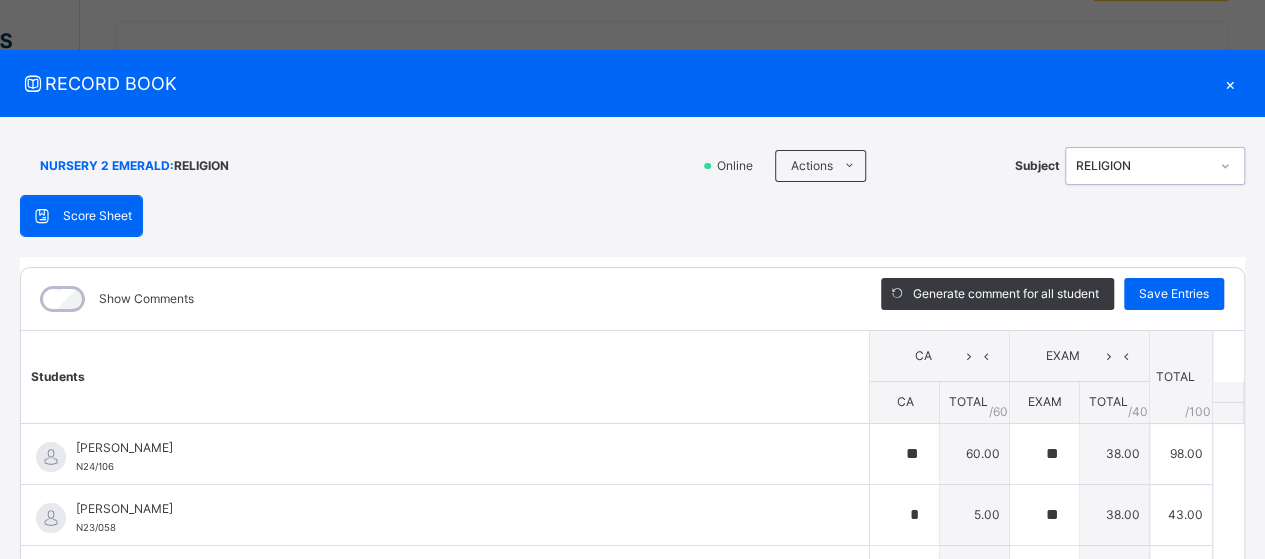 scroll, scrollTop: 300, scrollLeft: 0, axis: vertical 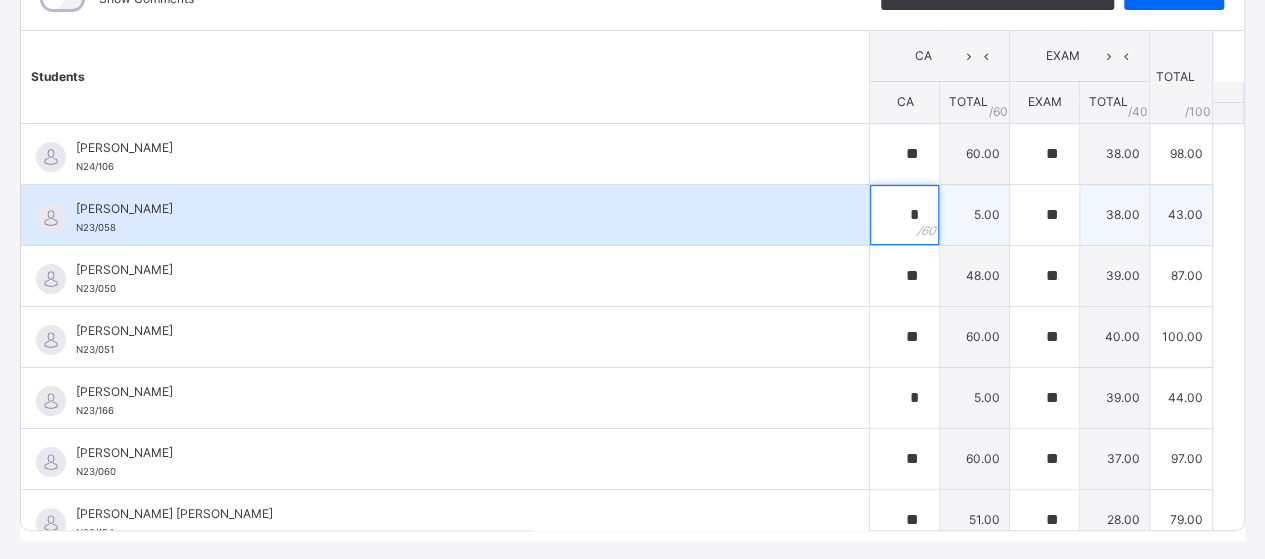 click on "*" at bounding box center (904, 215) 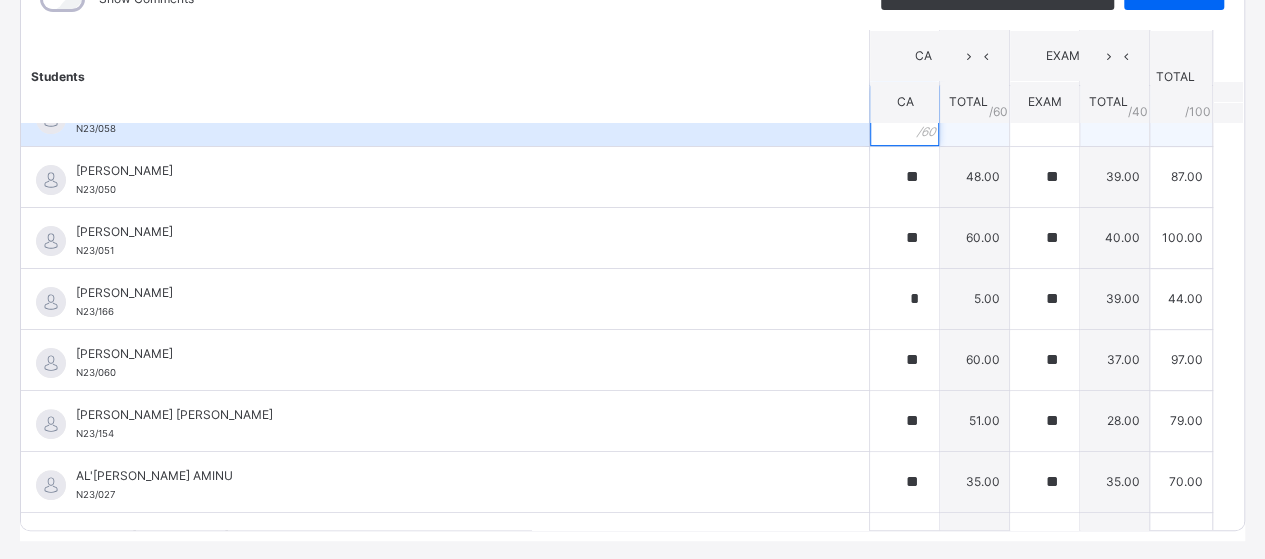 scroll, scrollTop: 100, scrollLeft: 0, axis: vertical 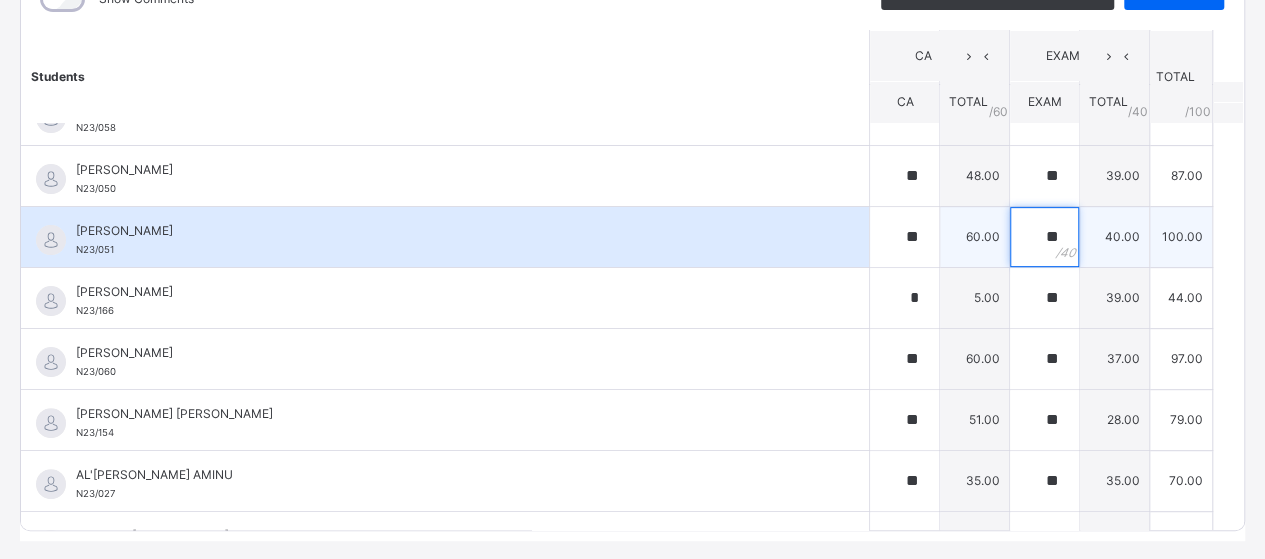 click on "**" at bounding box center [1044, 237] 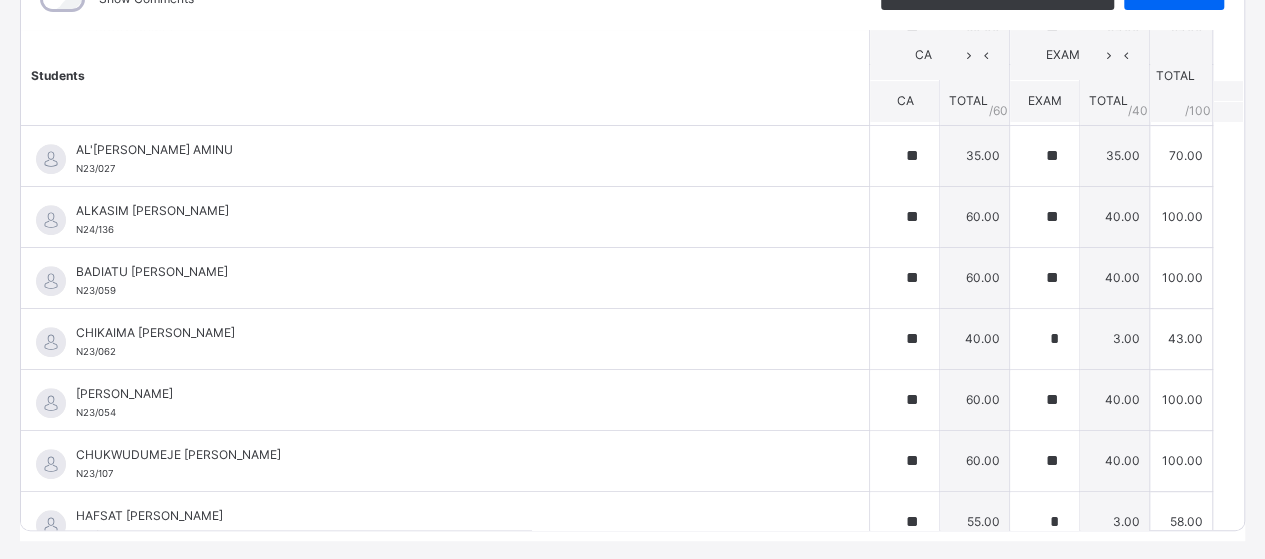 scroll, scrollTop: 426, scrollLeft: 0, axis: vertical 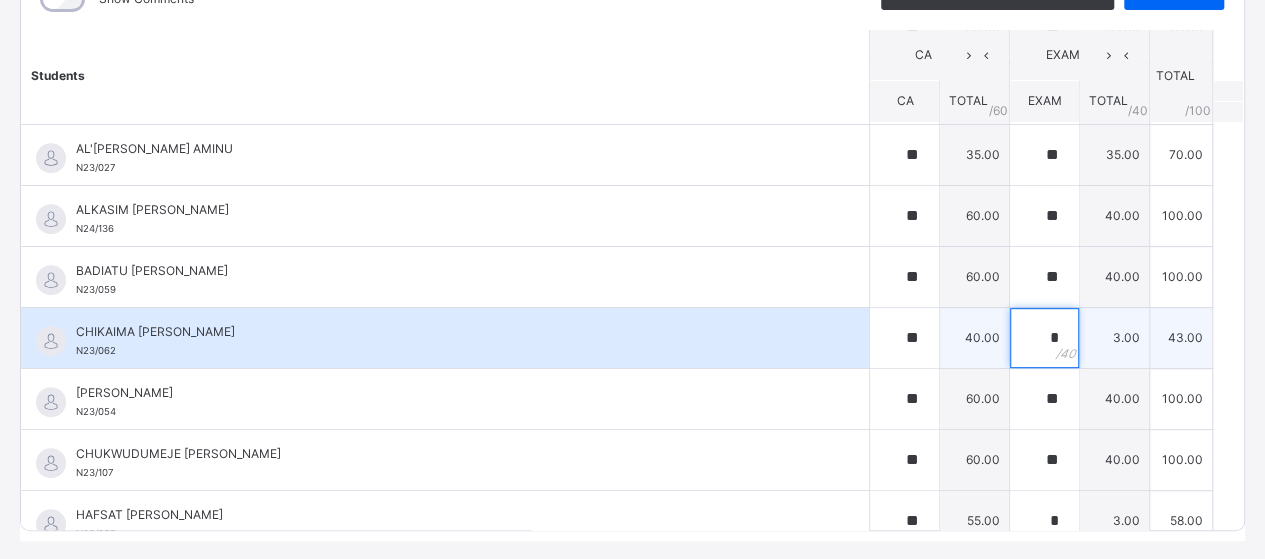 click on "*" at bounding box center [1044, 338] 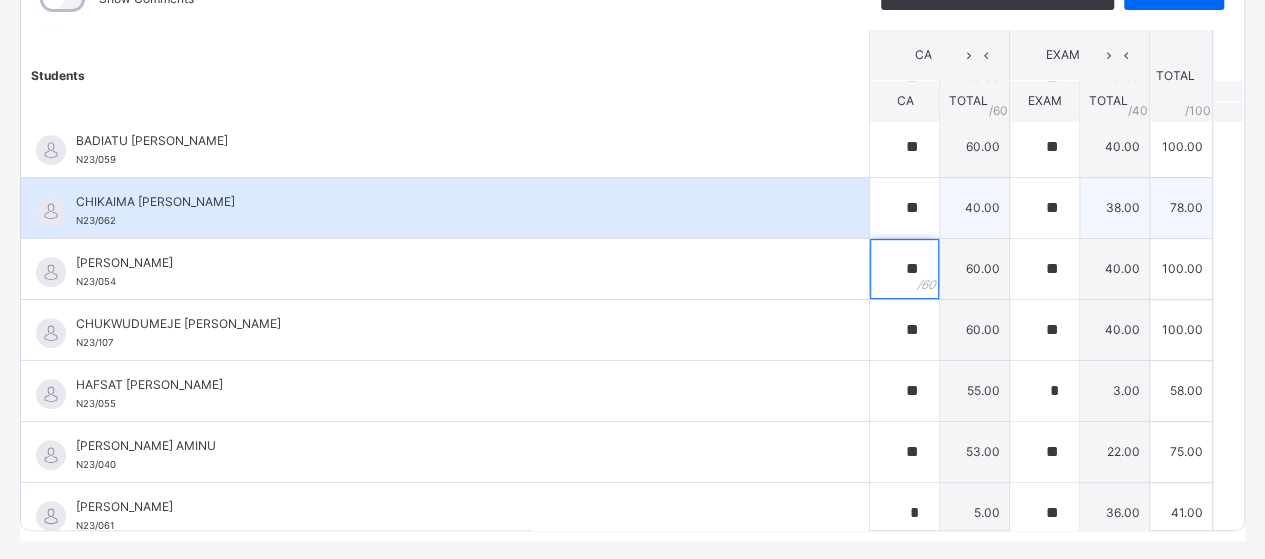 scroll, scrollTop: 557, scrollLeft: 0, axis: vertical 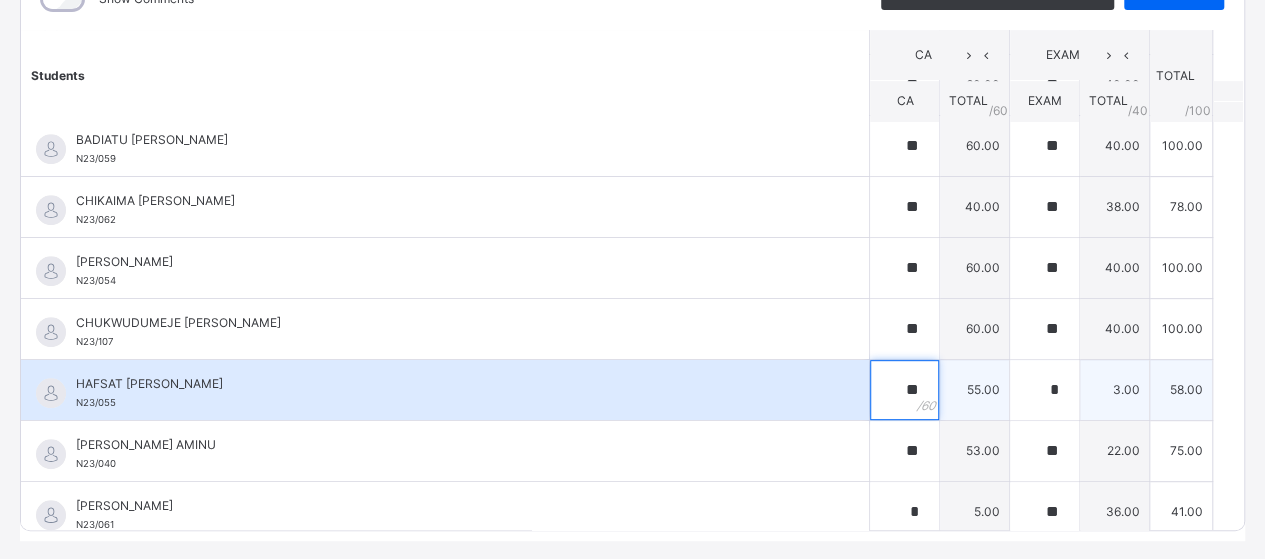 click on "**" at bounding box center (904, 390) 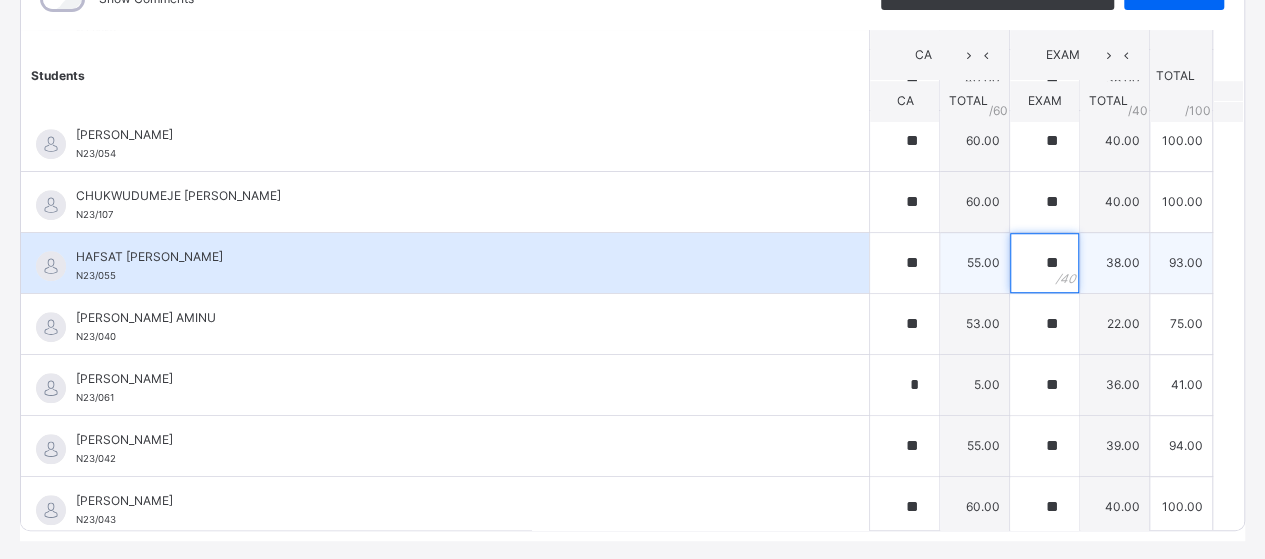 scroll, scrollTop: 685, scrollLeft: 0, axis: vertical 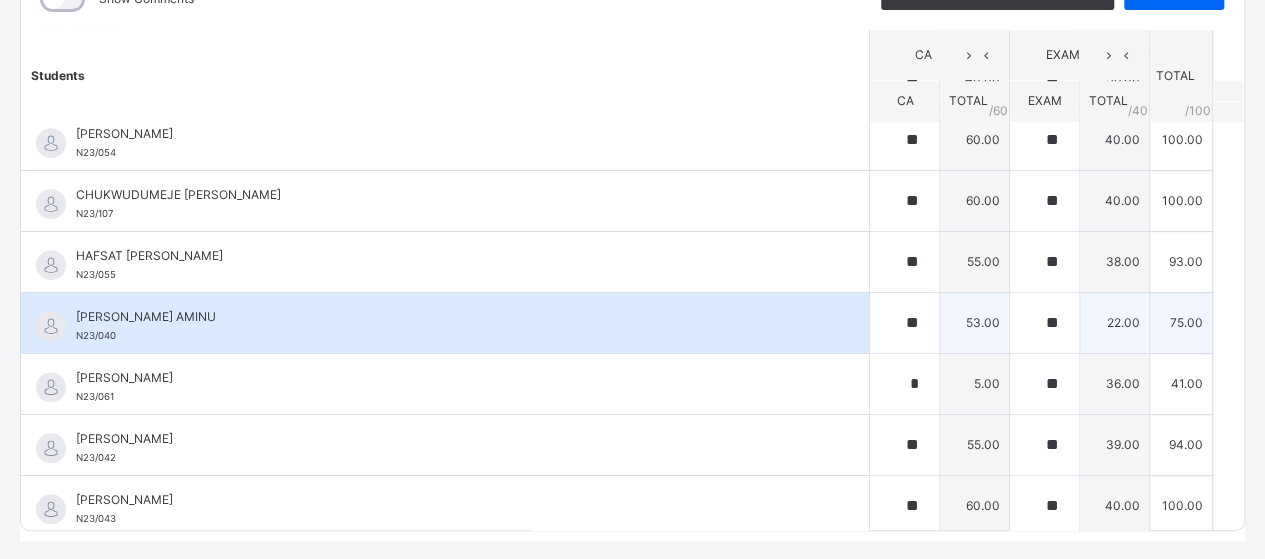 click on "22.00" at bounding box center [1115, 322] 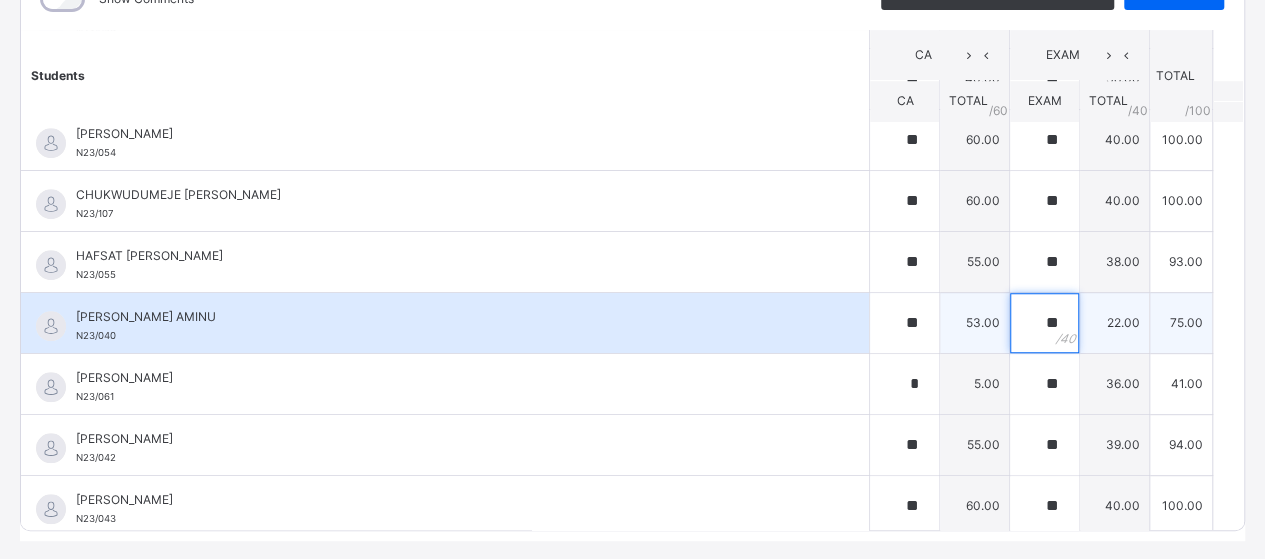 click on "**" at bounding box center [1044, 323] 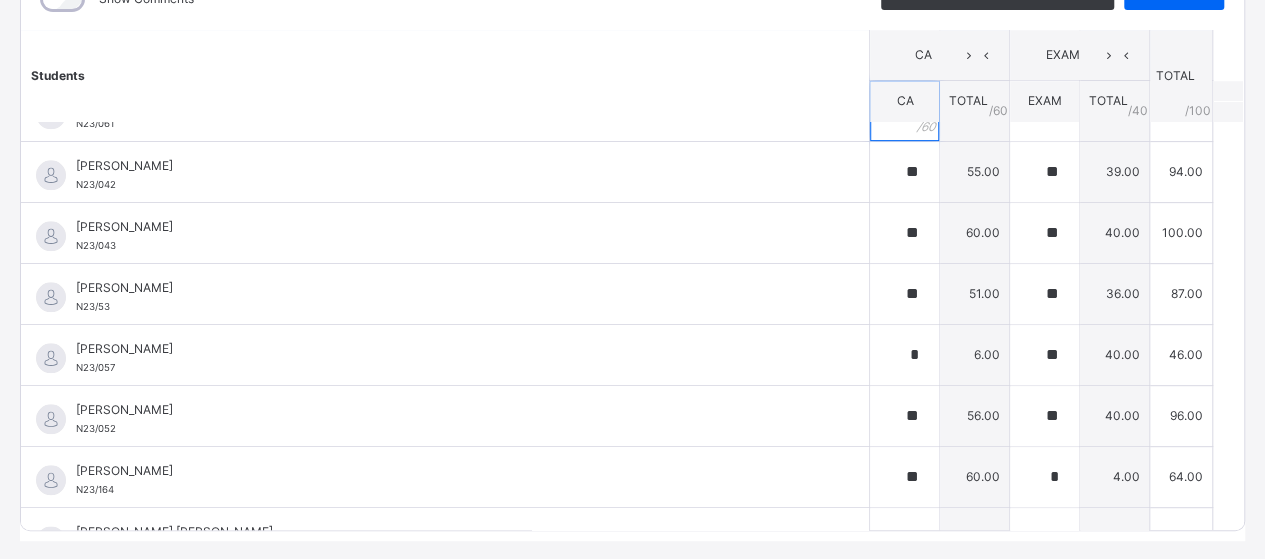 scroll, scrollTop: 964, scrollLeft: 0, axis: vertical 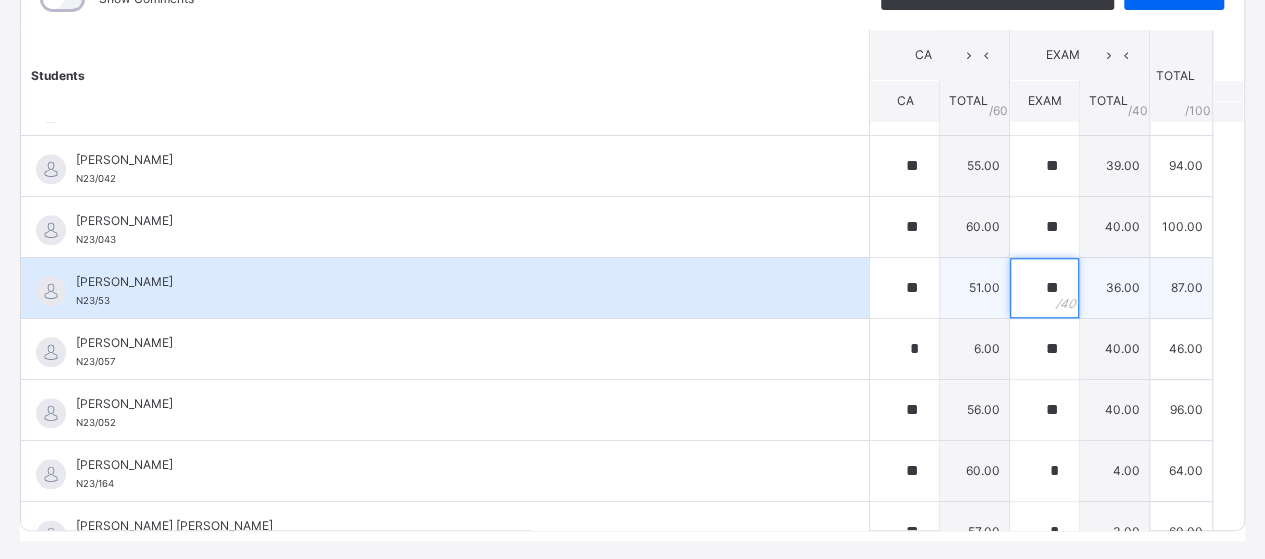 click on "**" at bounding box center [1044, 288] 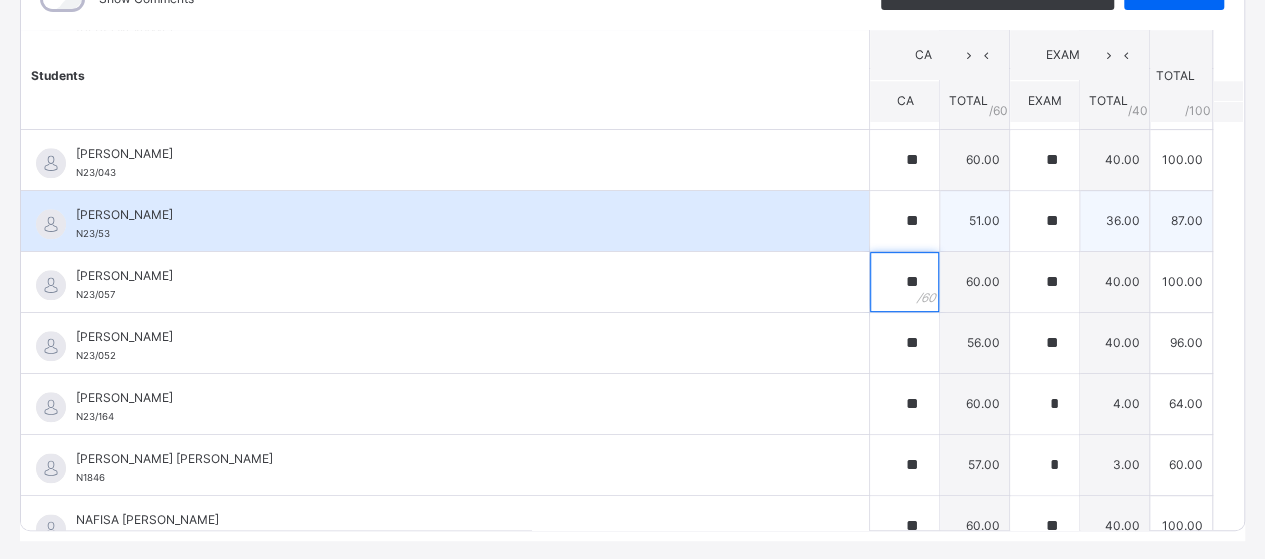 scroll, scrollTop: 1034, scrollLeft: 0, axis: vertical 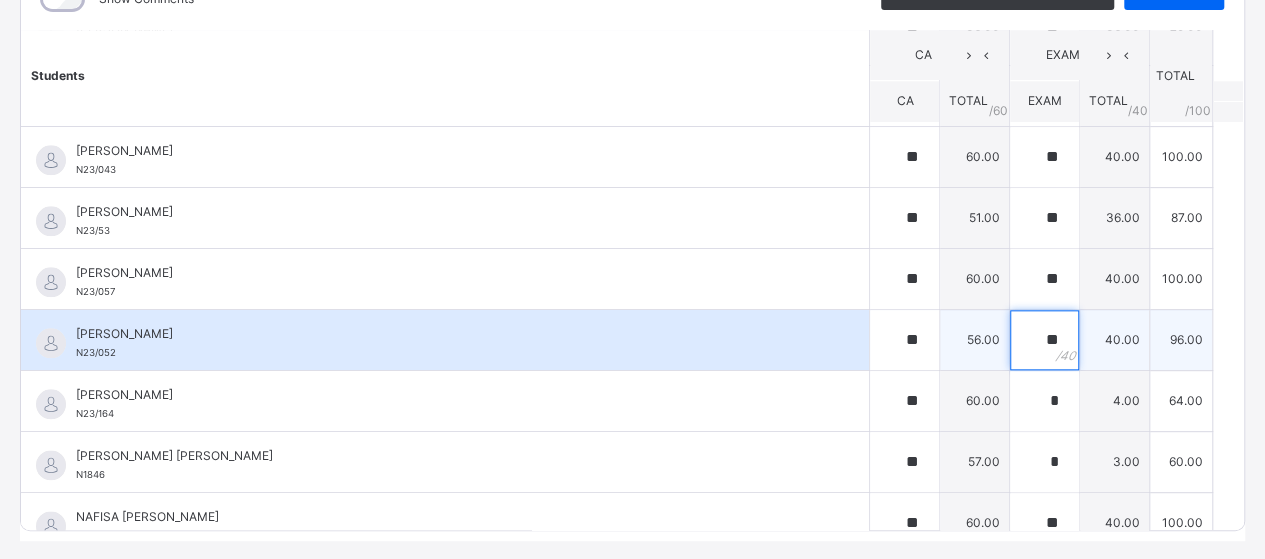 click on "**" at bounding box center (1044, 340) 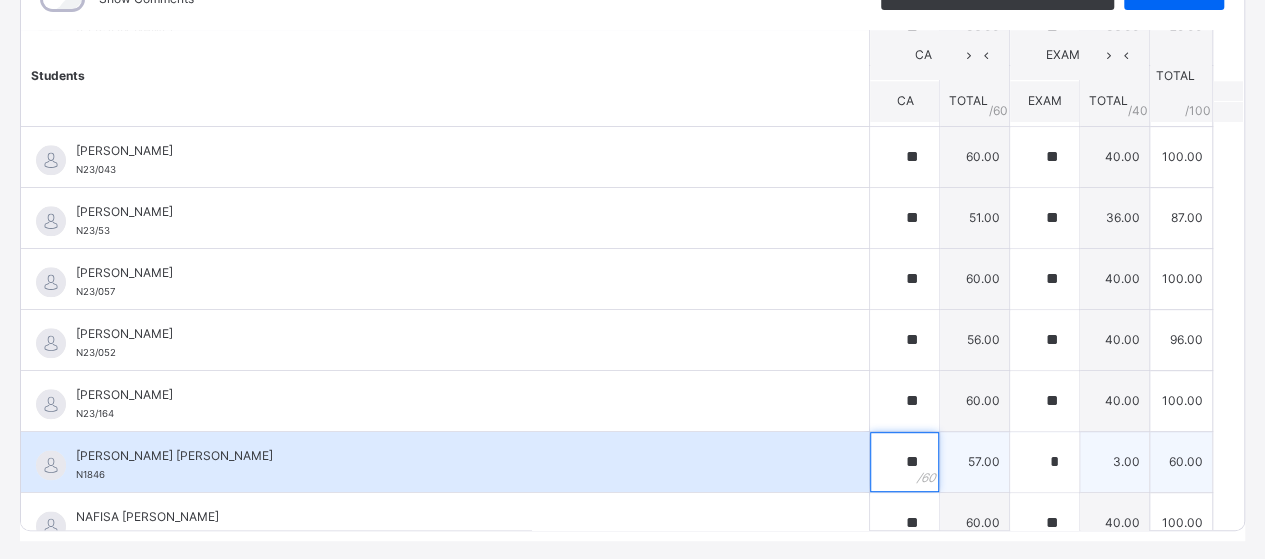 click on "**" at bounding box center [904, 462] 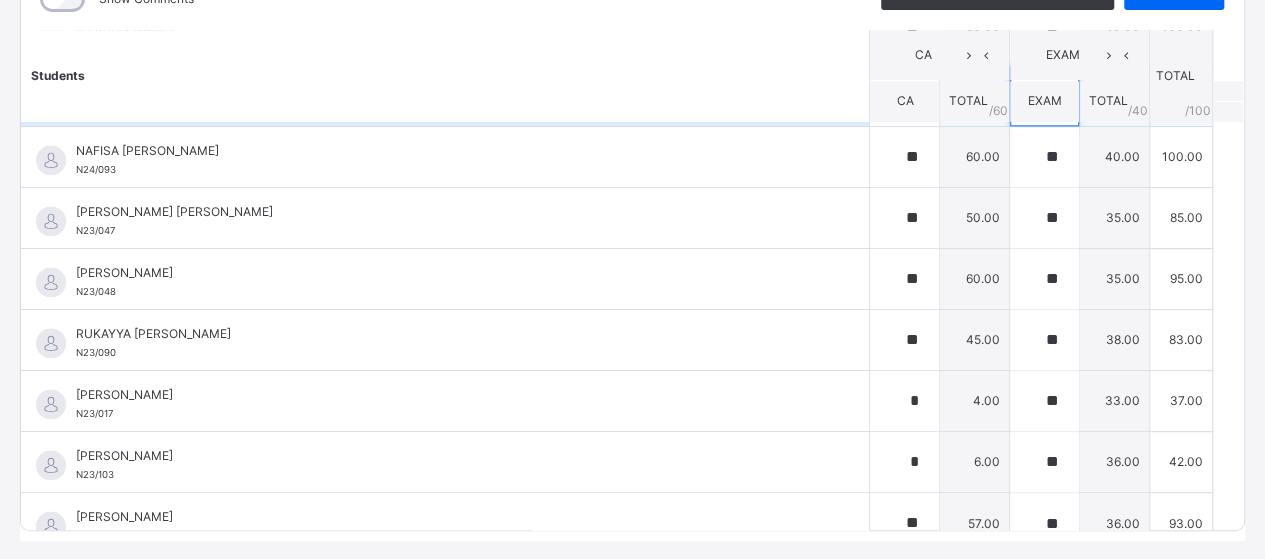 scroll, scrollTop: 1401, scrollLeft: 0, axis: vertical 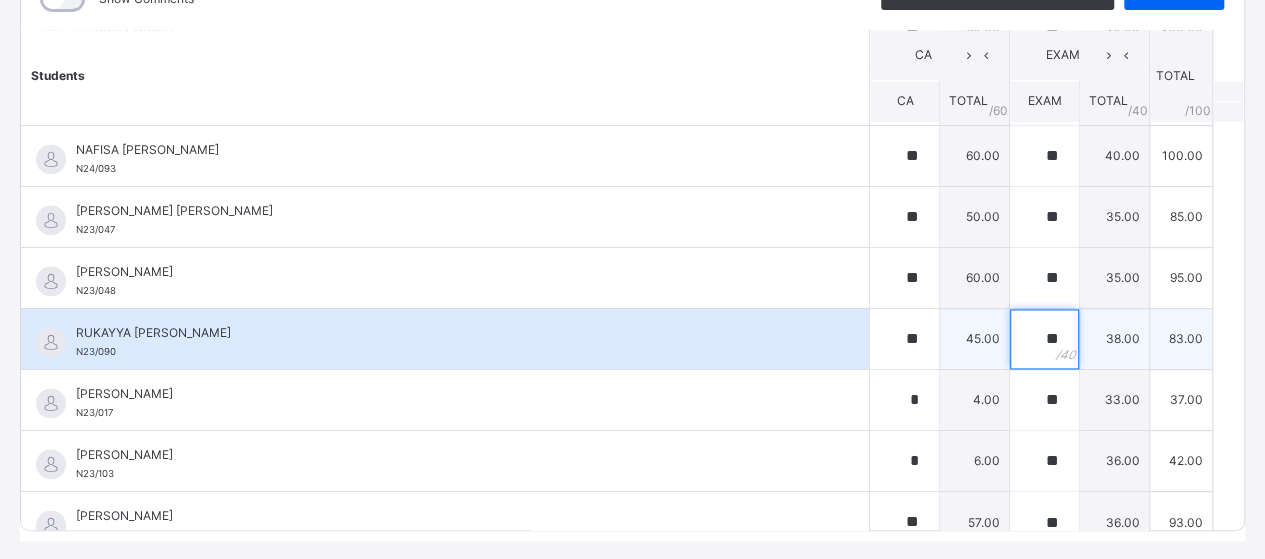 click on "**" at bounding box center (1044, 339) 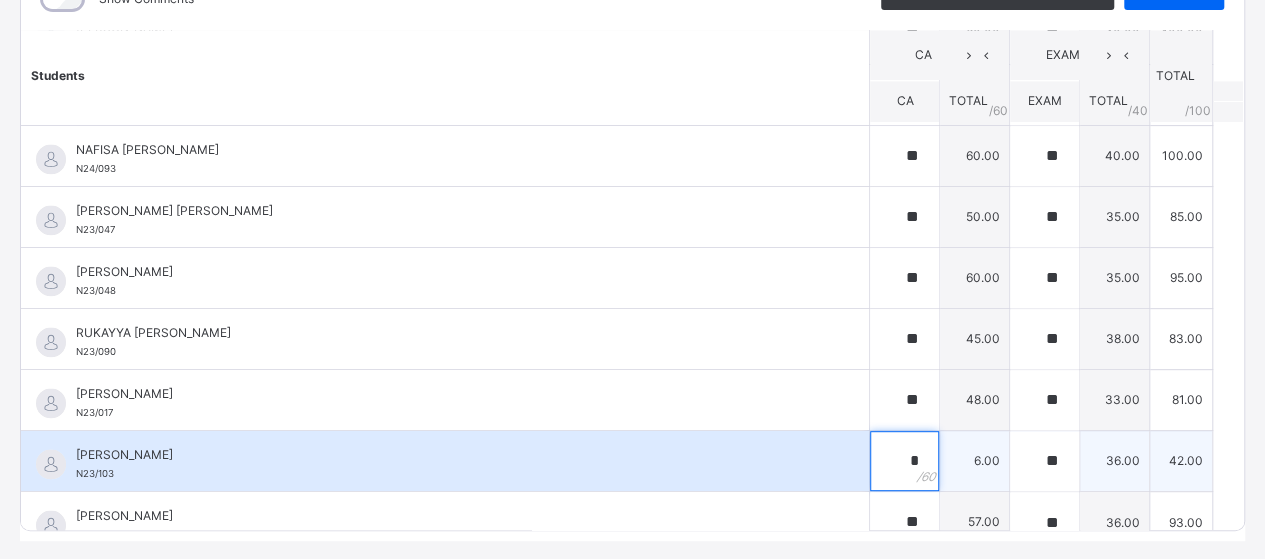 click on "*" at bounding box center [904, 461] 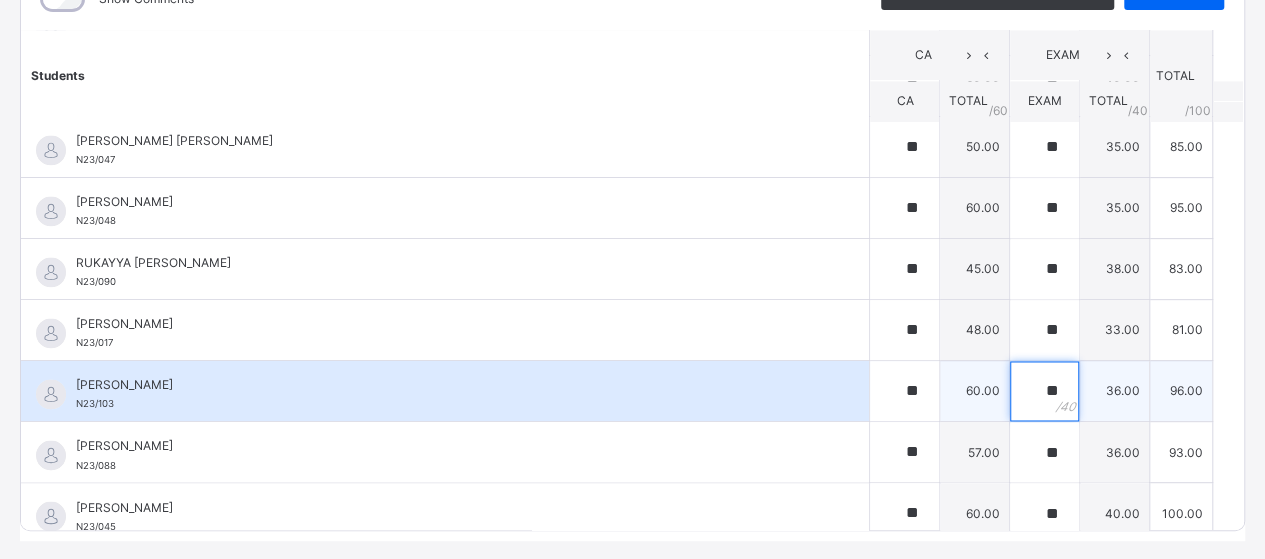 scroll, scrollTop: 1533, scrollLeft: 0, axis: vertical 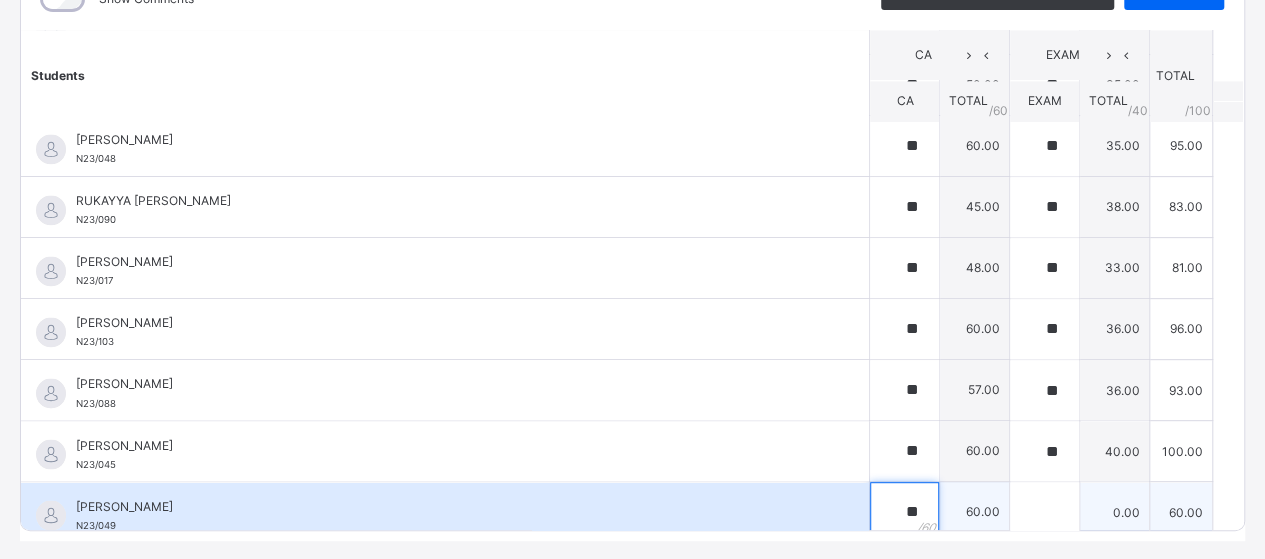 click on "**" at bounding box center [904, 512] 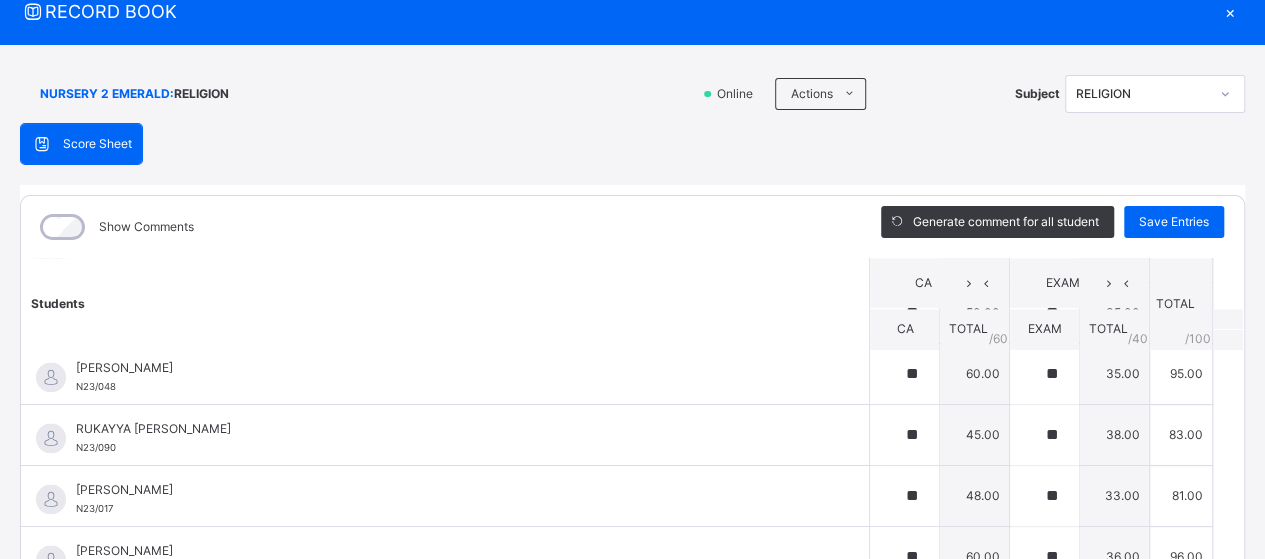 scroll, scrollTop: 38, scrollLeft: 0, axis: vertical 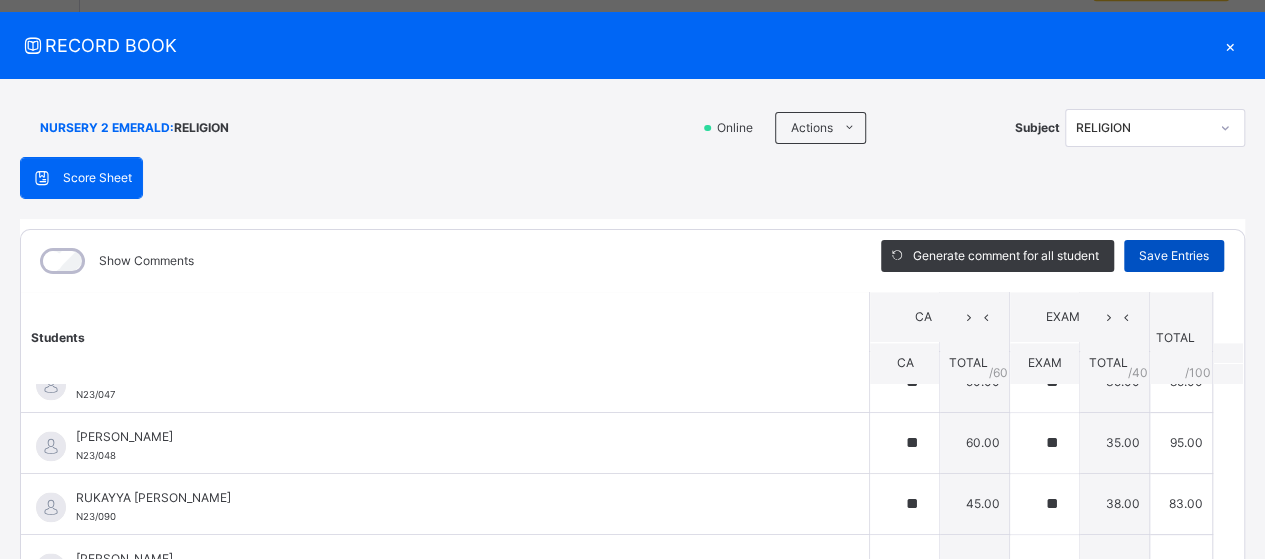click on "Save Entries" at bounding box center [1174, 256] 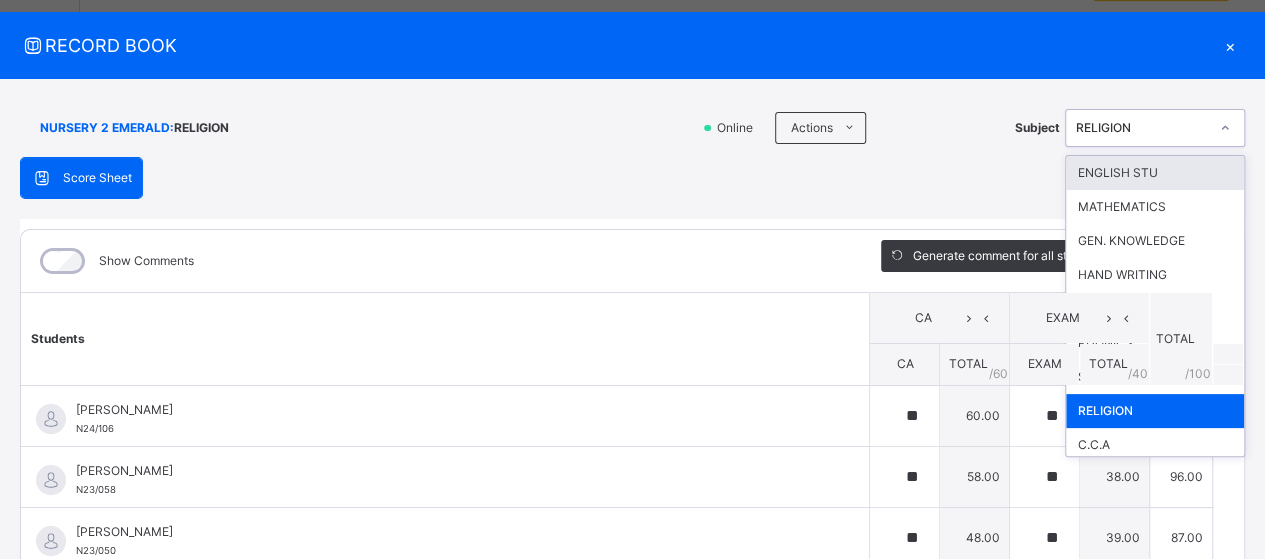 click 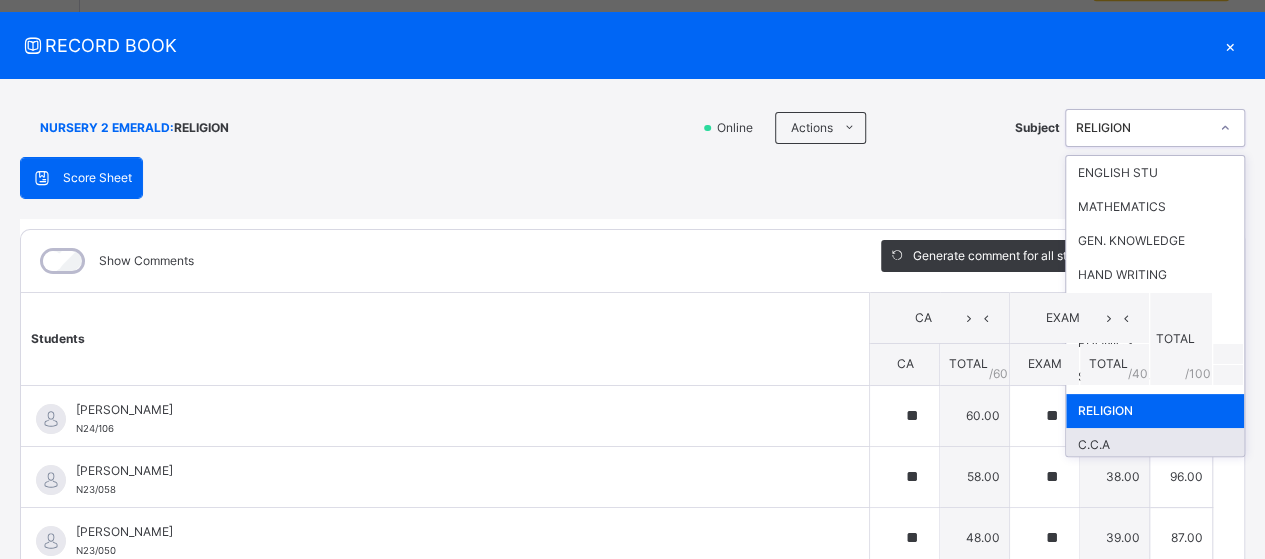 click on "C.C.A" at bounding box center (1155, 445) 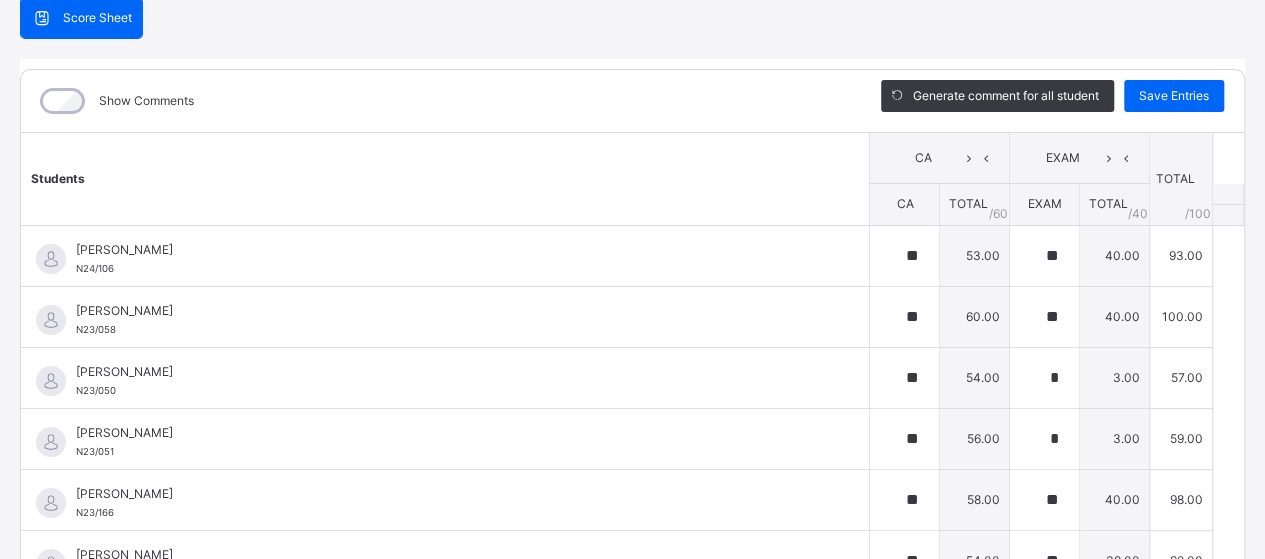 scroll, scrollTop: 198, scrollLeft: 0, axis: vertical 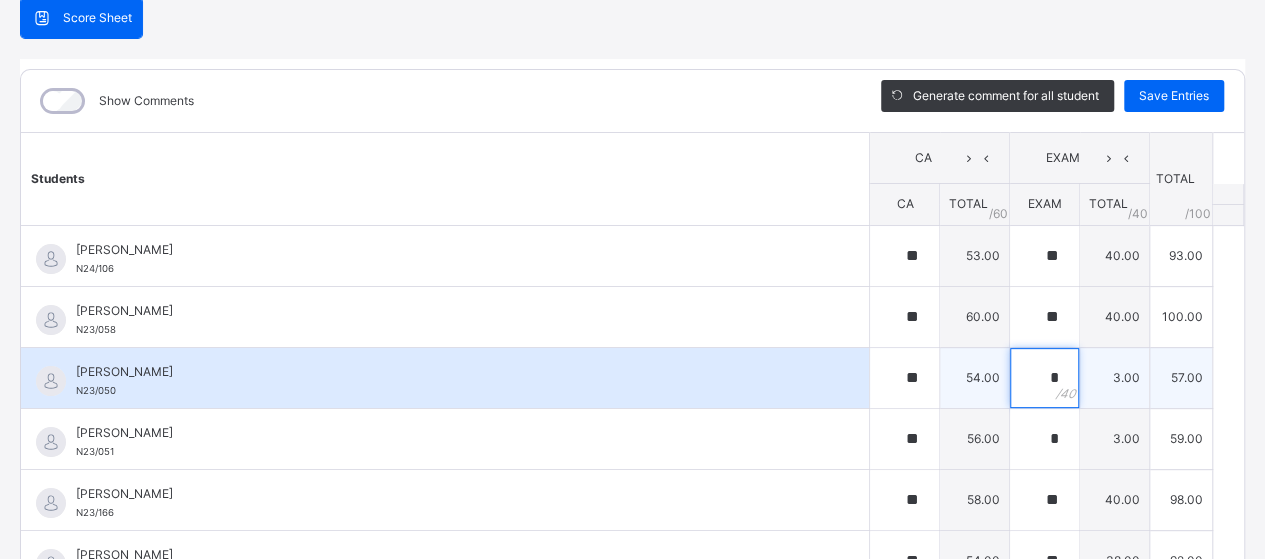 click on "*" at bounding box center (1044, 378) 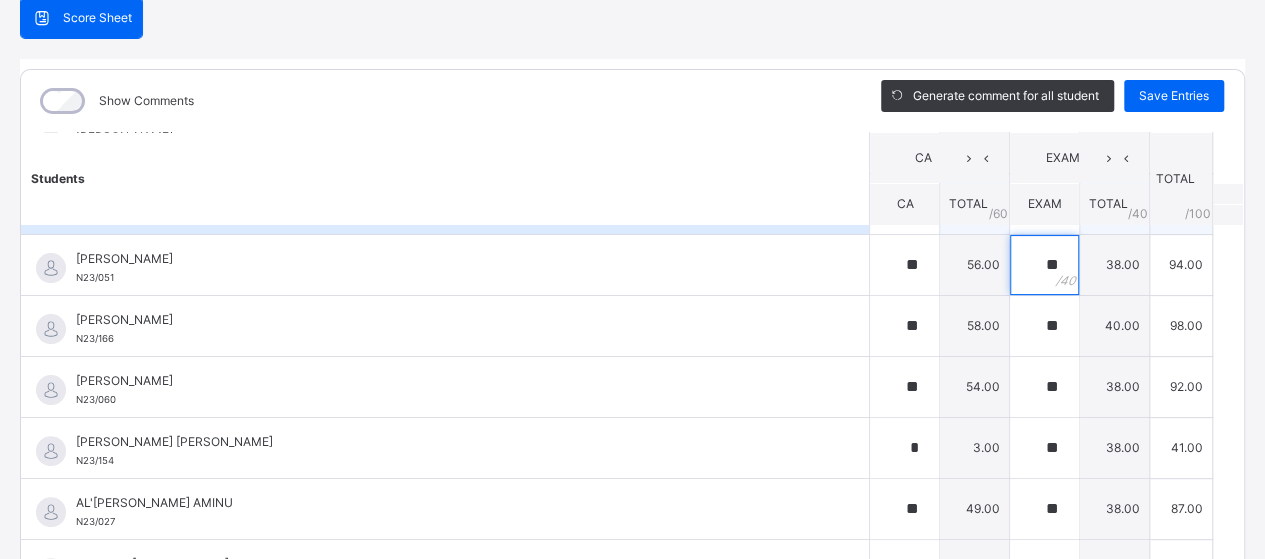 scroll, scrollTop: 175, scrollLeft: 0, axis: vertical 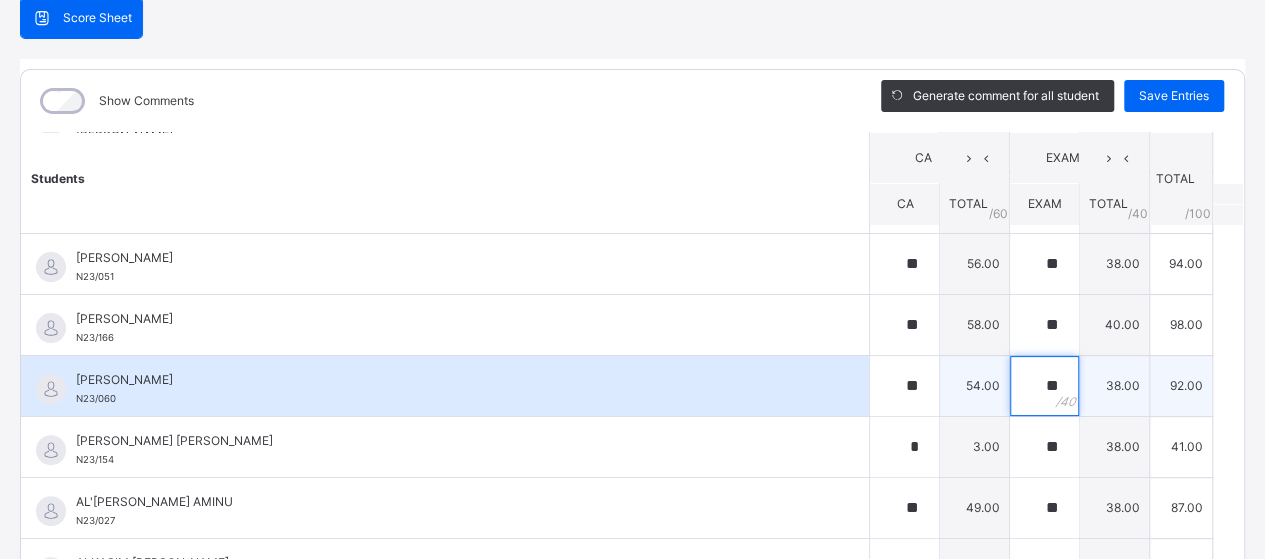 click on "**" at bounding box center (1044, 386) 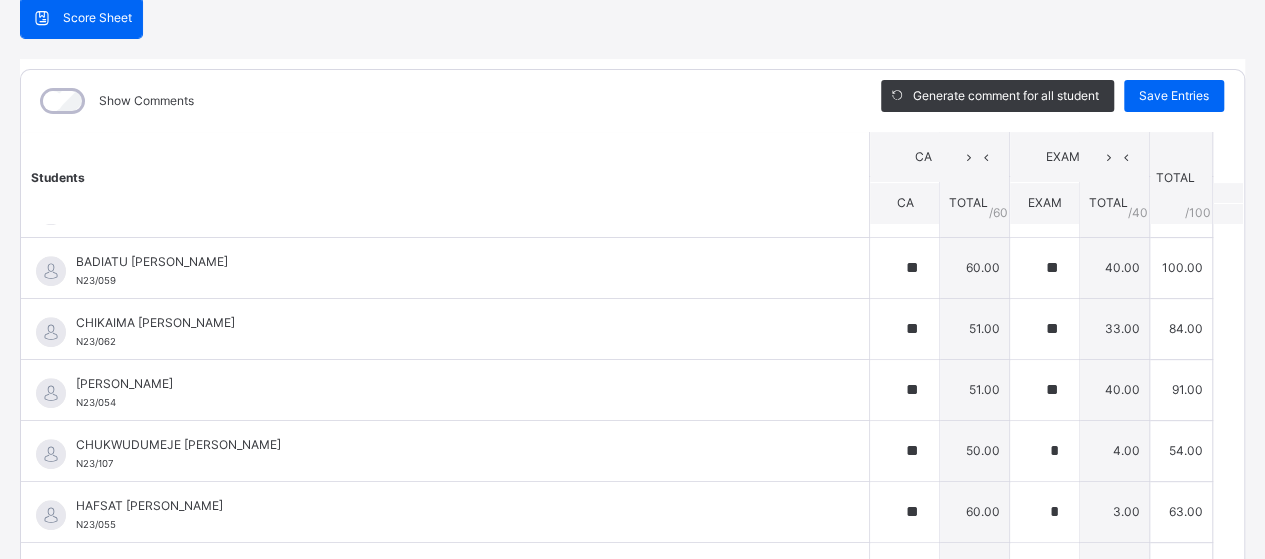 scroll, scrollTop: 540, scrollLeft: 0, axis: vertical 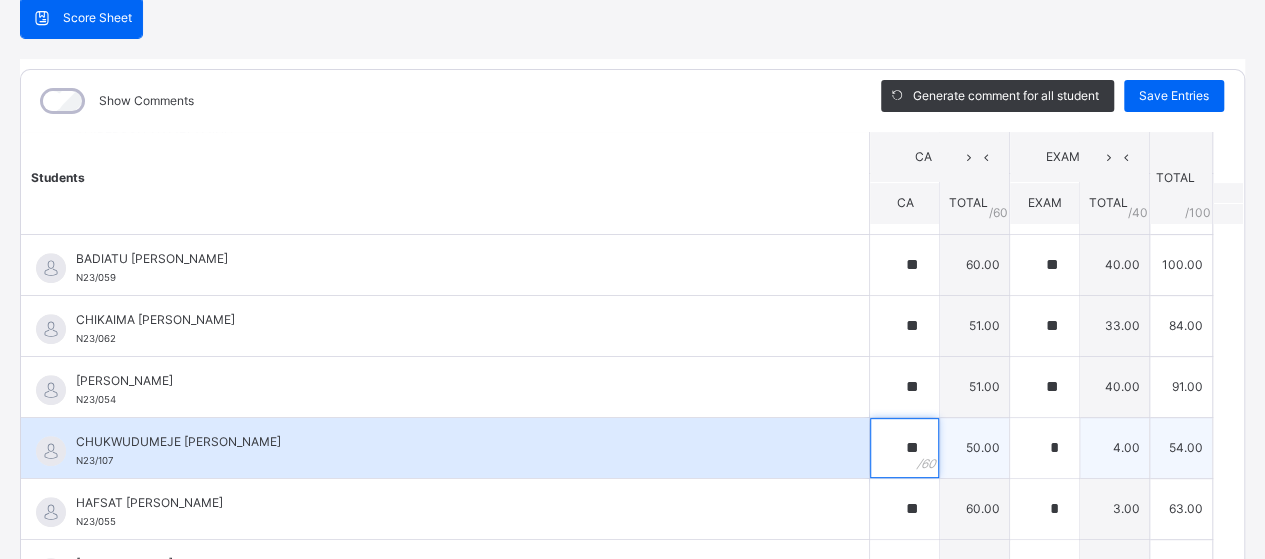click on "**" at bounding box center (904, 448) 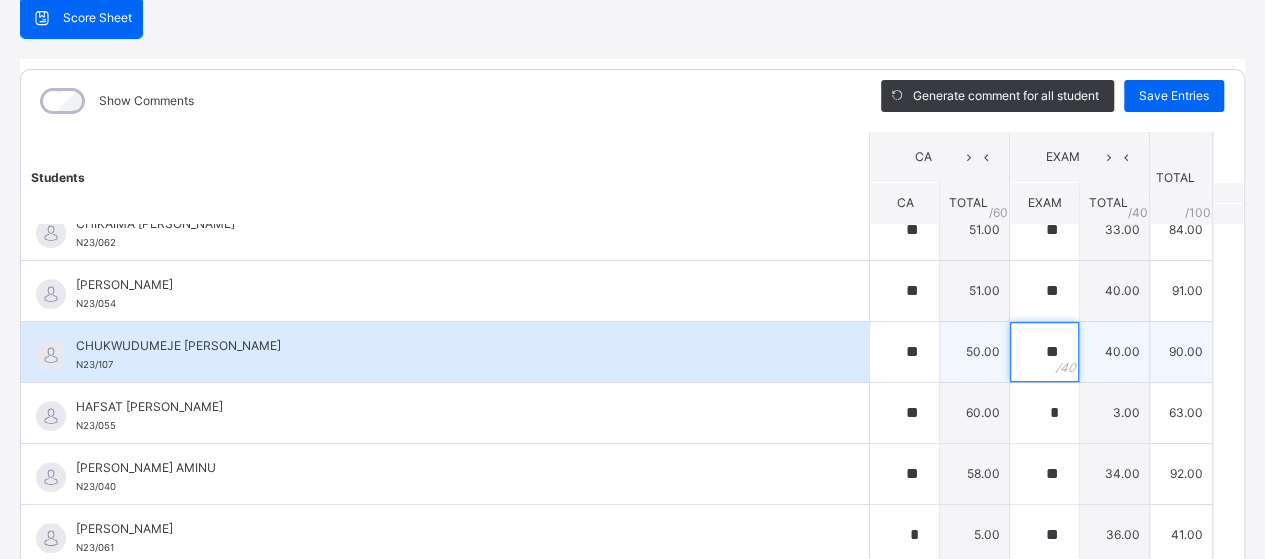 scroll, scrollTop: 637, scrollLeft: 0, axis: vertical 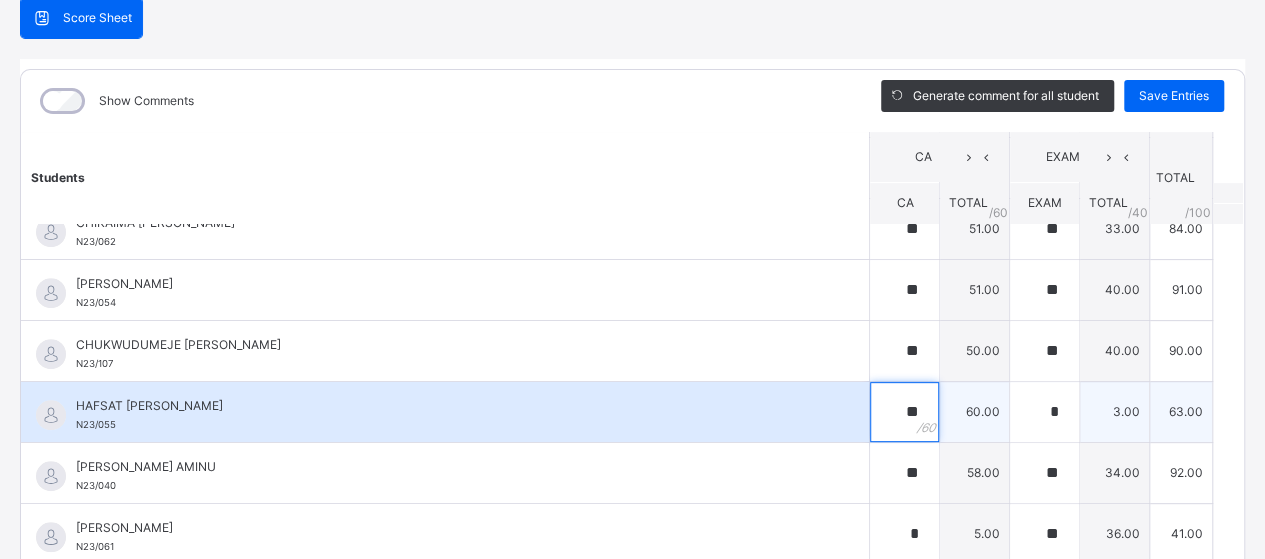 click on "**" at bounding box center [904, 412] 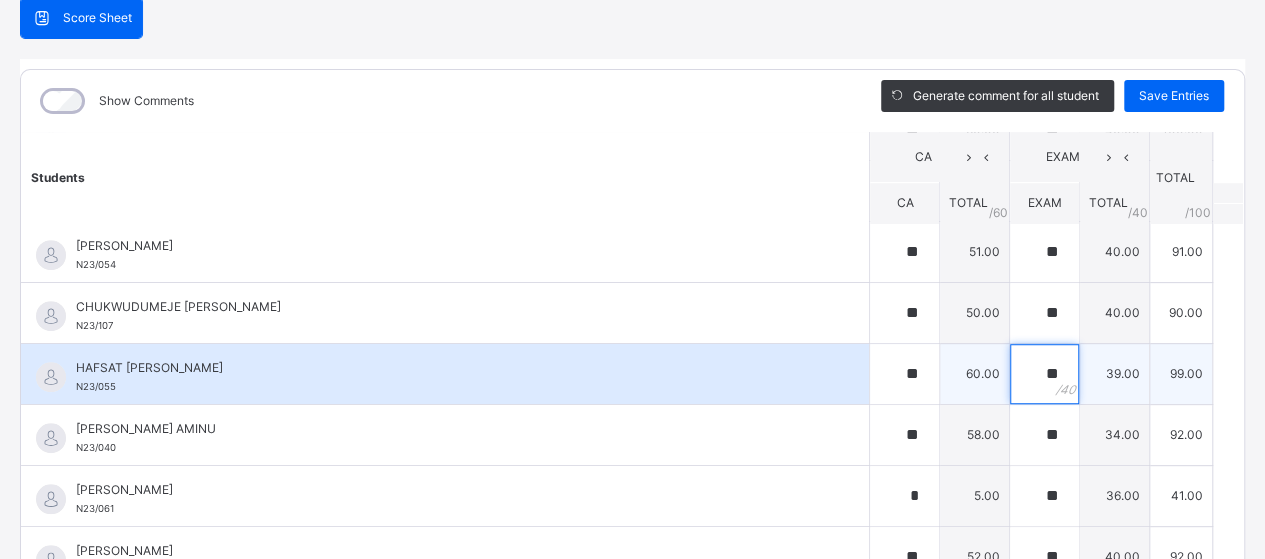 scroll, scrollTop: 677, scrollLeft: 0, axis: vertical 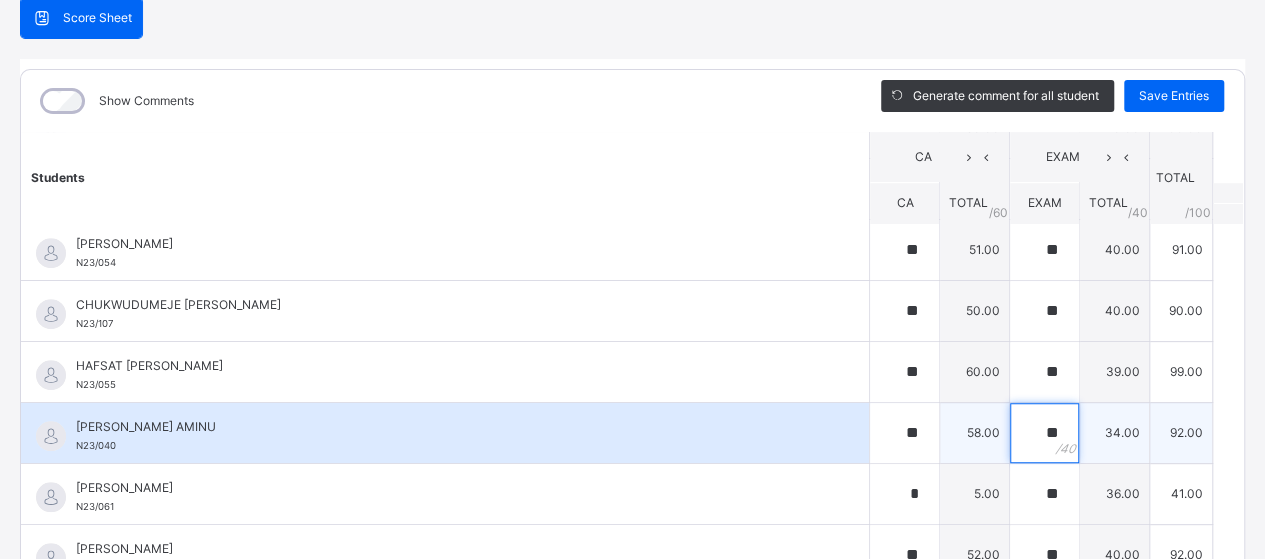 click on "**" at bounding box center [1044, 433] 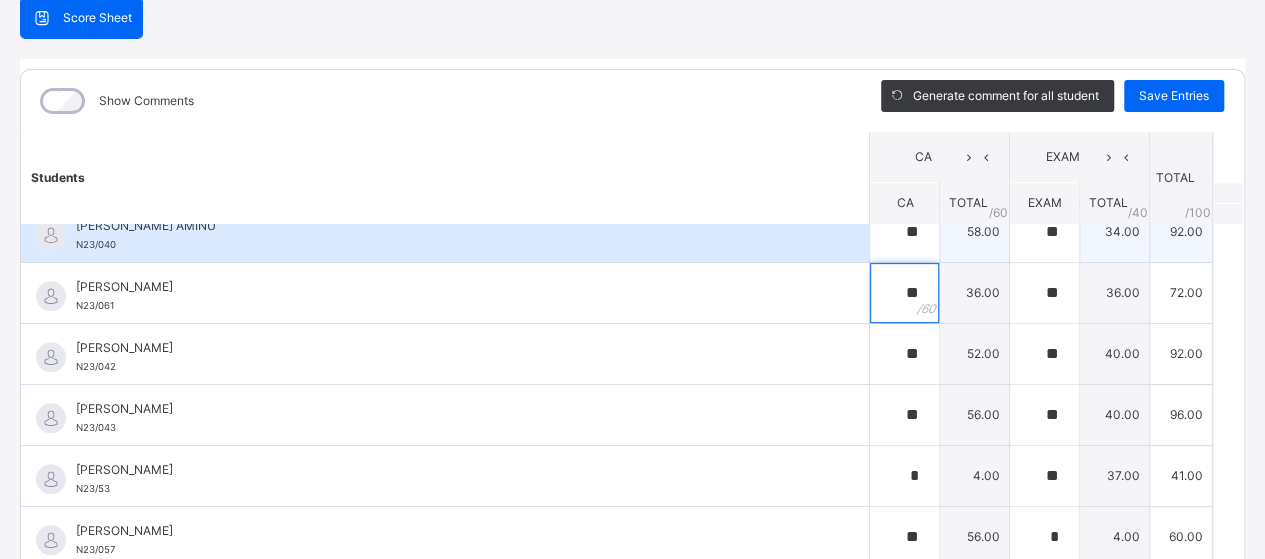 scroll, scrollTop: 886, scrollLeft: 0, axis: vertical 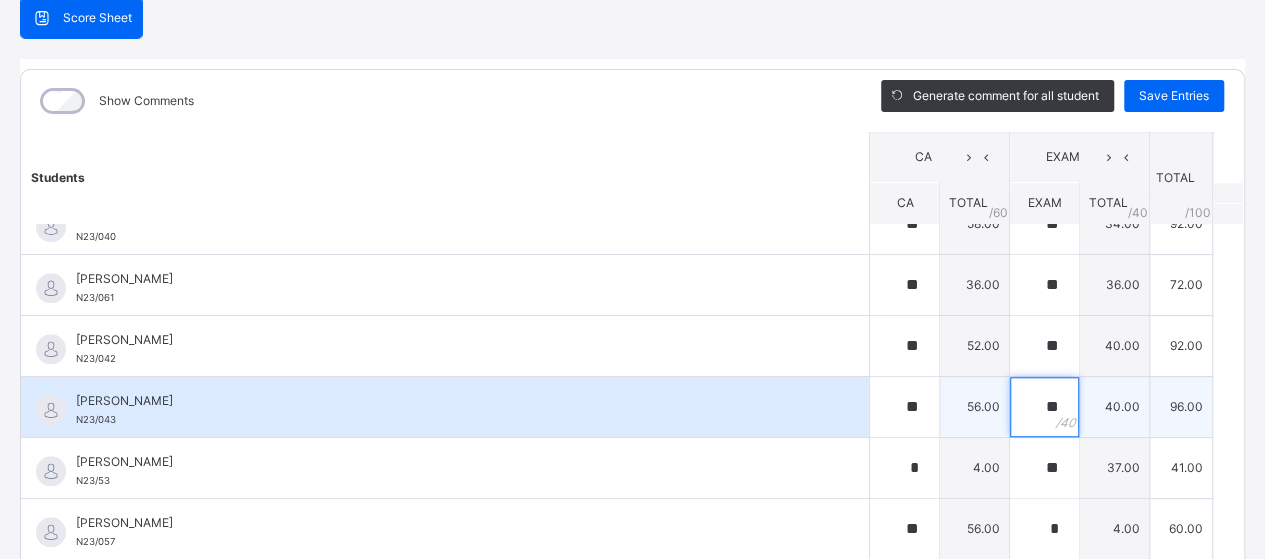 click on "**" at bounding box center [1044, 407] 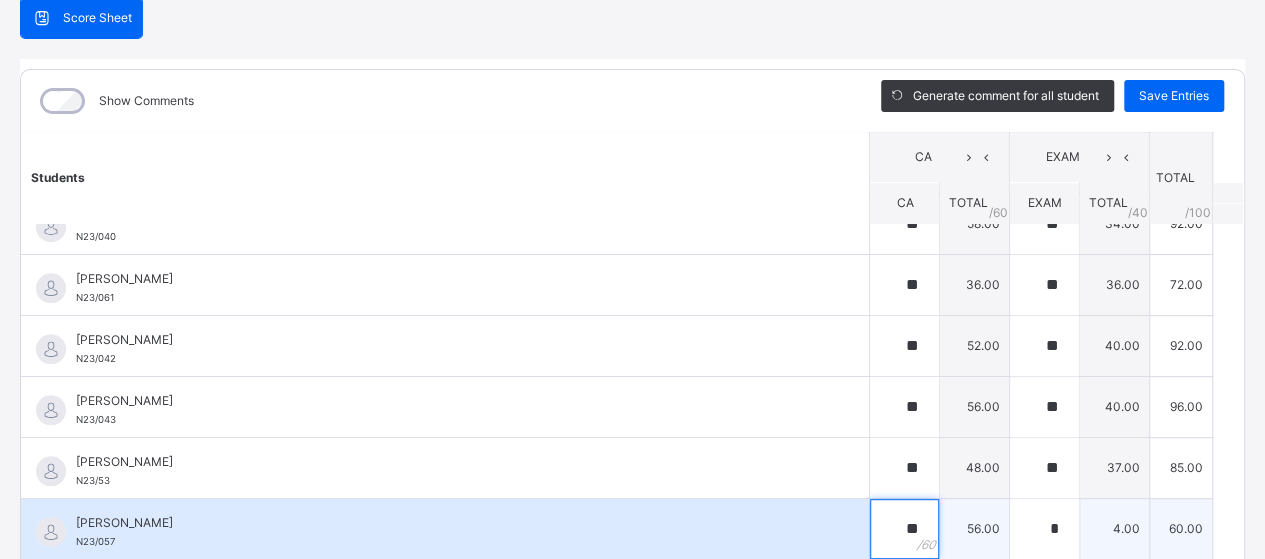 click on "**" at bounding box center (904, 529) 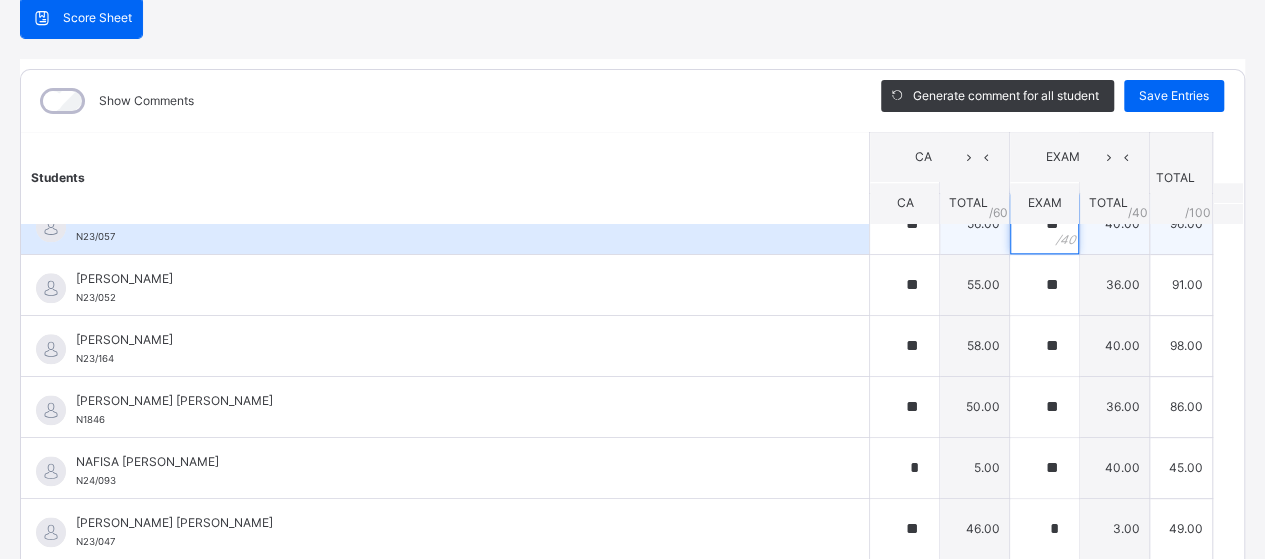 scroll, scrollTop: 1201, scrollLeft: 0, axis: vertical 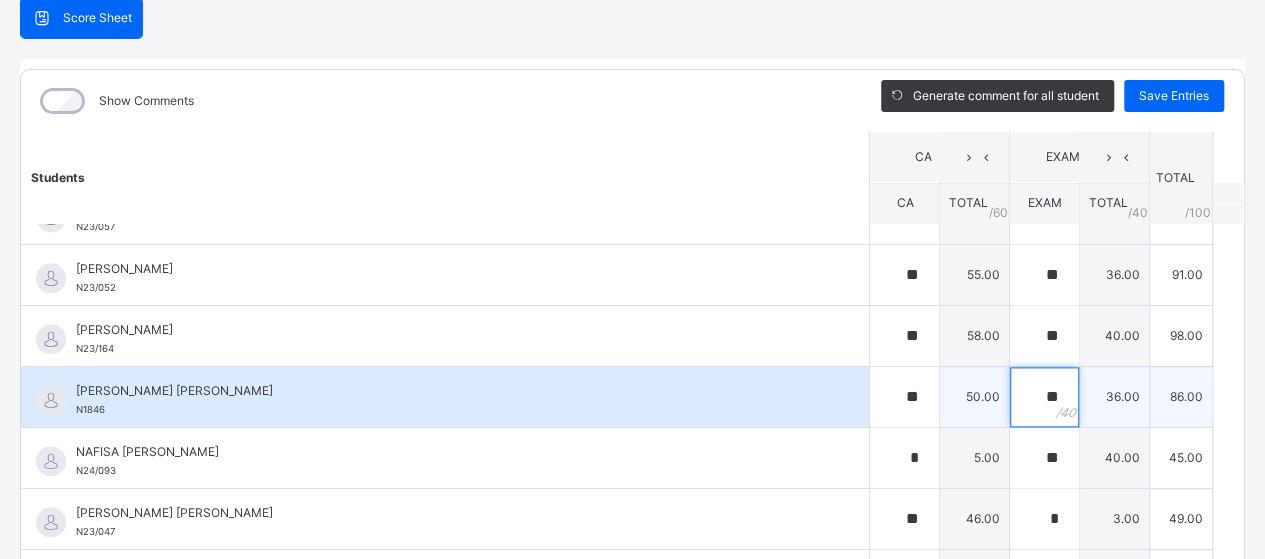 click on "**" at bounding box center [1044, 397] 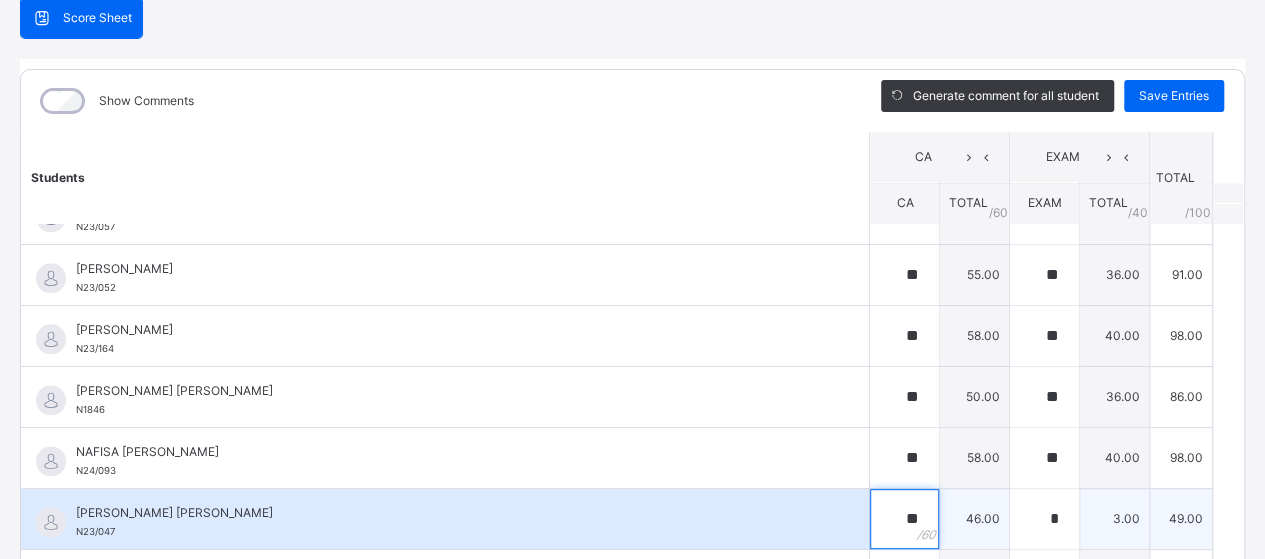 click on "**" at bounding box center (904, 519) 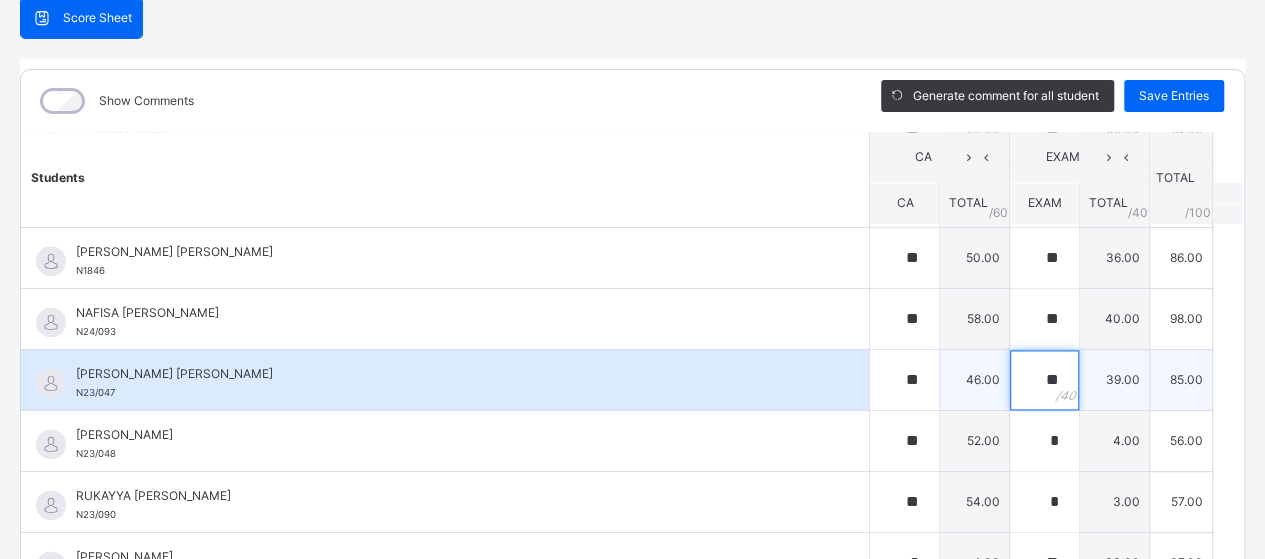 scroll, scrollTop: 1341, scrollLeft: 0, axis: vertical 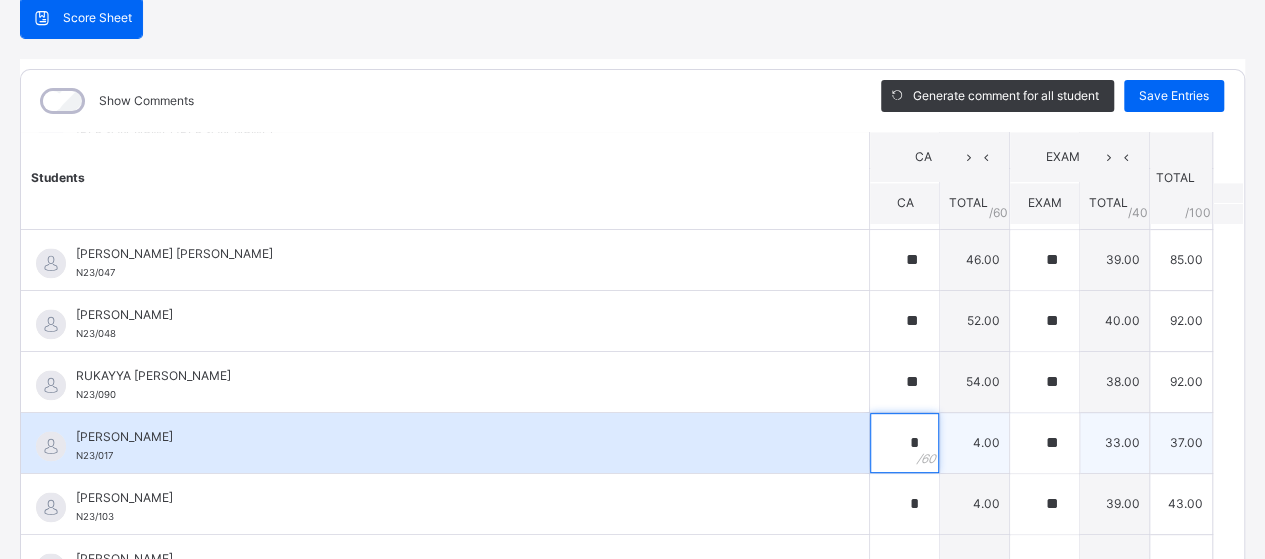click on "*" at bounding box center (904, 443) 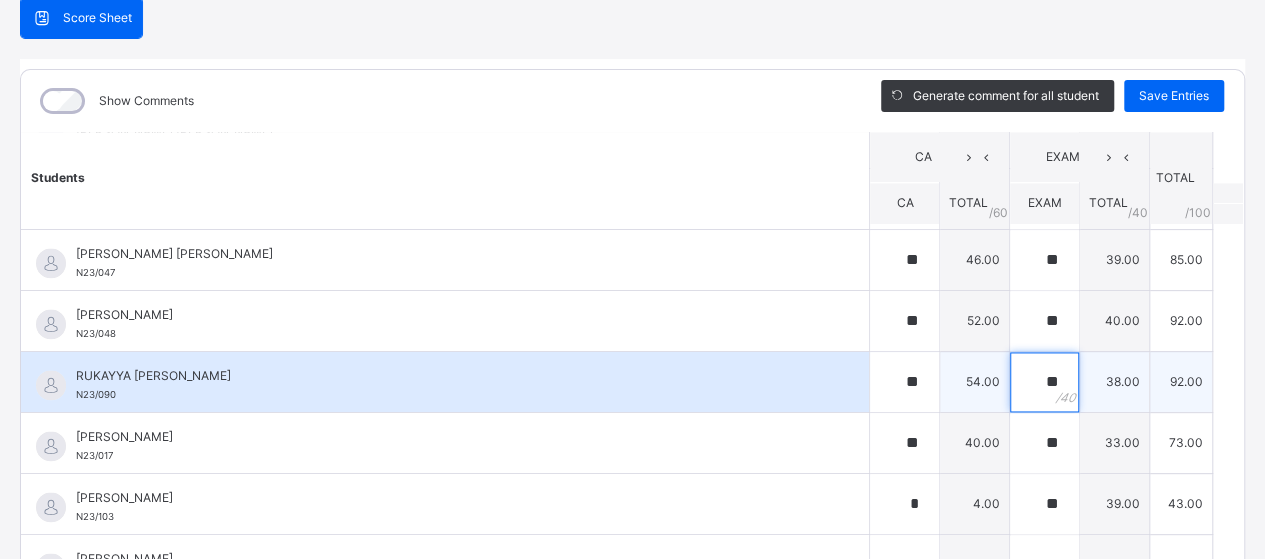 click on "**" at bounding box center [1044, 382] 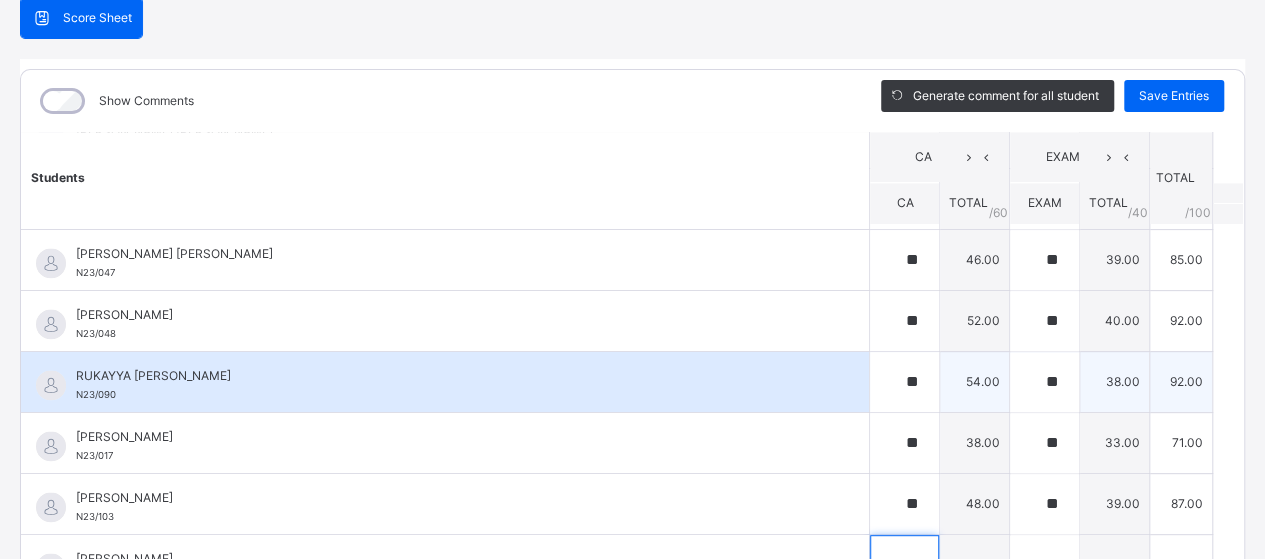 scroll, scrollTop: 221, scrollLeft: 0, axis: vertical 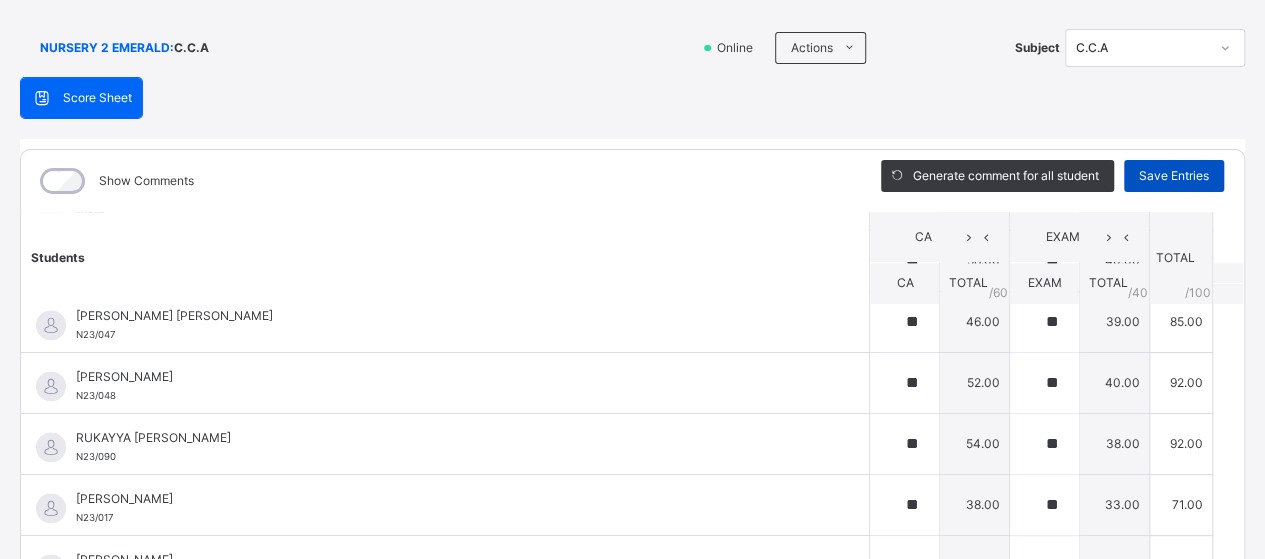 click on "Save Entries" at bounding box center [1174, 176] 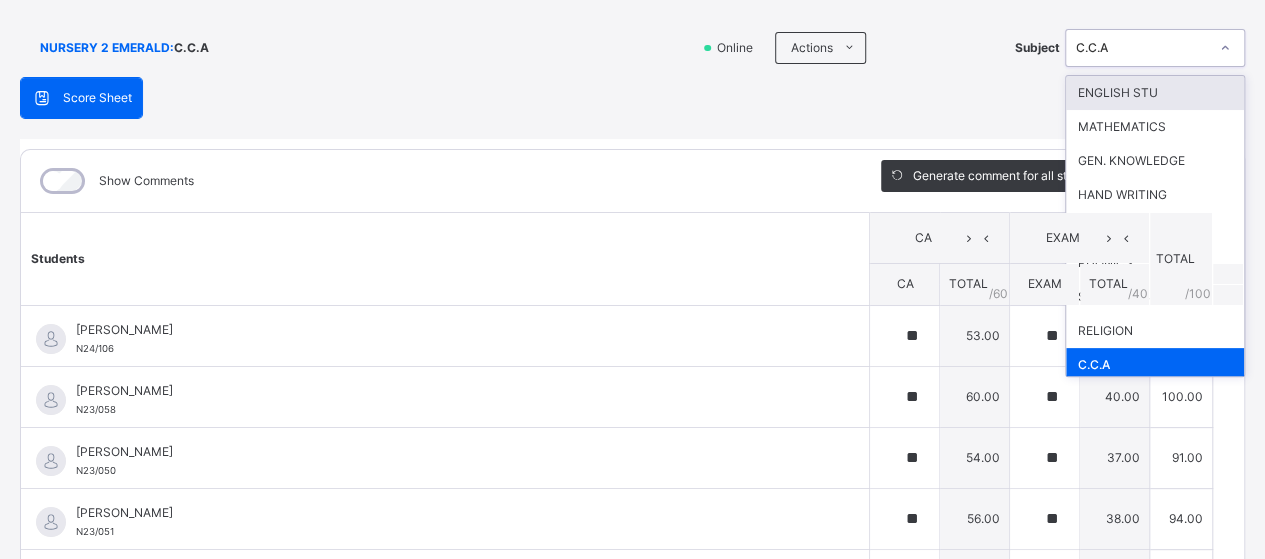 click on "C.C.A" at bounding box center [1142, 48] 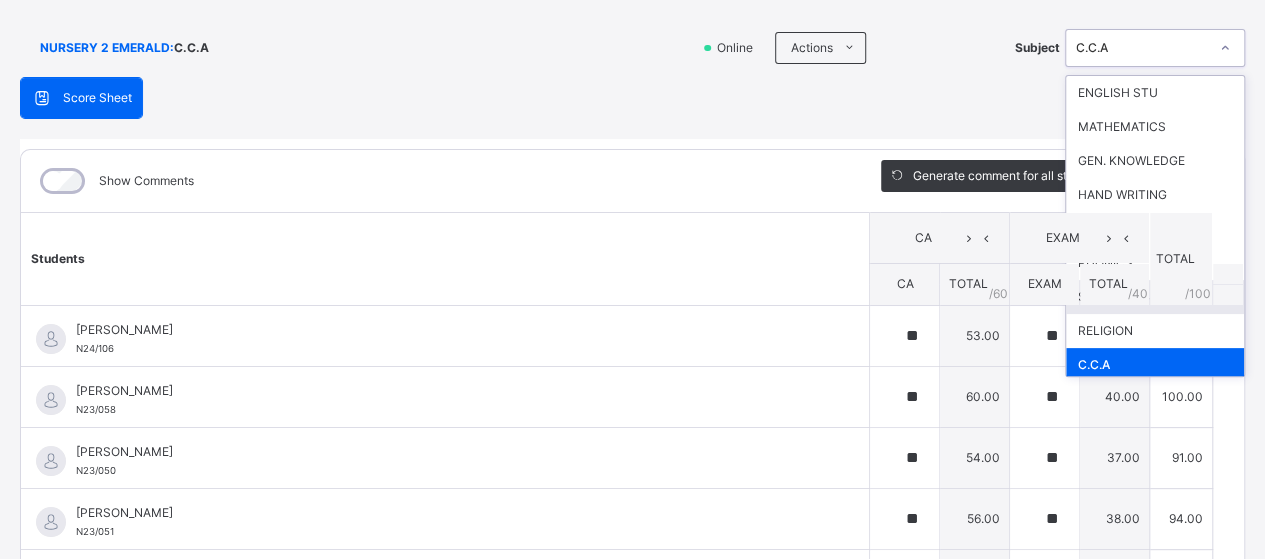 click on "SOCIAL HABITS" at bounding box center (1155, 297) 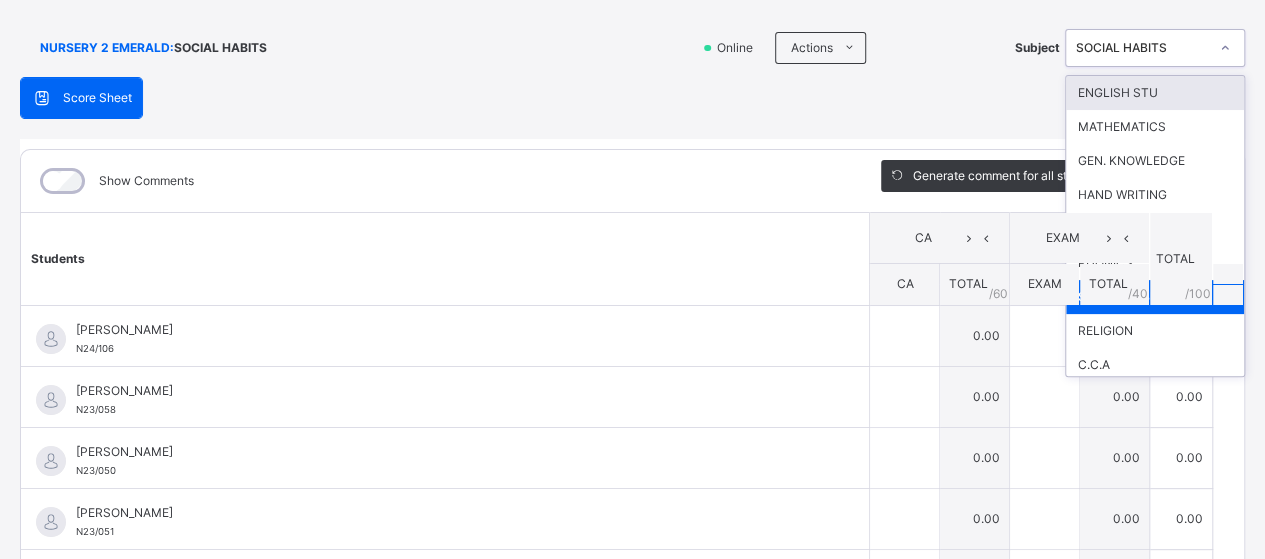 click 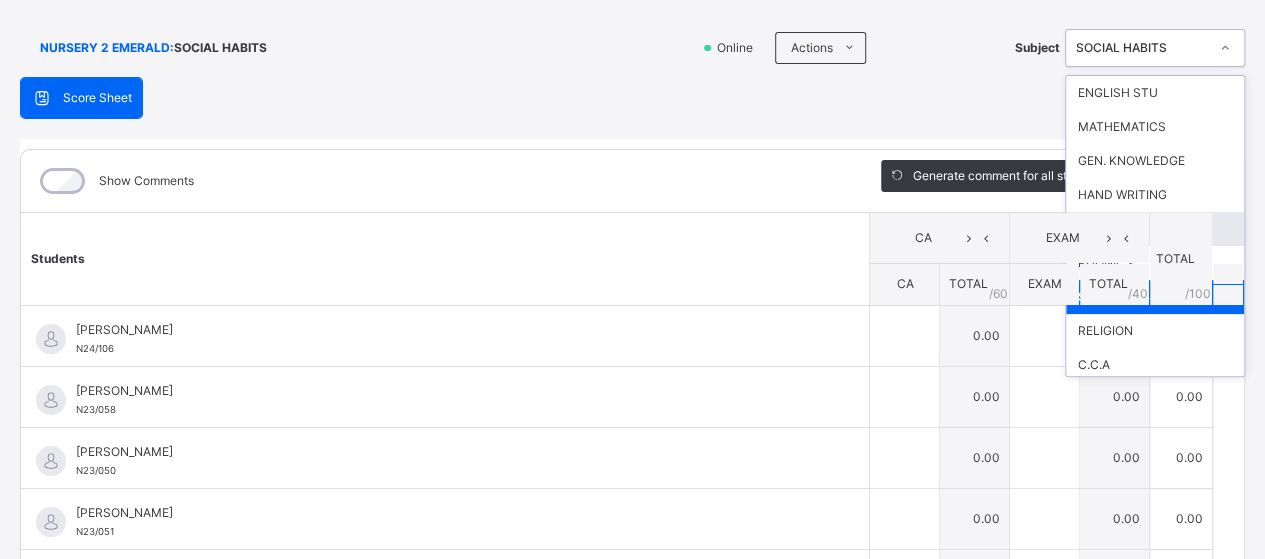 click on "RHYMES" at bounding box center (1155, 229) 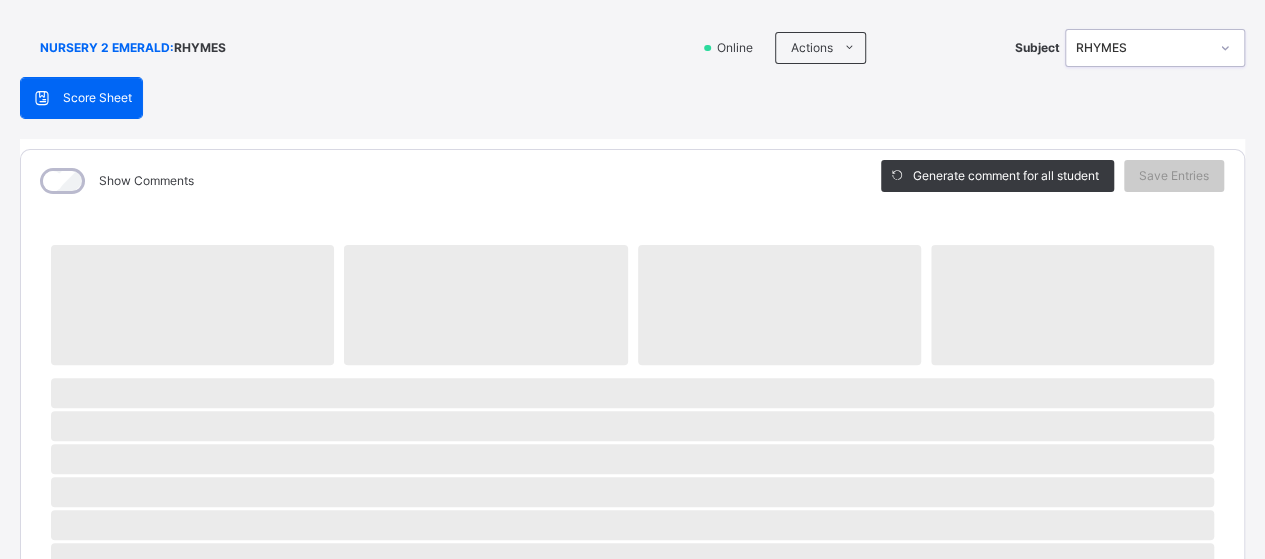 click 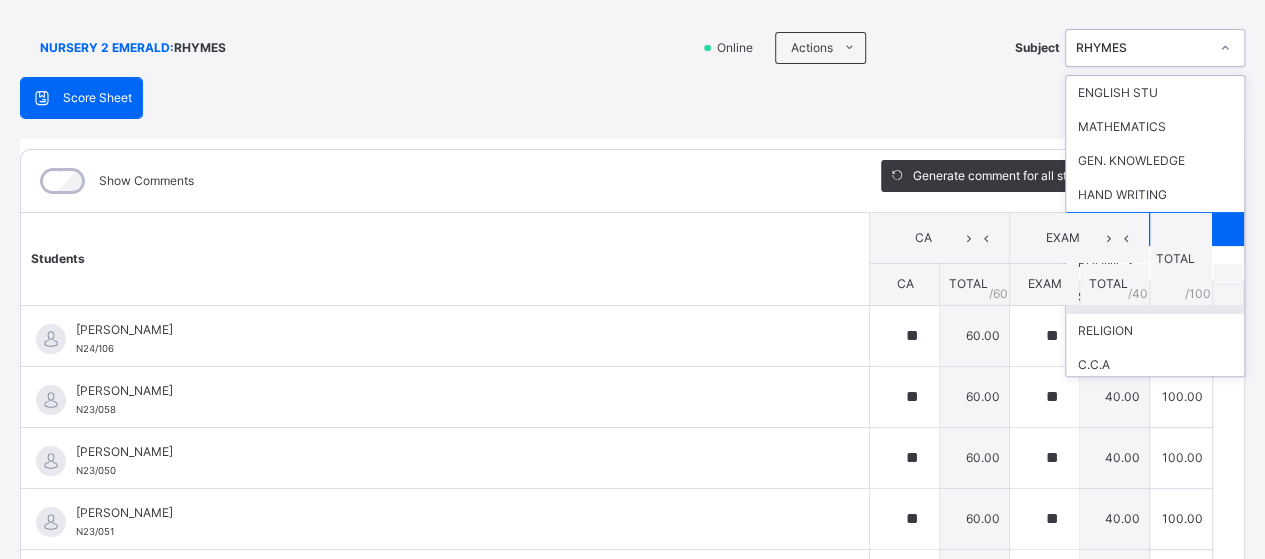 click on "SOCIAL HABITS" at bounding box center (1155, 297) 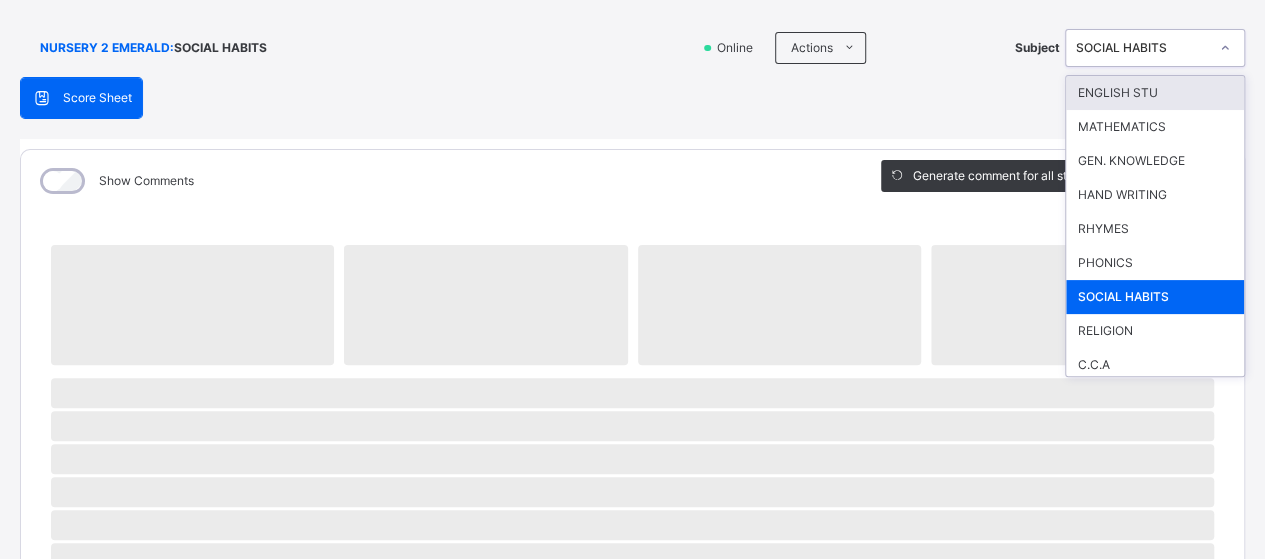 click 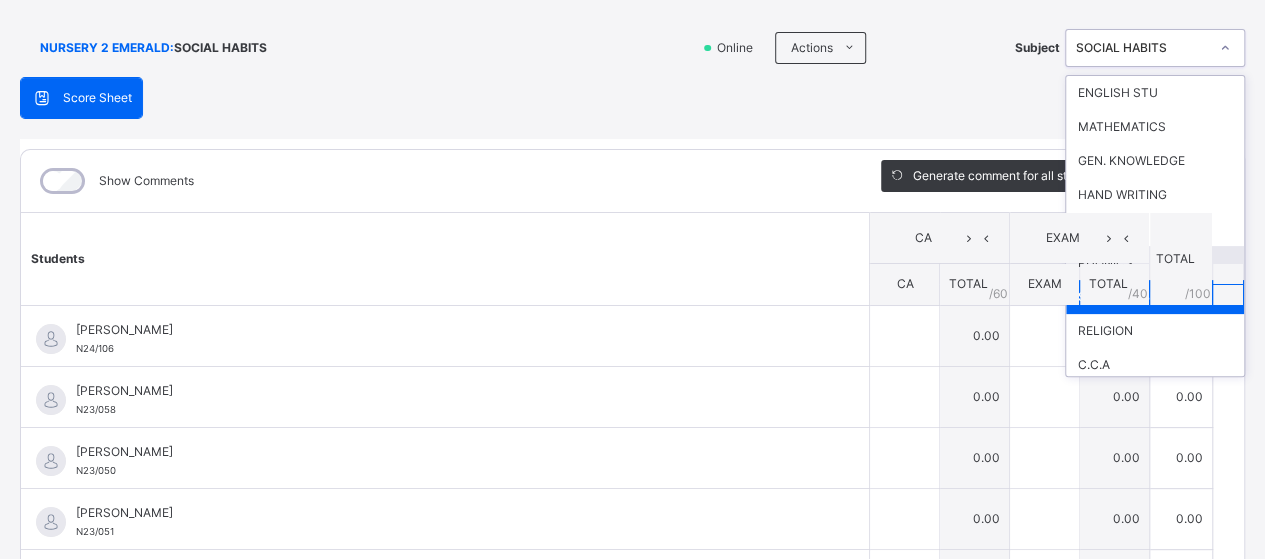 click on "PHONICS" at bounding box center [1155, 263] 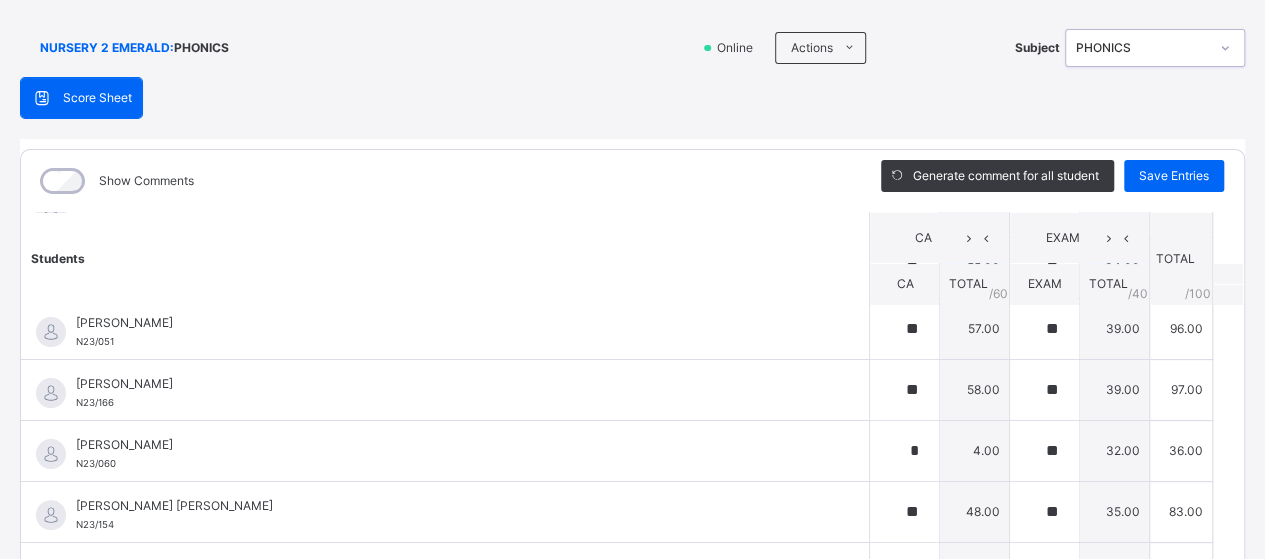 scroll, scrollTop: 191, scrollLeft: 0, axis: vertical 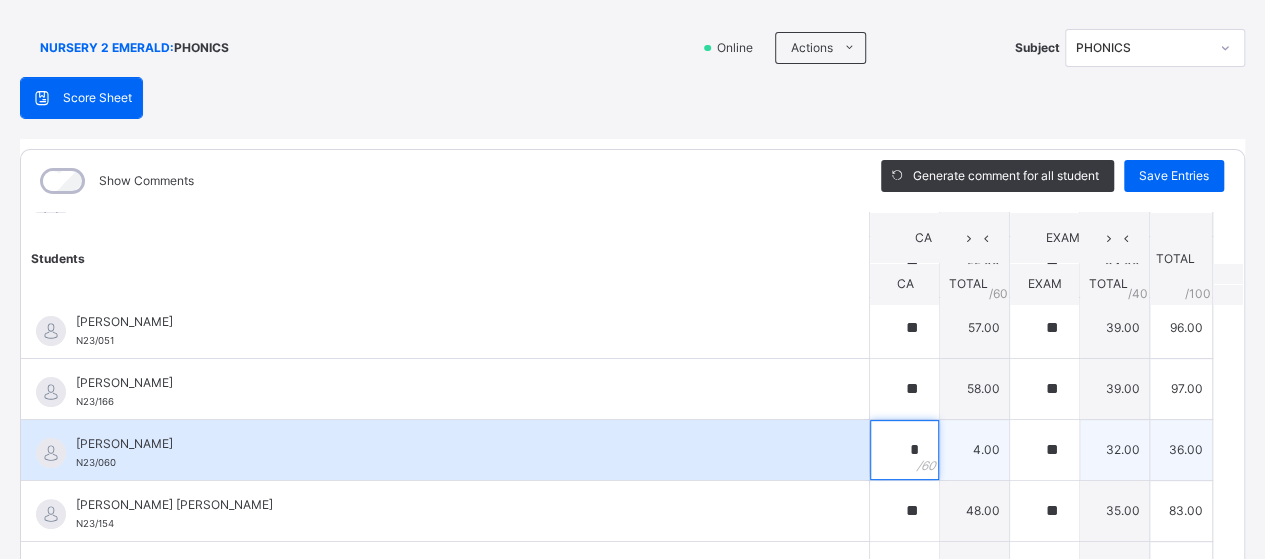 click on "*" at bounding box center (904, 450) 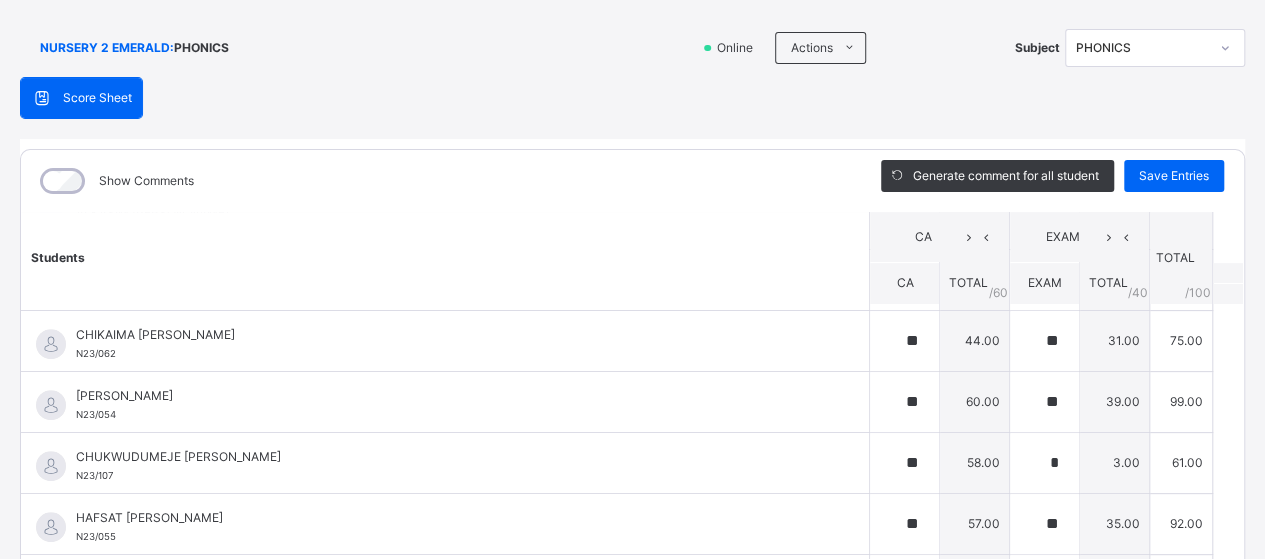 scroll, scrollTop: 606, scrollLeft: 0, axis: vertical 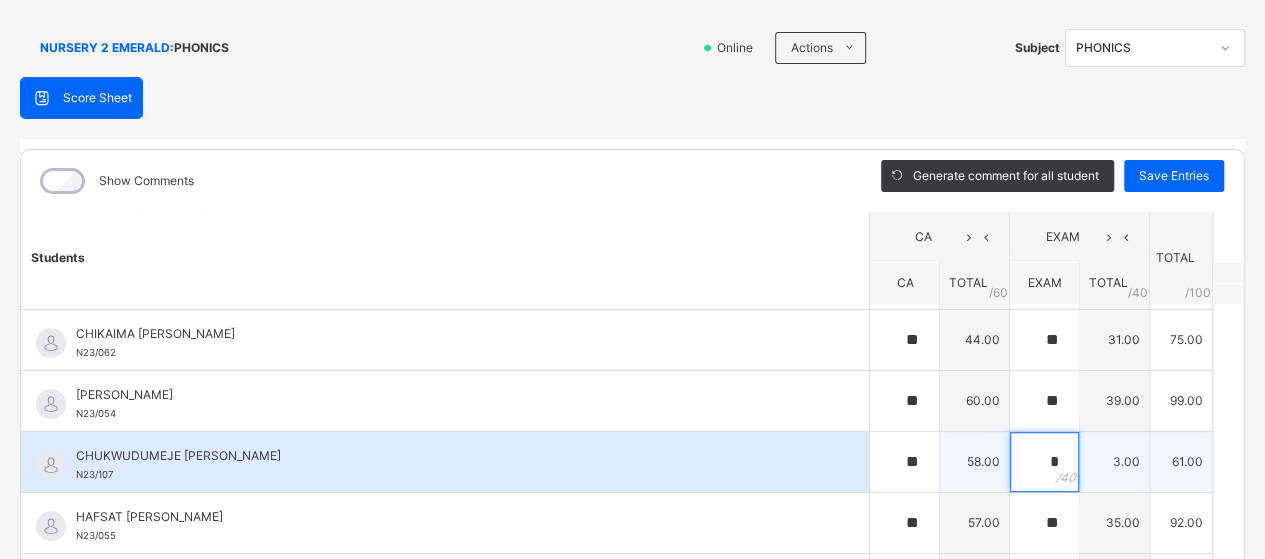 click on "*" at bounding box center (1044, 462) 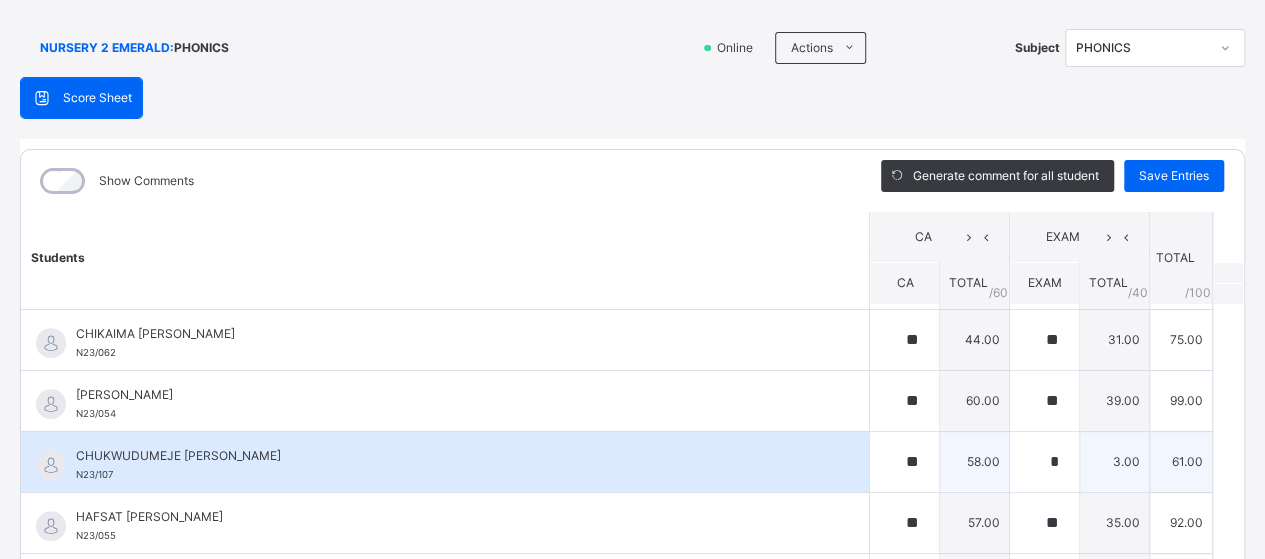 click on "*" at bounding box center [1044, 462] 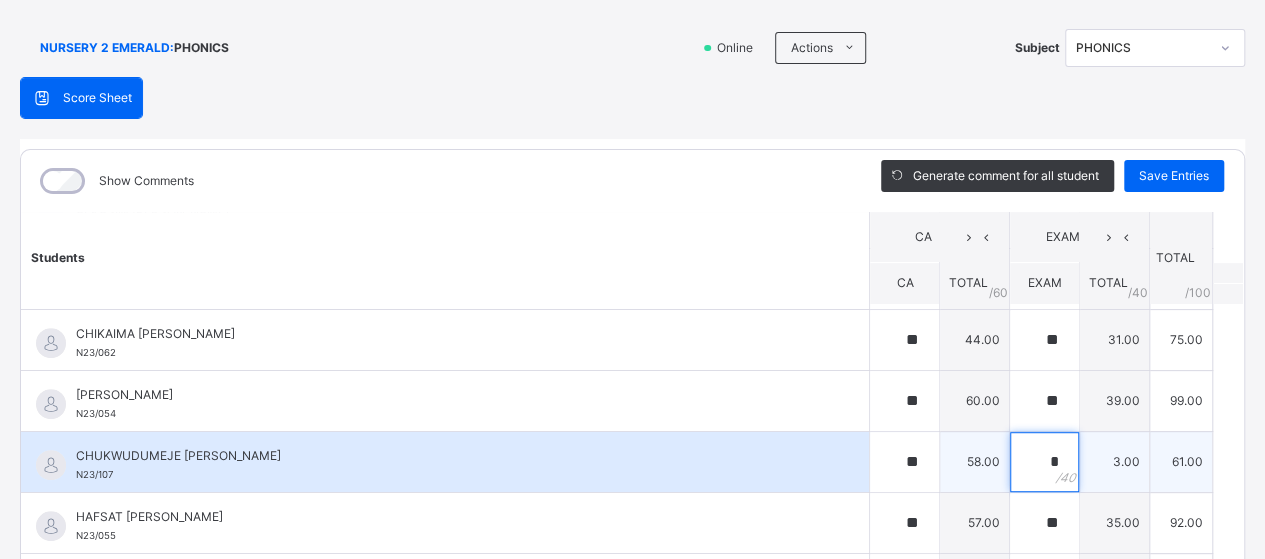 click on "*" at bounding box center [1044, 462] 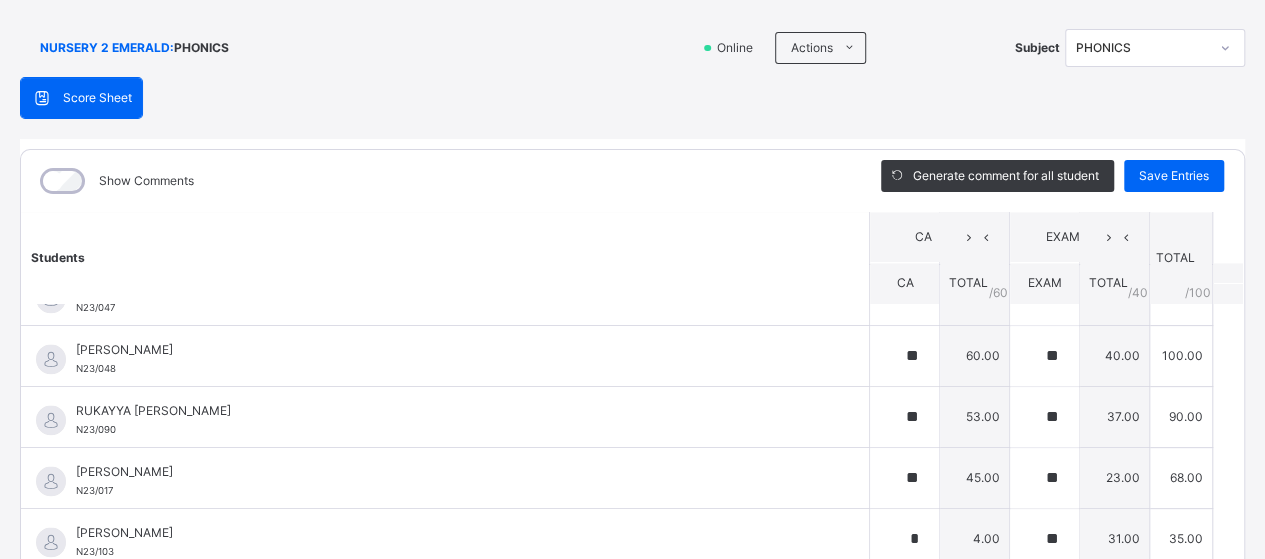 scroll, scrollTop: 1533, scrollLeft: 0, axis: vertical 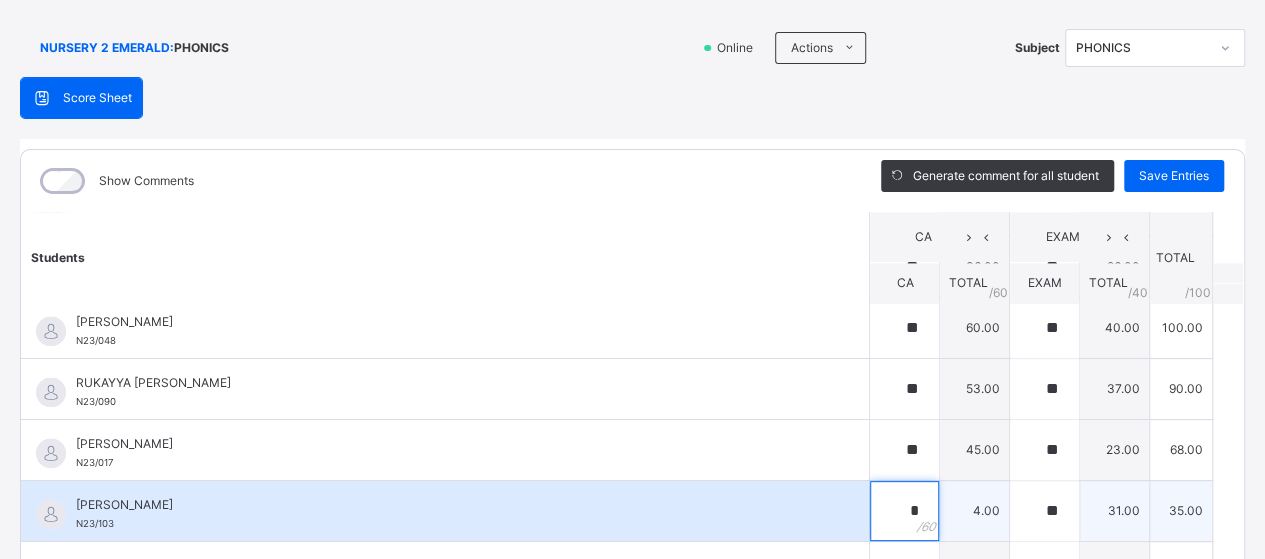 click on "*" at bounding box center (904, 511) 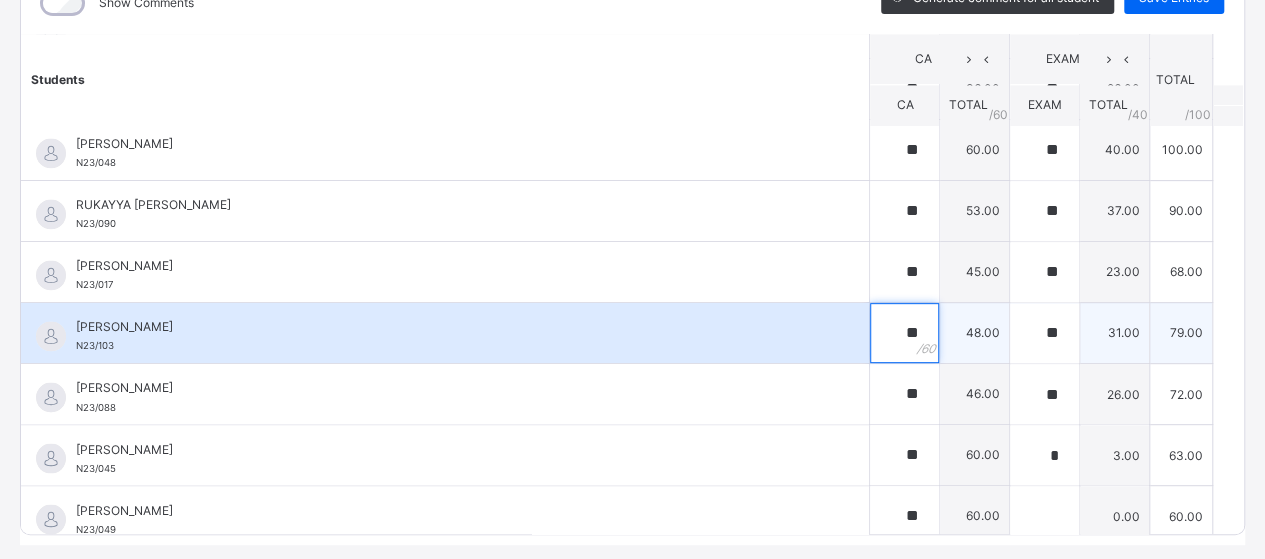 scroll, scrollTop: 318, scrollLeft: 0, axis: vertical 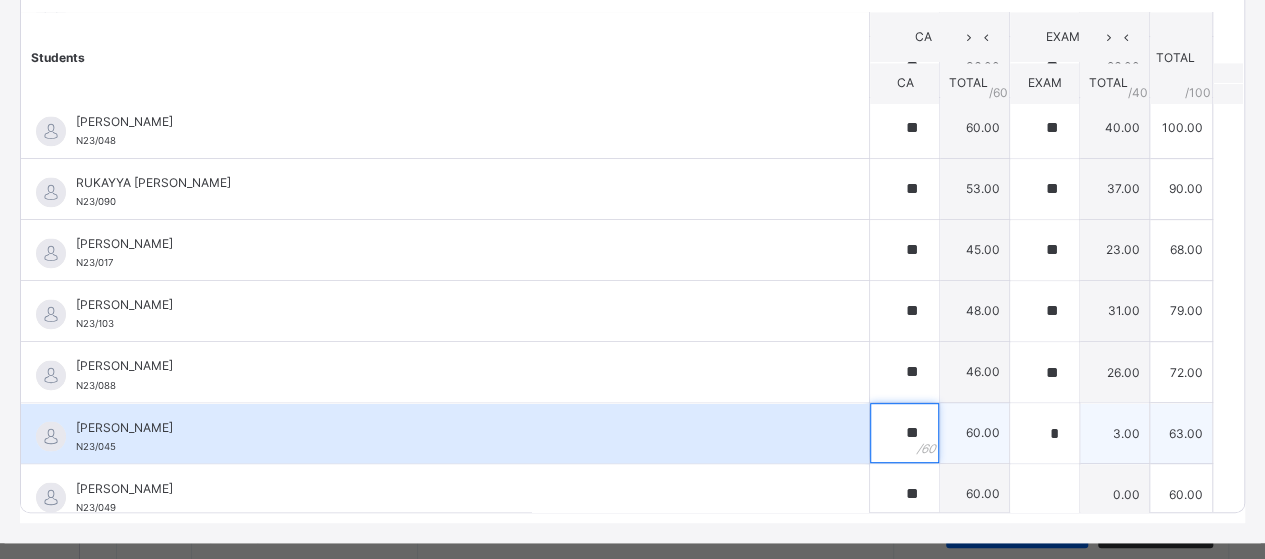 click on "**" at bounding box center (904, 433) 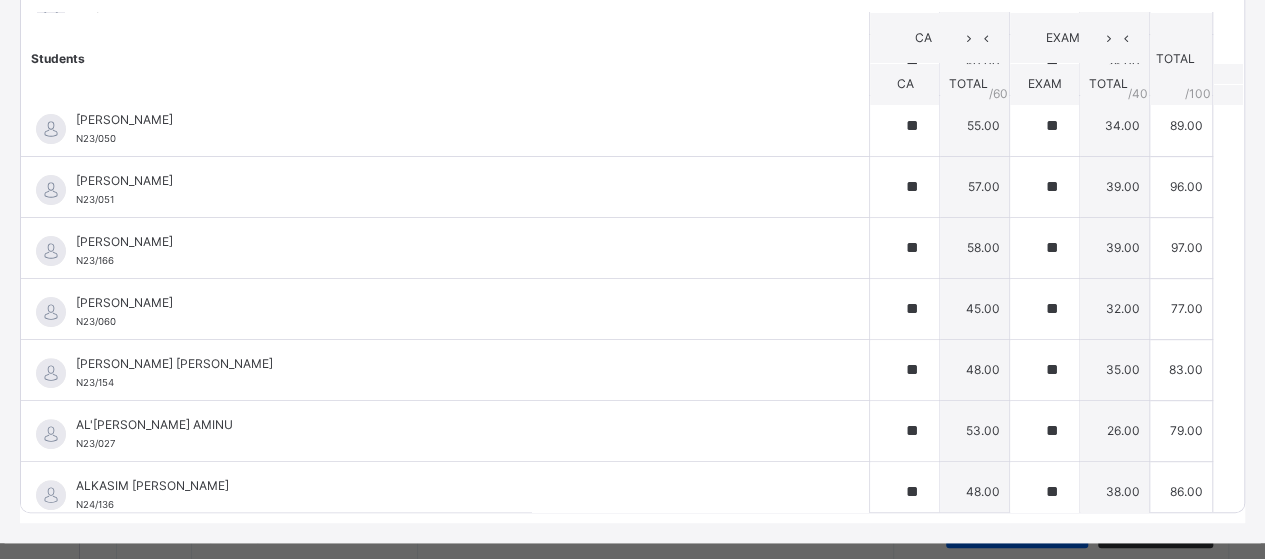 scroll, scrollTop: 0, scrollLeft: 0, axis: both 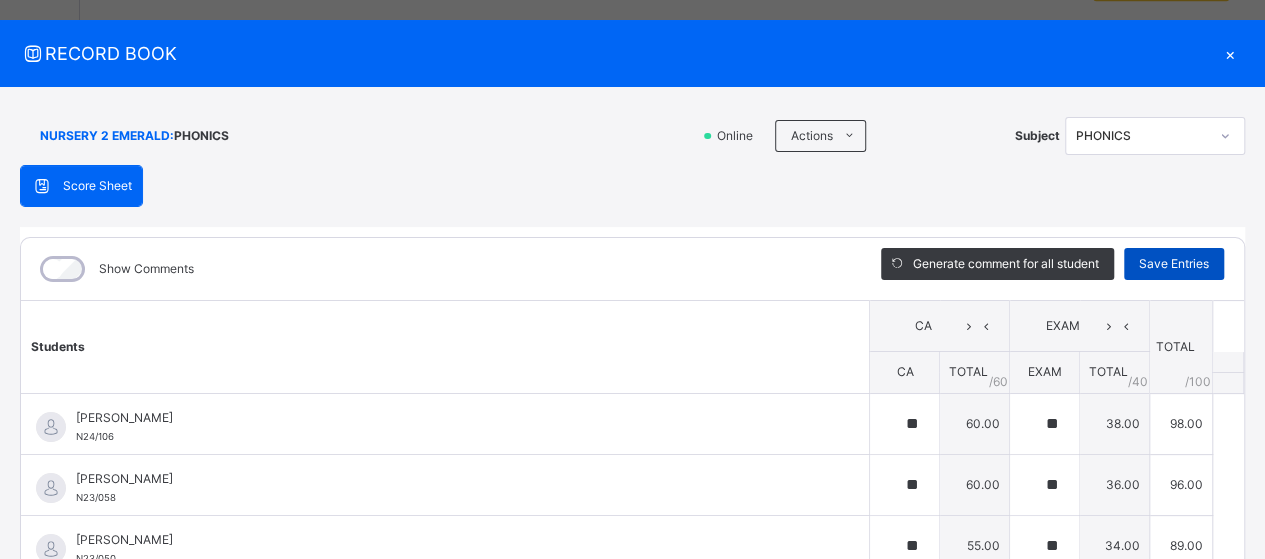 click on "Save Entries" at bounding box center (1174, 264) 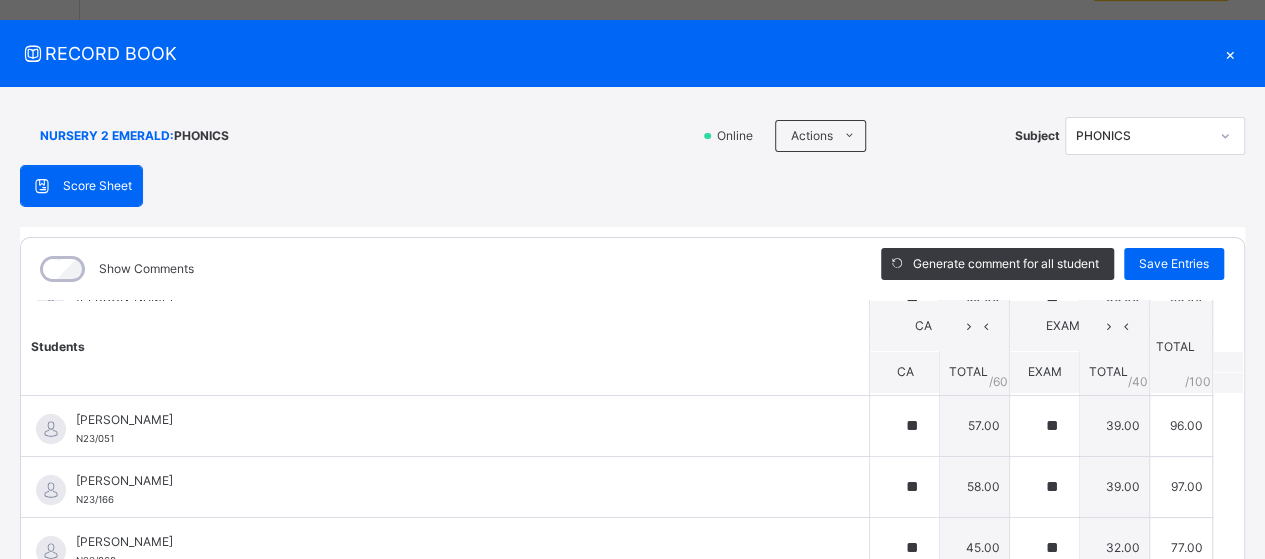 scroll, scrollTop: 194, scrollLeft: 0, axis: vertical 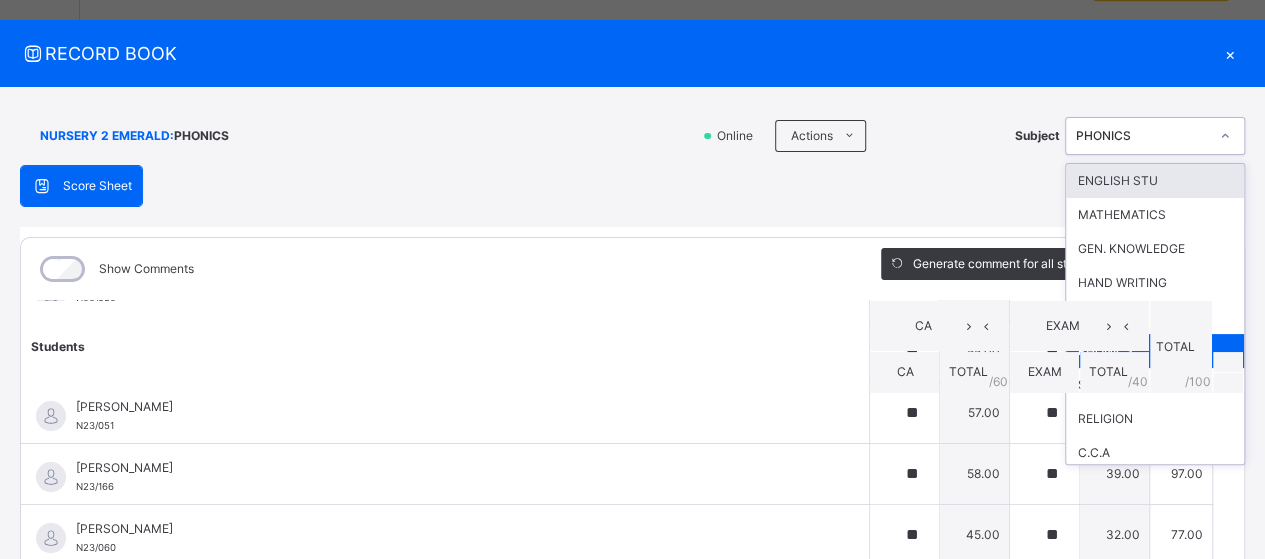 click on "PHONICS" at bounding box center (1142, 136) 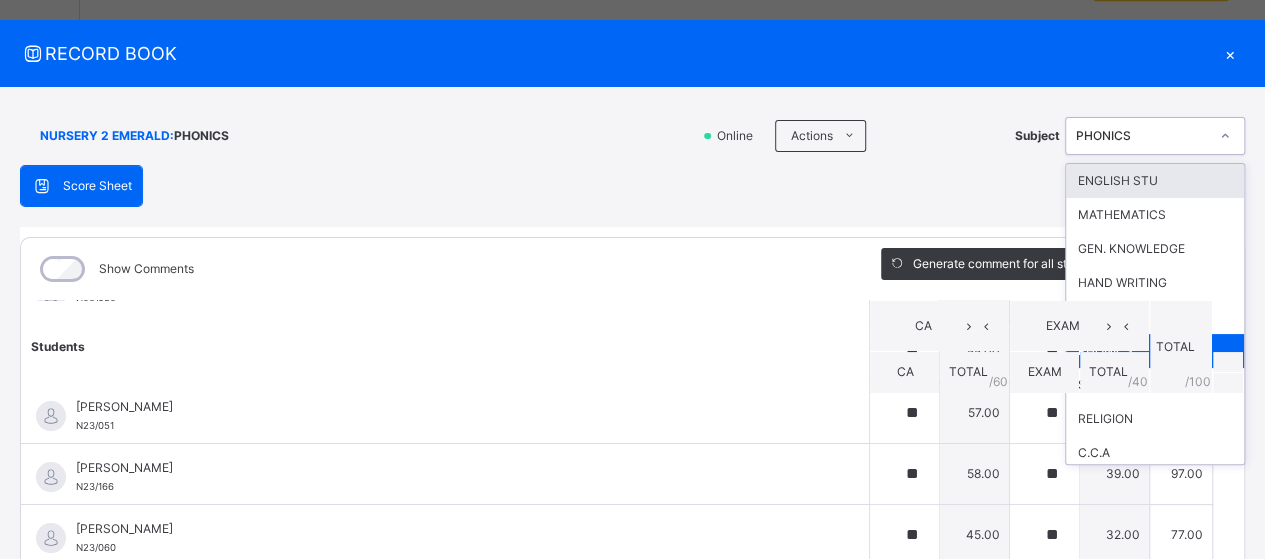 click on "PHONICS" at bounding box center [1142, 136] 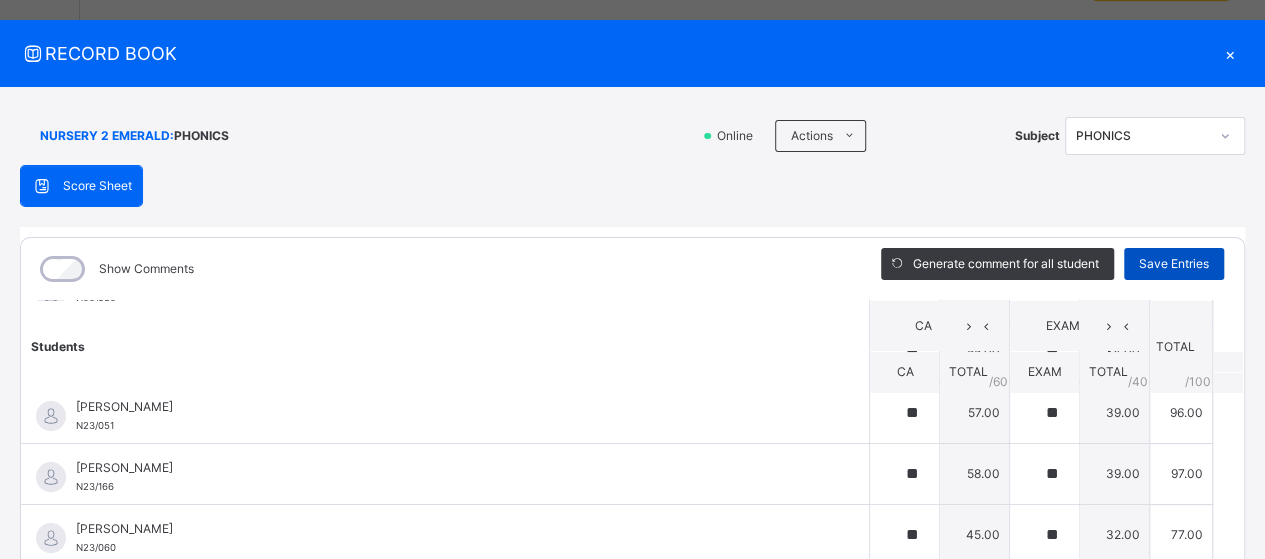 click on "Save Entries" at bounding box center (1174, 264) 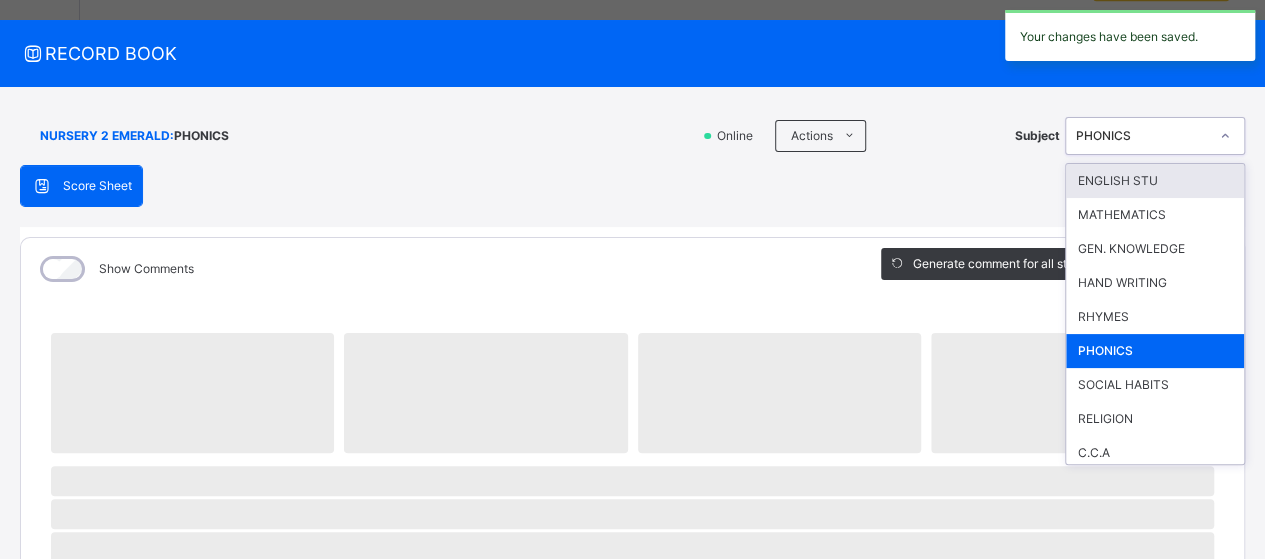 click 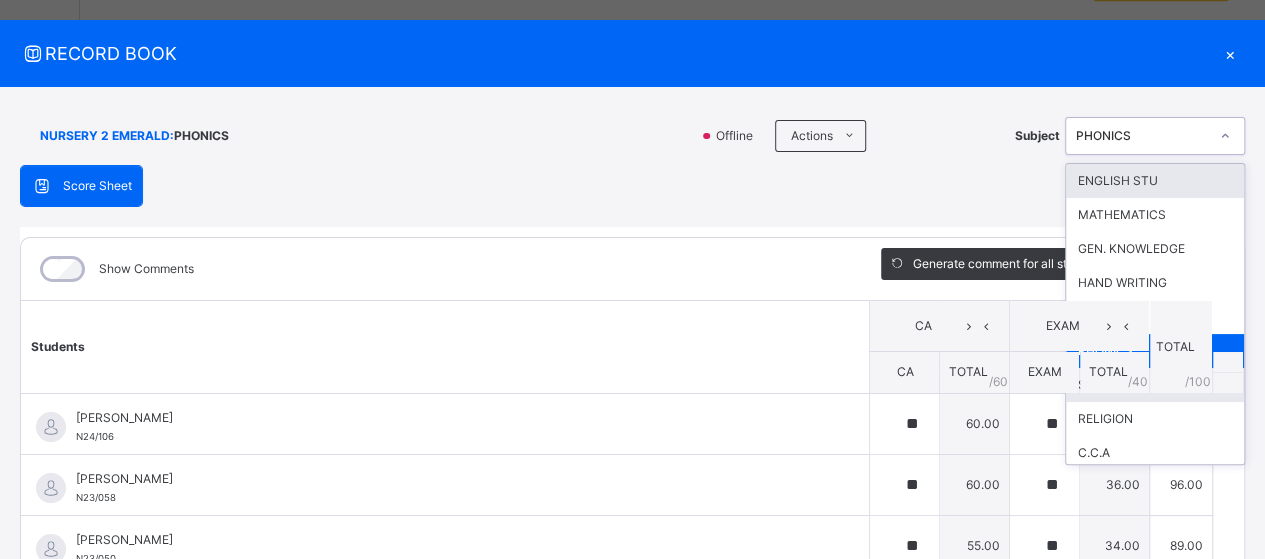 click on "SOCIAL HABITS" at bounding box center [1155, 385] 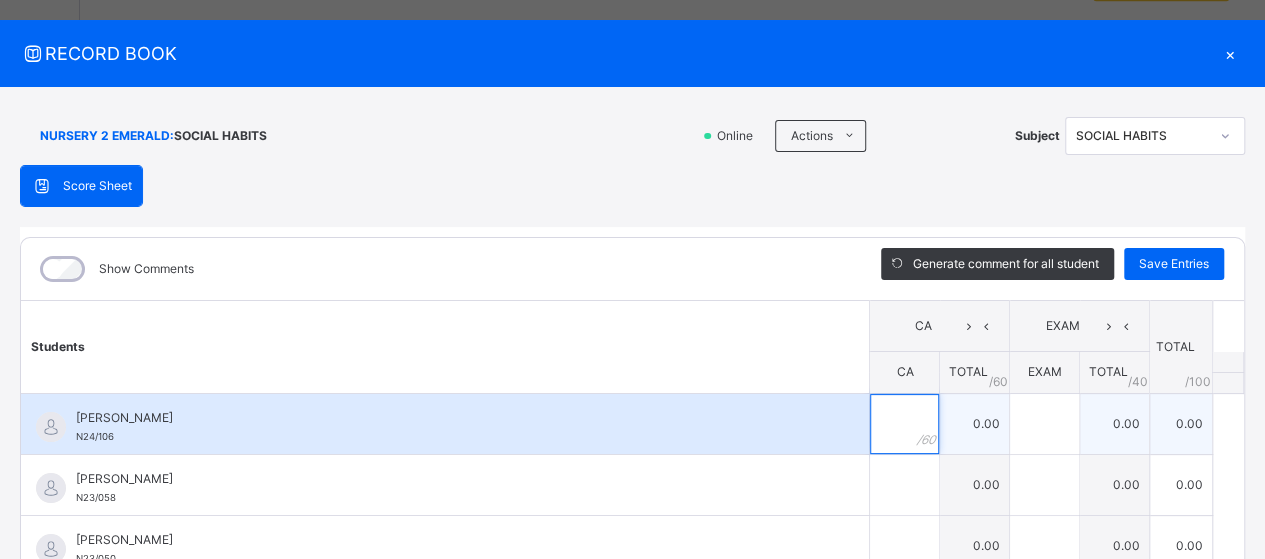 click at bounding box center [904, 424] 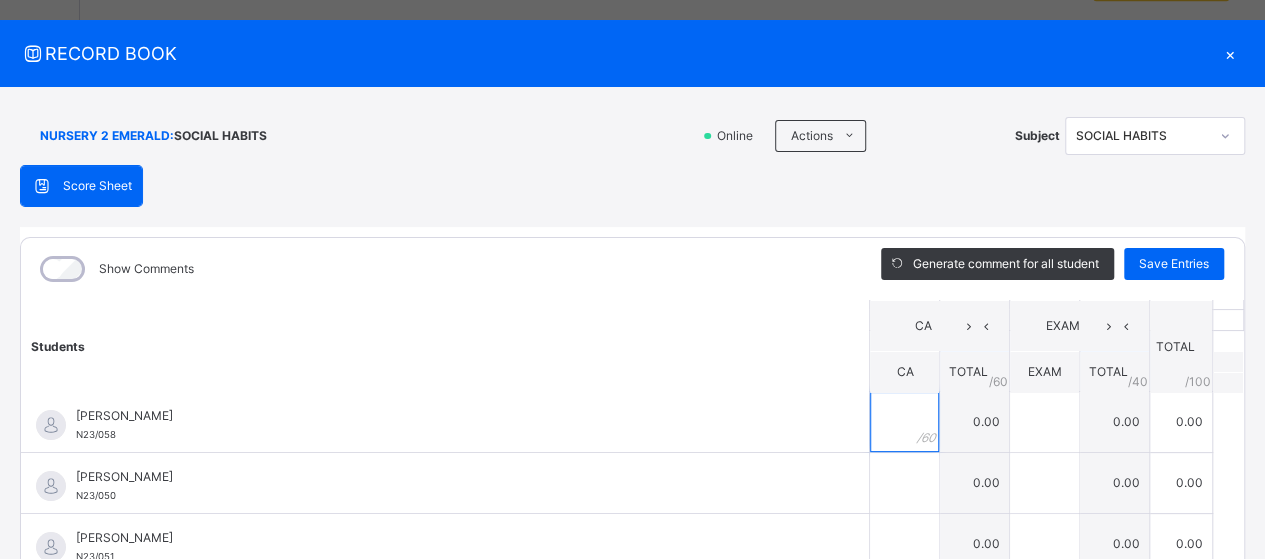 scroll, scrollTop: 64, scrollLeft: 0, axis: vertical 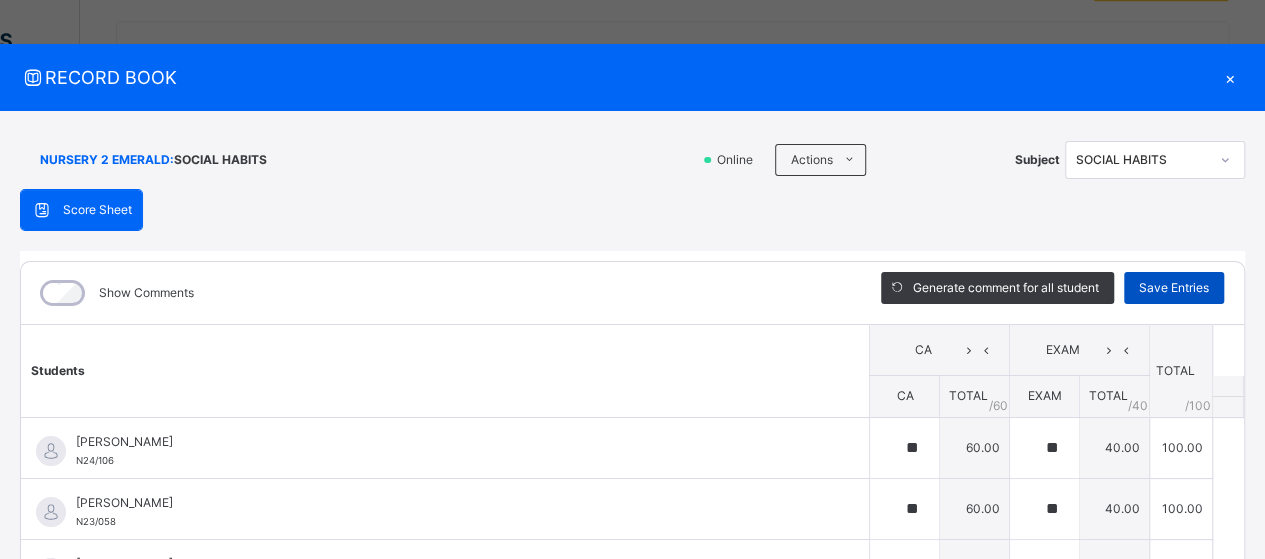 click on "Save Entries" at bounding box center (1174, 288) 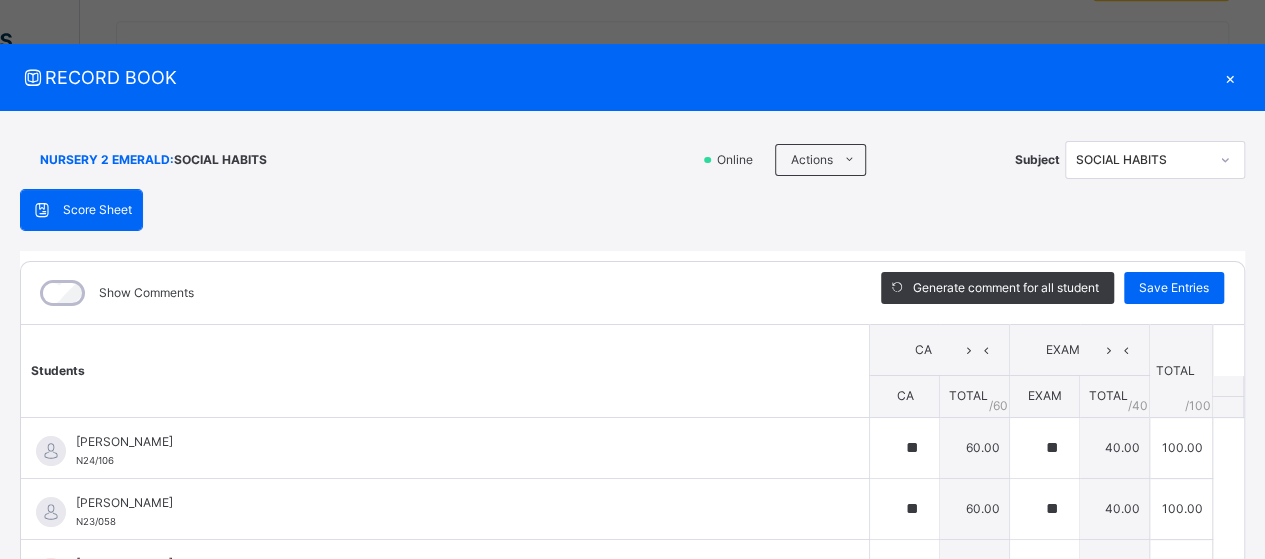 click on "Show Comments" at bounding box center [436, 293] 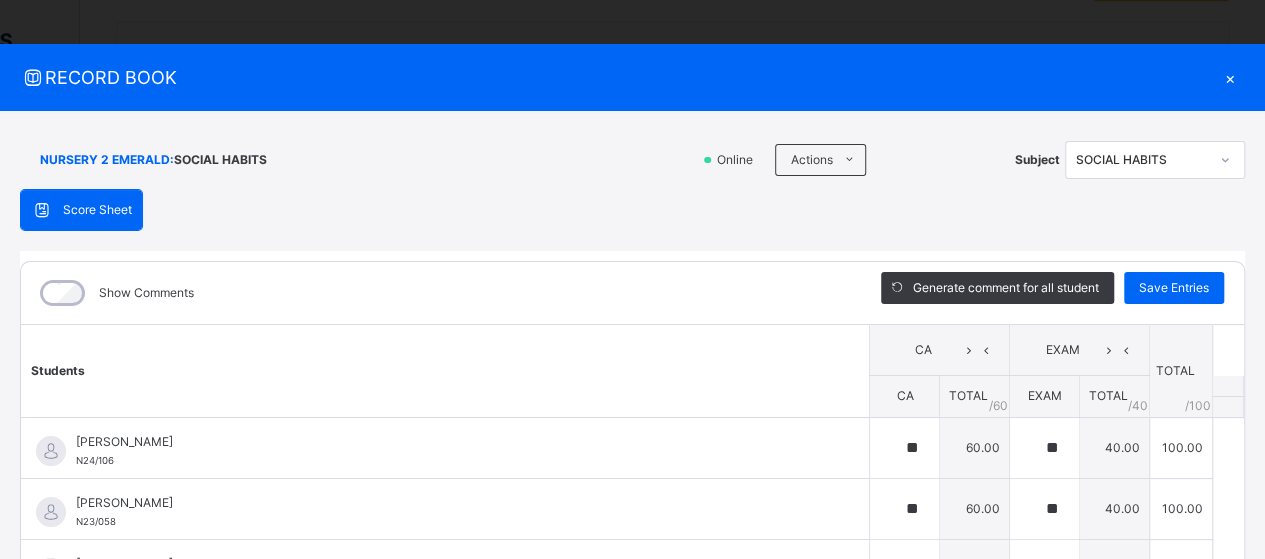 click on "×" at bounding box center (1230, 77) 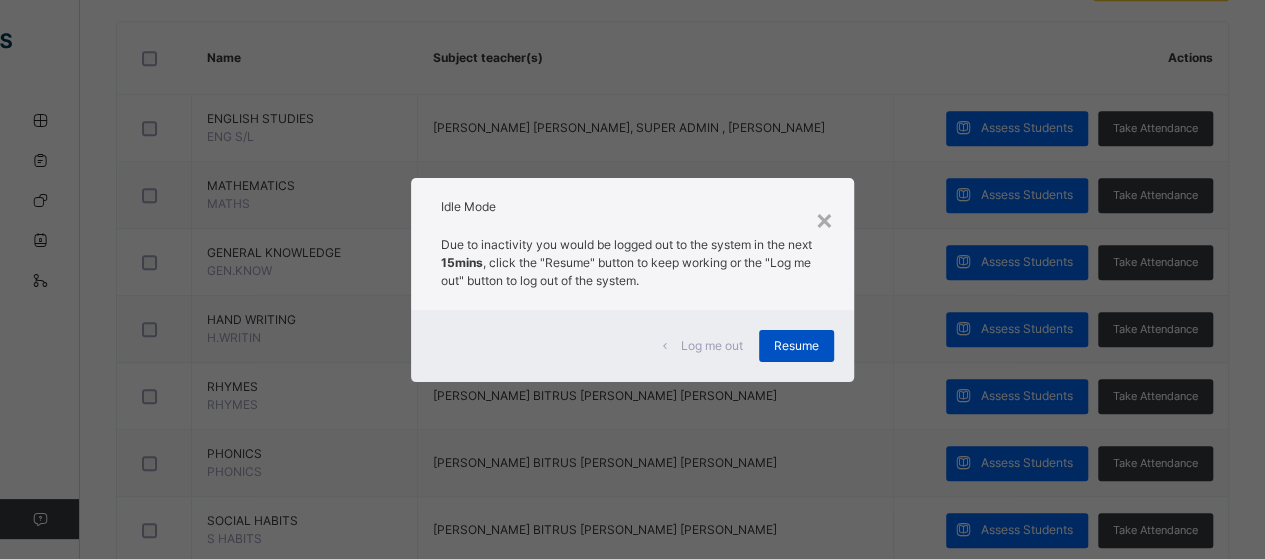 click on "Resume" at bounding box center (796, 346) 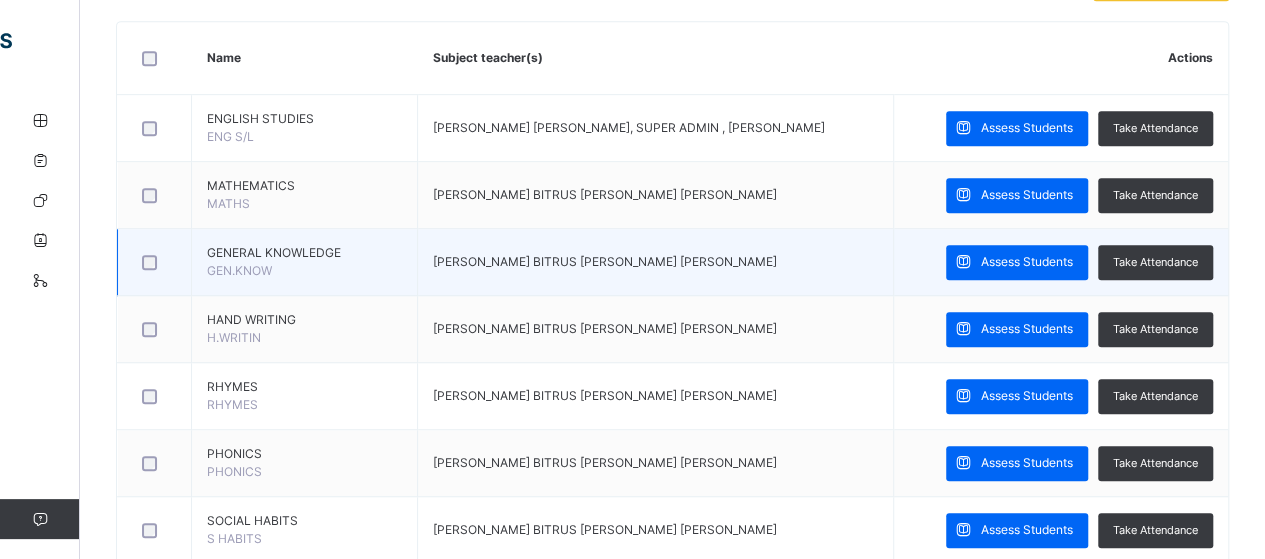 scroll, scrollTop: 296, scrollLeft: 0, axis: vertical 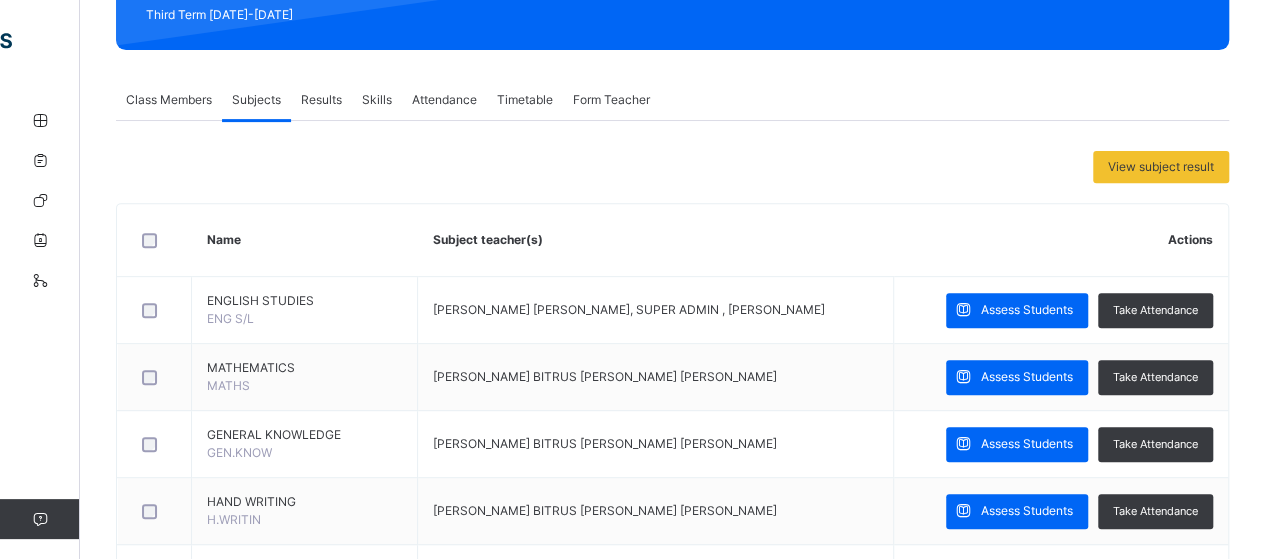 click on "Results" at bounding box center [321, 100] 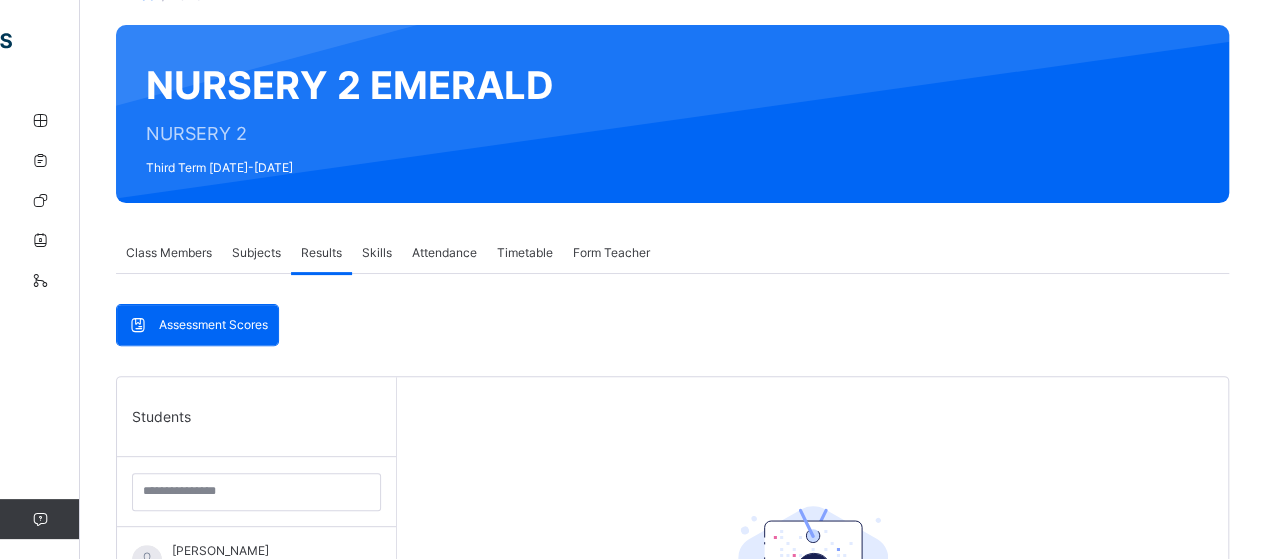 scroll, scrollTop: 0, scrollLeft: 0, axis: both 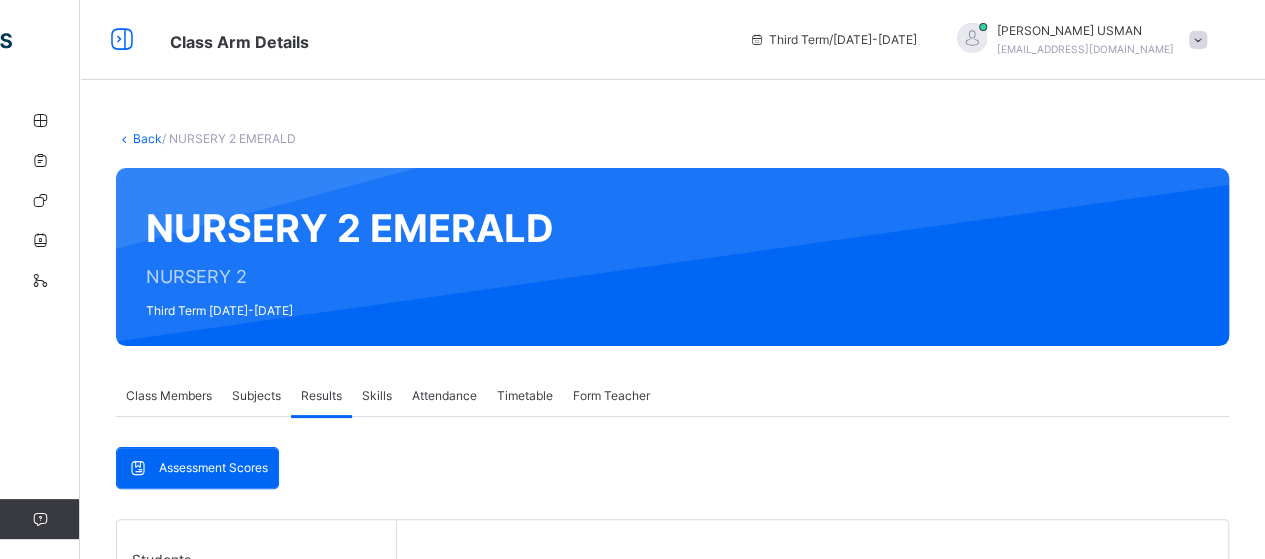 click on "Skills" at bounding box center [377, 396] 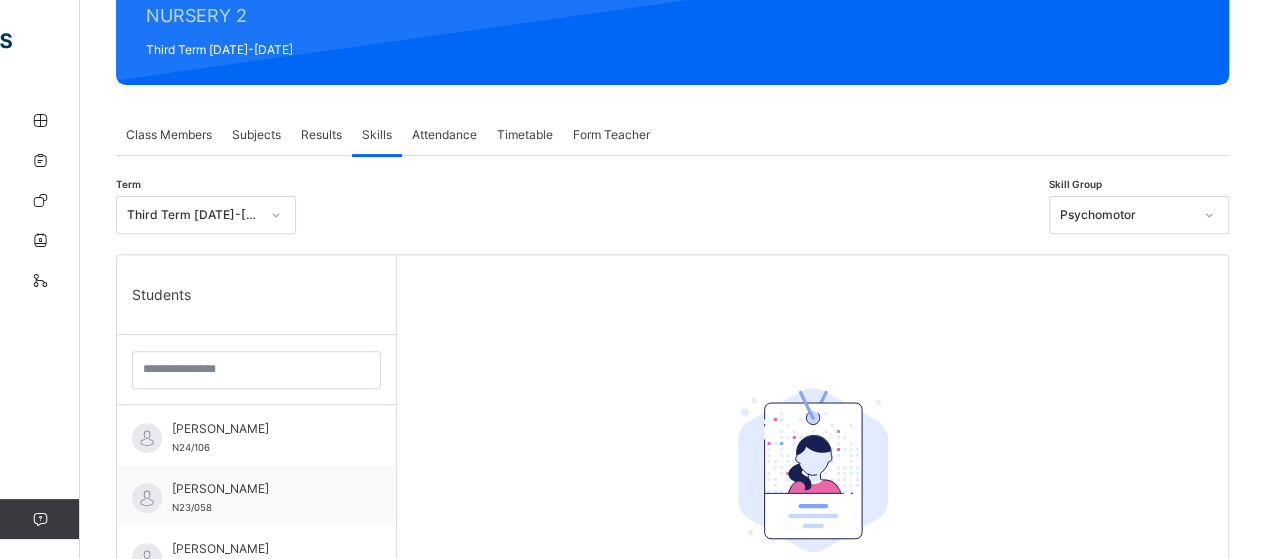 scroll, scrollTop: 257, scrollLeft: 0, axis: vertical 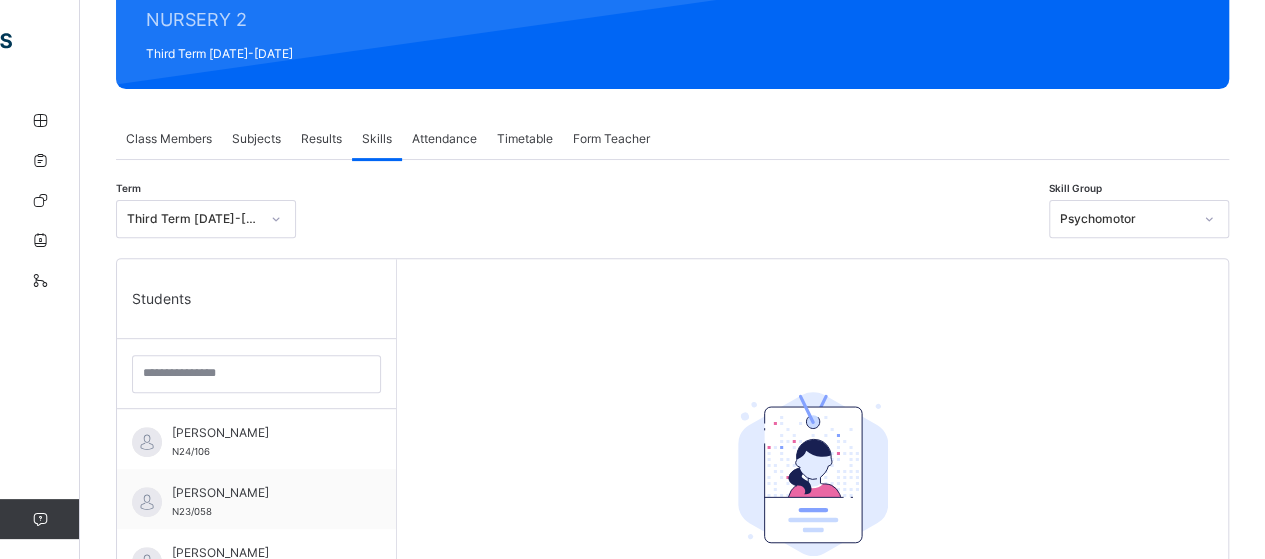 click on "Attendance" at bounding box center [444, 139] 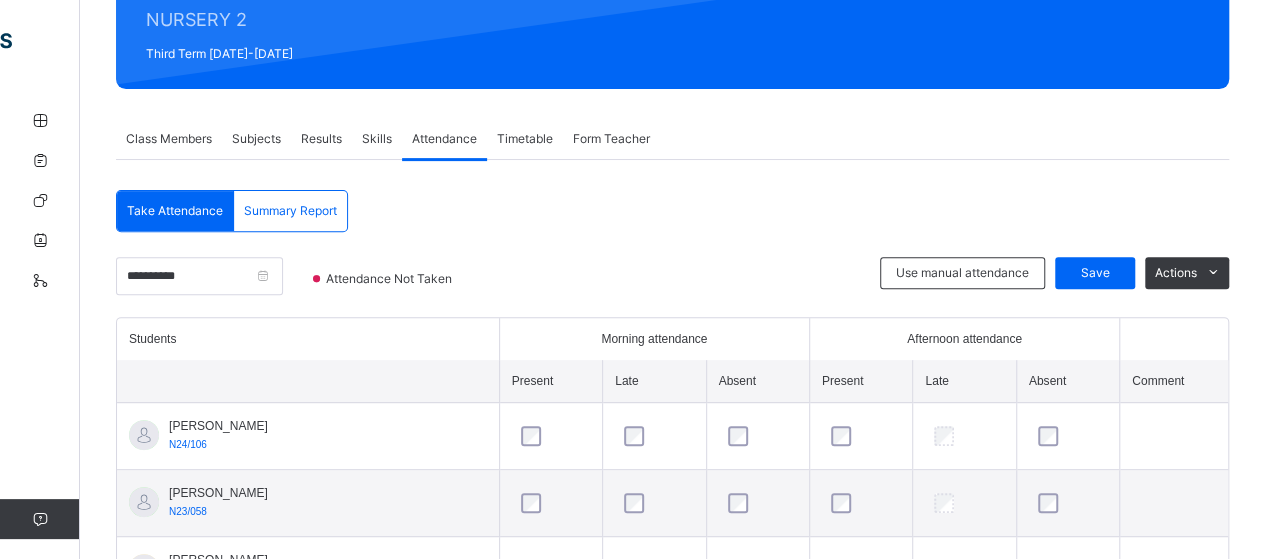 click on "Timetable" at bounding box center (525, 139) 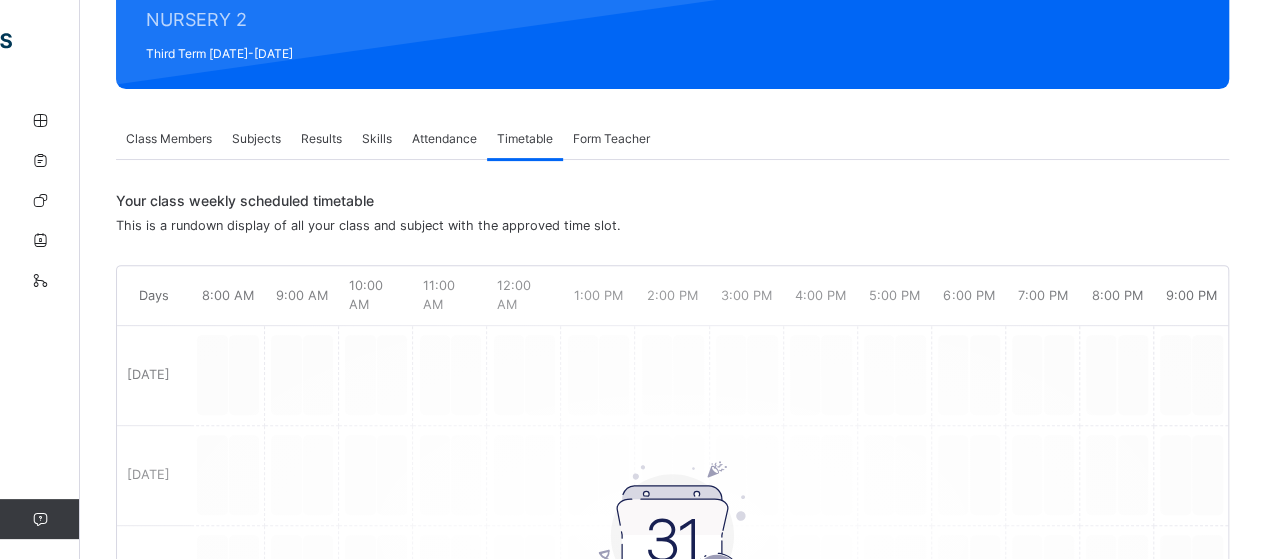 click on "Form Teacher" at bounding box center (611, 139) 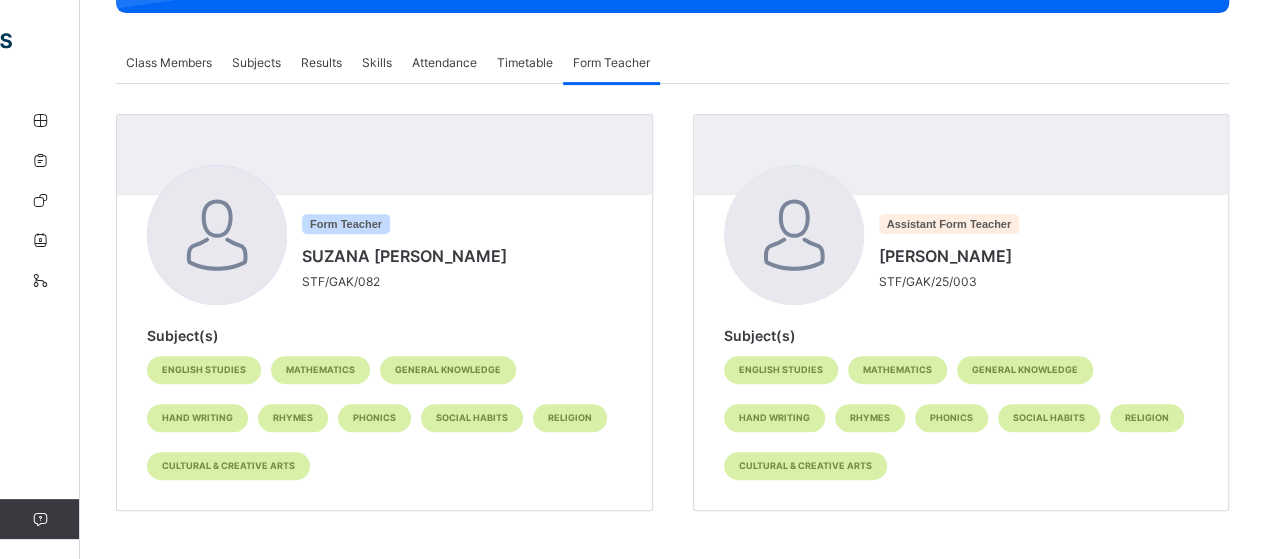 scroll, scrollTop: 0, scrollLeft: 0, axis: both 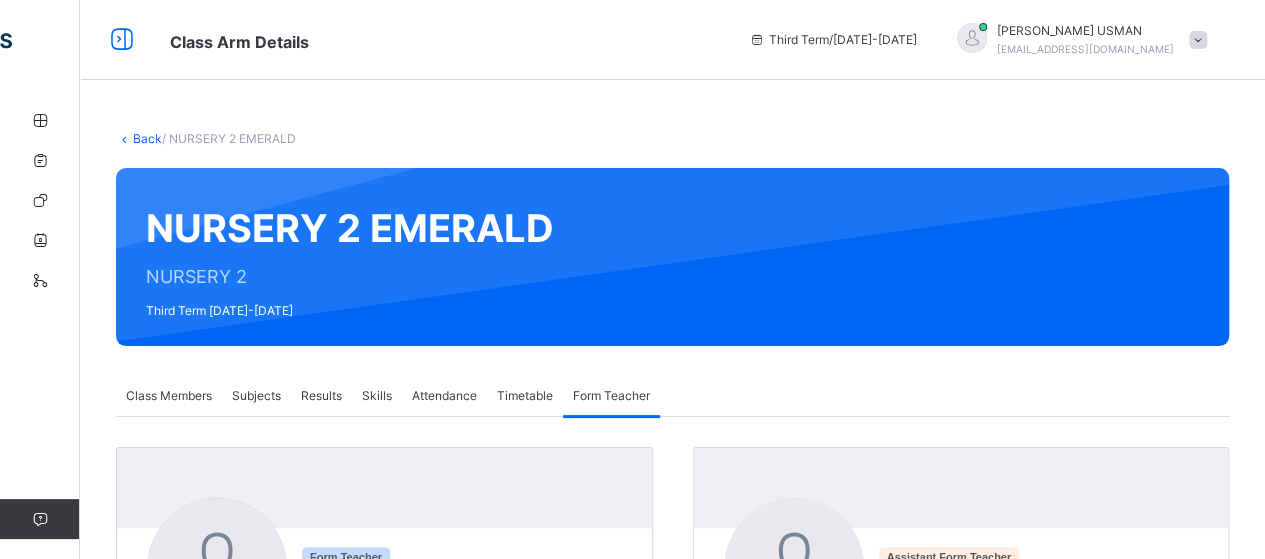 click on "Attendance" at bounding box center [444, 396] 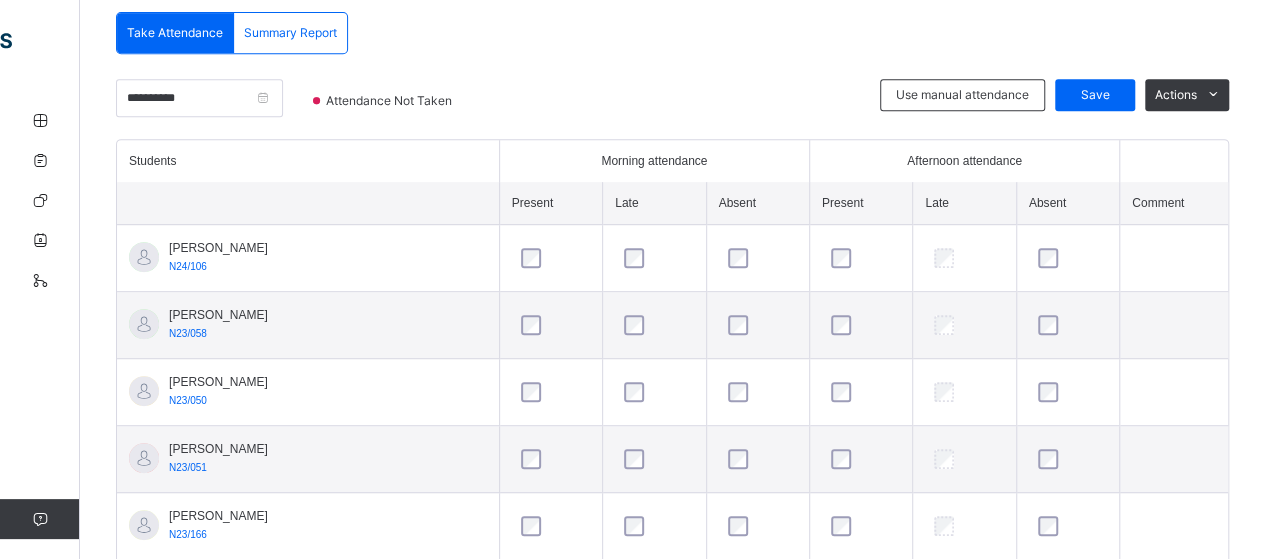 scroll, scrollTop: 432, scrollLeft: 0, axis: vertical 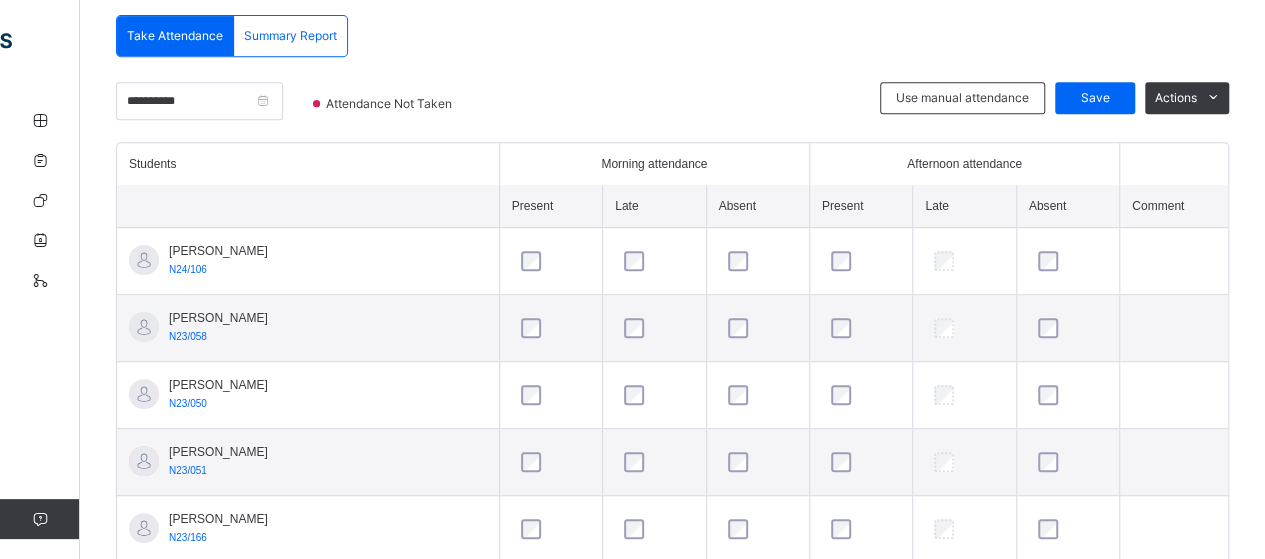 click at bounding box center (1174, 261) 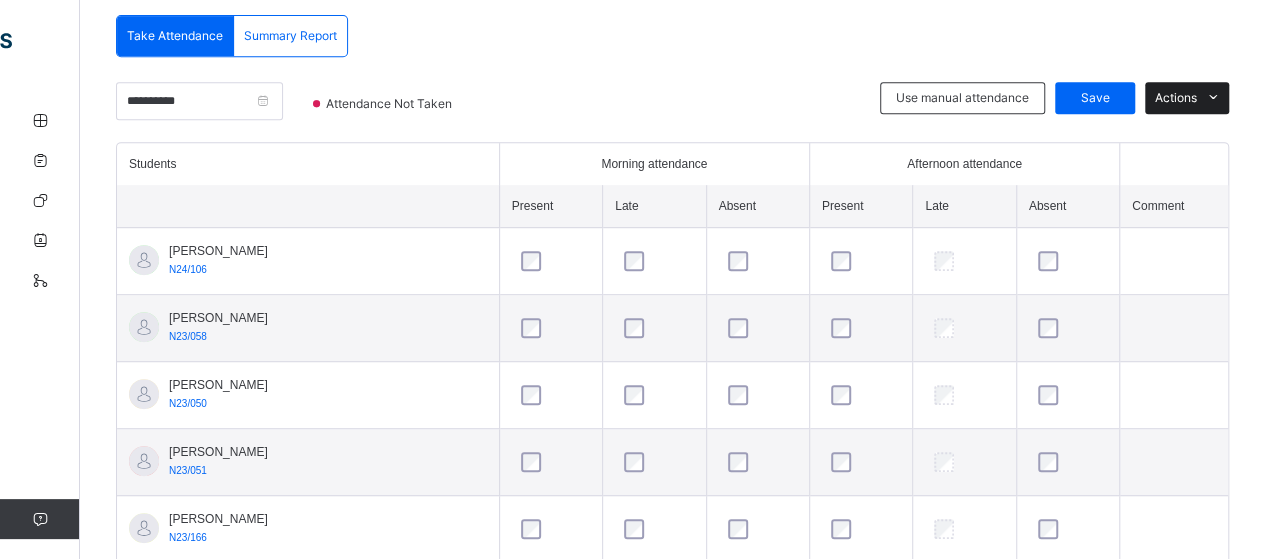 click on "Actions" at bounding box center [1176, 98] 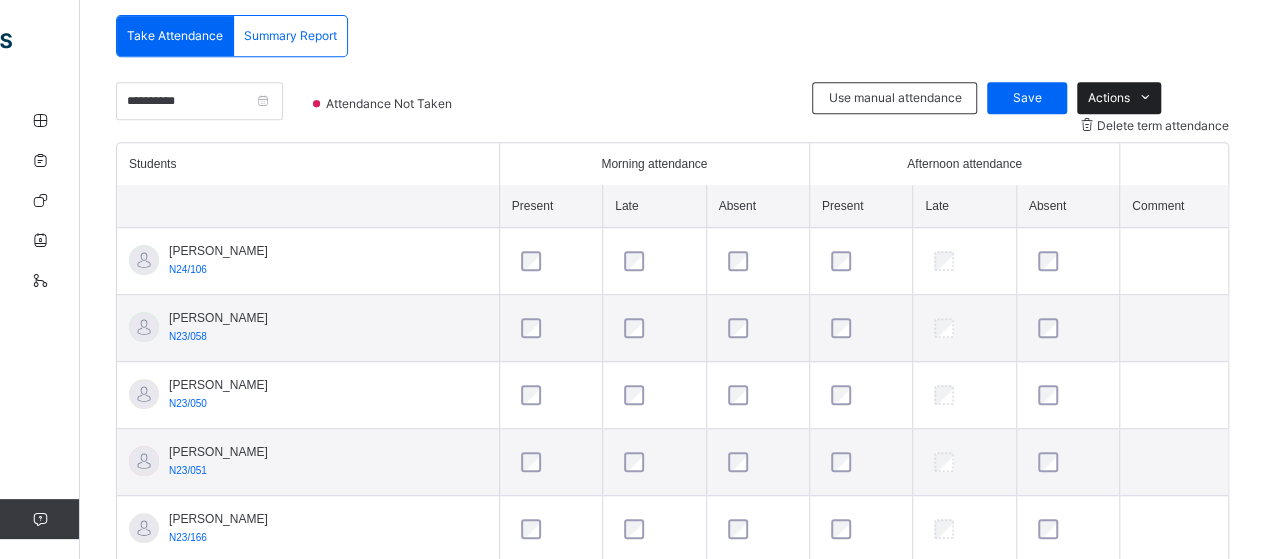 click on "Actions" at bounding box center [1108, 98] 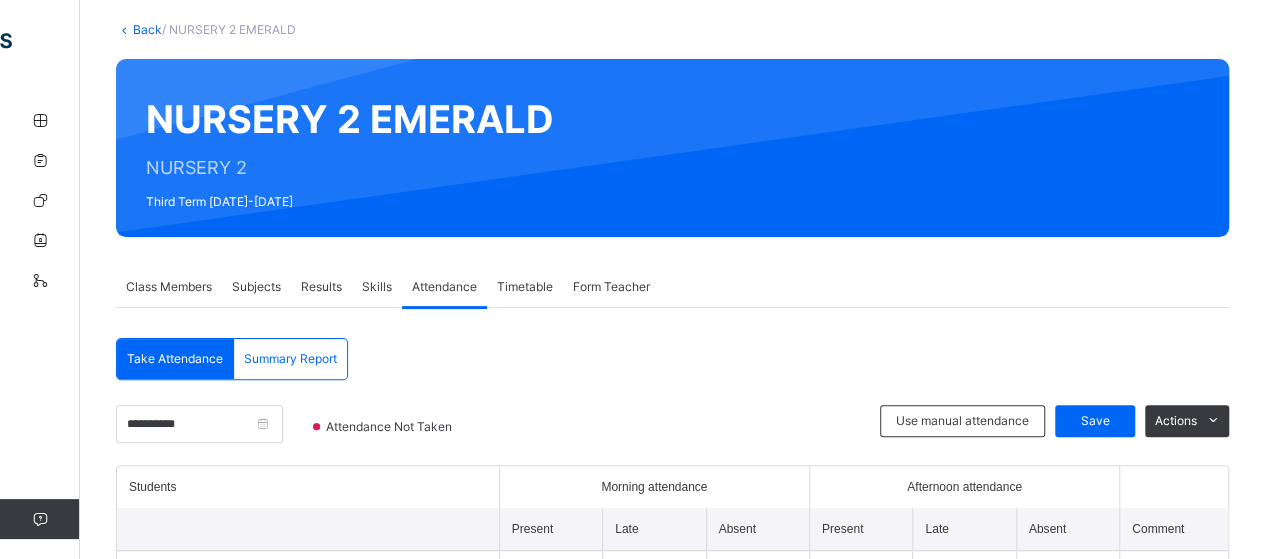 scroll, scrollTop: 108, scrollLeft: 0, axis: vertical 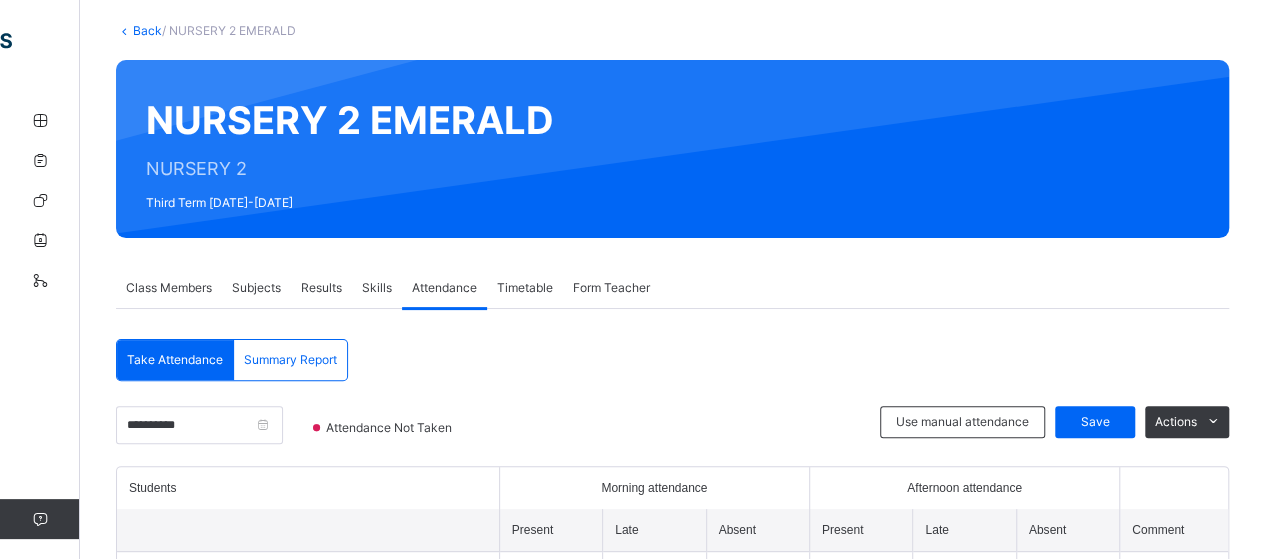 click on "Subjects" at bounding box center [256, 288] 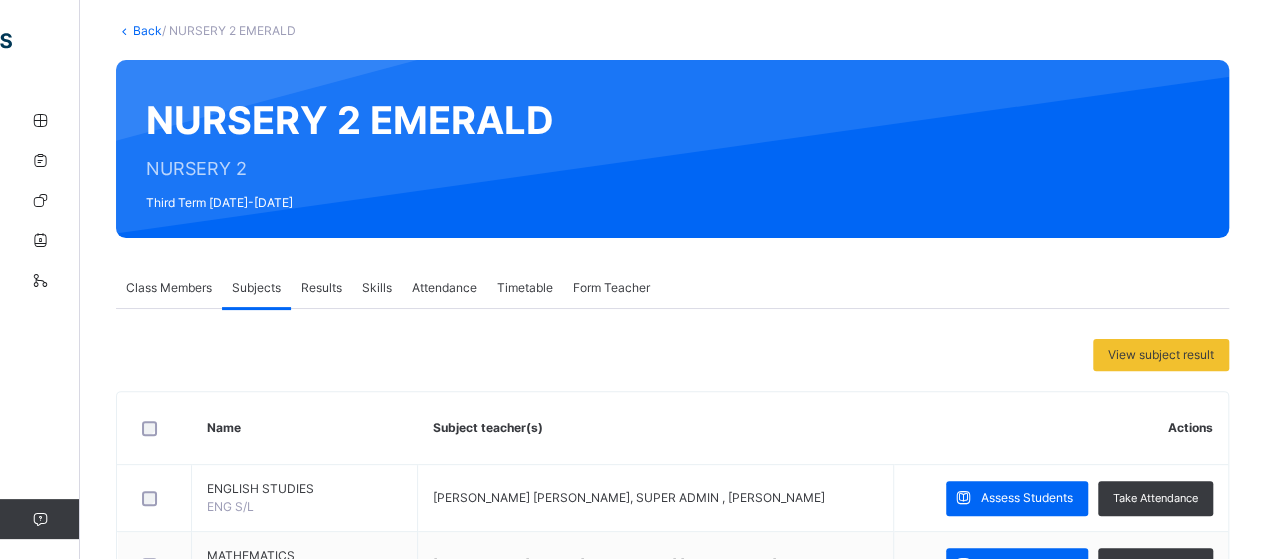 click on "Class Members" at bounding box center (169, 288) 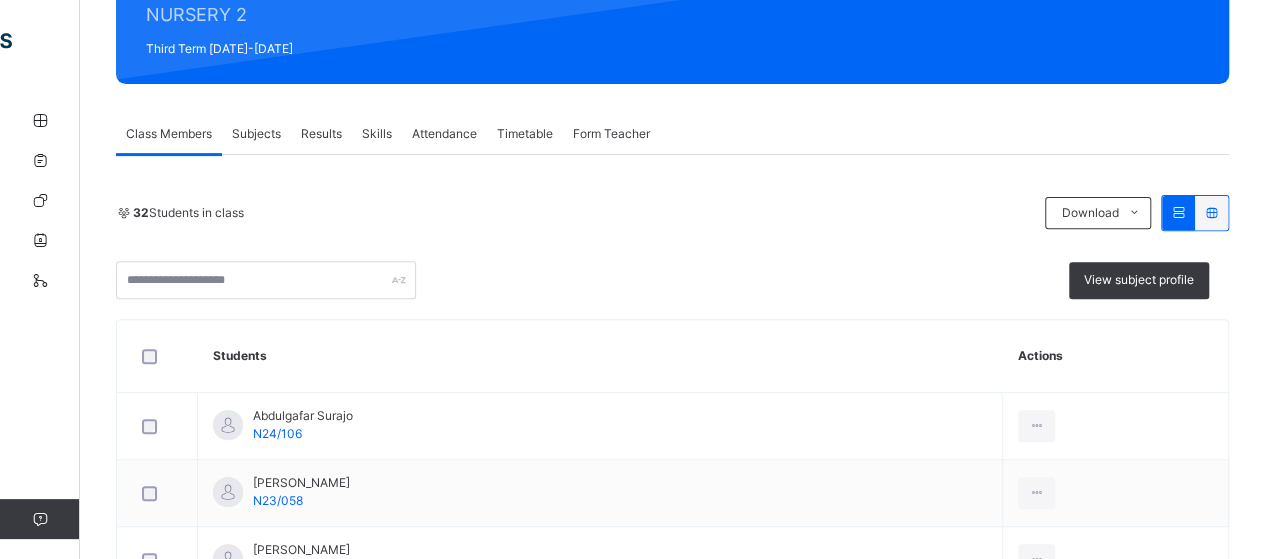 scroll, scrollTop: 263, scrollLeft: 0, axis: vertical 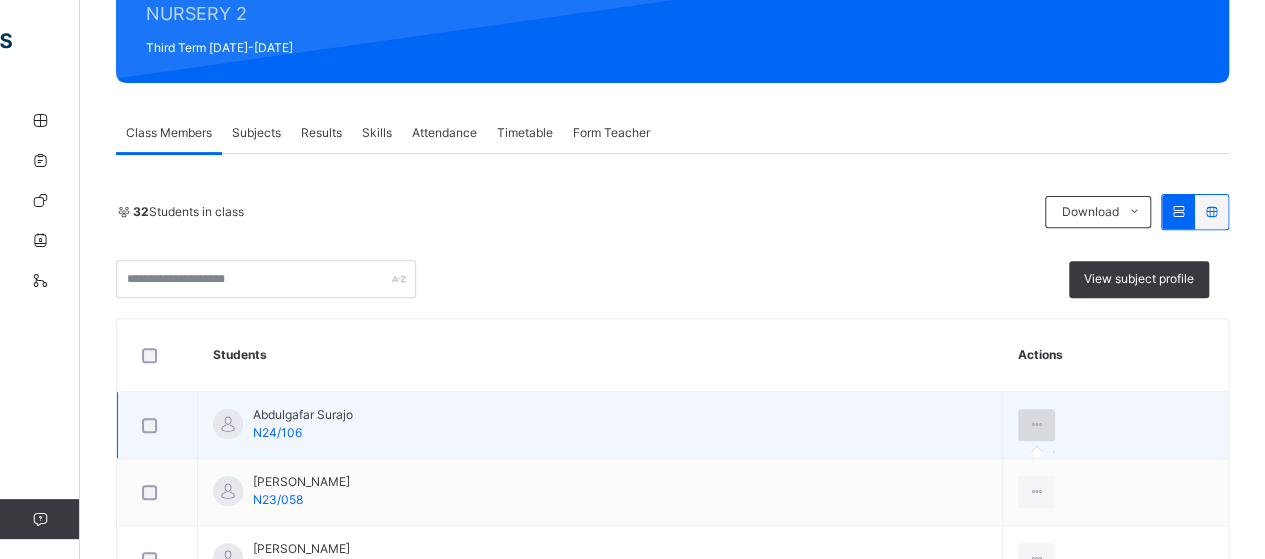 click at bounding box center [1036, 425] 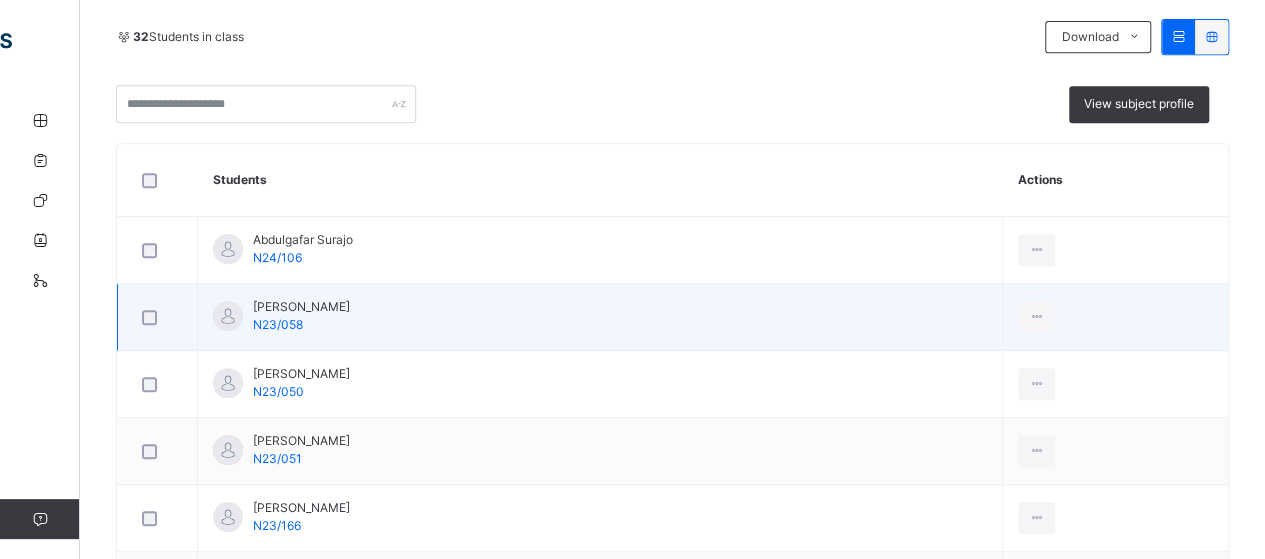 scroll, scrollTop: 452, scrollLeft: 0, axis: vertical 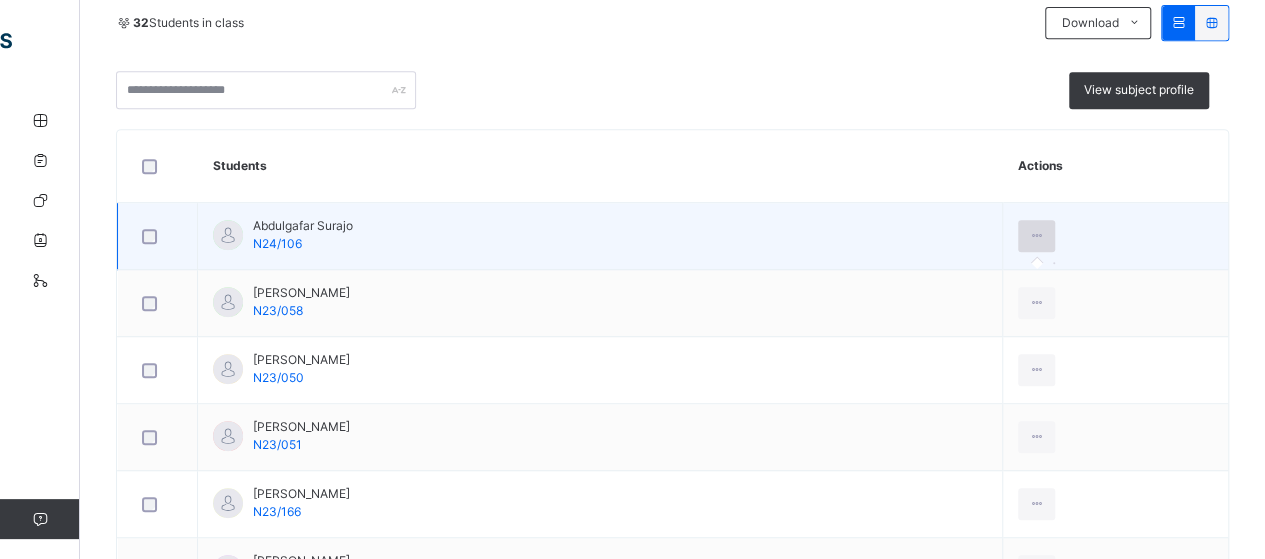 click at bounding box center (1036, 236) 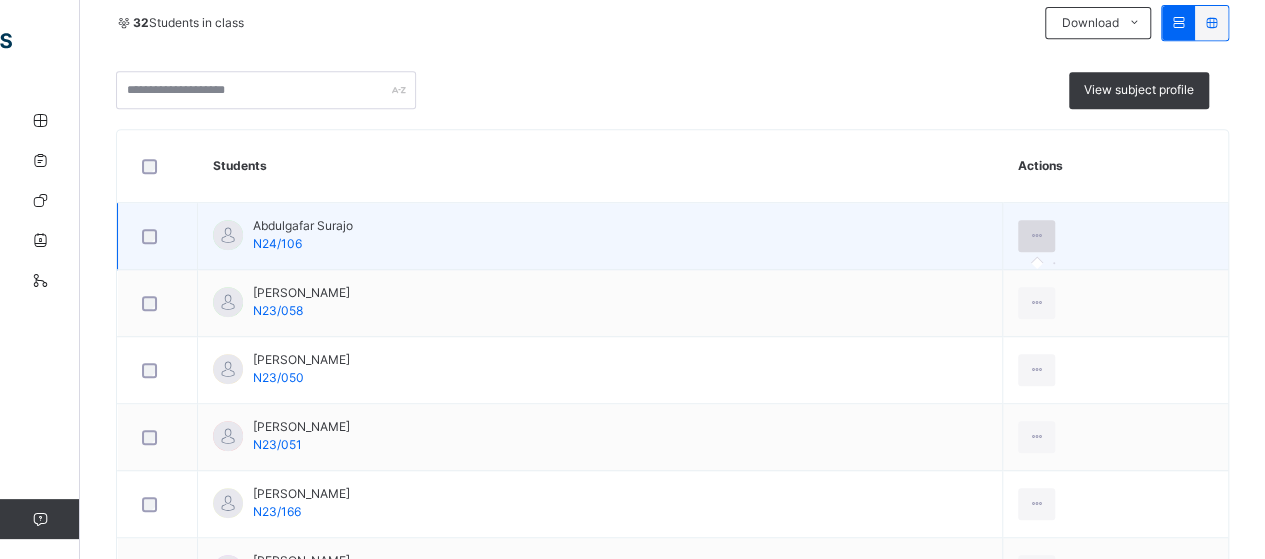 click at bounding box center [1036, 236] 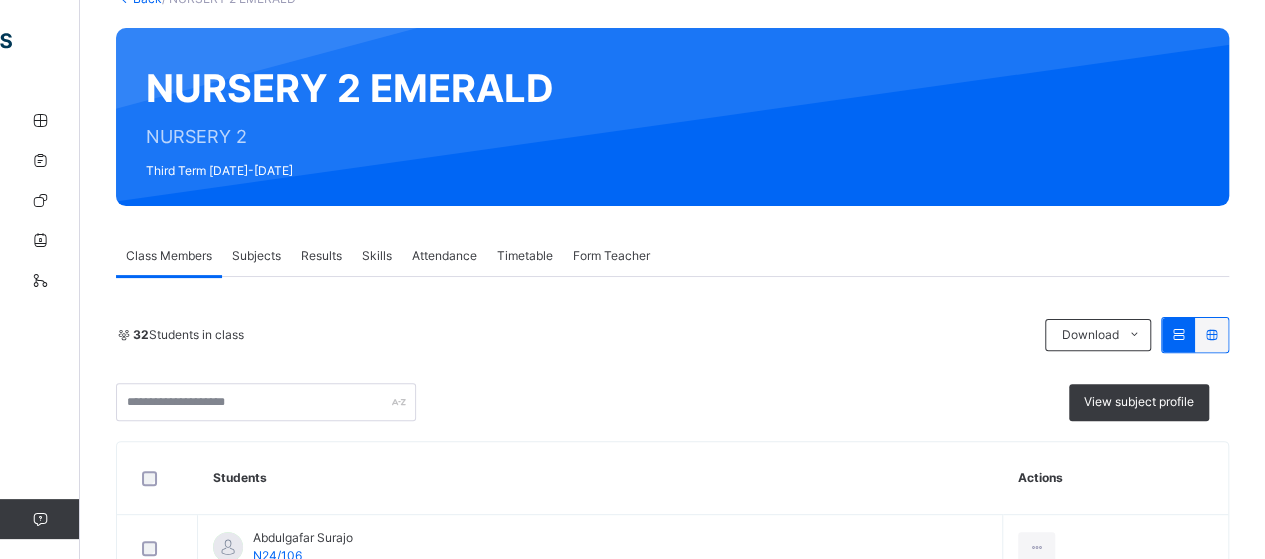 scroll, scrollTop: 138, scrollLeft: 0, axis: vertical 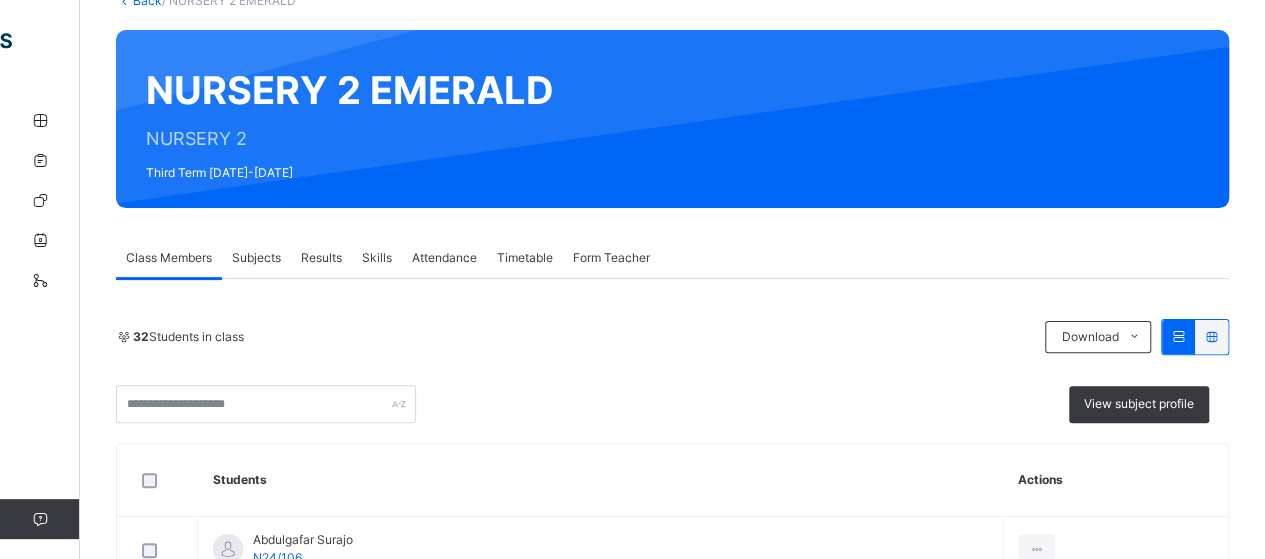 click on "Subjects" at bounding box center [256, 258] 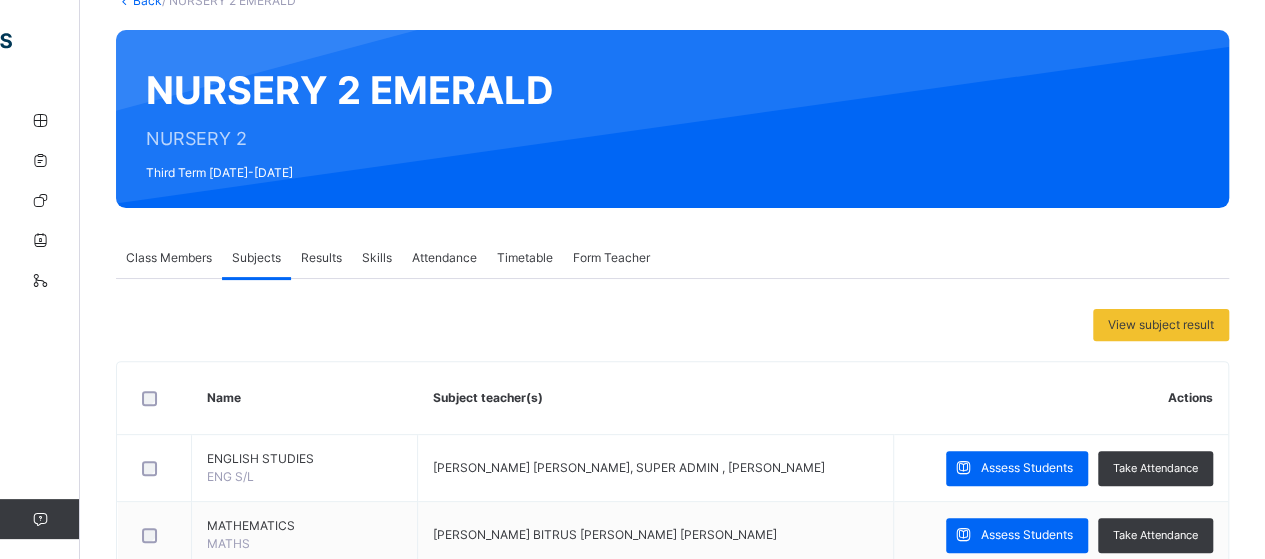 click on "Results" at bounding box center [321, 258] 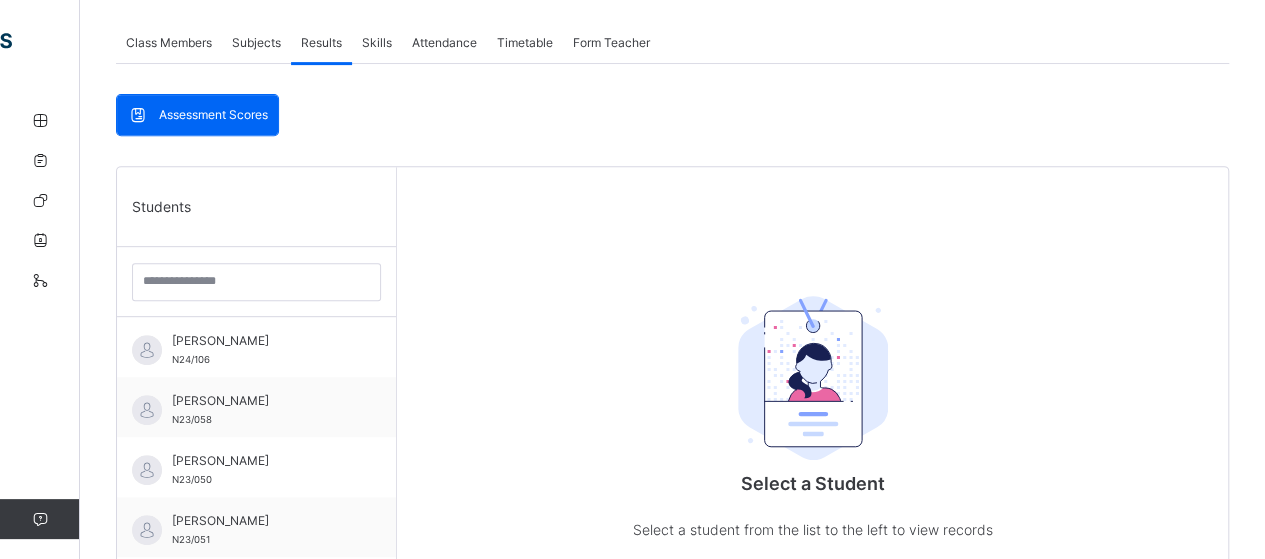 scroll, scrollTop: 354, scrollLeft: 0, axis: vertical 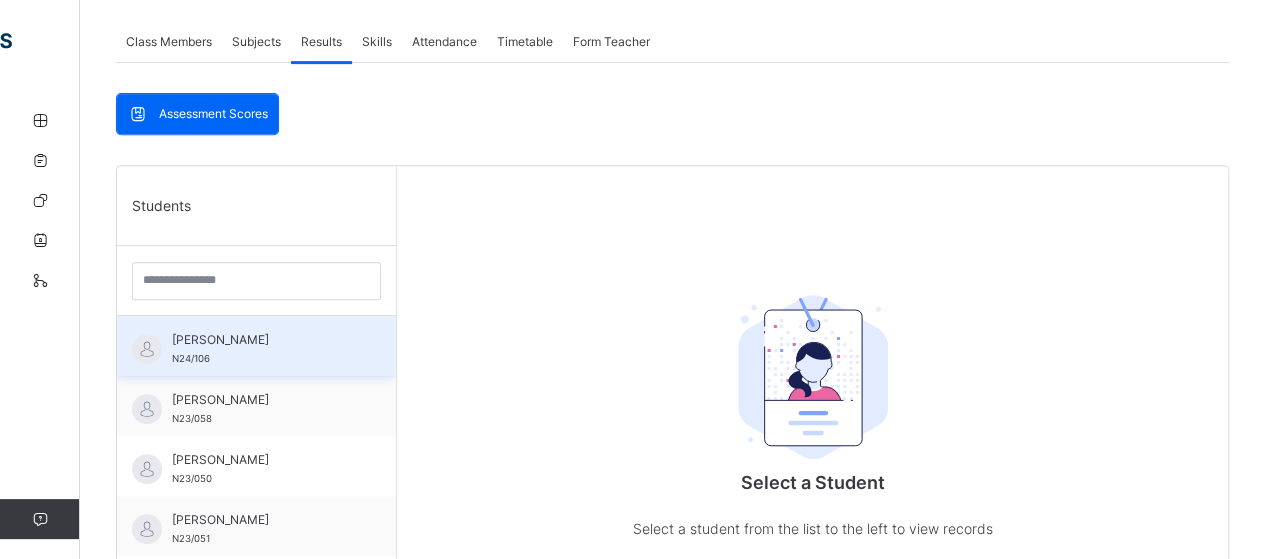 click on "ABDULGAFAR  SURAJO N24/106" at bounding box center (261, 349) 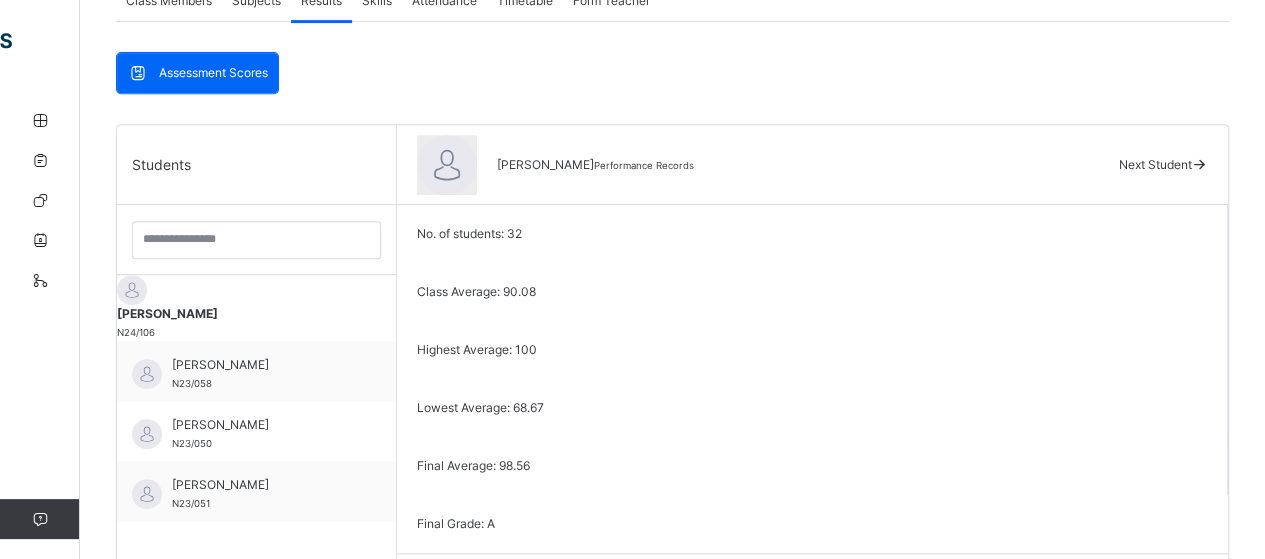 scroll, scrollTop: 413, scrollLeft: 0, axis: vertical 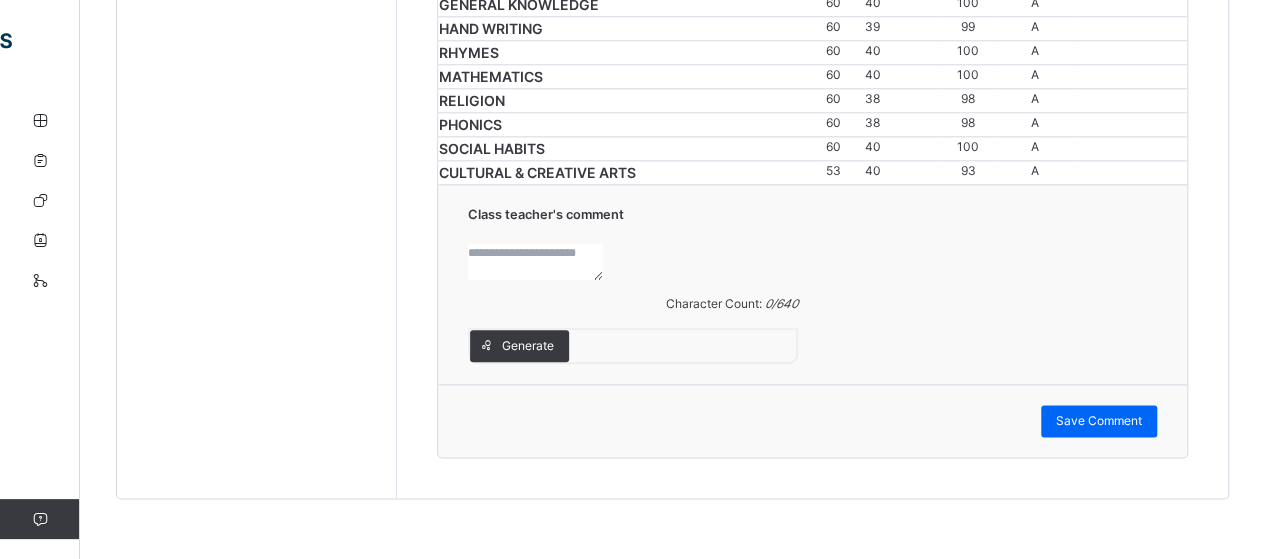 click at bounding box center (535, 262) 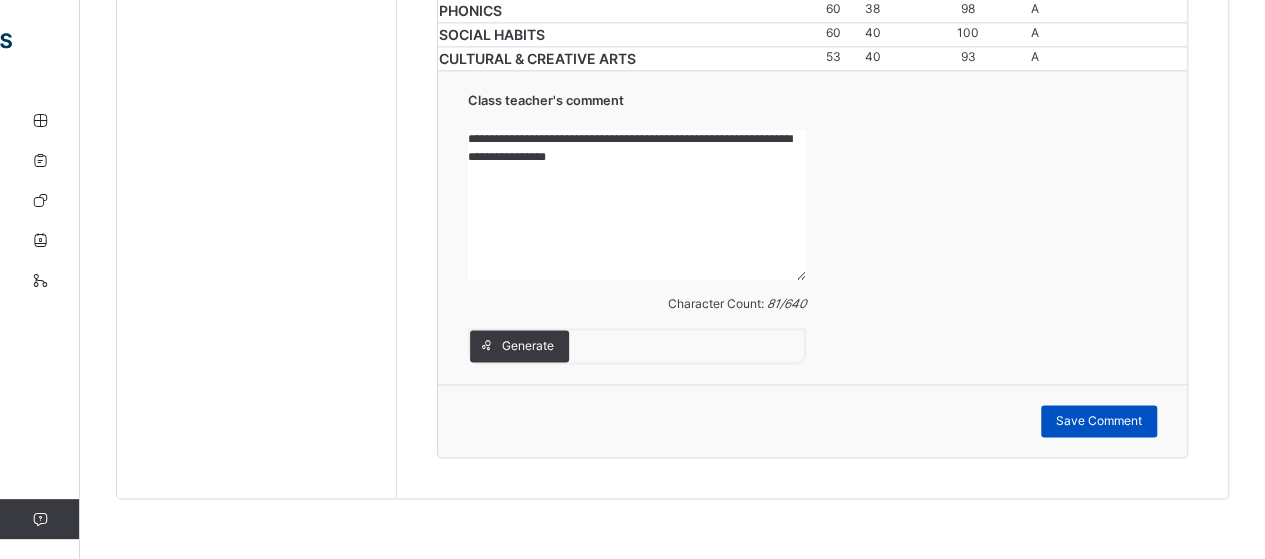 click on "Save Comment" at bounding box center (1099, 421) 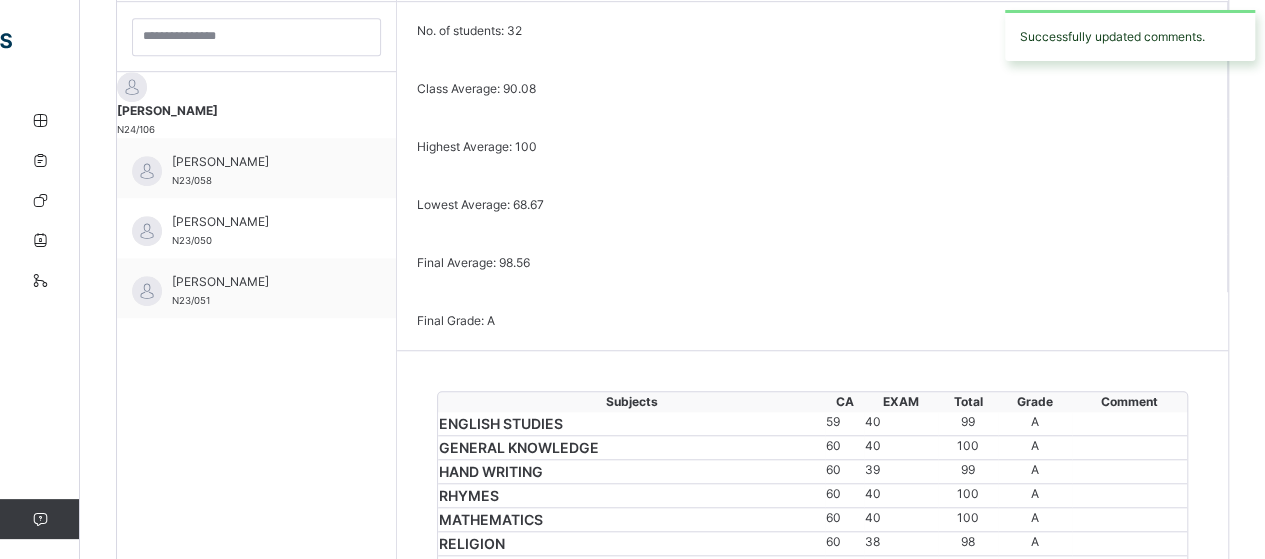 scroll, scrollTop: 582, scrollLeft: 0, axis: vertical 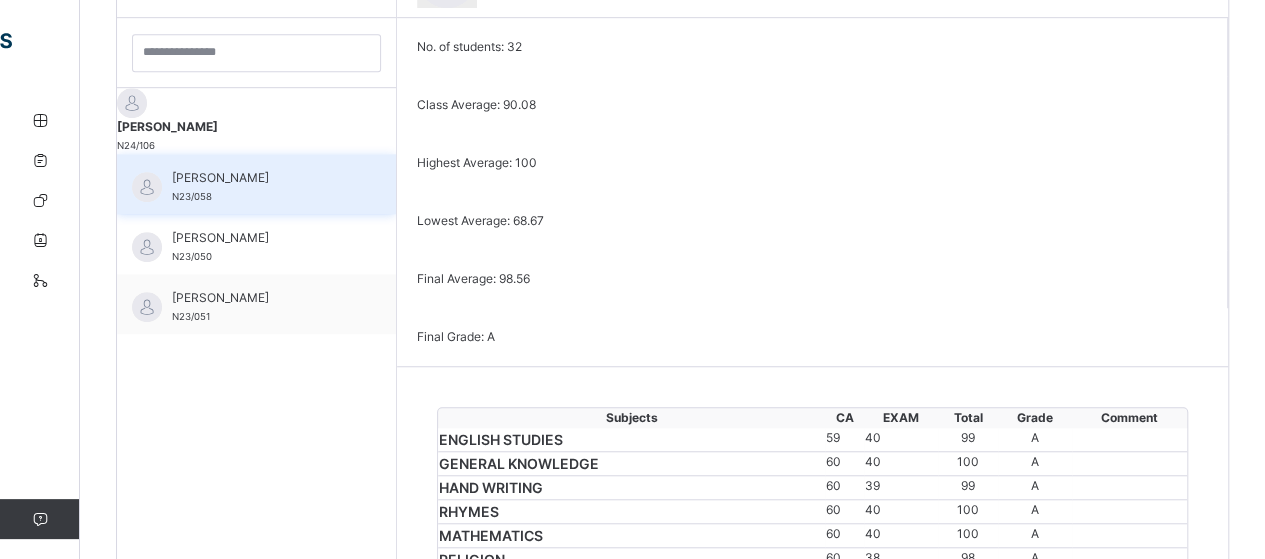 click on "N23/058" at bounding box center [192, 196] 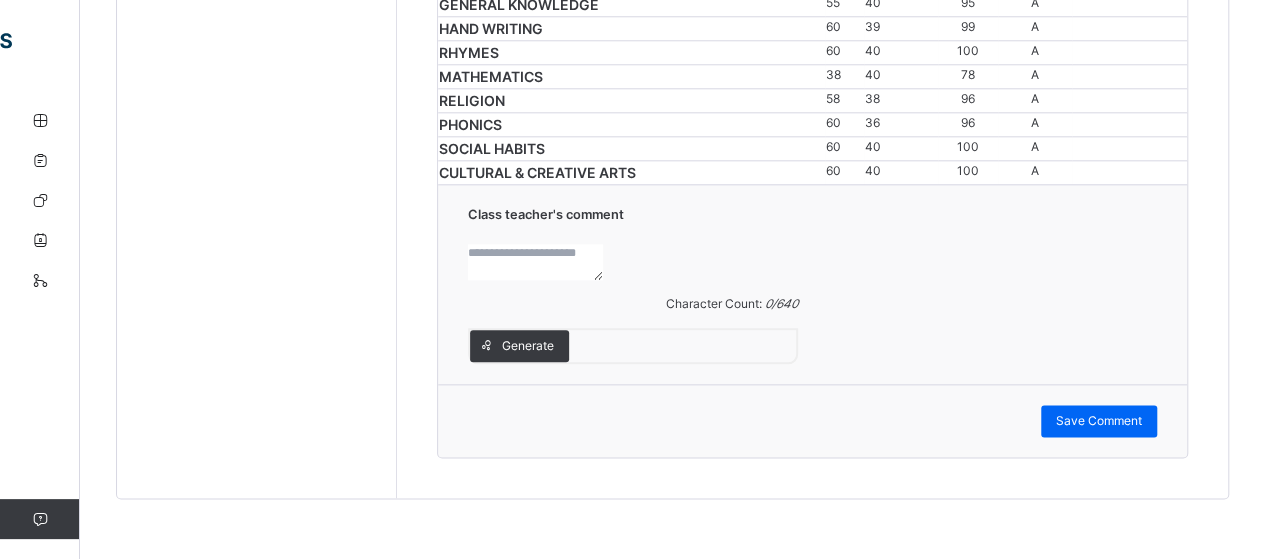 scroll, scrollTop: 1426, scrollLeft: 0, axis: vertical 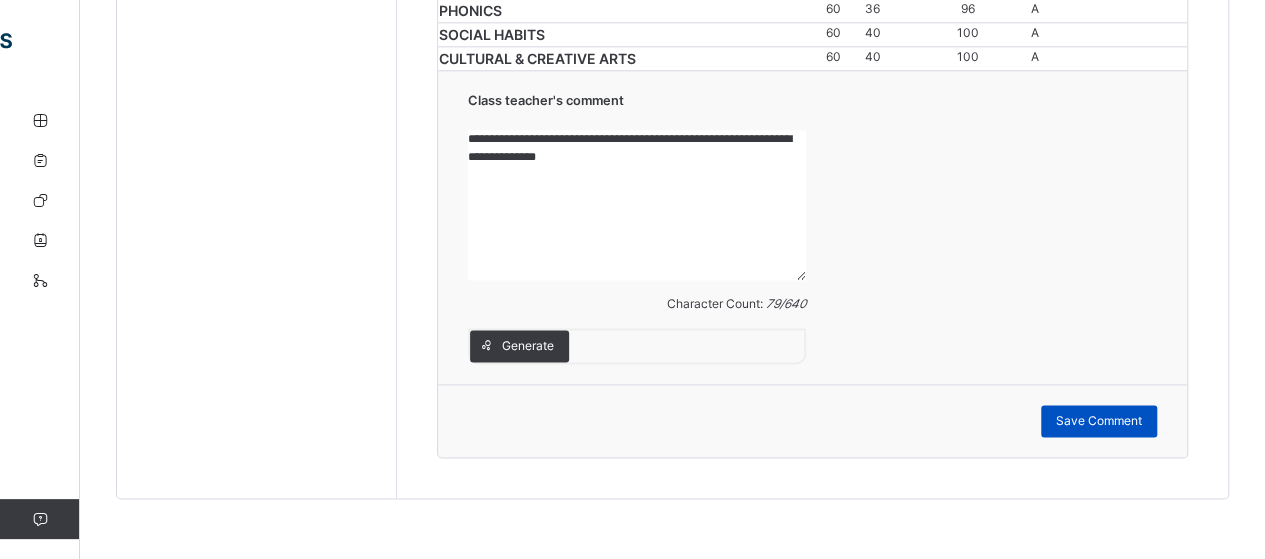 click on "Save Comment" at bounding box center (1099, 421) 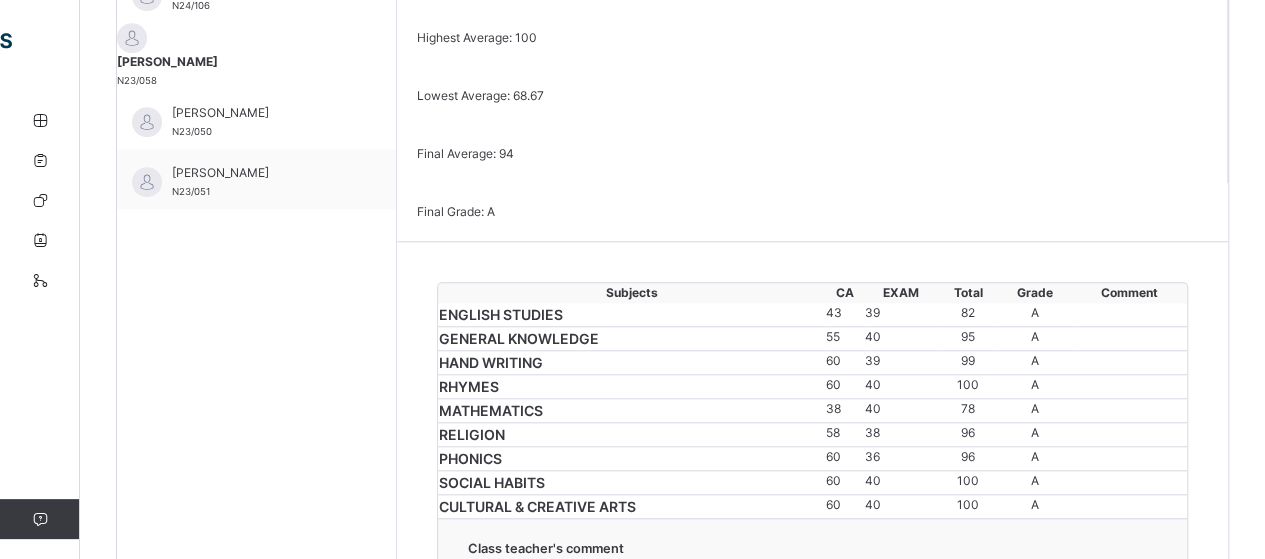 scroll, scrollTop: 706, scrollLeft: 0, axis: vertical 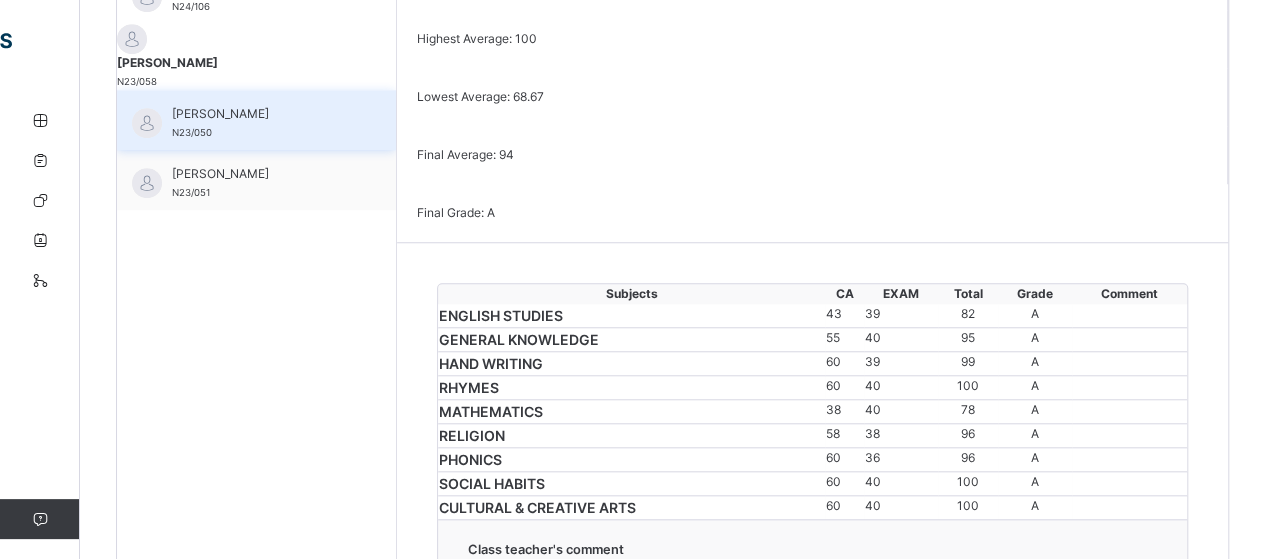 click on "[PERSON_NAME] N23/050" at bounding box center (261, 123) 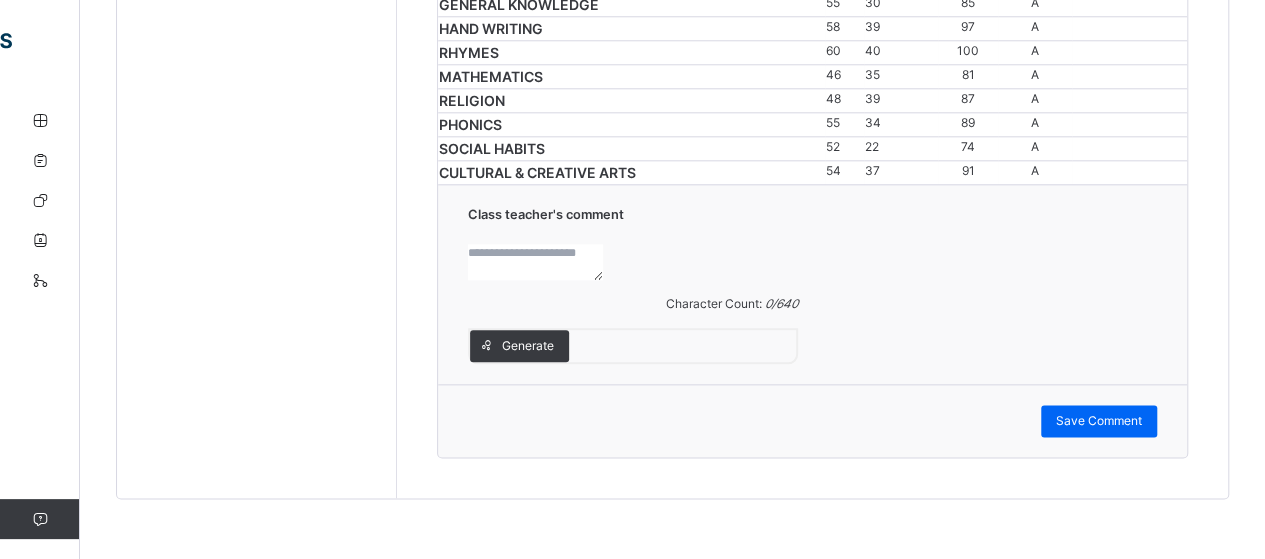 scroll, scrollTop: 1426, scrollLeft: 0, axis: vertical 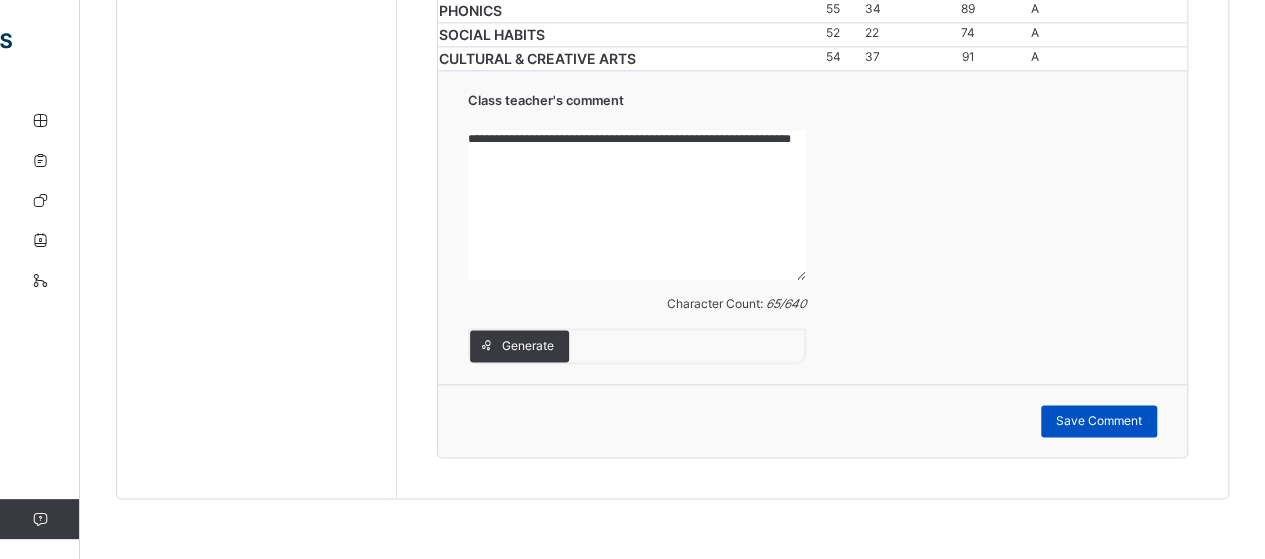 click on "Save Comment" at bounding box center (1099, 421) 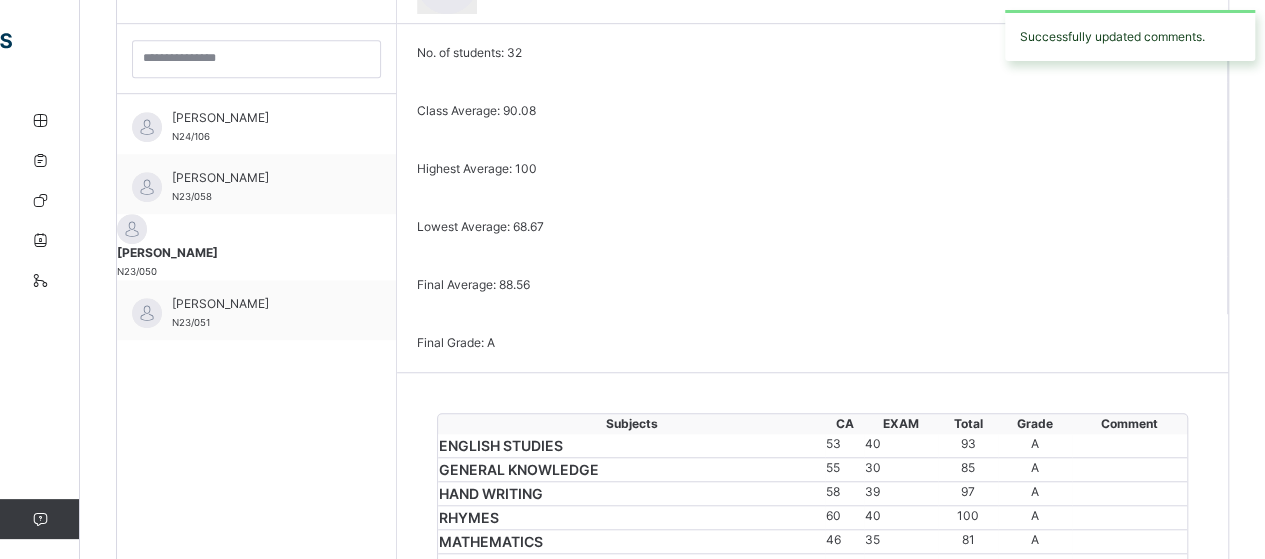 scroll, scrollTop: 578, scrollLeft: 0, axis: vertical 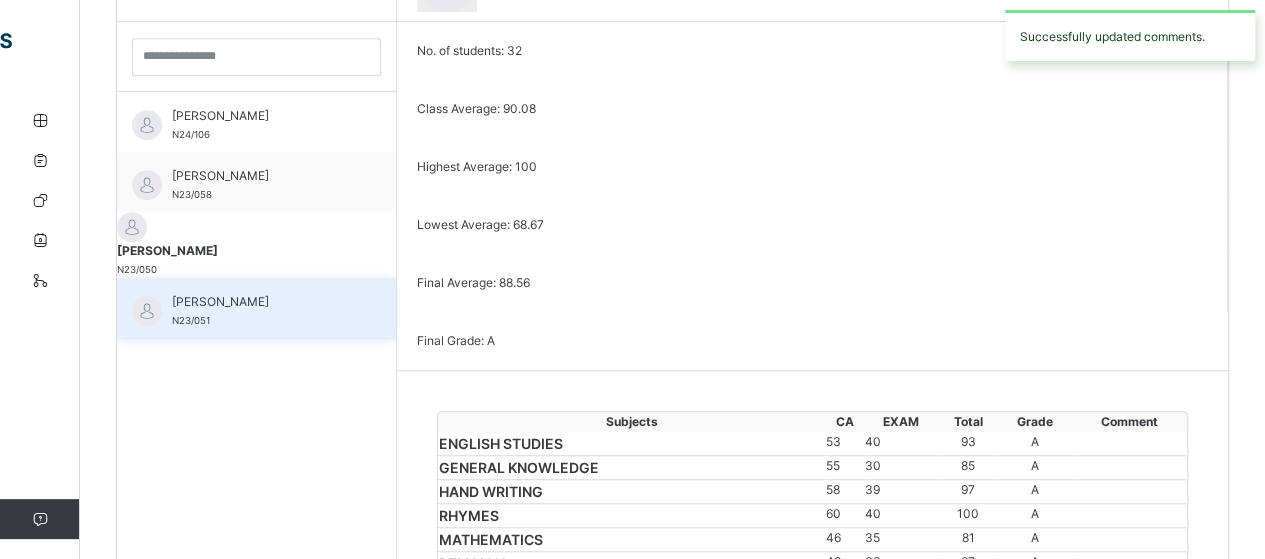 click on "[PERSON_NAME] N23/051" at bounding box center (261, 311) 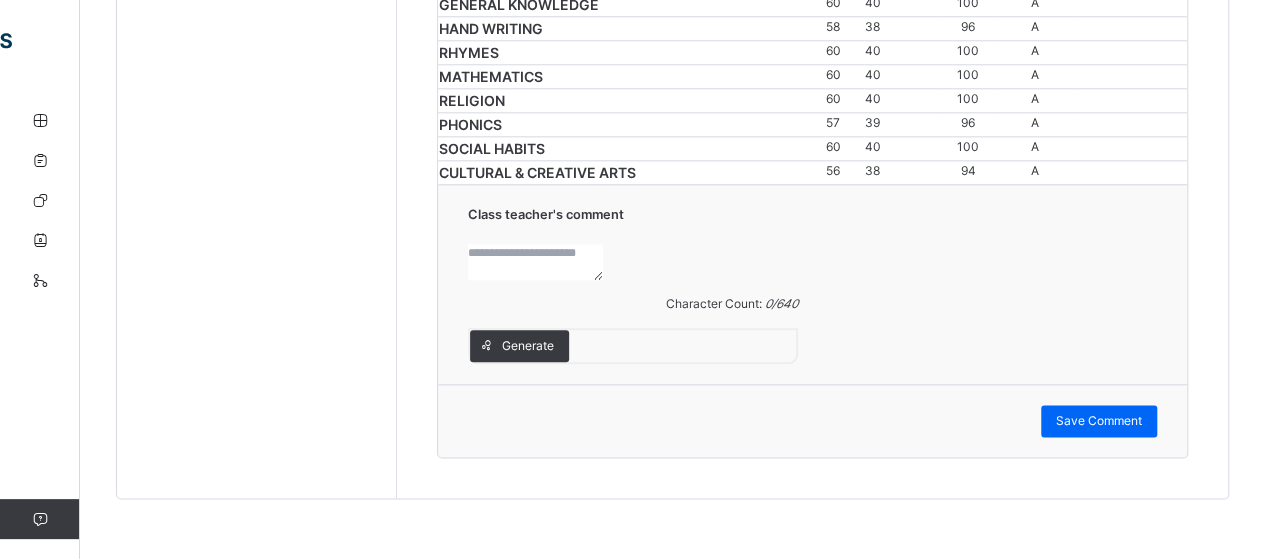 scroll, scrollTop: 1426, scrollLeft: 0, axis: vertical 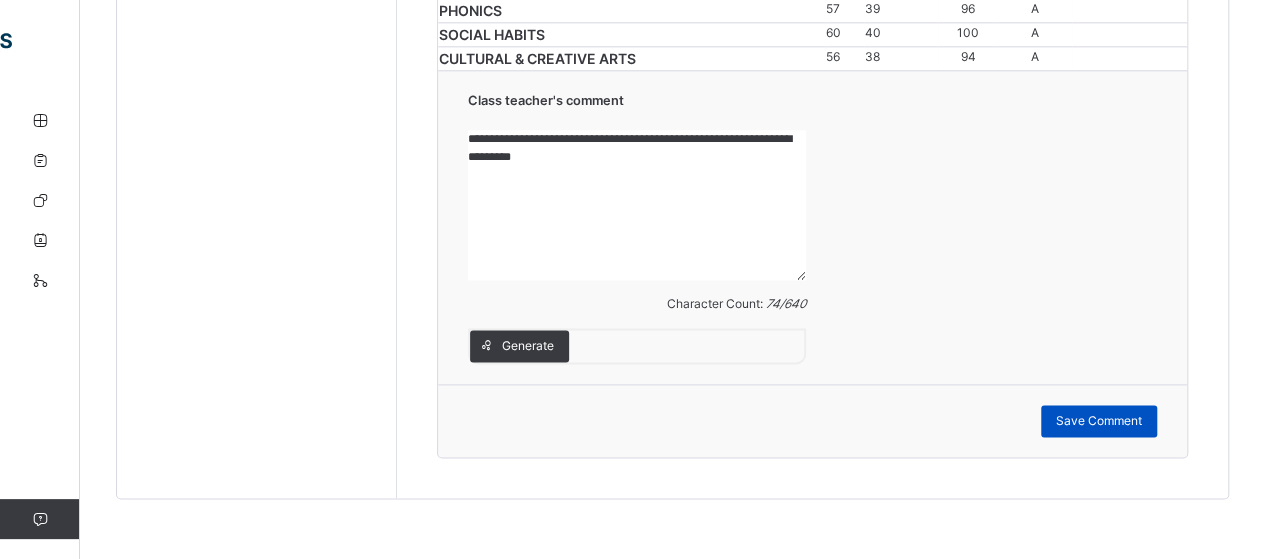 click on "Save Comment" at bounding box center [1099, 421] 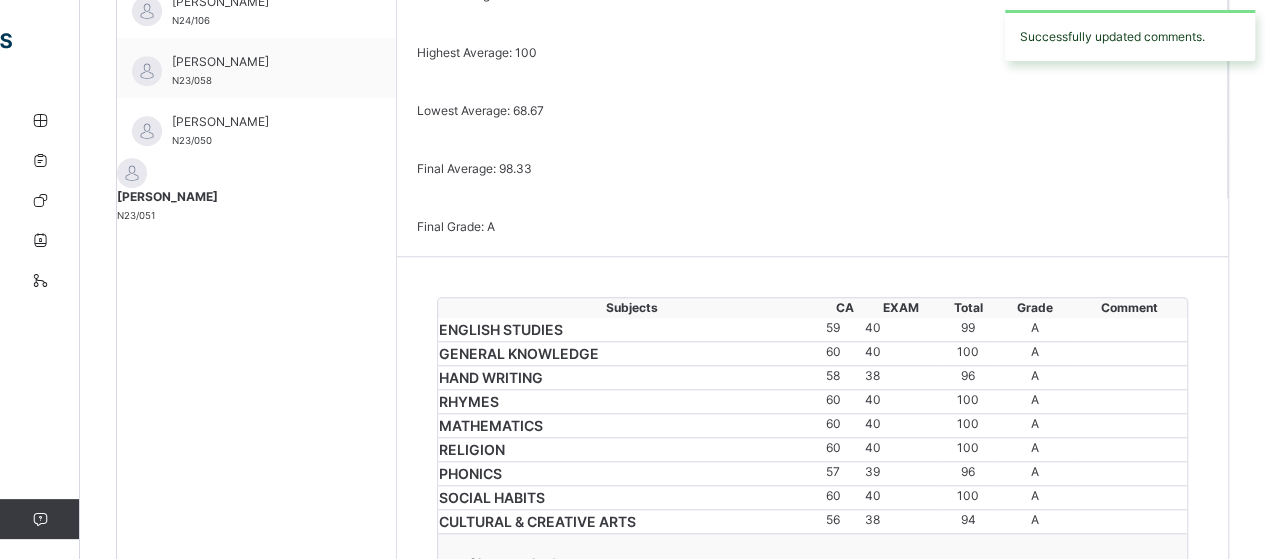 scroll, scrollTop: 690, scrollLeft: 0, axis: vertical 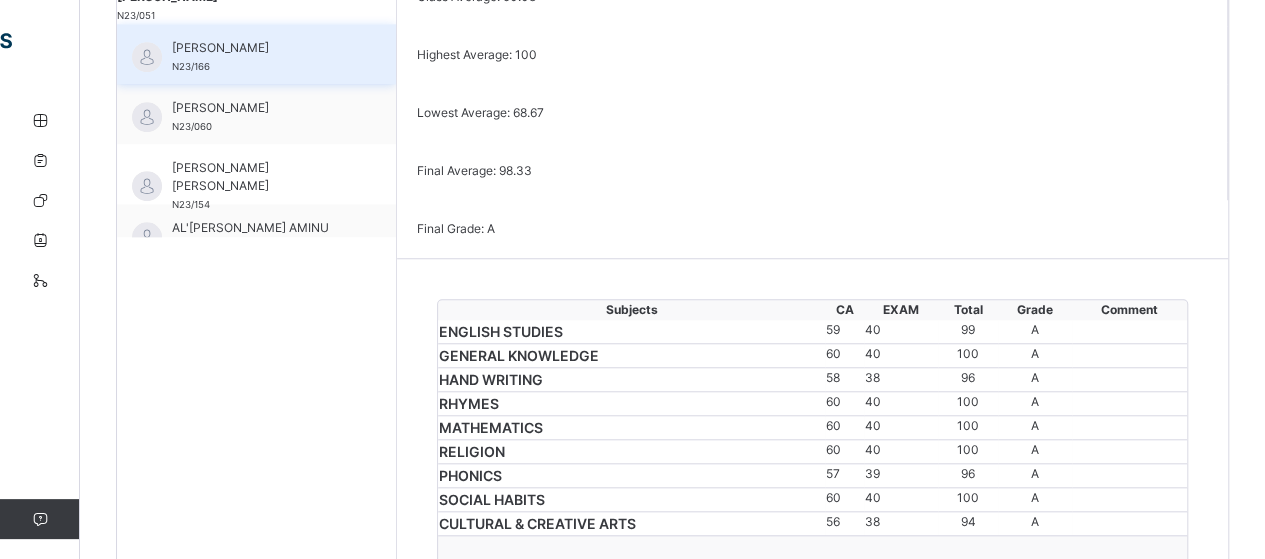 click on "[PERSON_NAME]" at bounding box center [261, 48] 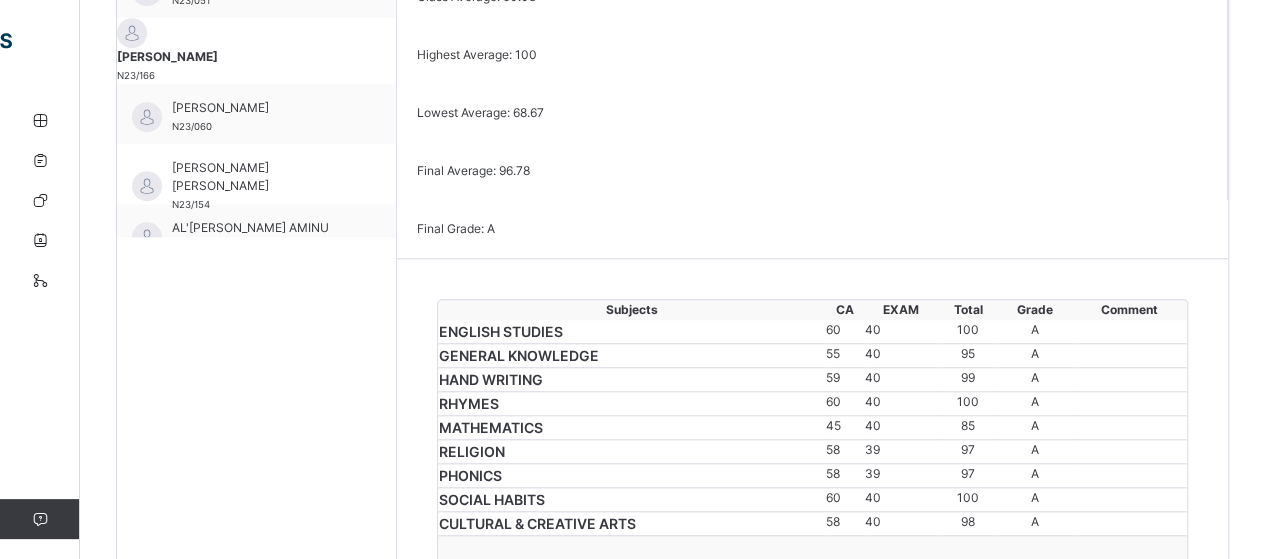 scroll, scrollTop: 1180, scrollLeft: 0, axis: vertical 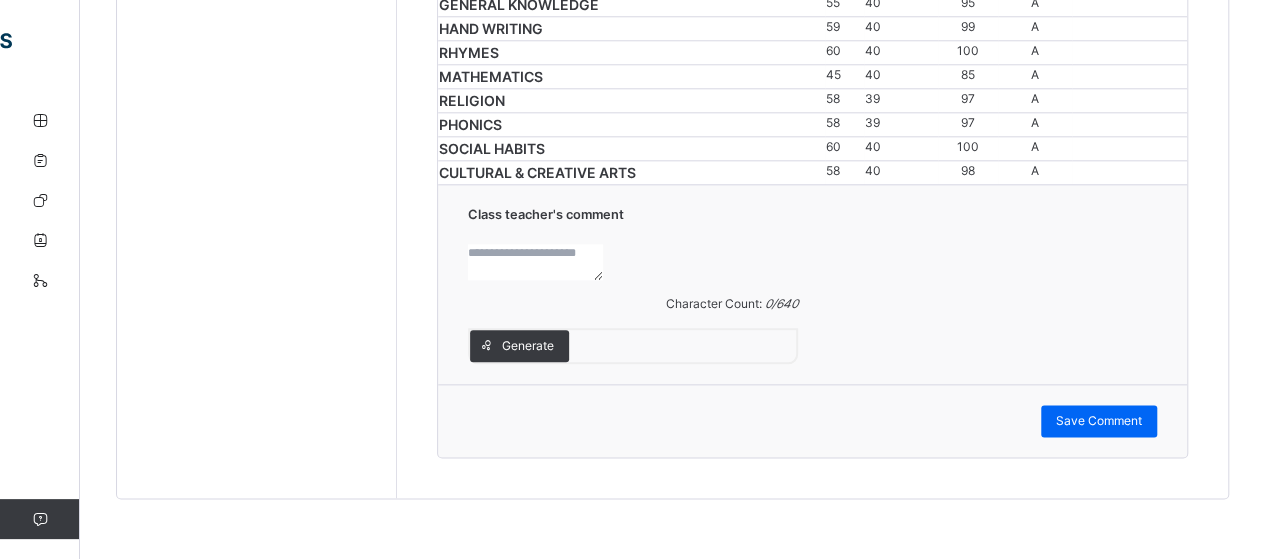 click at bounding box center [535, 262] 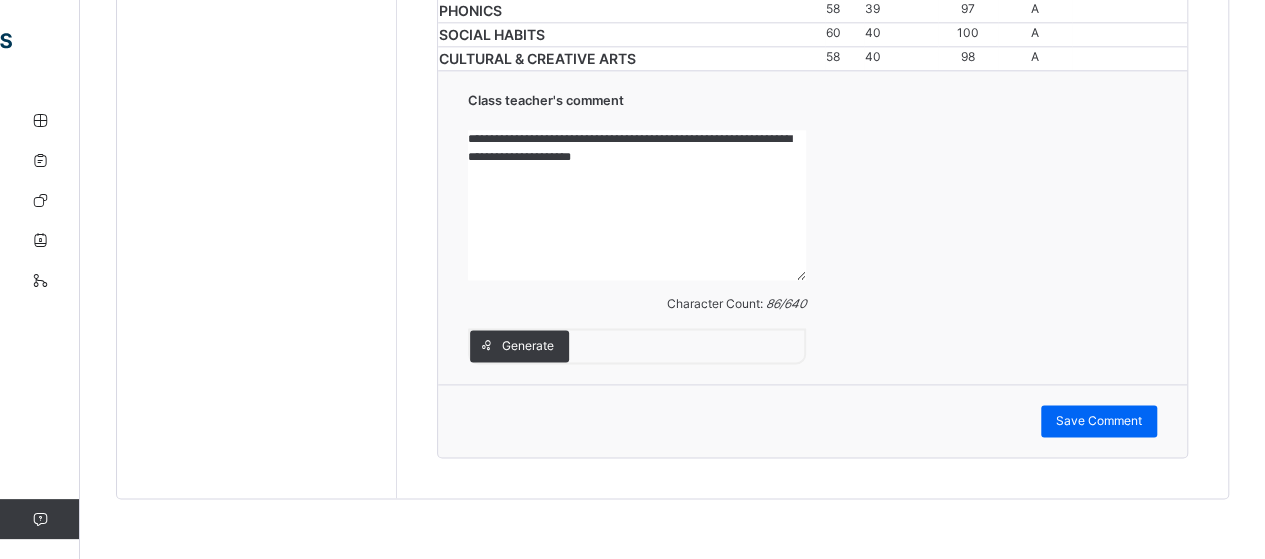 scroll, scrollTop: 1426, scrollLeft: 0, axis: vertical 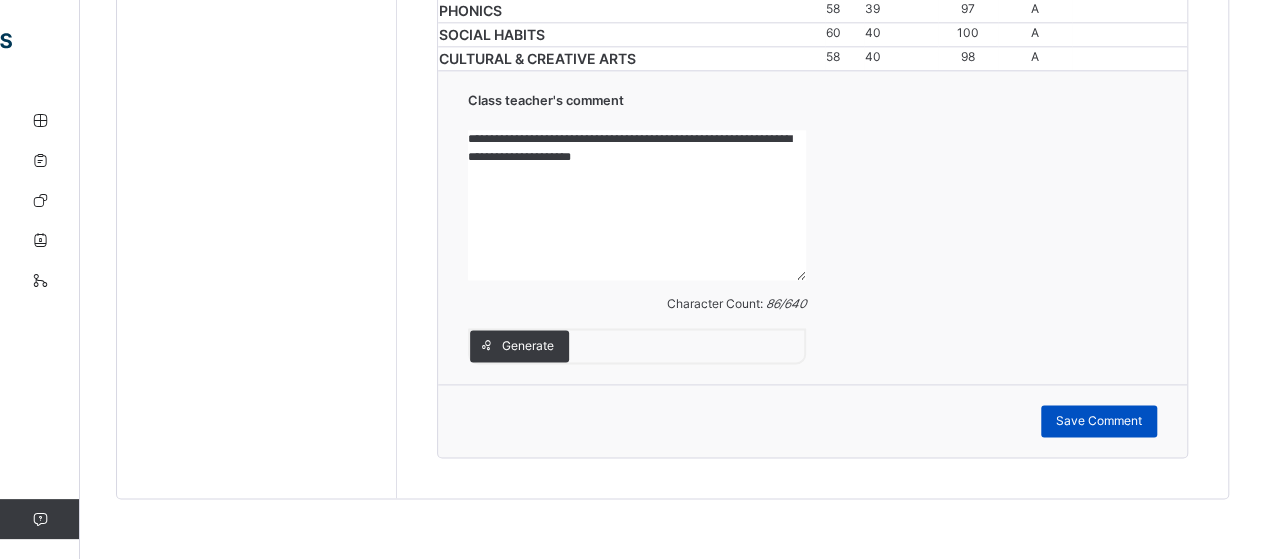 click on "Save Comment" at bounding box center [1099, 421] 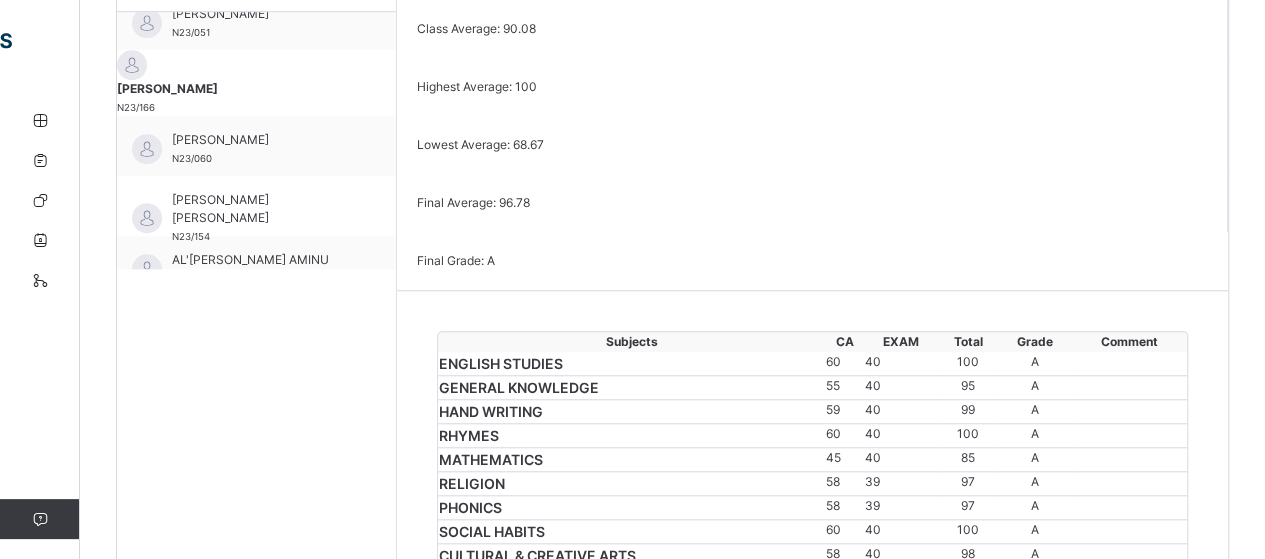 scroll, scrollTop: 654, scrollLeft: 0, axis: vertical 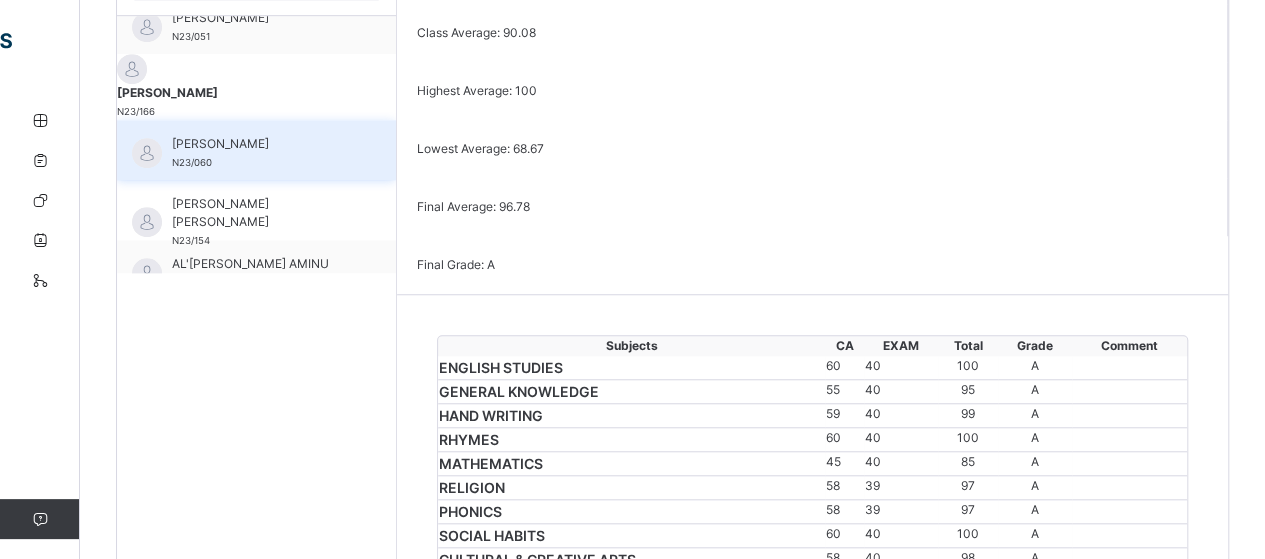 click on "[PERSON_NAME] N23/060" at bounding box center [261, 153] 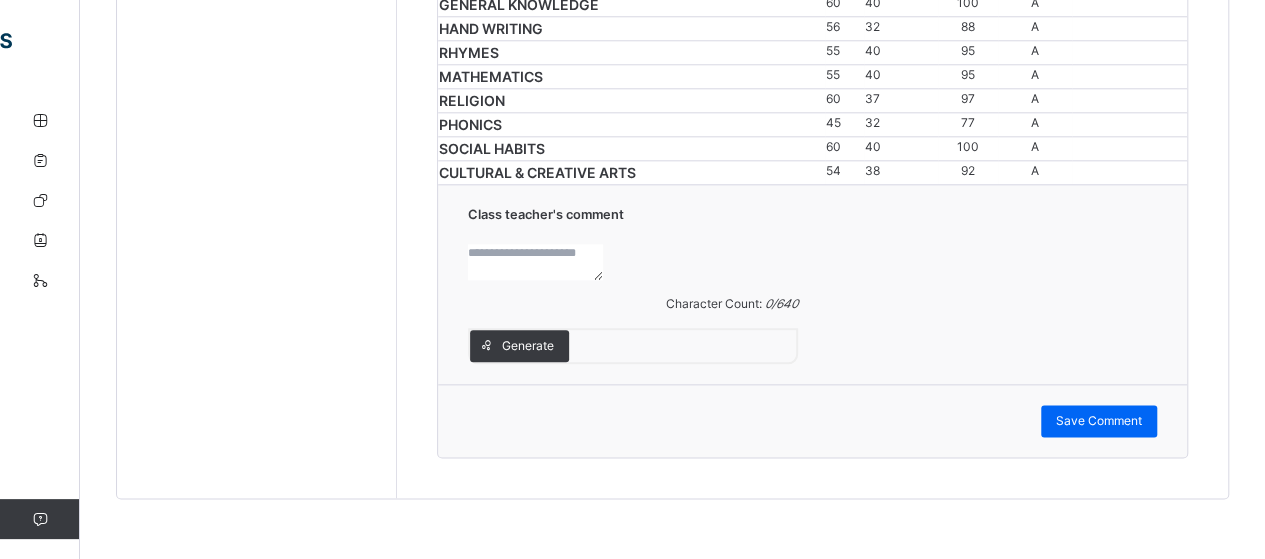 scroll, scrollTop: 1409, scrollLeft: 0, axis: vertical 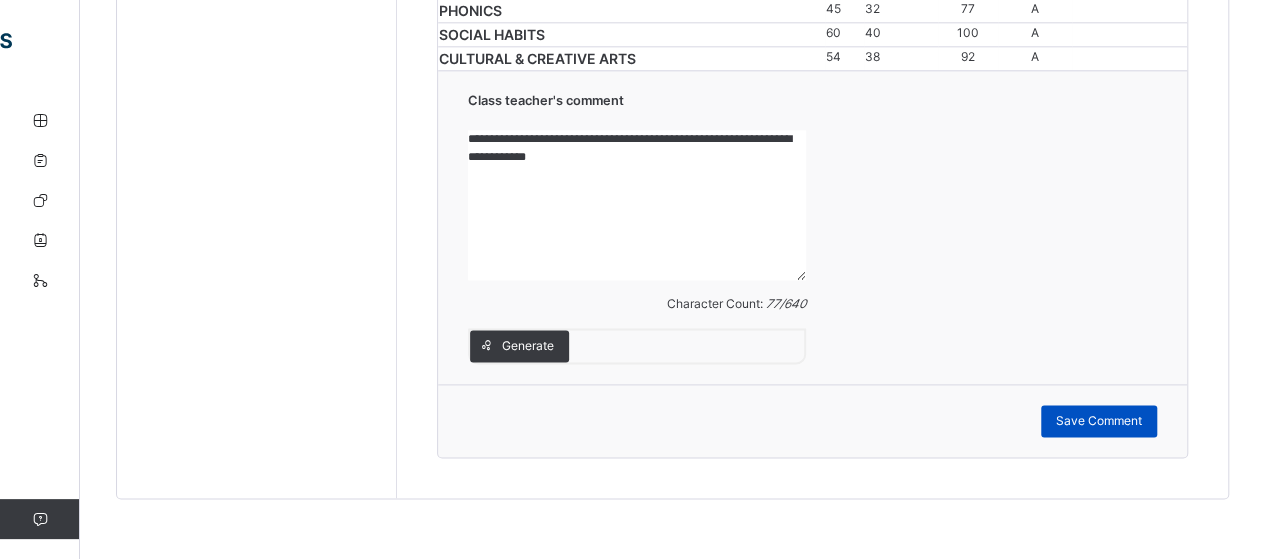 click on "Save Comment" at bounding box center (1099, 421) 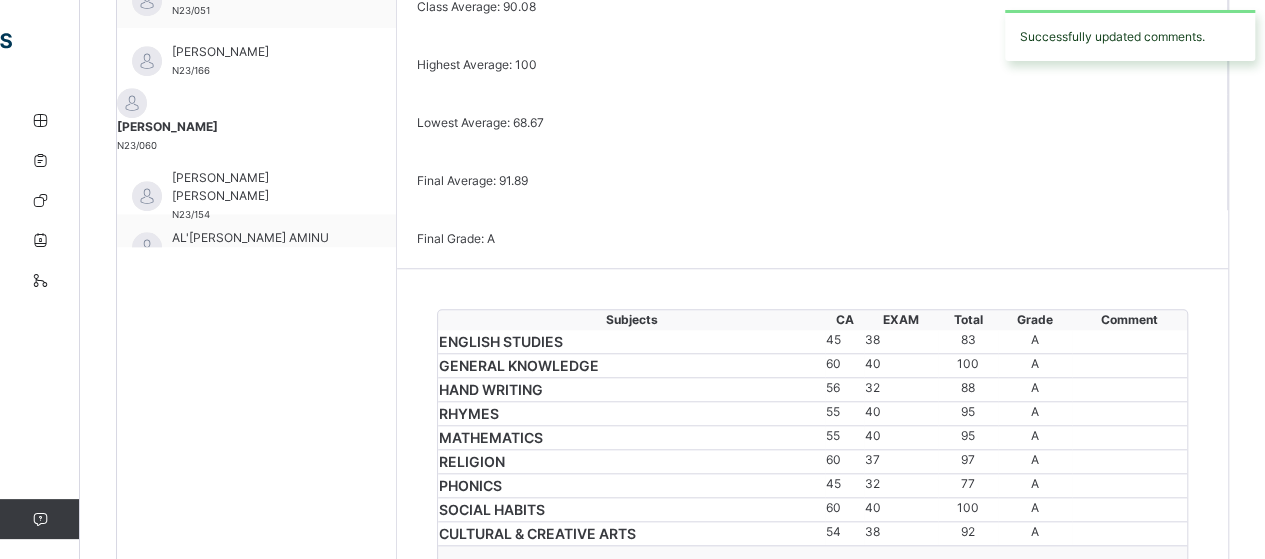 scroll, scrollTop: 679, scrollLeft: 0, axis: vertical 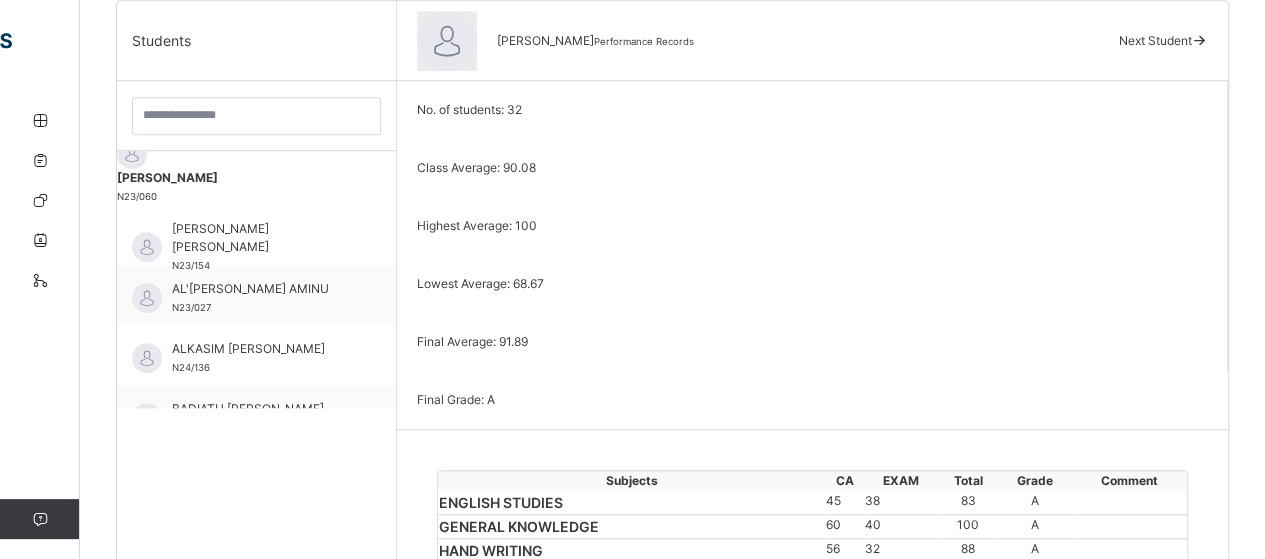 click on "ABDULGAFAR  SURAJO N24/106 [PERSON_NAME] N23/058 [PERSON_NAME] N23/050 [PERSON_NAME] N23/051 [PERSON_NAME] N23/166 [PERSON_NAME] N23/060 [PERSON_NAME]'U [PERSON_NAME] N23/154 AL'[PERSON_NAME] AMINU  N23/027 ALKASIM [PERSON_NAME] N24/136 BADIATU [PERSON_NAME] N23/059 [GEOGRAPHIC_DATA] [PERSON_NAME] N23/062 CHINAZA [PERSON_NAME] N23/054 CHUKWUDUMEJE  [PERSON_NAME] N23/107 HAFSAT [PERSON_NAME] N23/055 [PERSON_NAME] AMINU N23/040 [PERSON_NAME] N23/061 [PERSON_NAME] N23/042 [PERSON_NAME] N23/043 JIBRIL MAIYAKI JIBRIL N23/53 [PERSON_NAME] OMANGA N23/057 [PERSON_NAME] SHAMSU N23/052 [PERSON_NAME] DALHAT N23/164 [PERSON_NAME] [PERSON_NAME] N1846 [PERSON_NAME] ABBA TAHAMME N24/093 [PERSON_NAME] [PERSON_NAME] N23/047 RUKAYYA  NURA N23/048 RUKAYYA [PERSON_NAME] N23/090 [PERSON_NAME] N23/017 [PERSON_NAME] N23/103 [PERSON_NAME] N23/088 UMMUSALMA  ALIYU N23/045 [PERSON_NAME] N23/049" at bounding box center [256, 279] 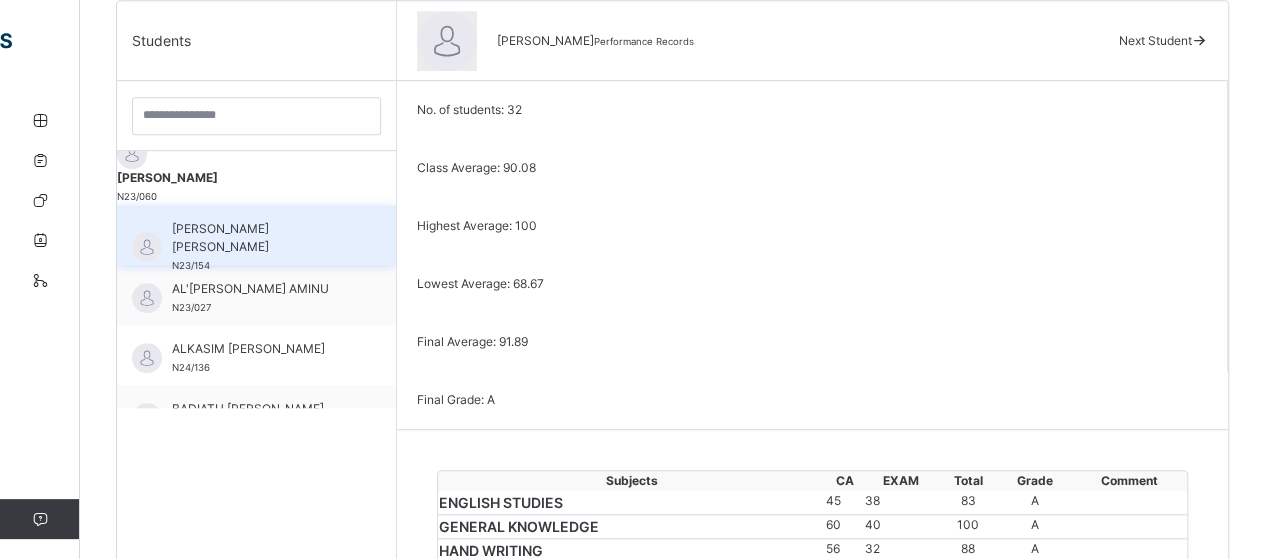 click on "[PERSON_NAME]'U [PERSON_NAME] N23/154" at bounding box center (261, 247) 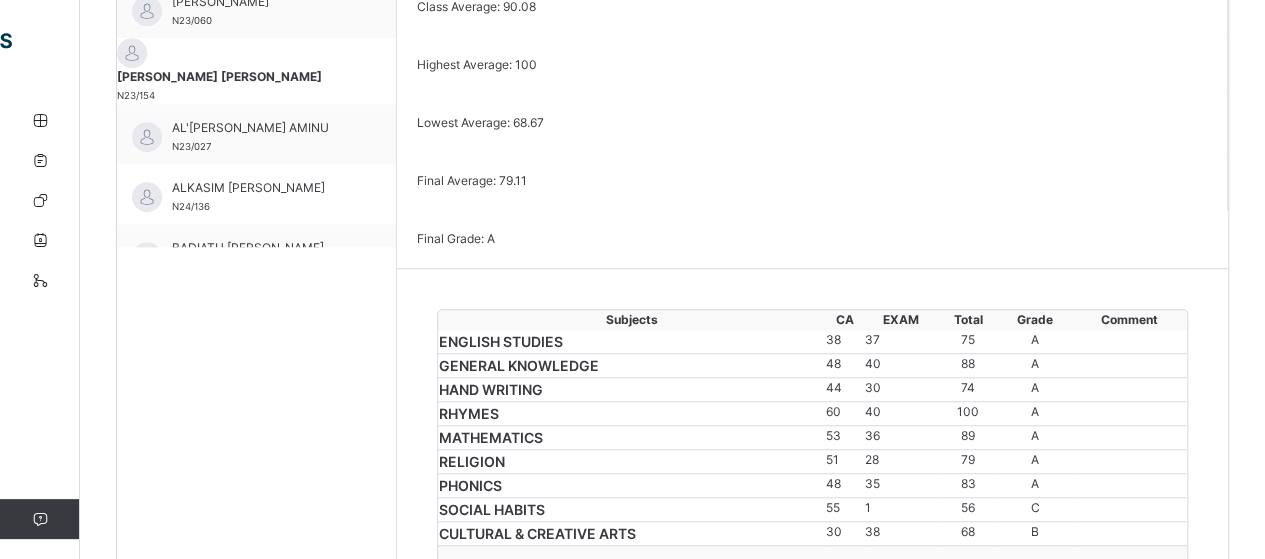 scroll, scrollTop: 679, scrollLeft: 0, axis: vertical 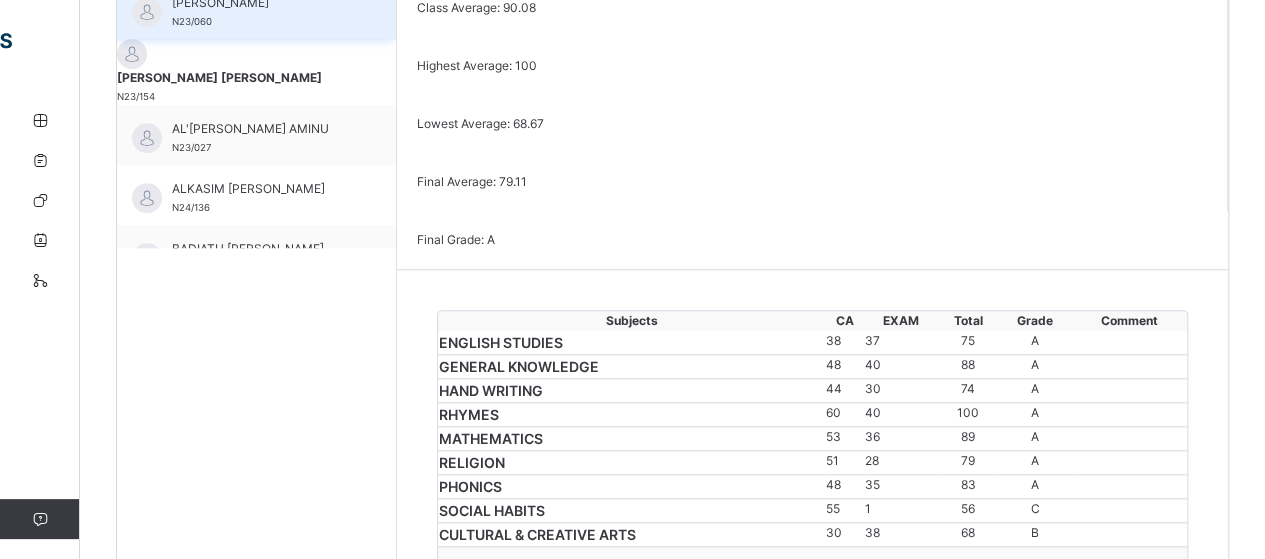 click on "[PERSON_NAME] N23/060" at bounding box center [261, 12] 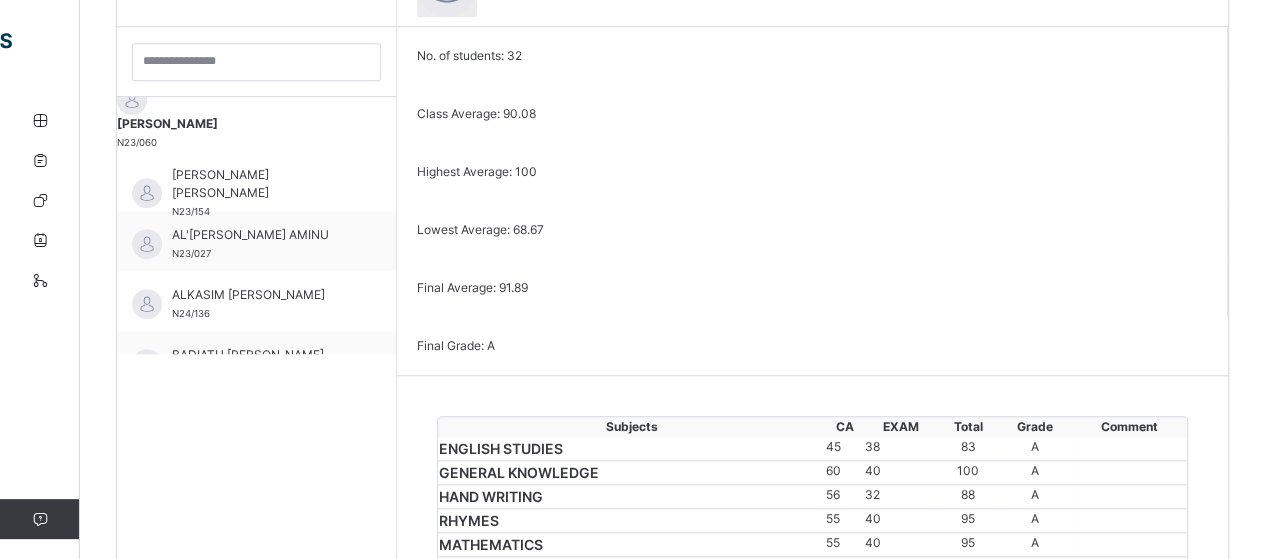 scroll, scrollTop: 572, scrollLeft: 0, axis: vertical 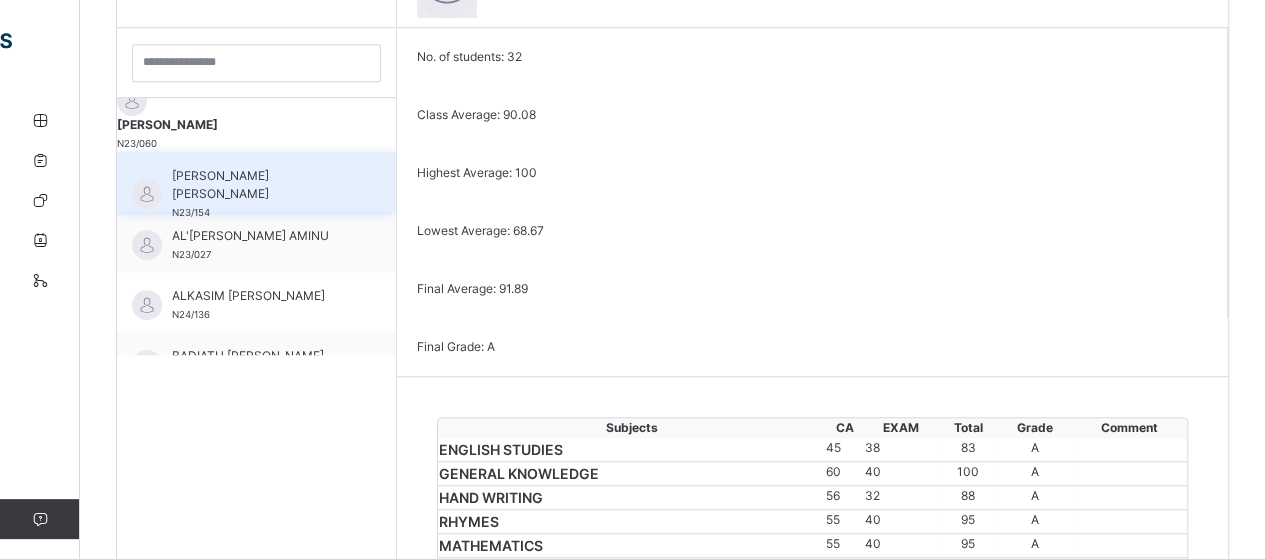 click on "[PERSON_NAME] [PERSON_NAME]" at bounding box center (261, 185) 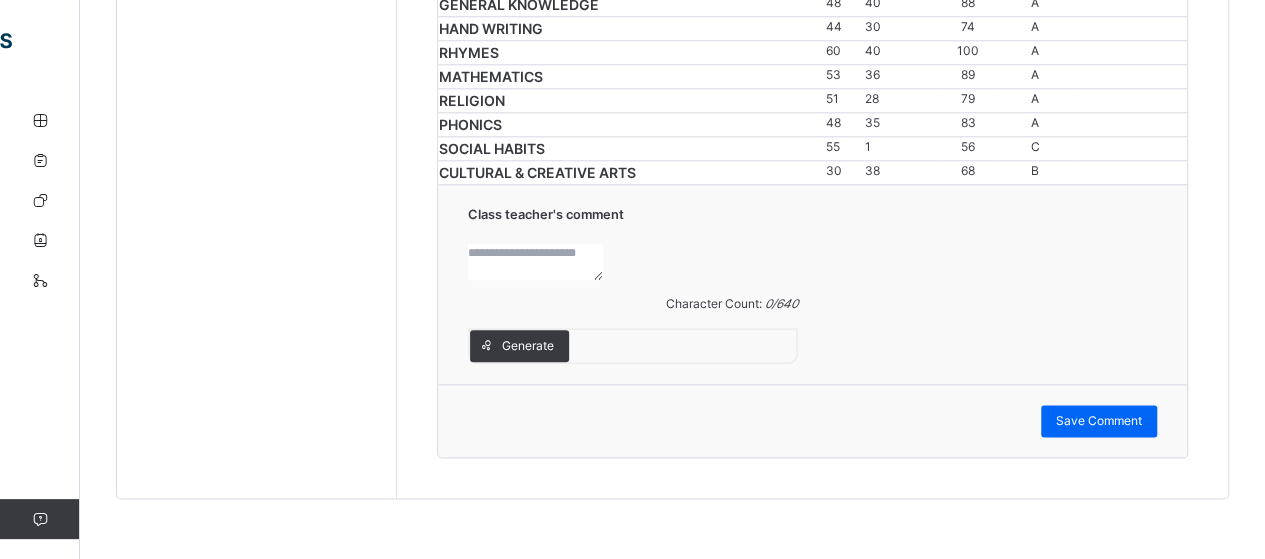 scroll, scrollTop: 1284, scrollLeft: 0, axis: vertical 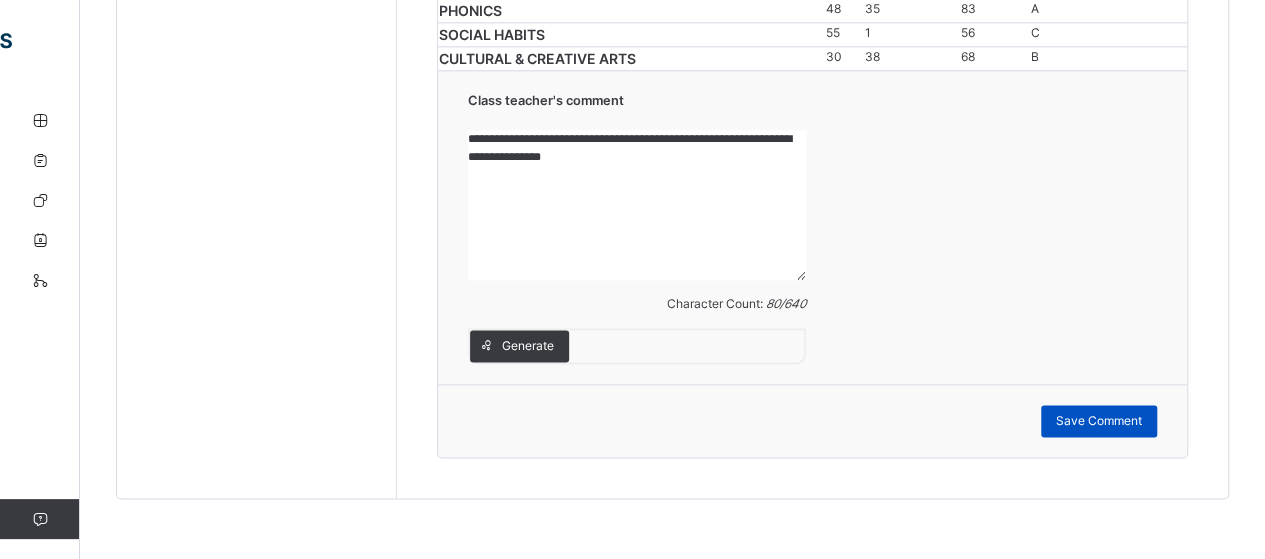 click on "Save Comment" at bounding box center (1099, 421) 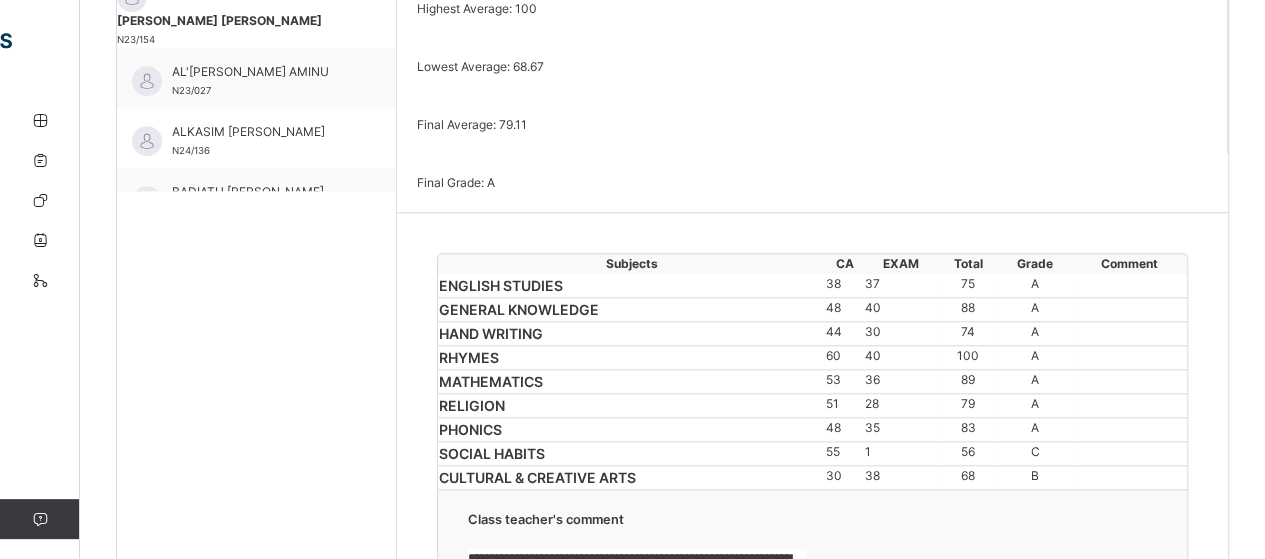 scroll, scrollTop: 735, scrollLeft: 0, axis: vertical 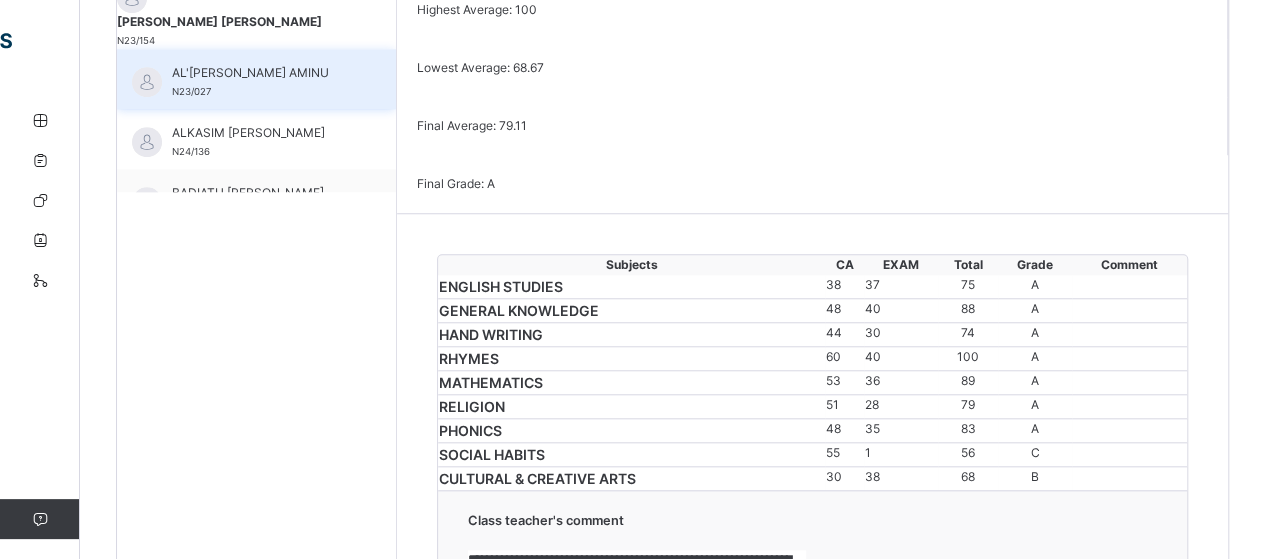 click on "AL'[PERSON_NAME] AMINU" at bounding box center [261, 73] 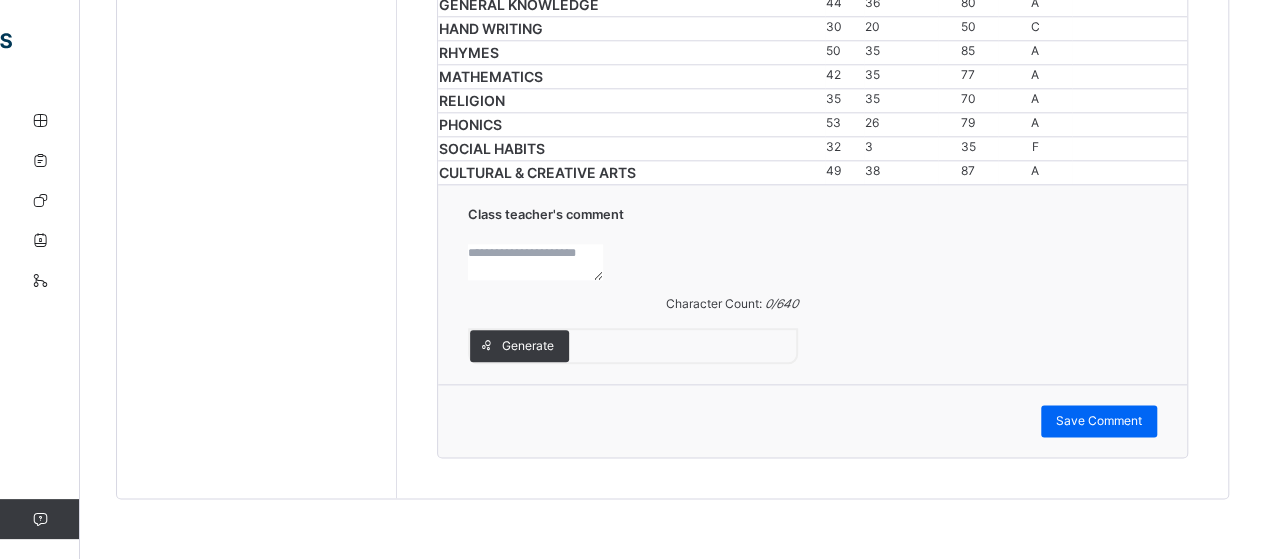 scroll, scrollTop: 1222, scrollLeft: 0, axis: vertical 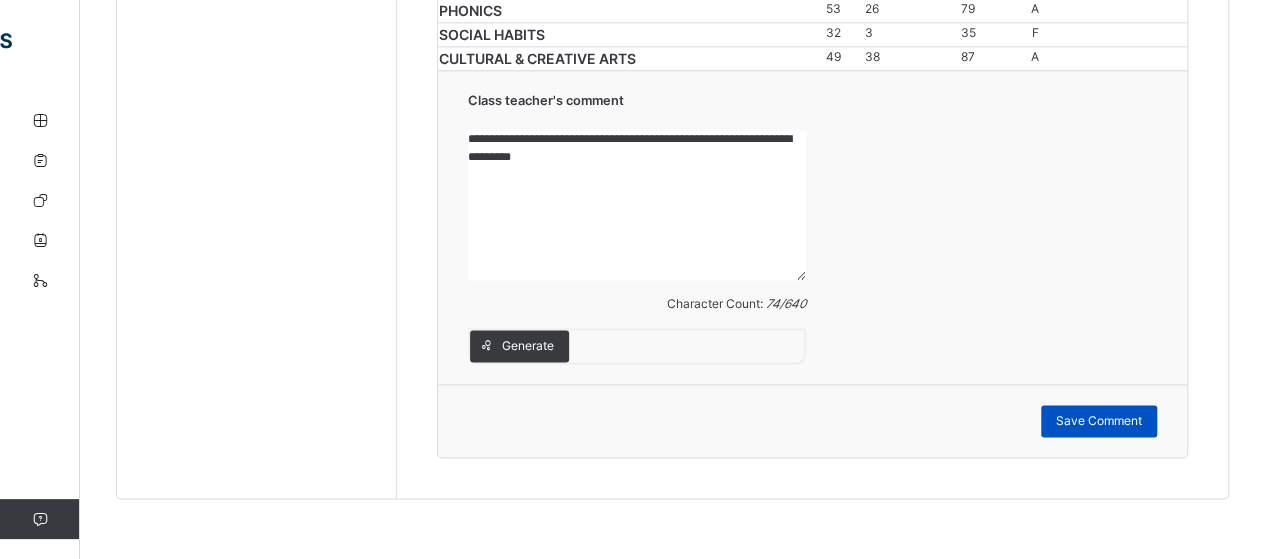 click on "Save Comment" at bounding box center (1099, 421) 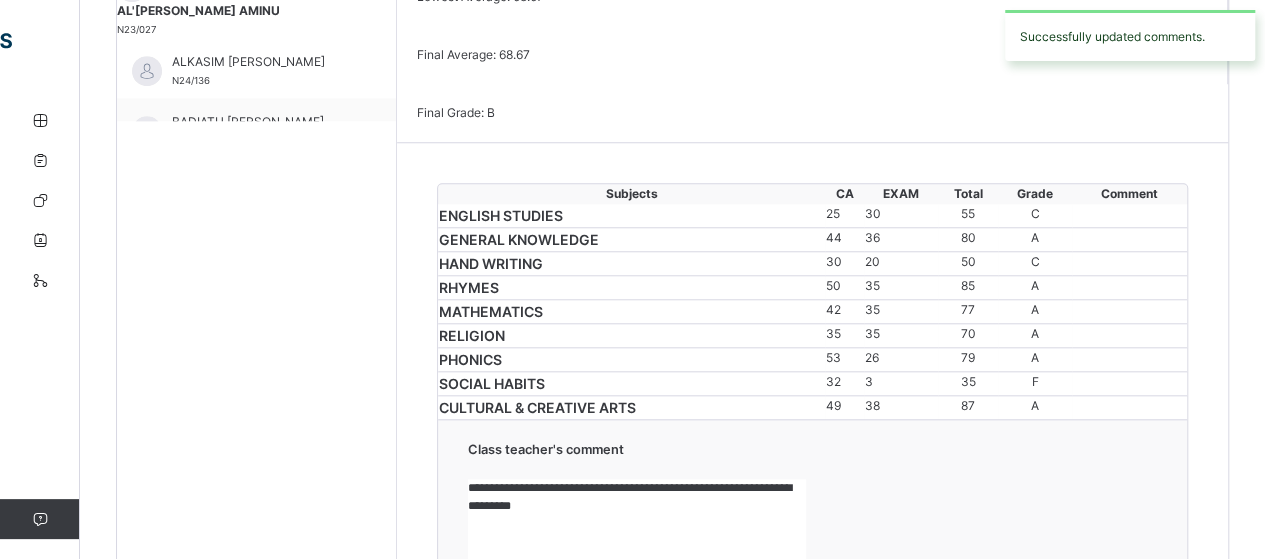 scroll, scrollTop: 641, scrollLeft: 0, axis: vertical 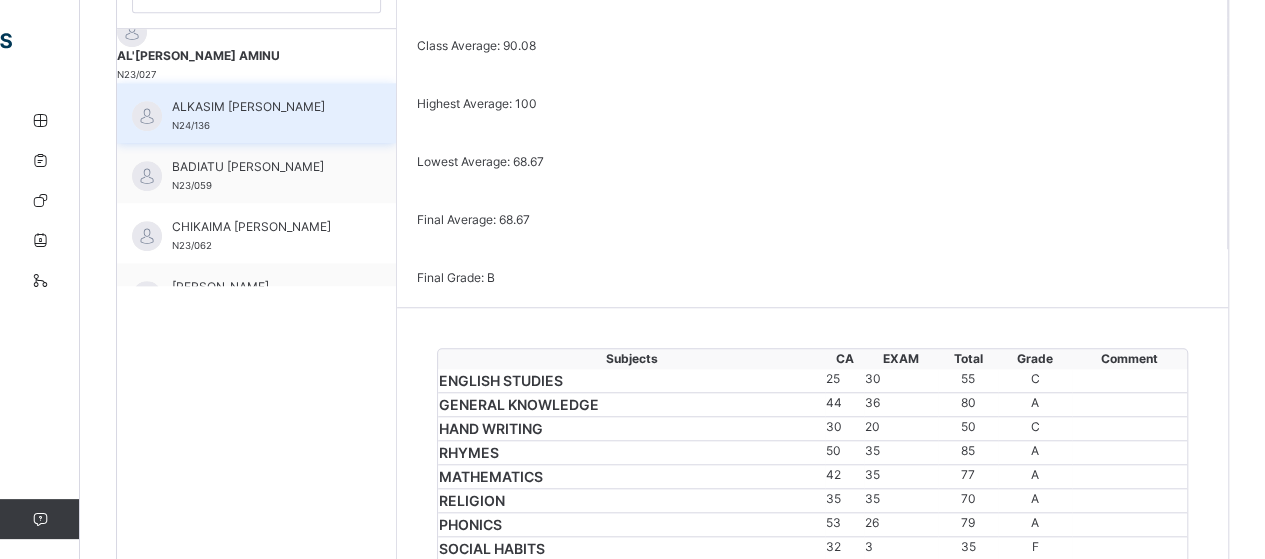 click on "ALKASIM [PERSON_NAME] N24/136" at bounding box center [261, 116] 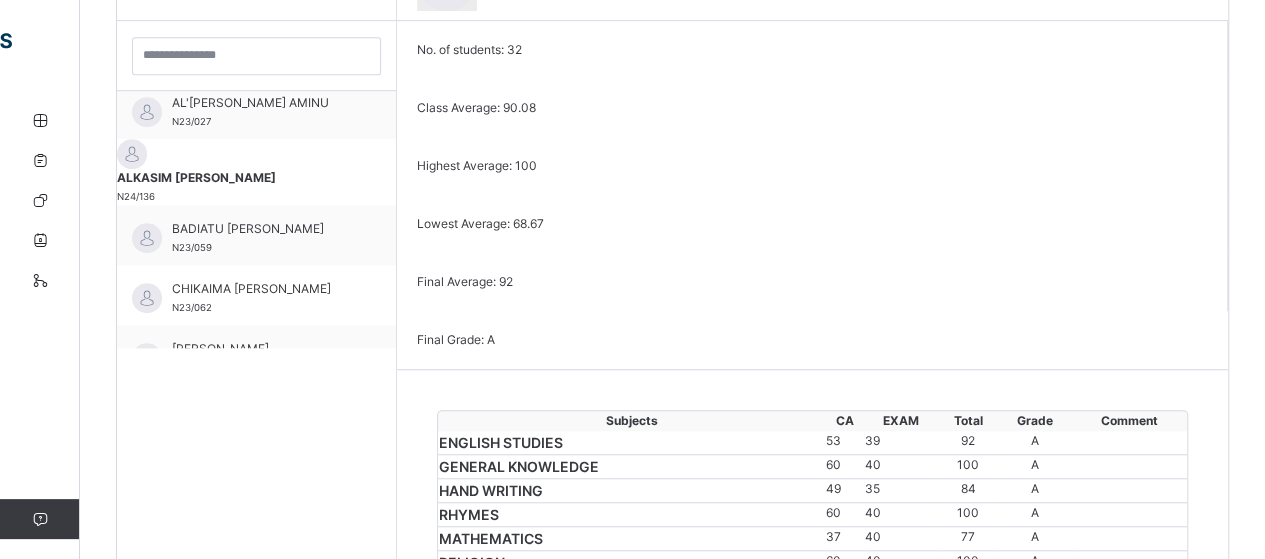 scroll, scrollTop: 641, scrollLeft: 0, axis: vertical 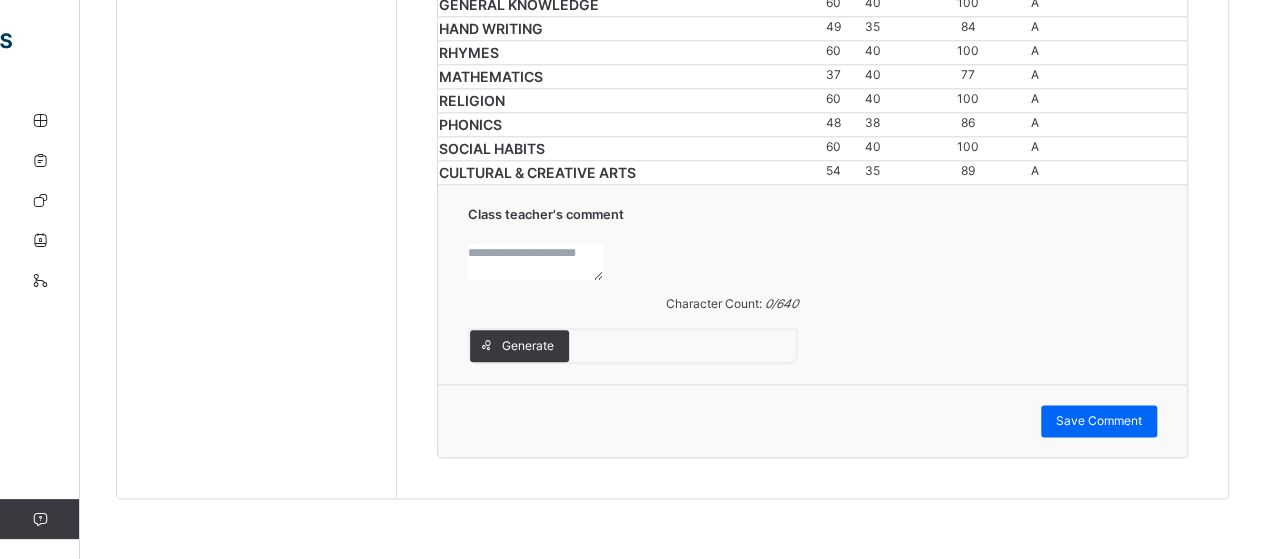 click at bounding box center [535, 262] 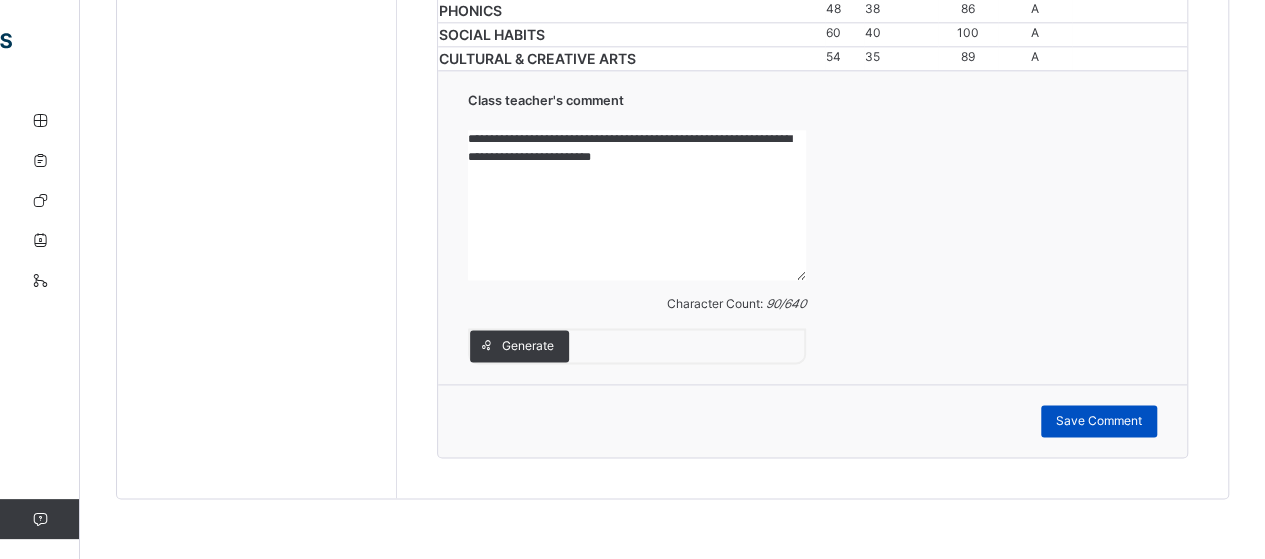 click on "Save Comment" at bounding box center (1099, 421) 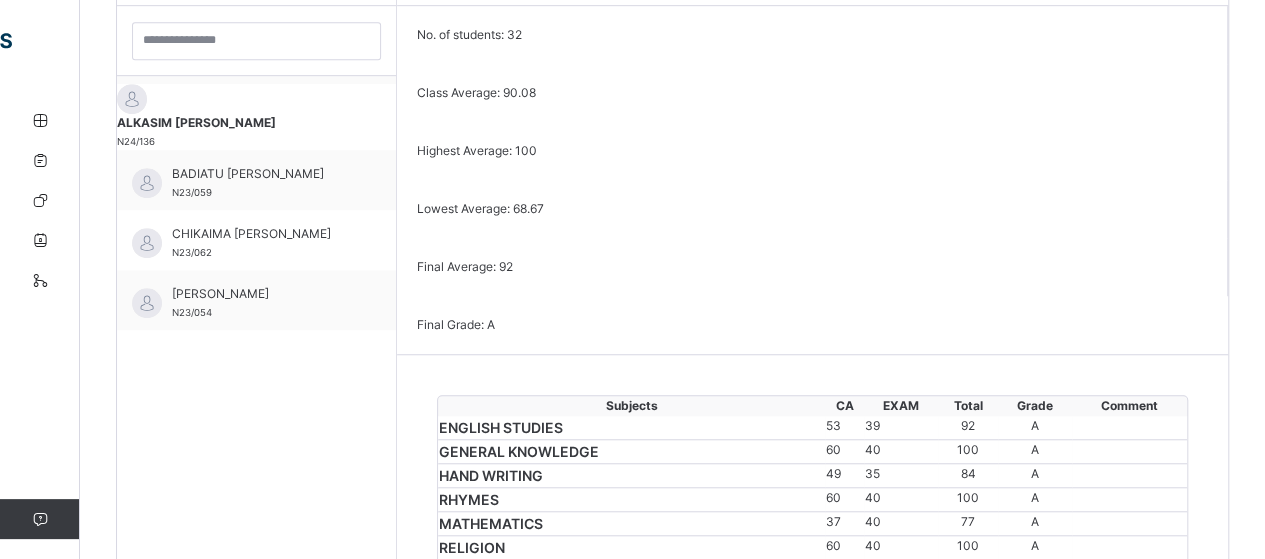 scroll, scrollTop: 593, scrollLeft: 0, axis: vertical 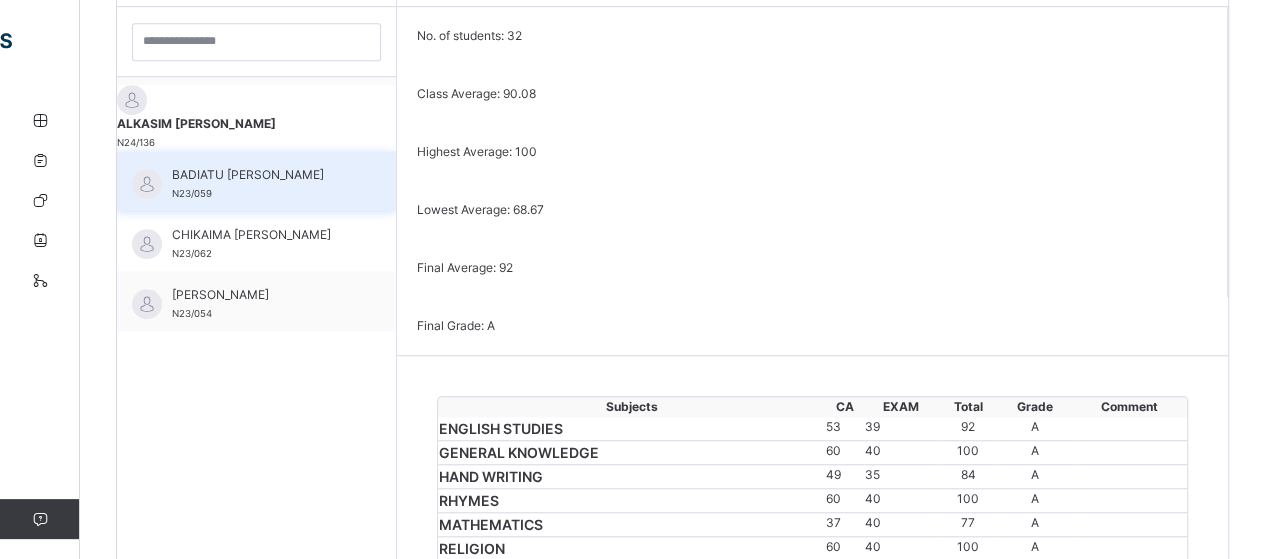 click on "BADIATU [PERSON_NAME]" at bounding box center (261, 175) 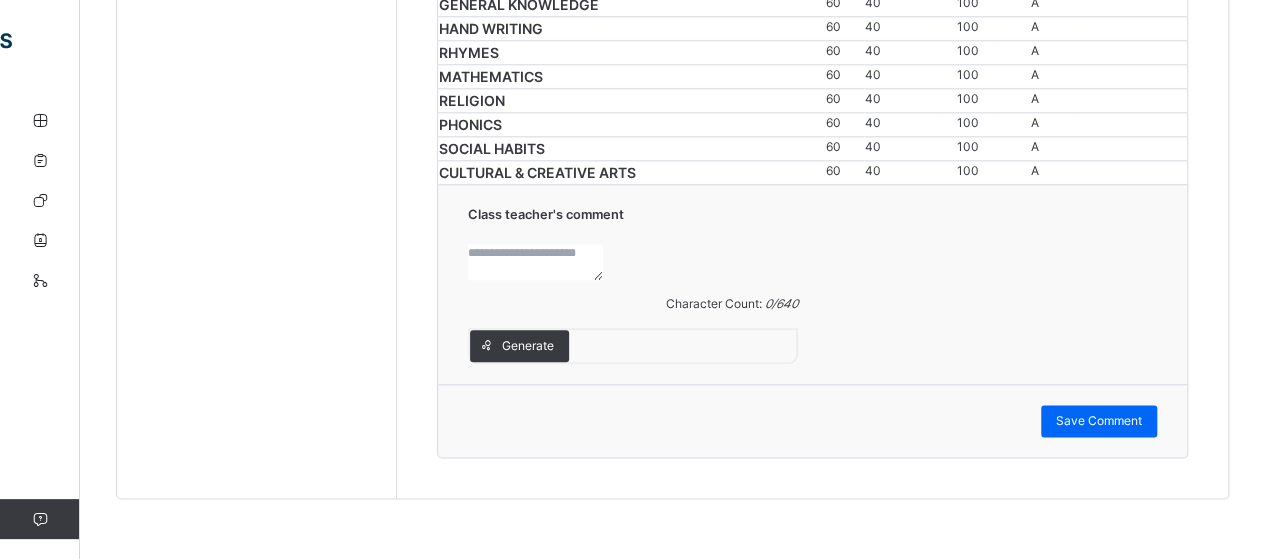 scroll, scrollTop: 1231, scrollLeft: 0, axis: vertical 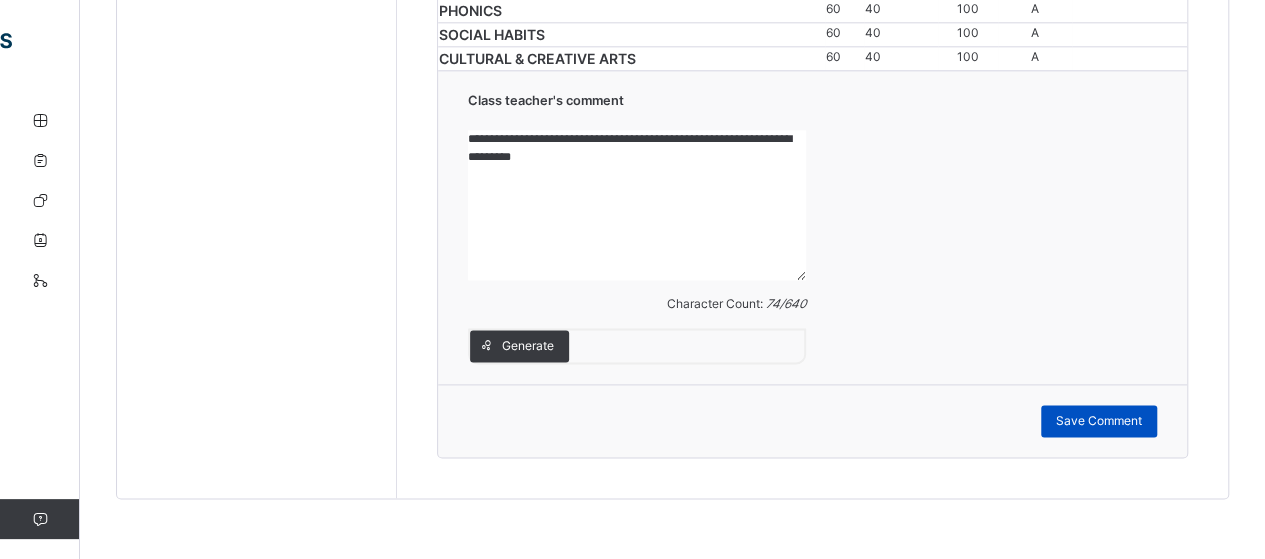 click on "Save Comment" at bounding box center [1099, 421] 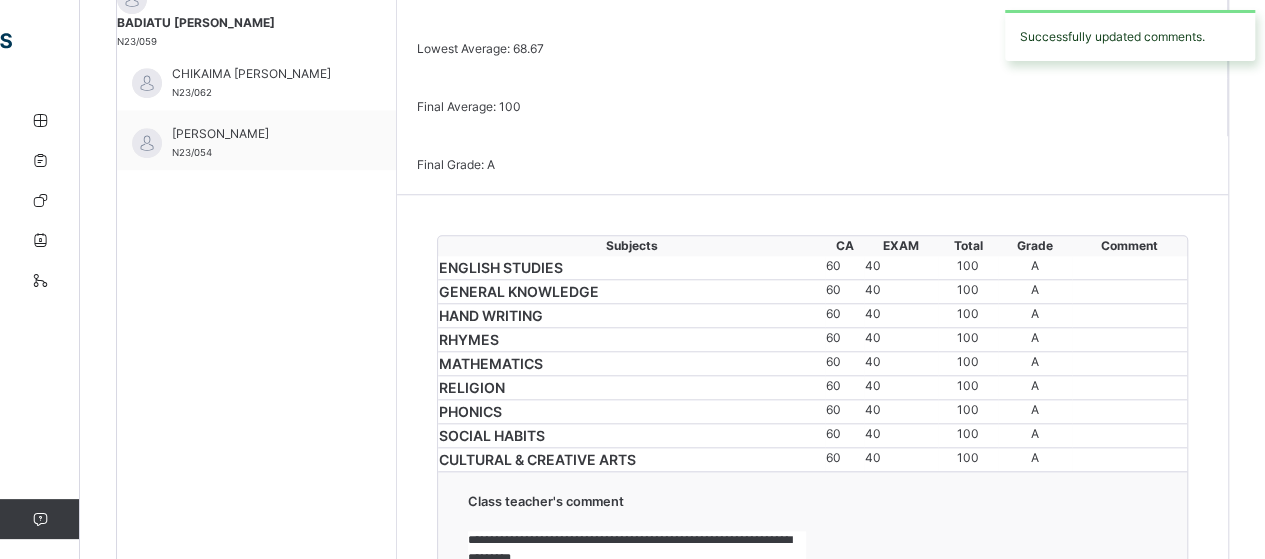scroll, scrollTop: 727, scrollLeft: 0, axis: vertical 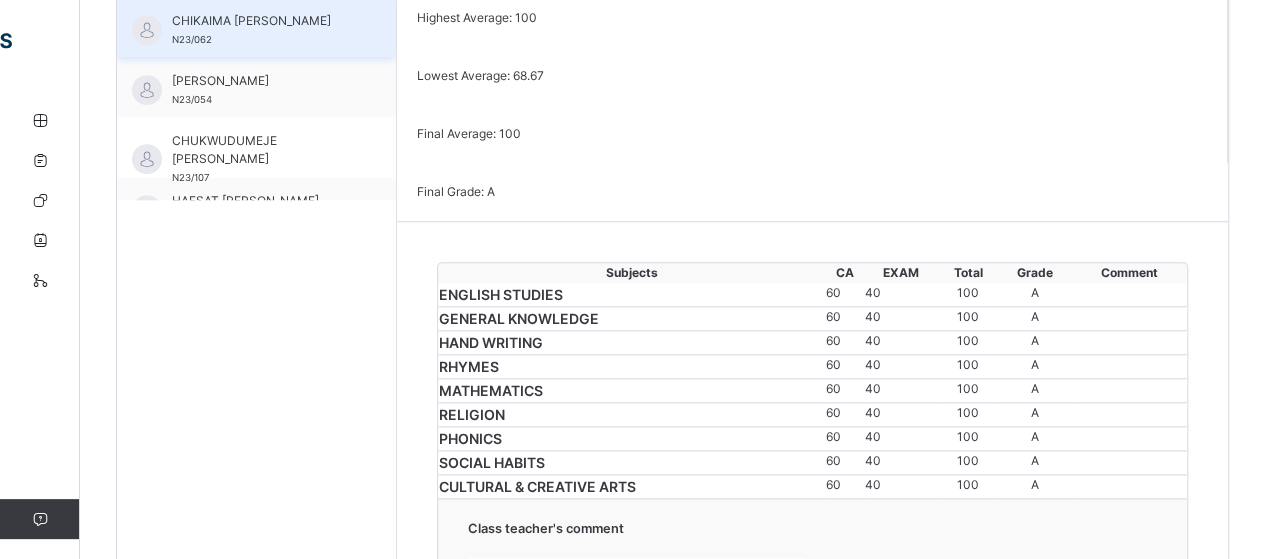 click on "CHIKAIMA [PERSON_NAME]" at bounding box center (261, 21) 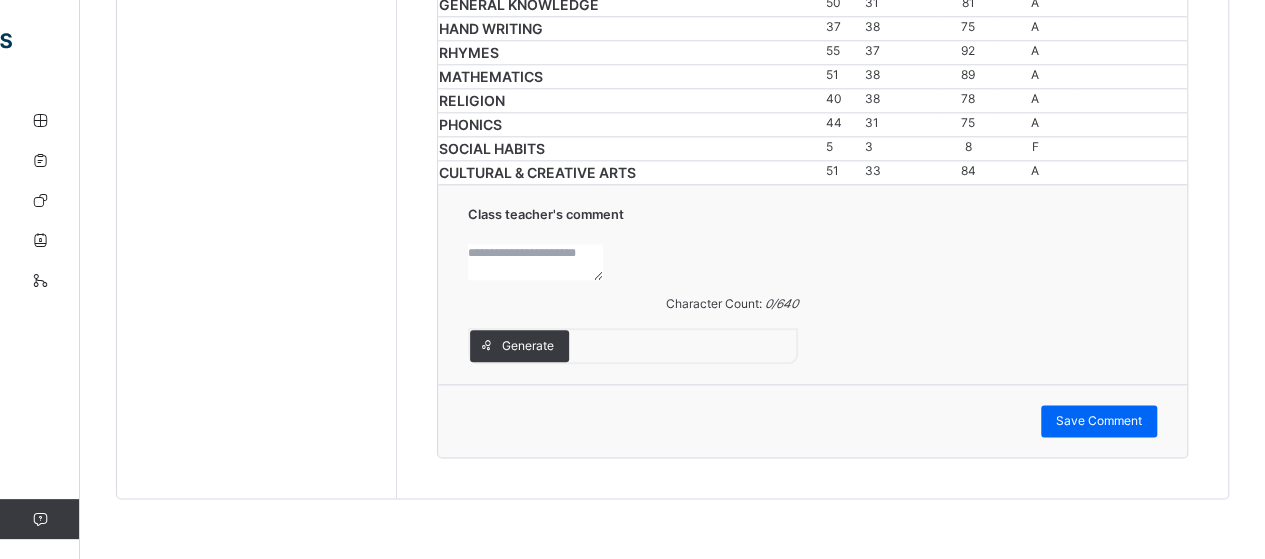 scroll, scrollTop: 1269, scrollLeft: 0, axis: vertical 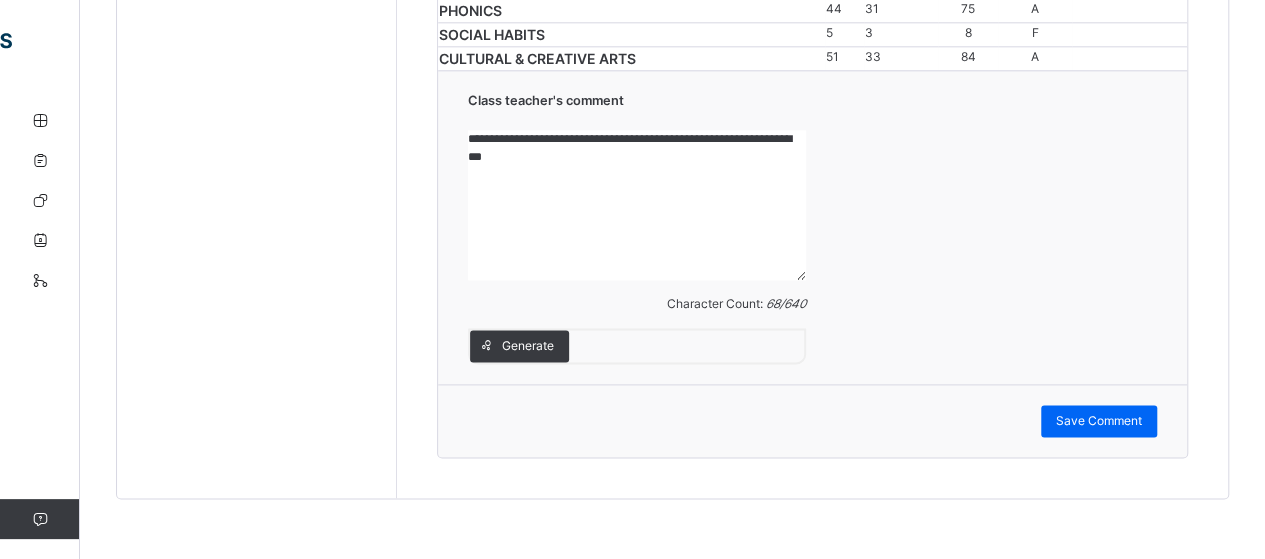 click on "**********" at bounding box center (637, 205) 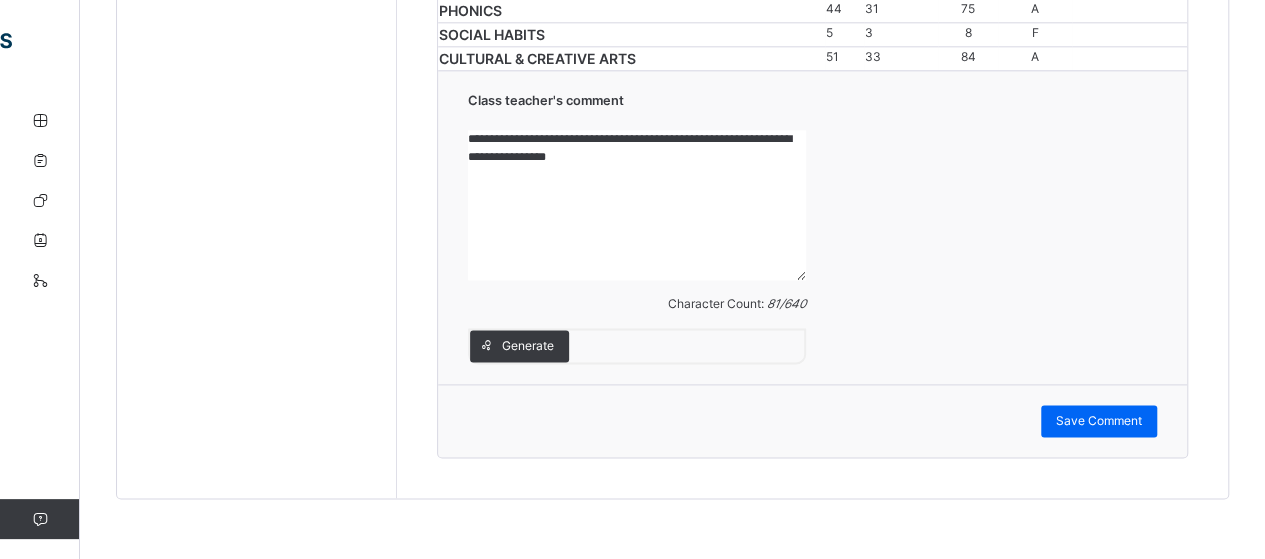 scroll, scrollTop: 1426, scrollLeft: 0, axis: vertical 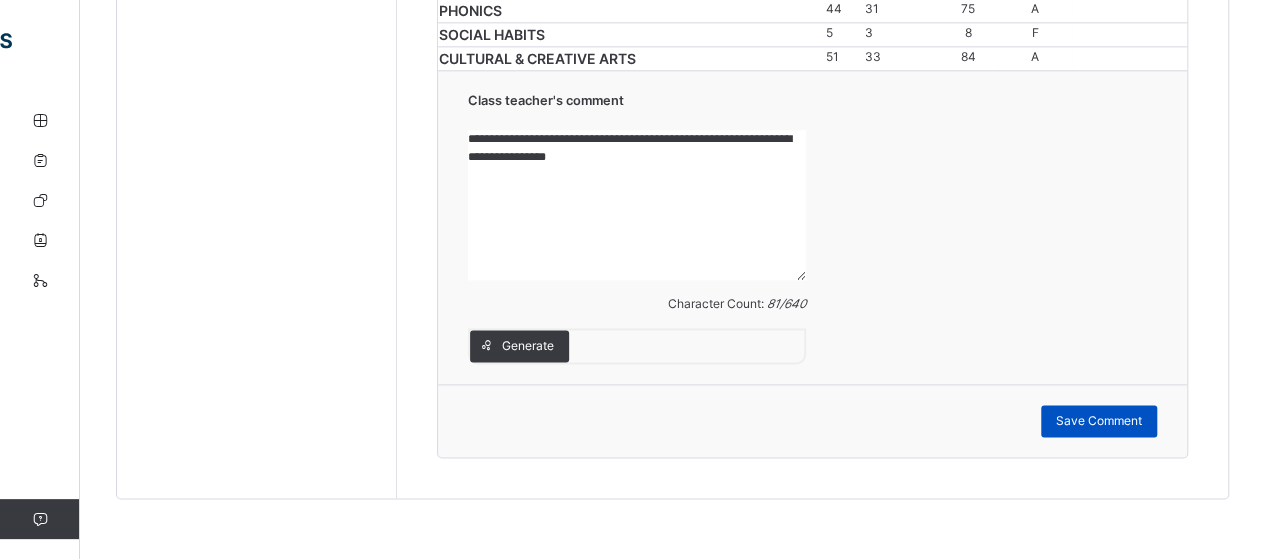 click on "Save Comment" at bounding box center (1099, 421) 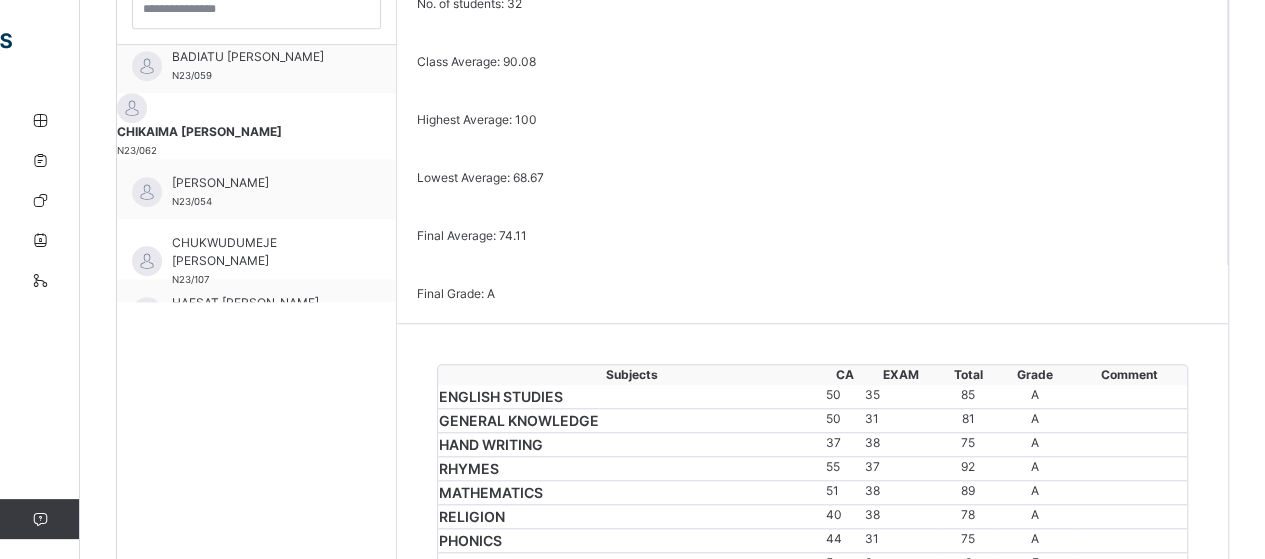 scroll, scrollTop: 621, scrollLeft: 0, axis: vertical 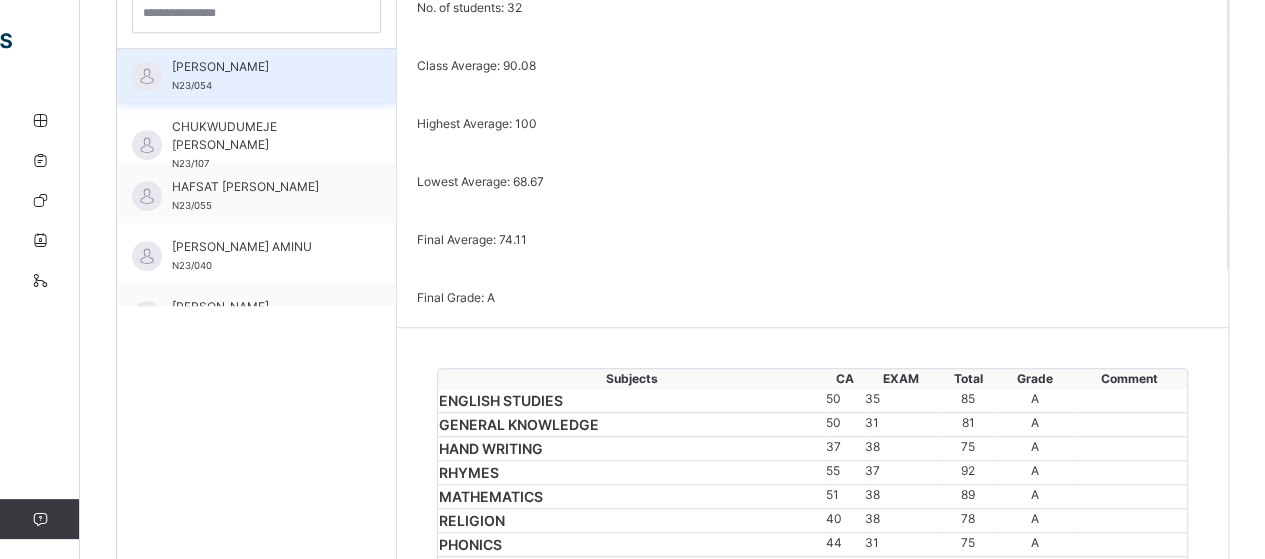 click on "[PERSON_NAME]" at bounding box center [261, 67] 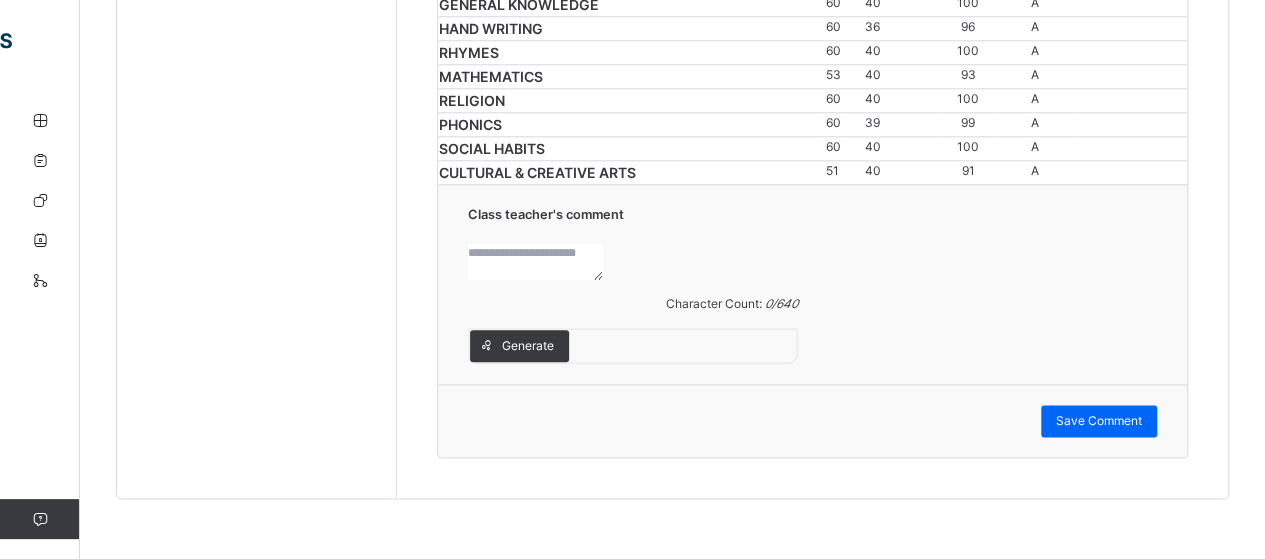 scroll, scrollTop: 1306, scrollLeft: 0, axis: vertical 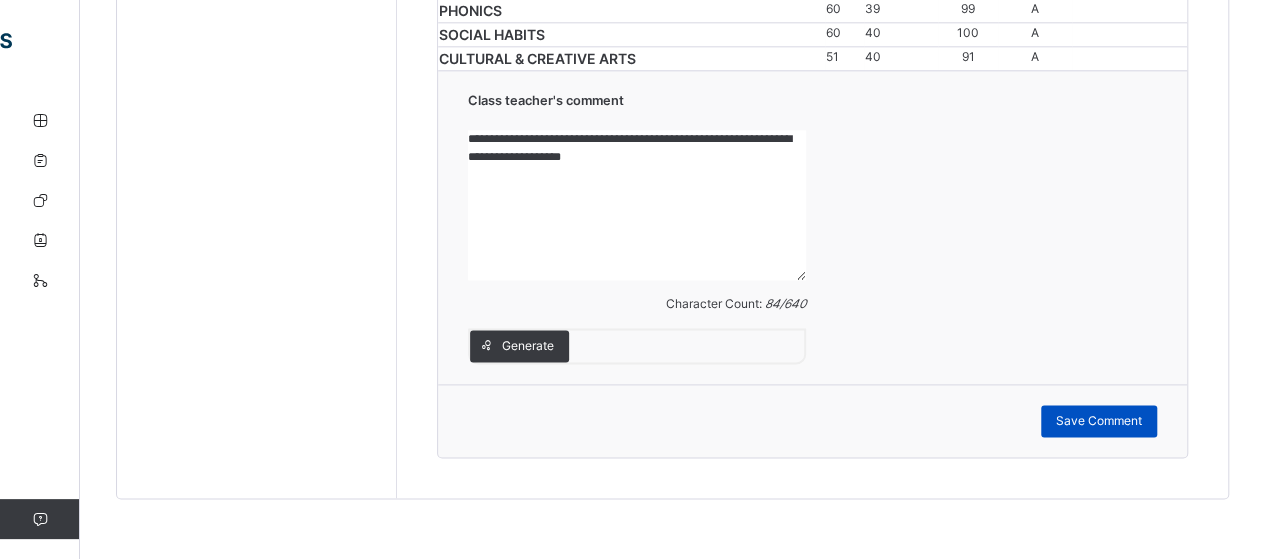 click on "Save Comment" at bounding box center (1099, 421) 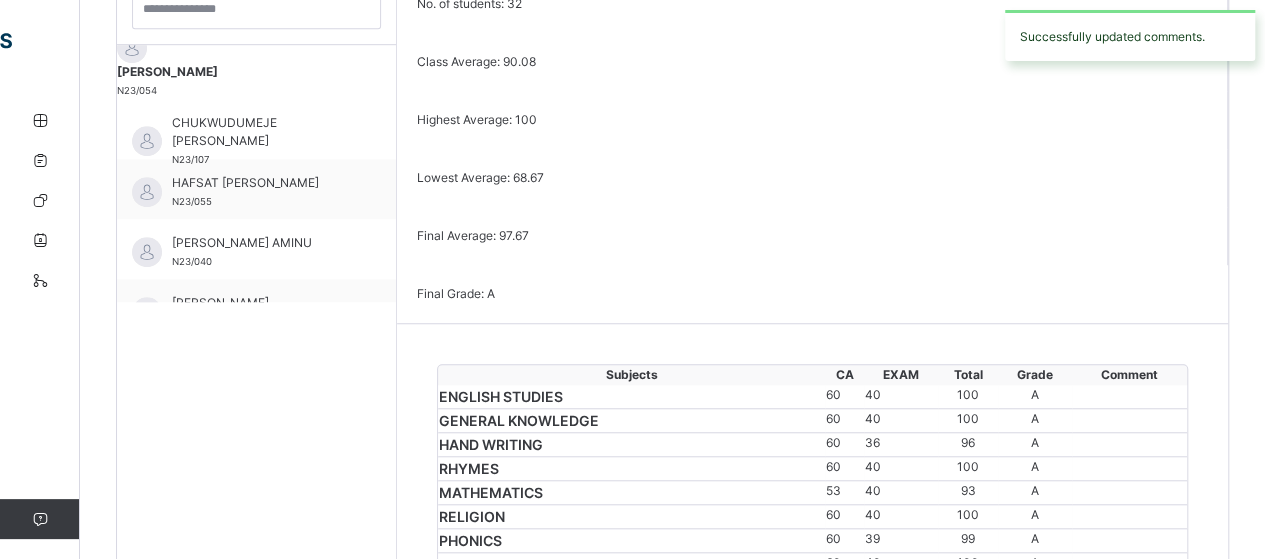 scroll, scrollTop: 624, scrollLeft: 0, axis: vertical 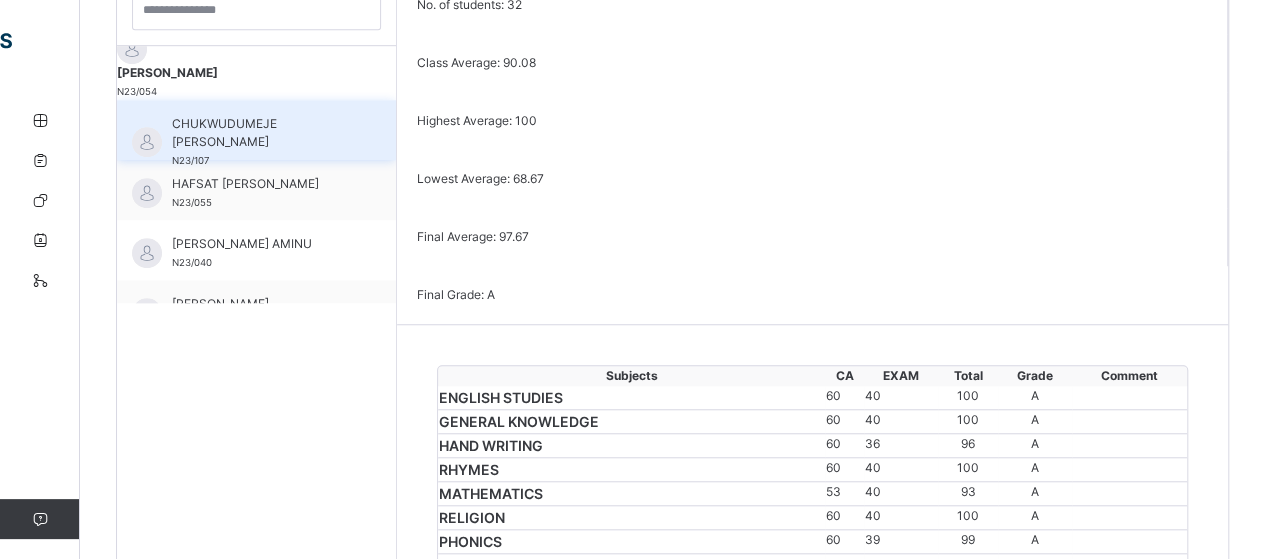 click on "CHUKWUDUMEJE  [PERSON_NAME] N23/107" at bounding box center (261, 142) 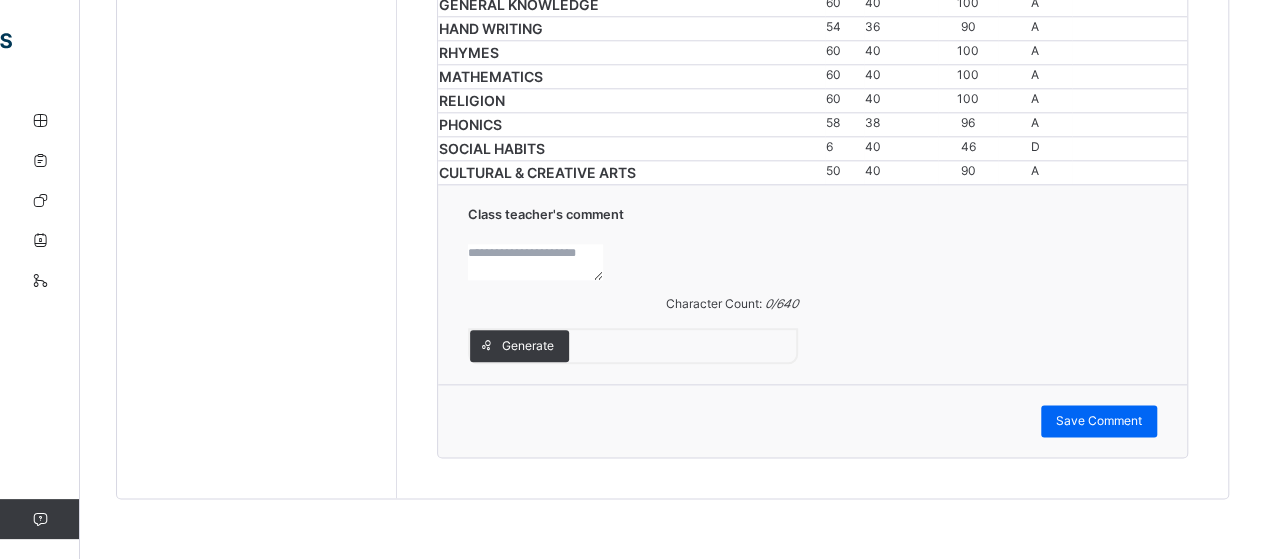 scroll, scrollTop: 1300, scrollLeft: 0, axis: vertical 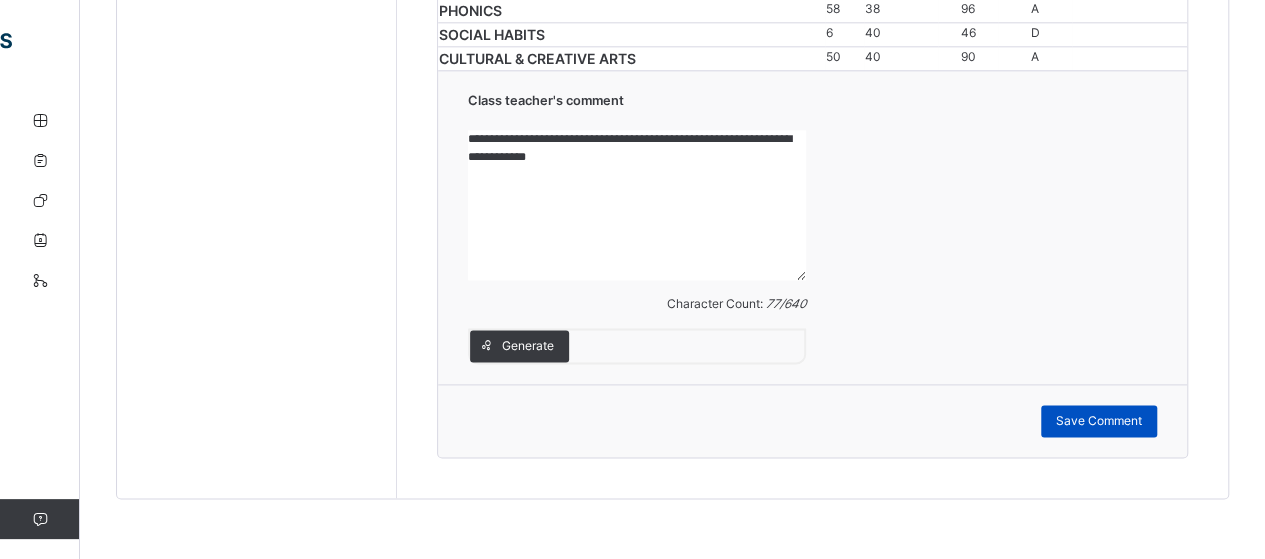 click on "Save Comment" at bounding box center [1099, 421] 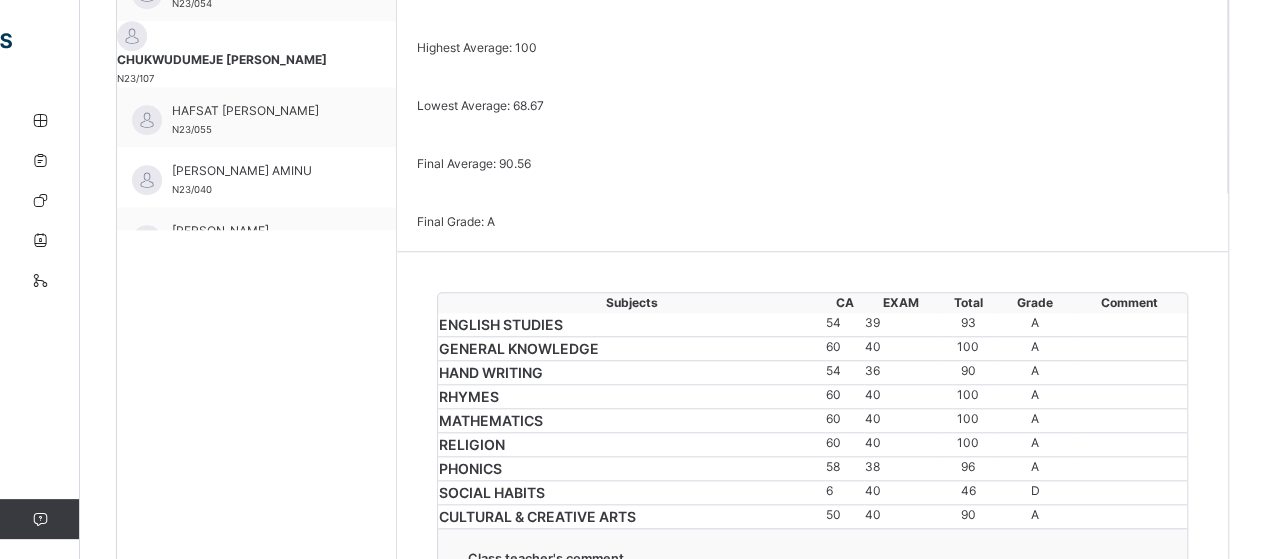 scroll, scrollTop: 698, scrollLeft: 0, axis: vertical 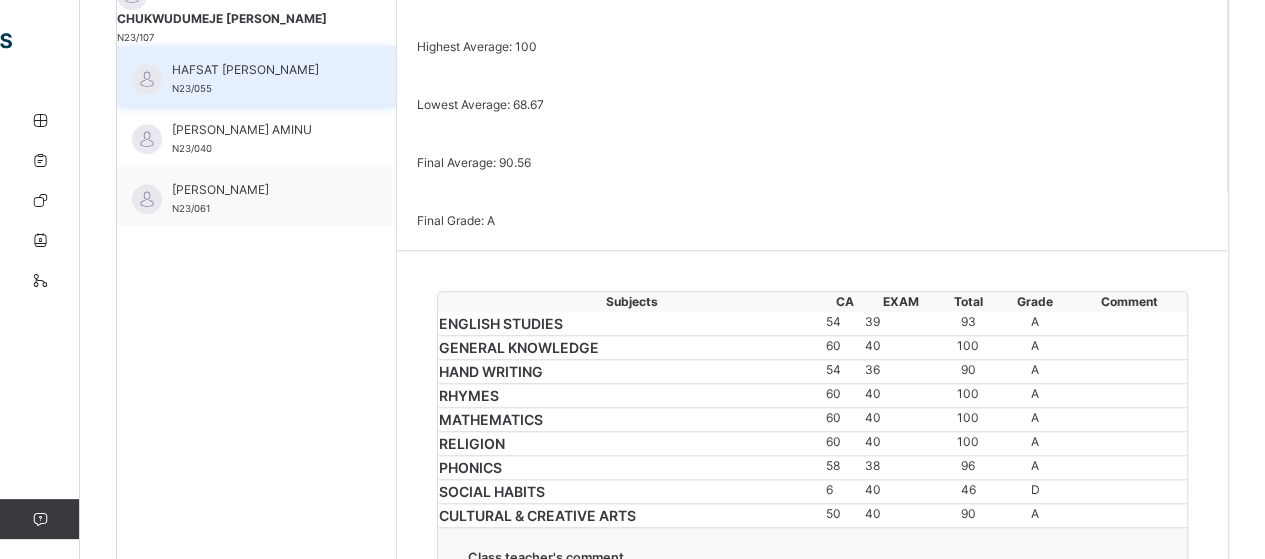 click on "HAFSAT [PERSON_NAME] N23/055" at bounding box center [261, 79] 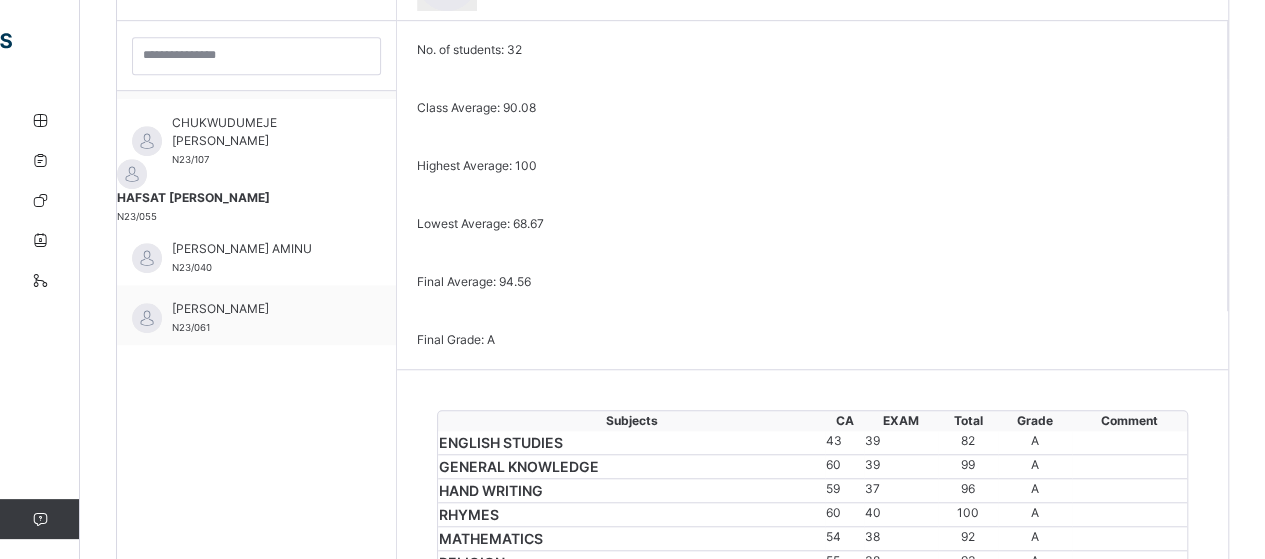scroll, scrollTop: 698, scrollLeft: 0, axis: vertical 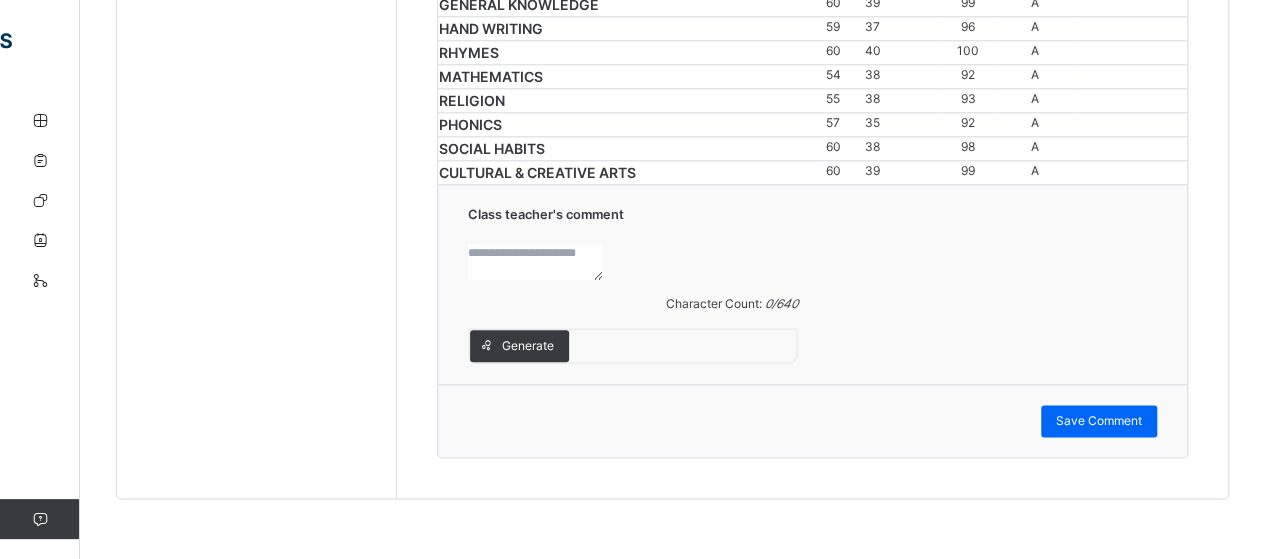 click at bounding box center (535, 262) 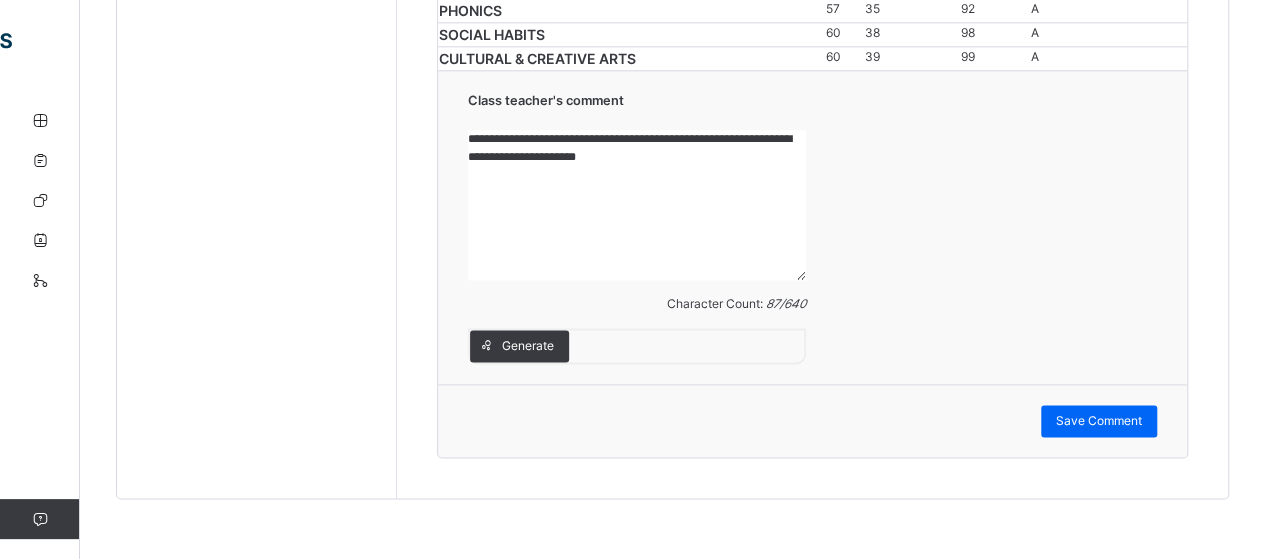 scroll, scrollTop: 1410, scrollLeft: 0, axis: vertical 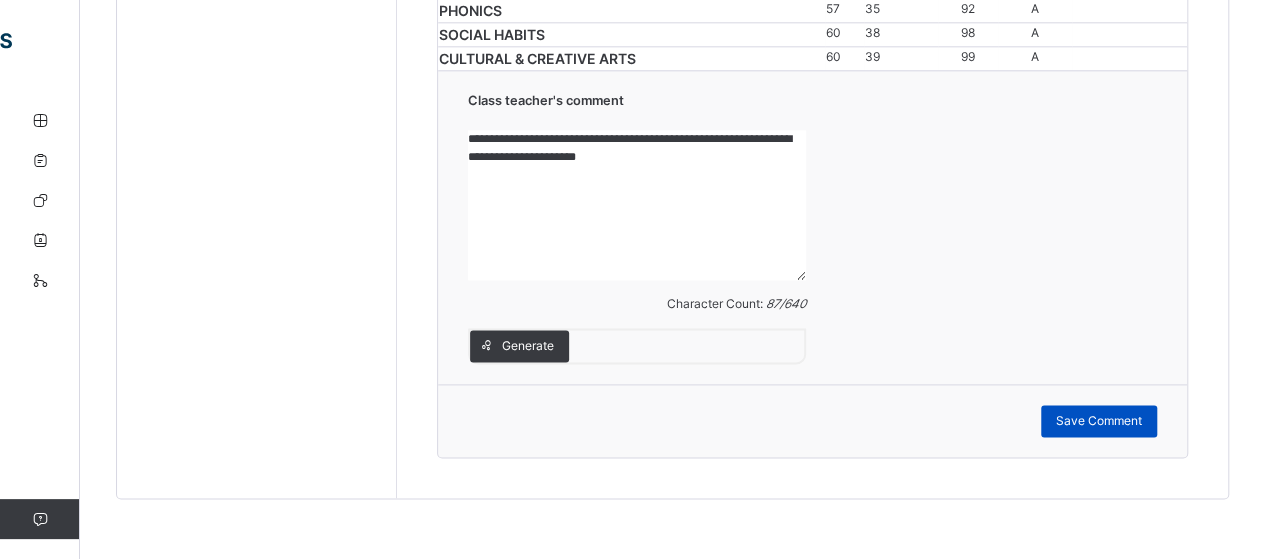 click on "Save Comment" at bounding box center [1099, 421] 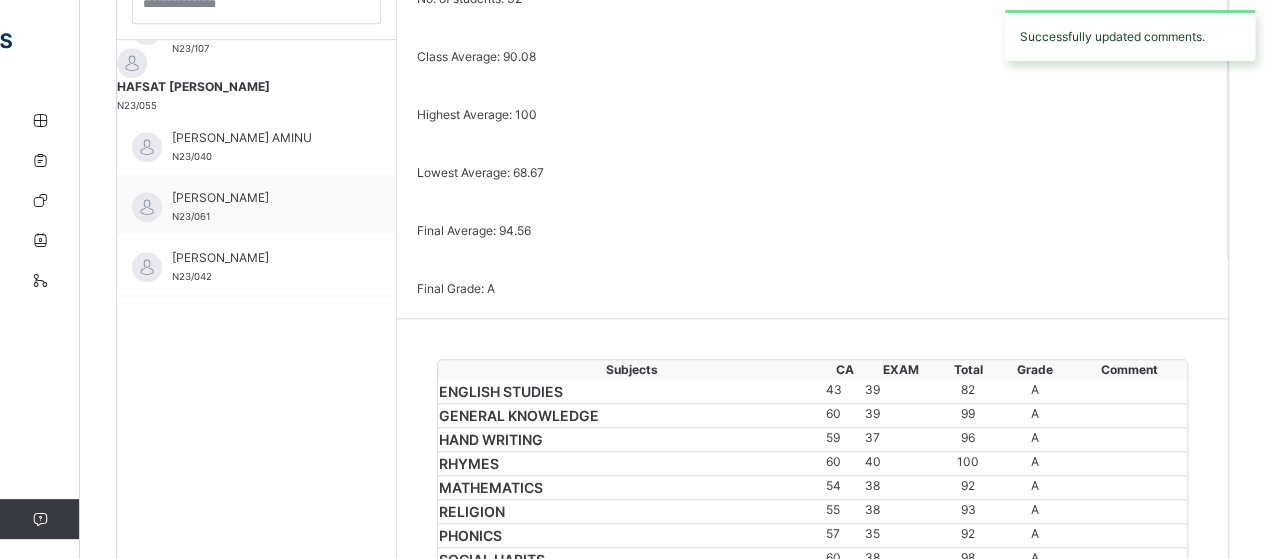 scroll, scrollTop: 629, scrollLeft: 0, axis: vertical 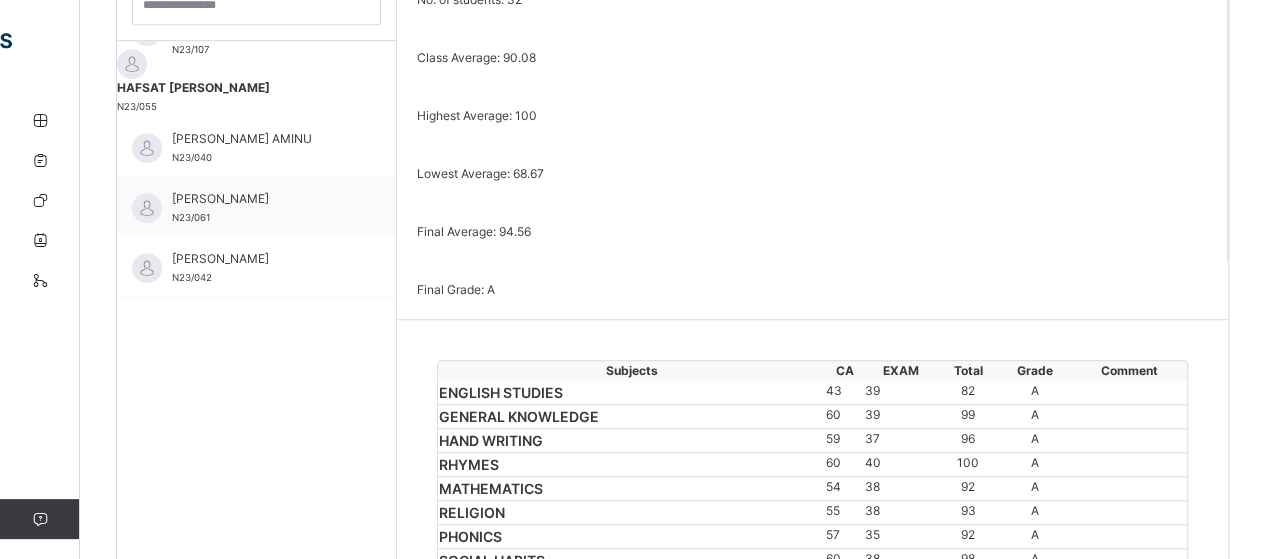click on "[PERSON_NAME] AMINU N23/040" at bounding box center (261, 148) 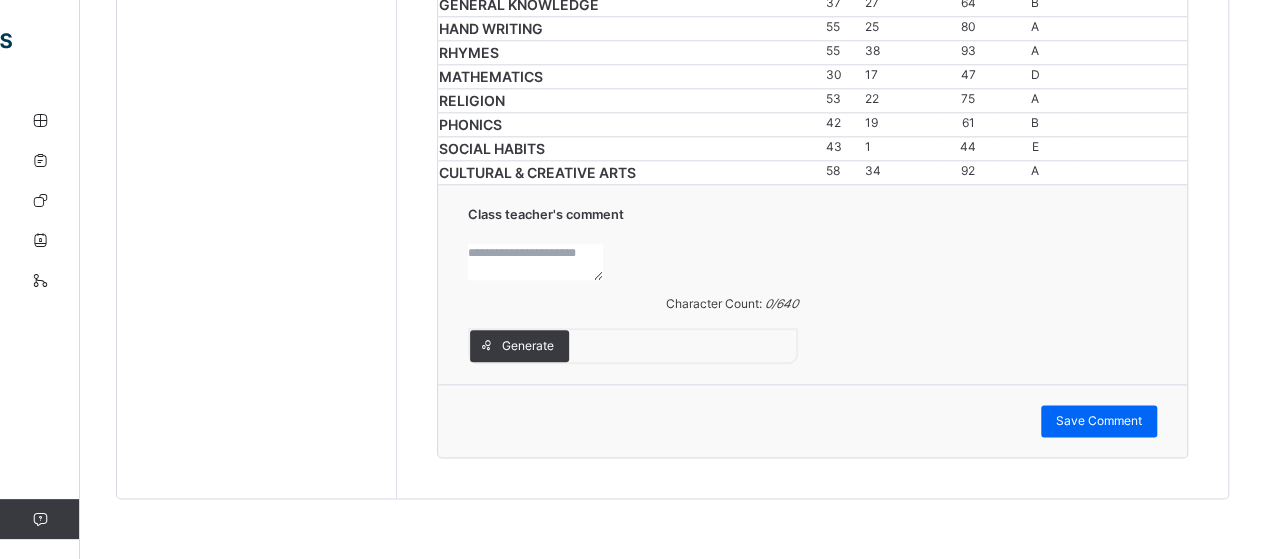 scroll, scrollTop: 1162, scrollLeft: 0, axis: vertical 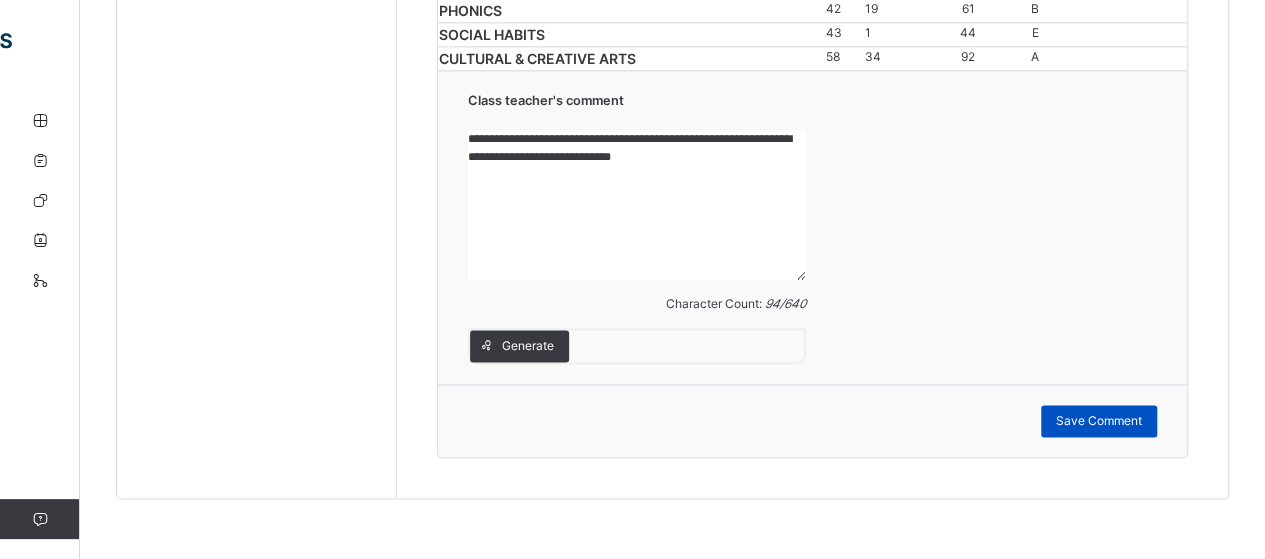 click on "Save Comment" at bounding box center (1099, 421) 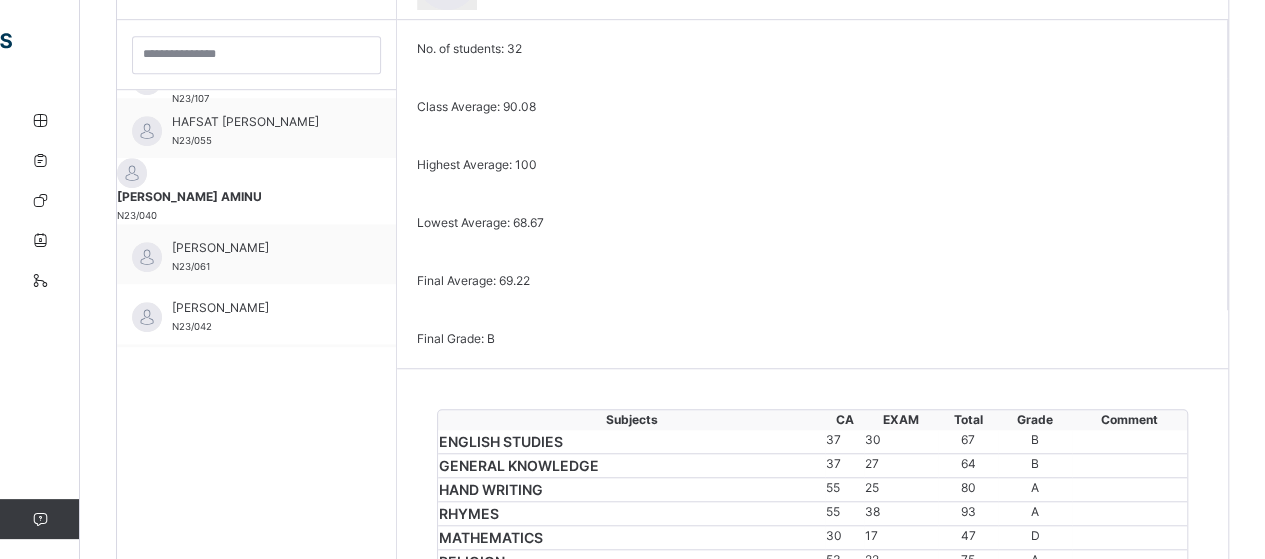scroll, scrollTop: 579, scrollLeft: 0, axis: vertical 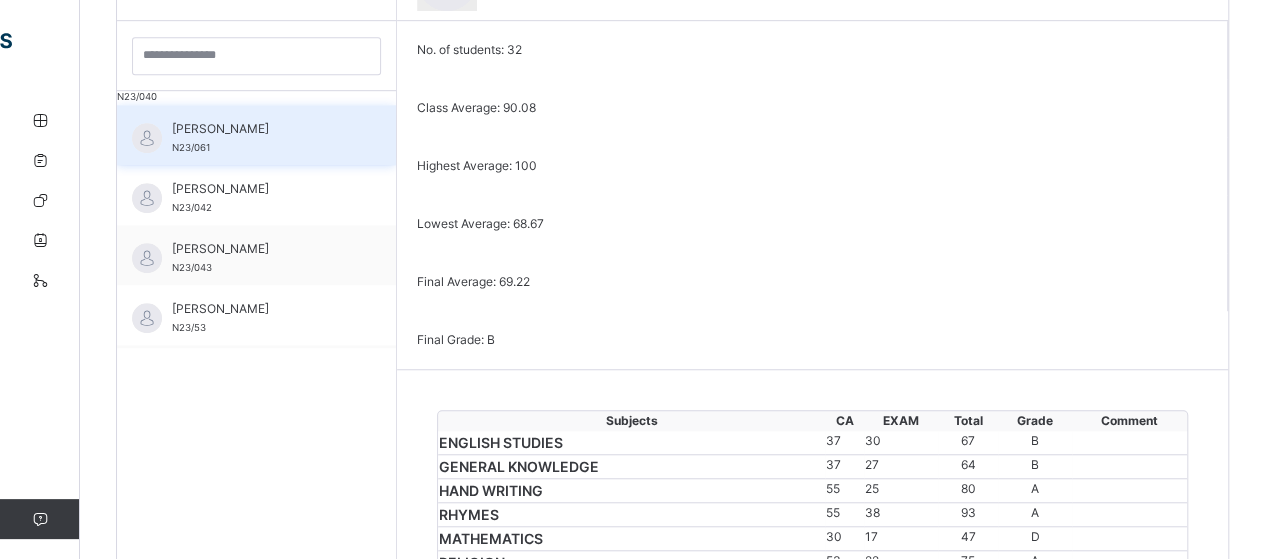 click on "[PERSON_NAME]" at bounding box center [261, 129] 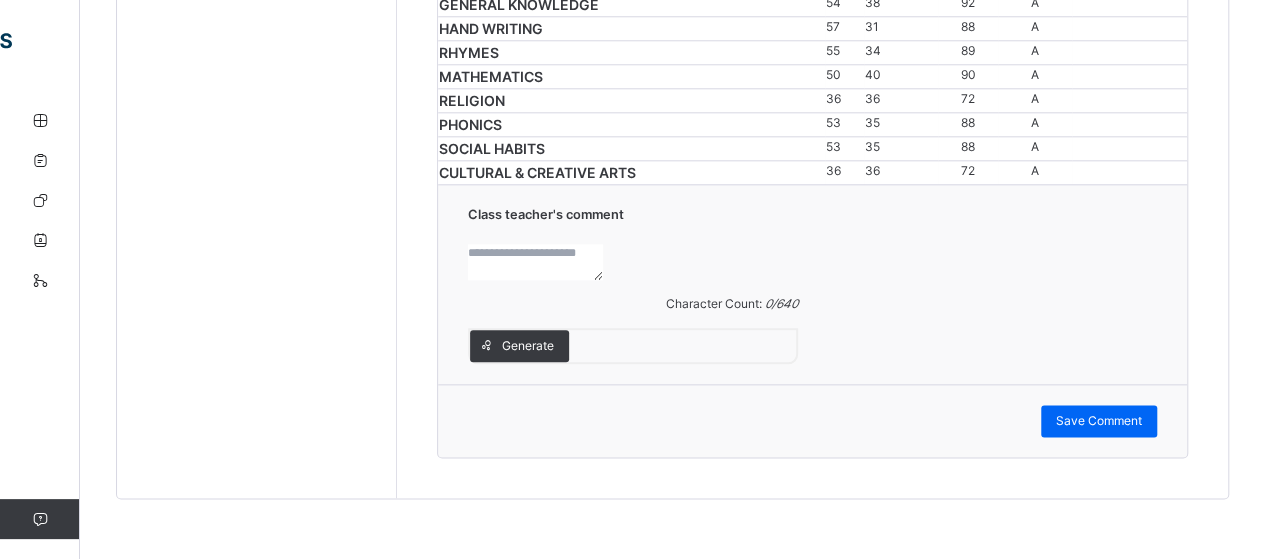 scroll, scrollTop: 1309, scrollLeft: 0, axis: vertical 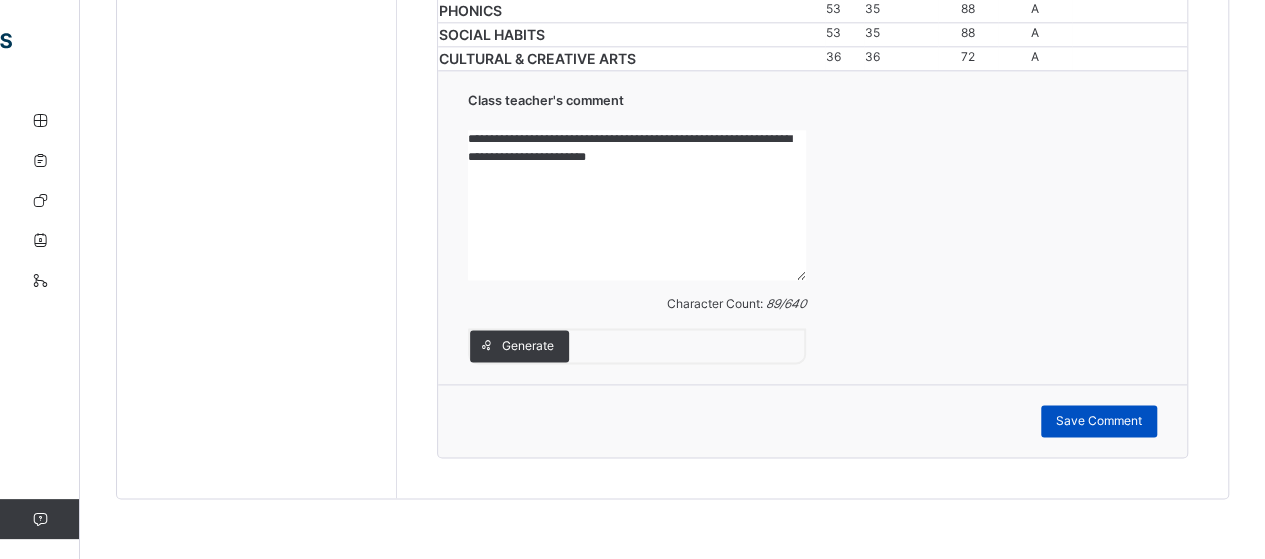 click on "Save Comment" at bounding box center (1099, 421) 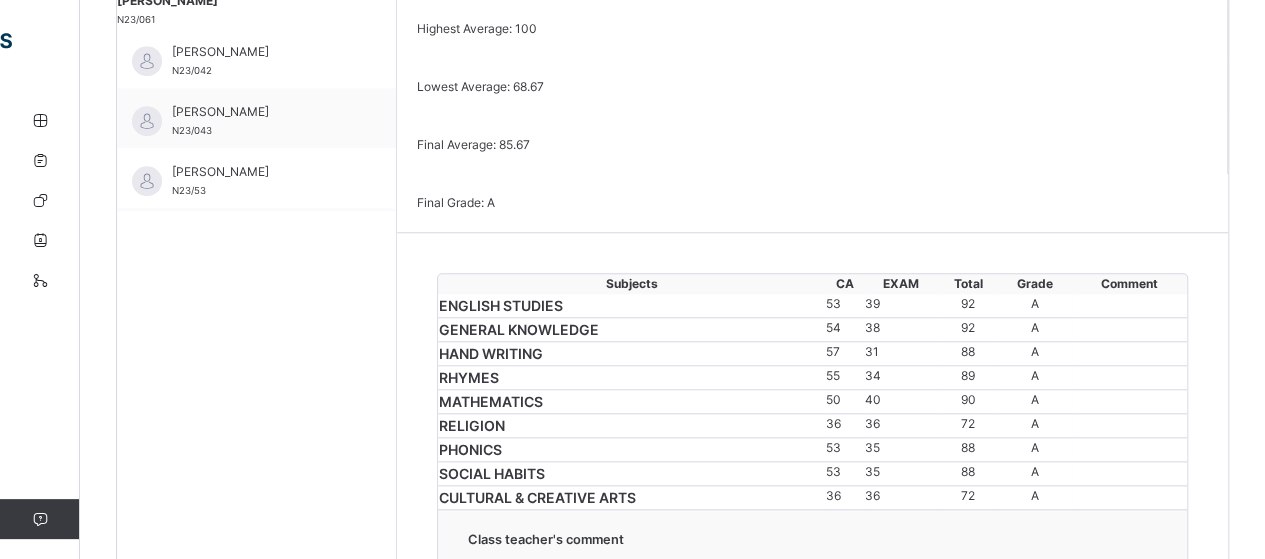 scroll, scrollTop: 691, scrollLeft: 0, axis: vertical 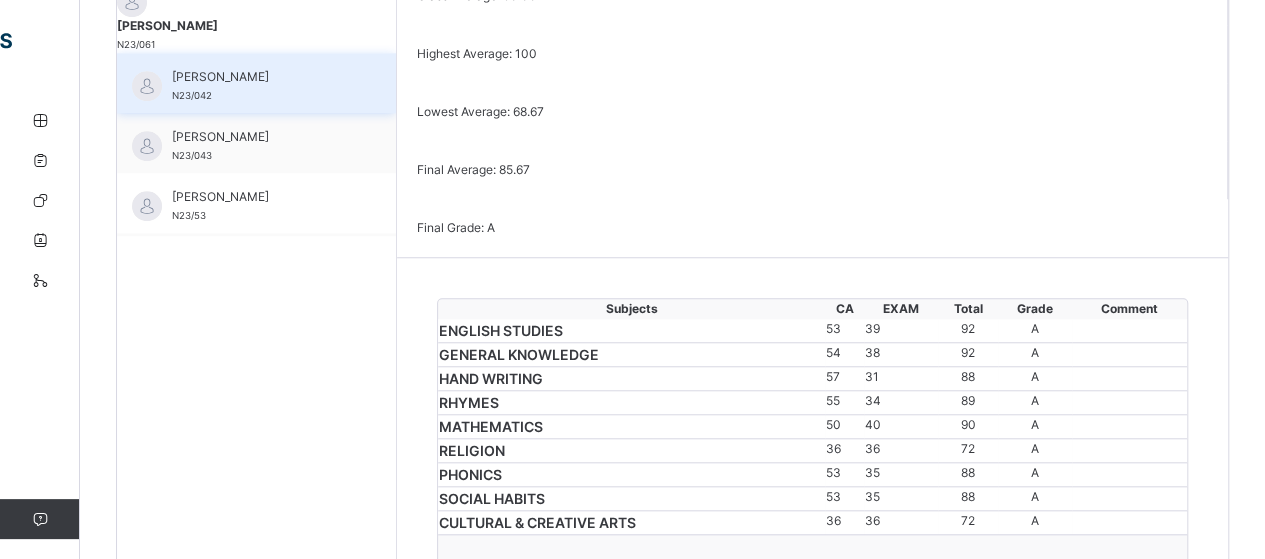 click on "[PERSON_NAME]" at bounding box center [261, 77] 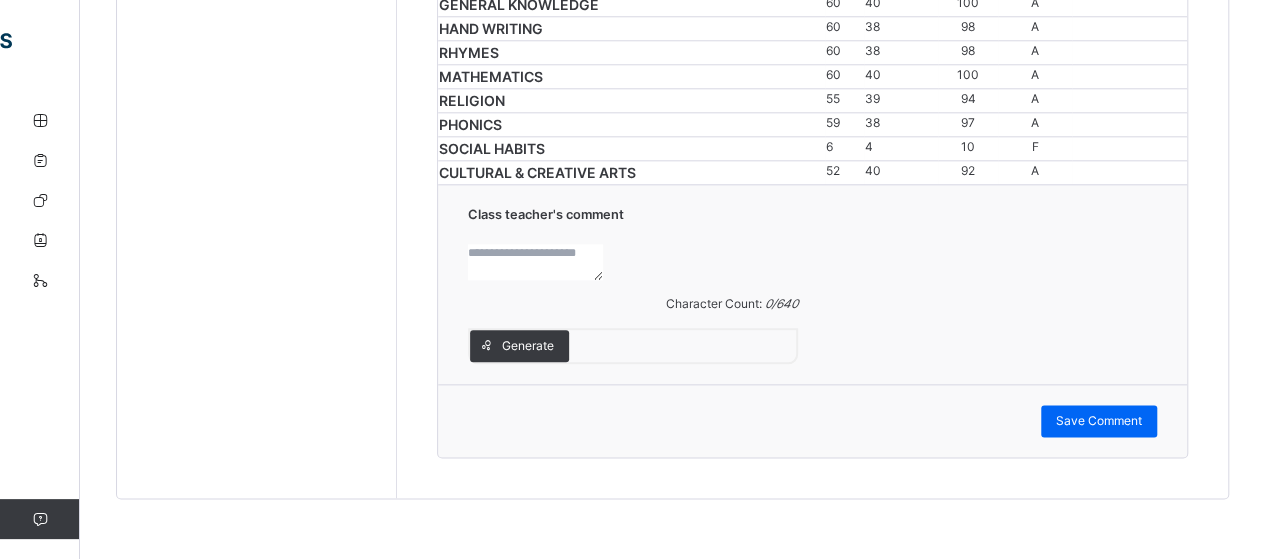 scroll, scrollTop: 1291, scrollLeft: 0, axis: vertical 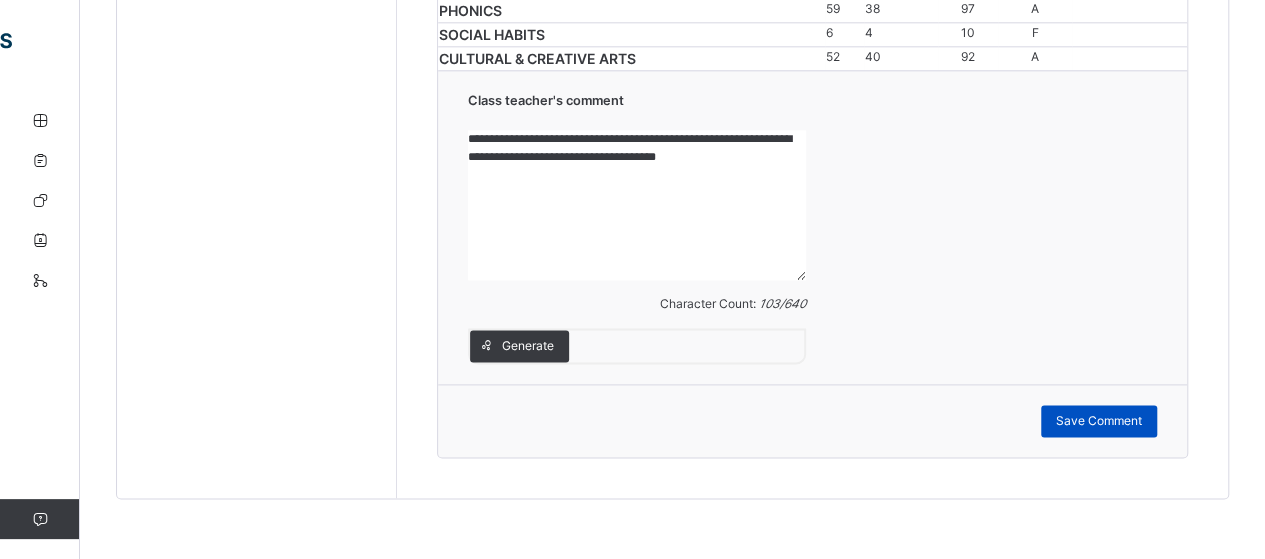 click on "Save Comment" at bounding box center [1099, 421] 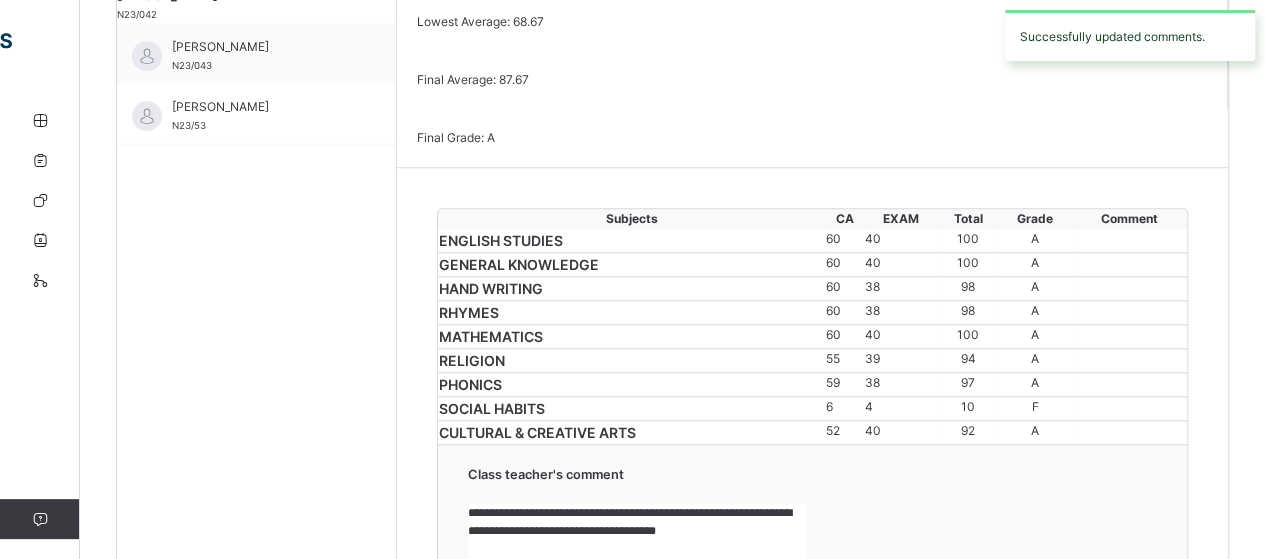 scroll, scrollTop: 647, scrollLeft: 0, axis: vertical 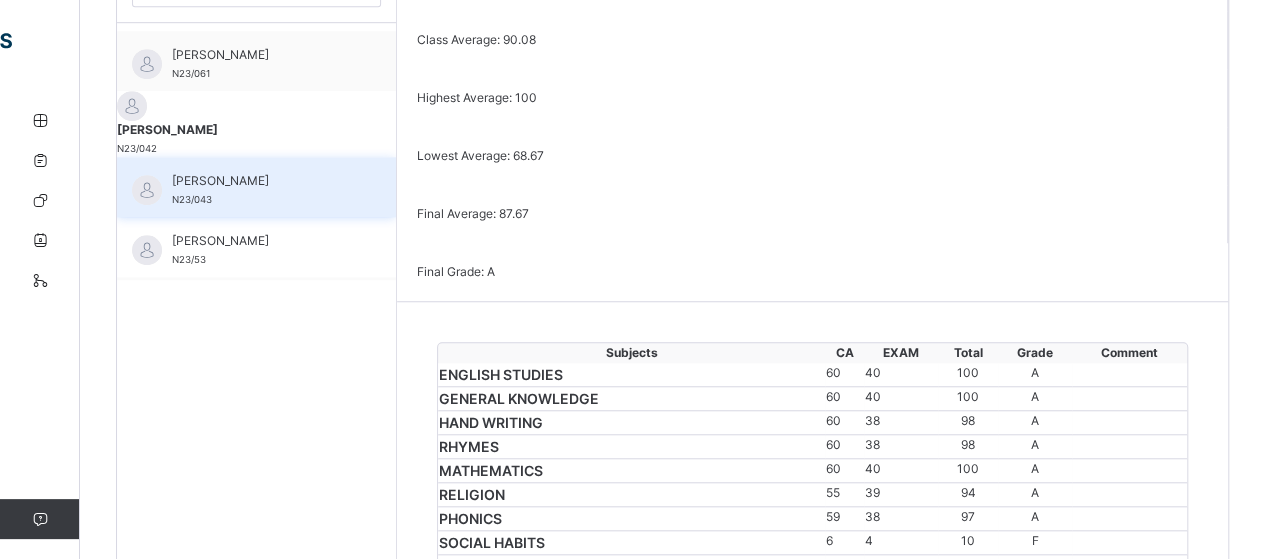click on "[PERSON_NAME] N23/043" at bounding box center (261, 190) 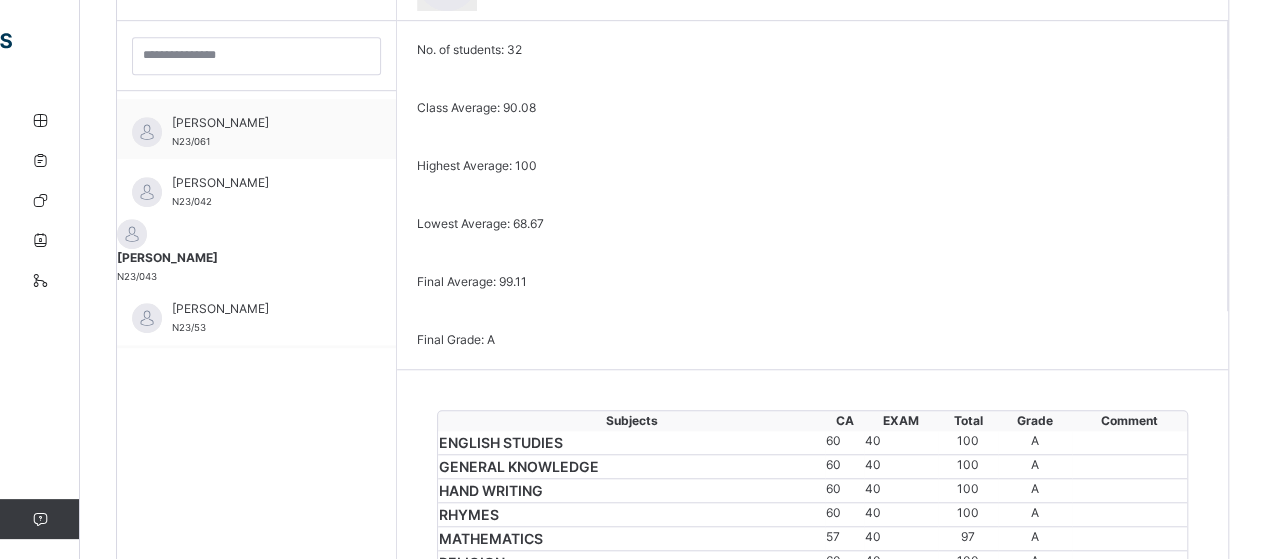 scroll, scrollTop: 647, scrollLeft: 0, axis: vertical 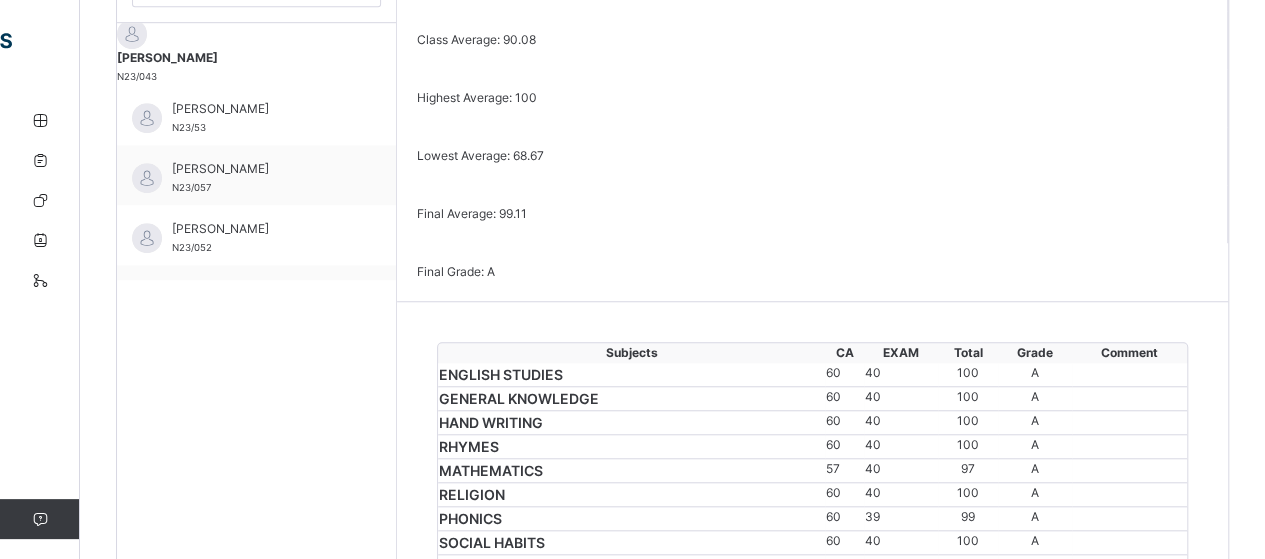click on "[PERSON_NAME] N23/043" at bounding box center (256, 67) 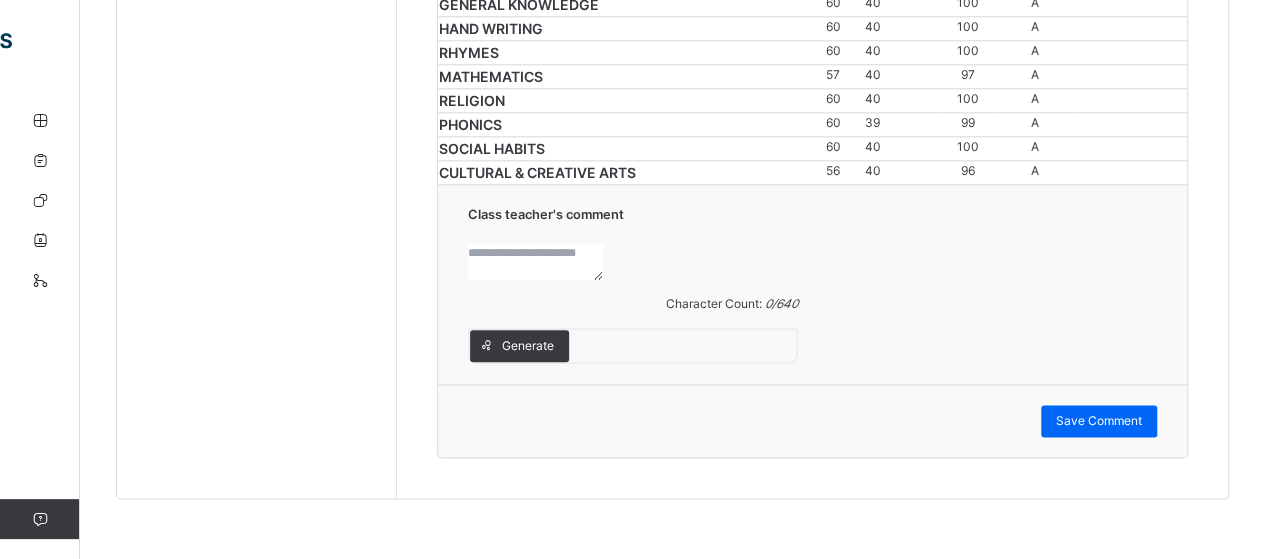 scroll, scrollTop: 1285, scrollLeft: 0, axis: vertical 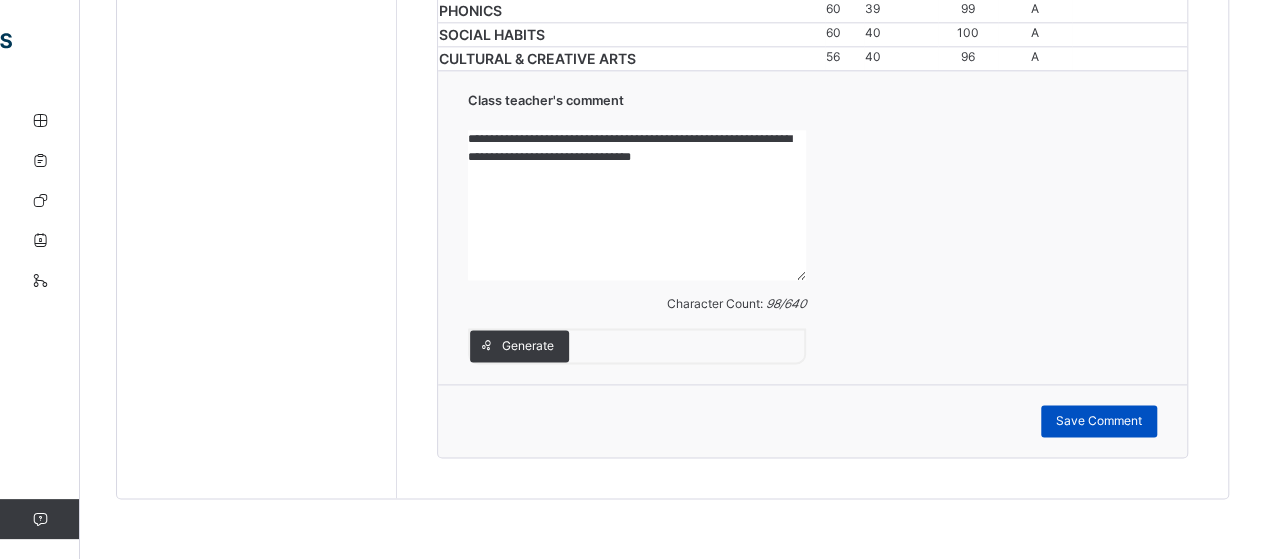click on "Save Comment" at bounding box center (1099, 421) 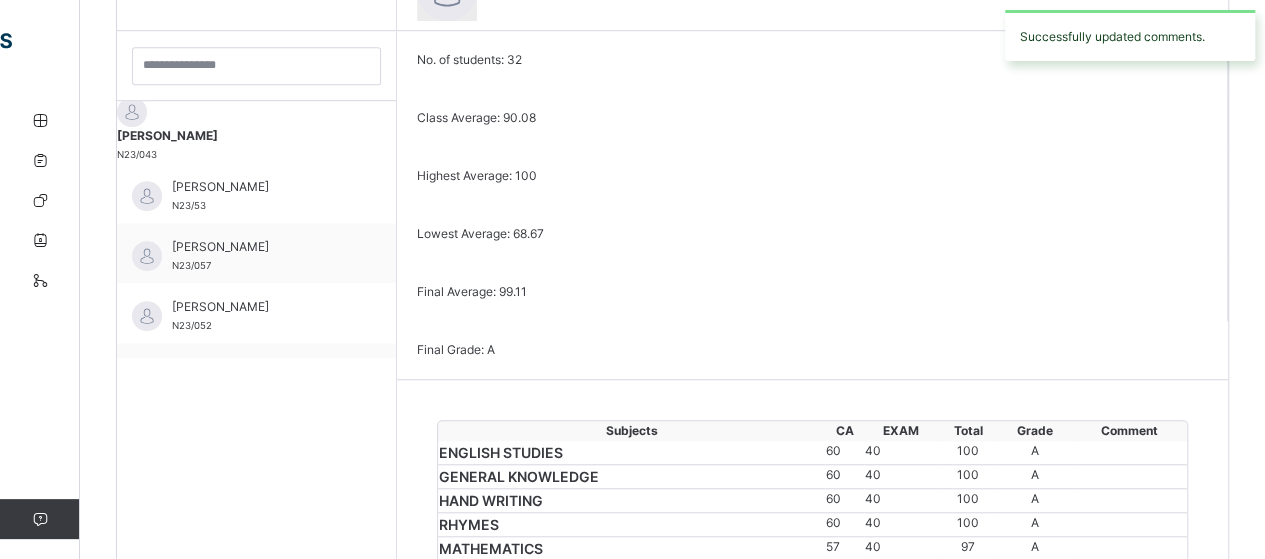 scroll, scrollTop: 568, scrollLeft: 0, axis: vertical 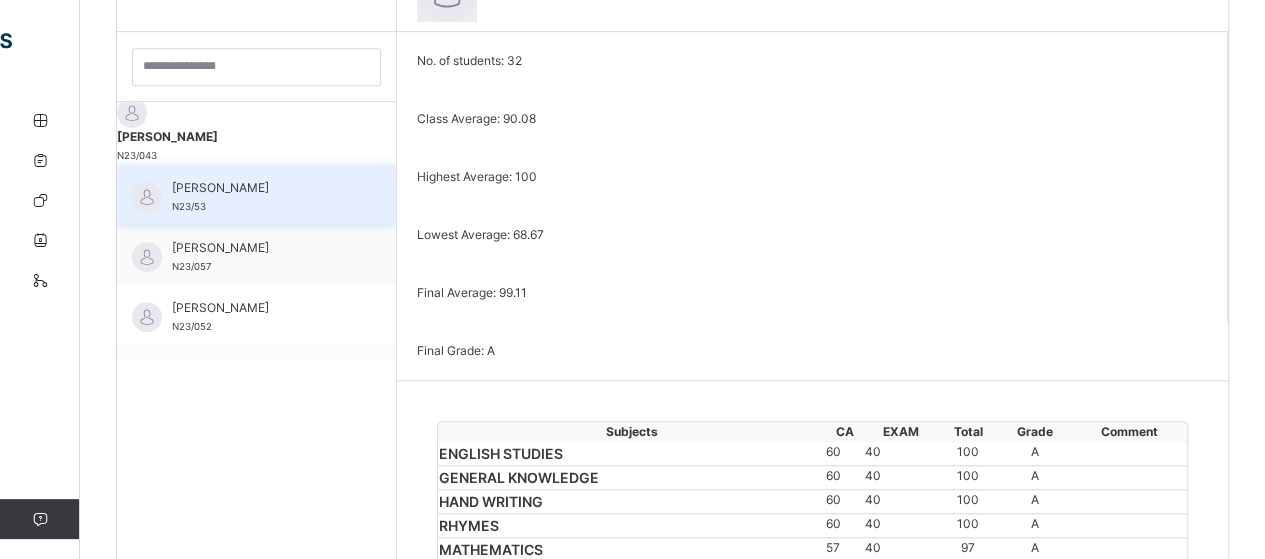 click on "JIBRIL MAIYAKI JIBRIL N23/53" at bounding box center (261, 197) 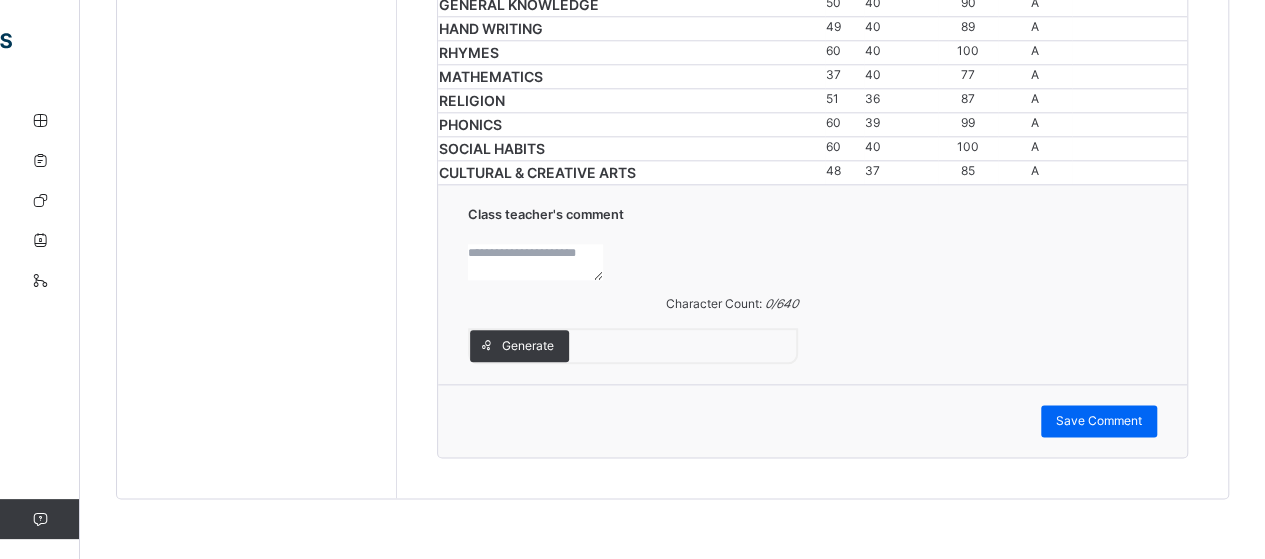 scroll, scrollTop: 1426, scrollLeft: 0, axis: vertical 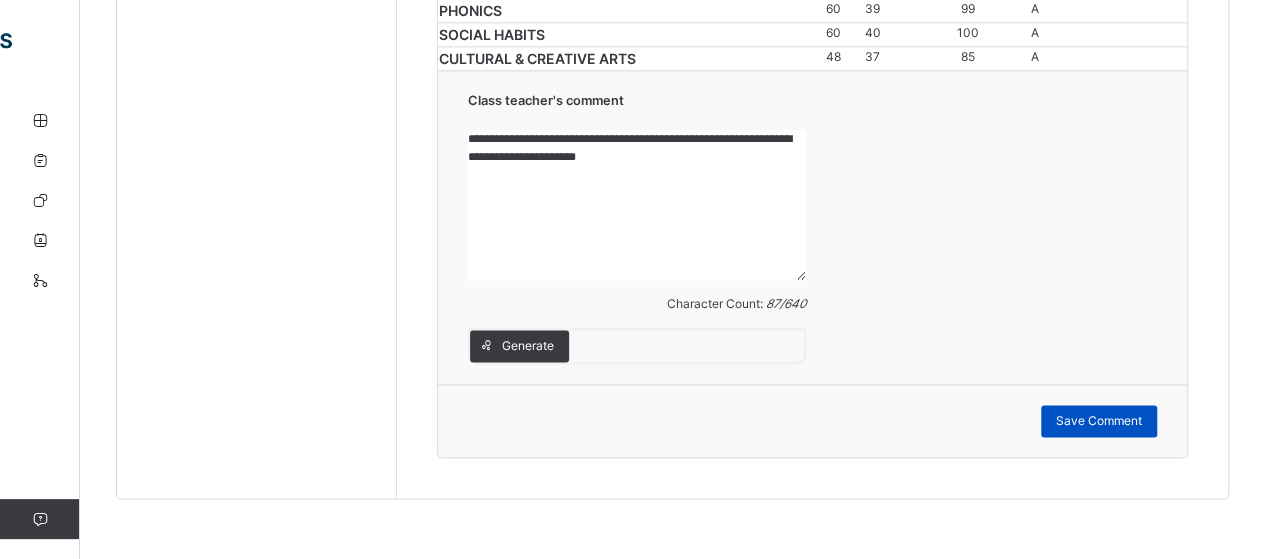 click on "Save Comment" at bounding box center (1099, 421) 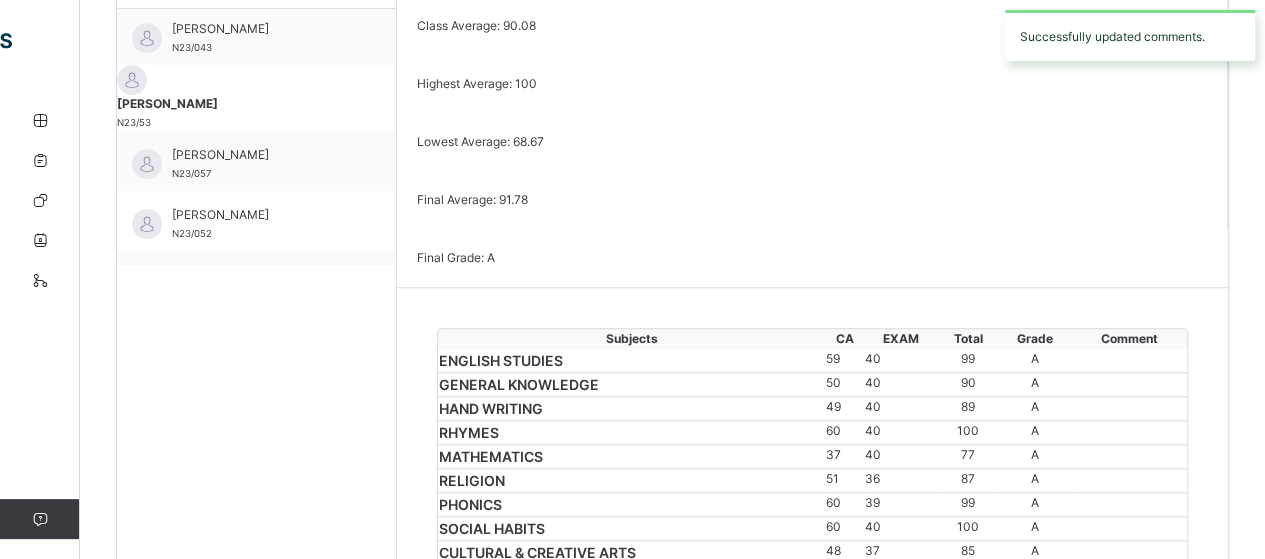 scroll, scrollTop: 660, scrollLeft: 0, axis: vertical 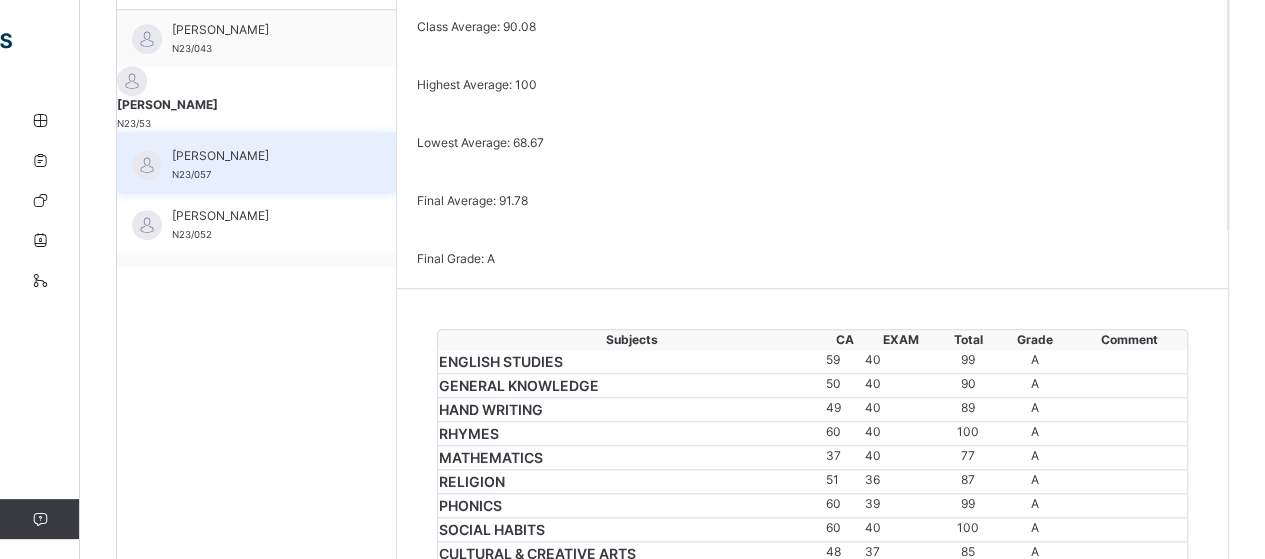 click on "[PERSON_NAME]" at bounding box center (261, 156) 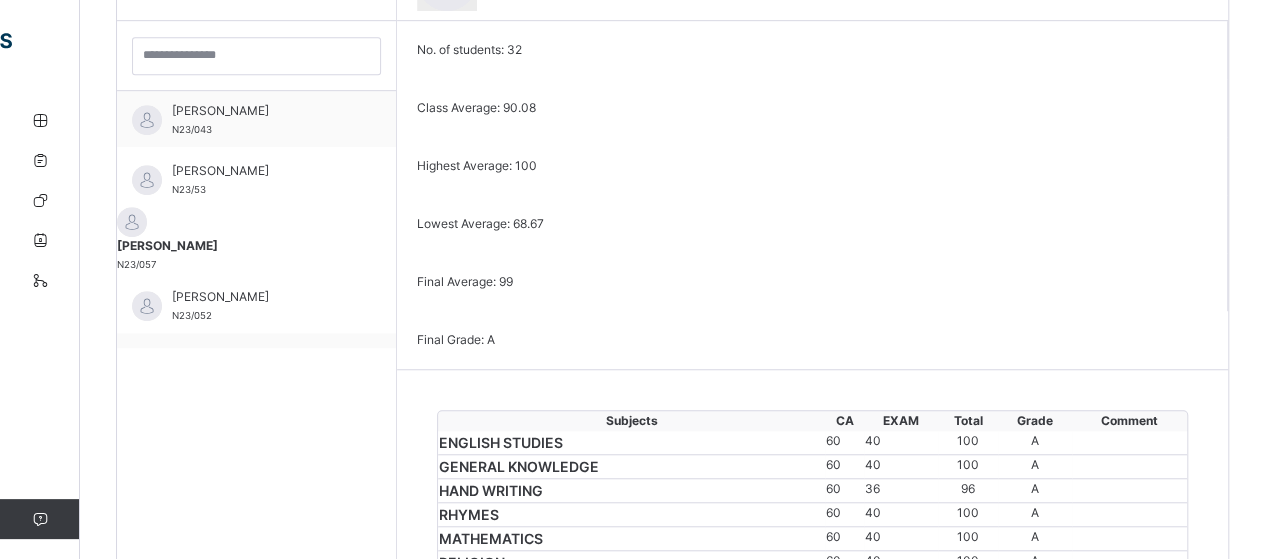 scroll, scrollTop: 660, scrollLeft: 0, axis: vertical 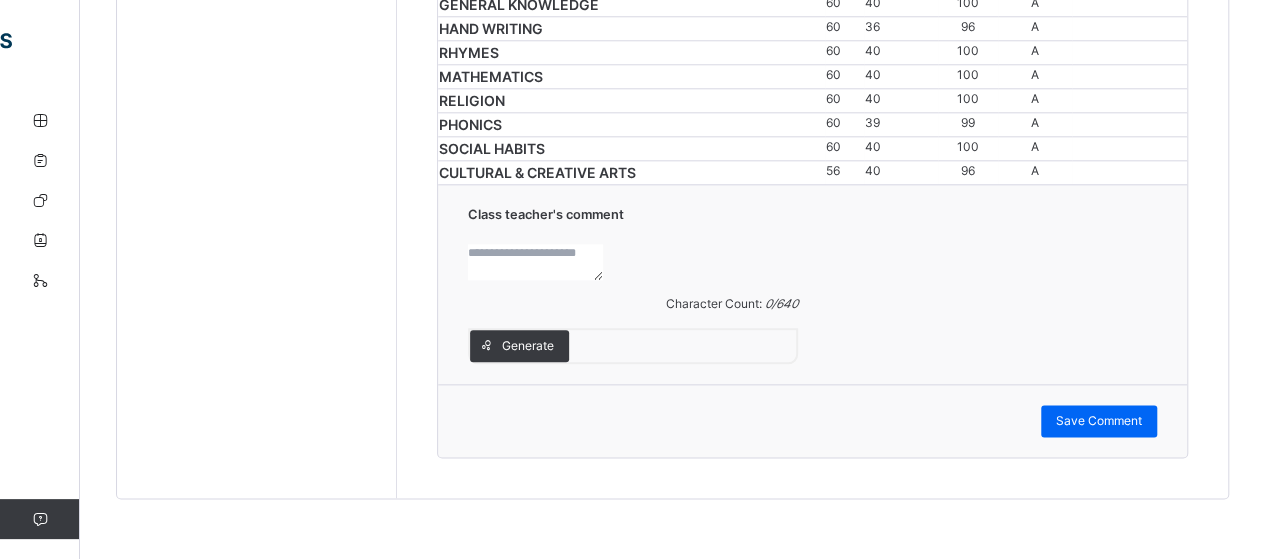 click at bounding box center (535, 262) 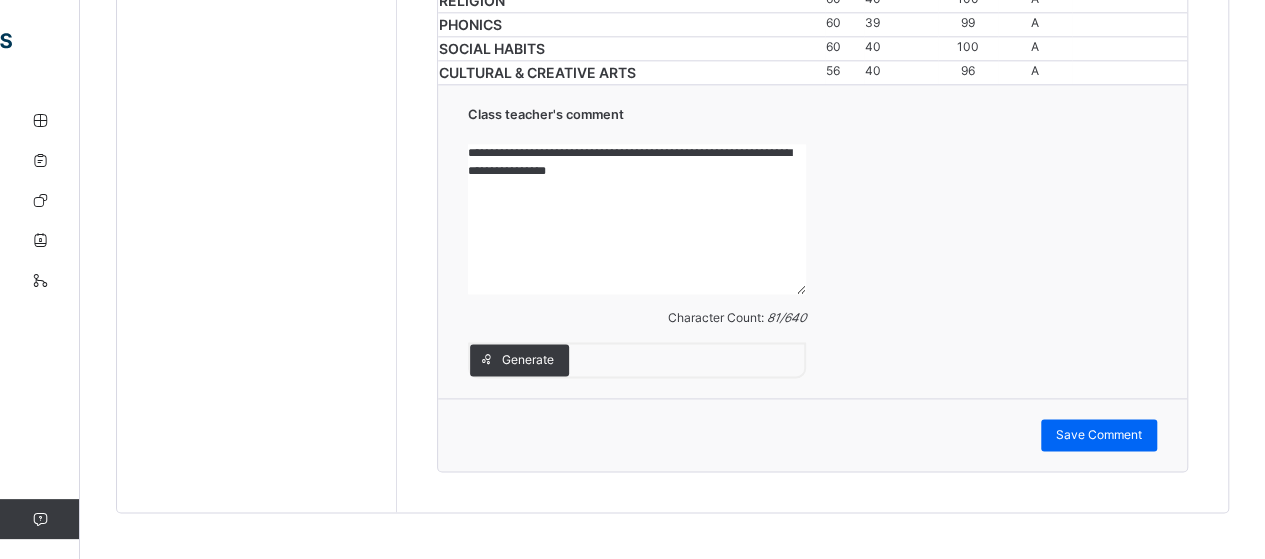 scroll, scrollTop: 1420, scrollLeft: 0, axis: vertical 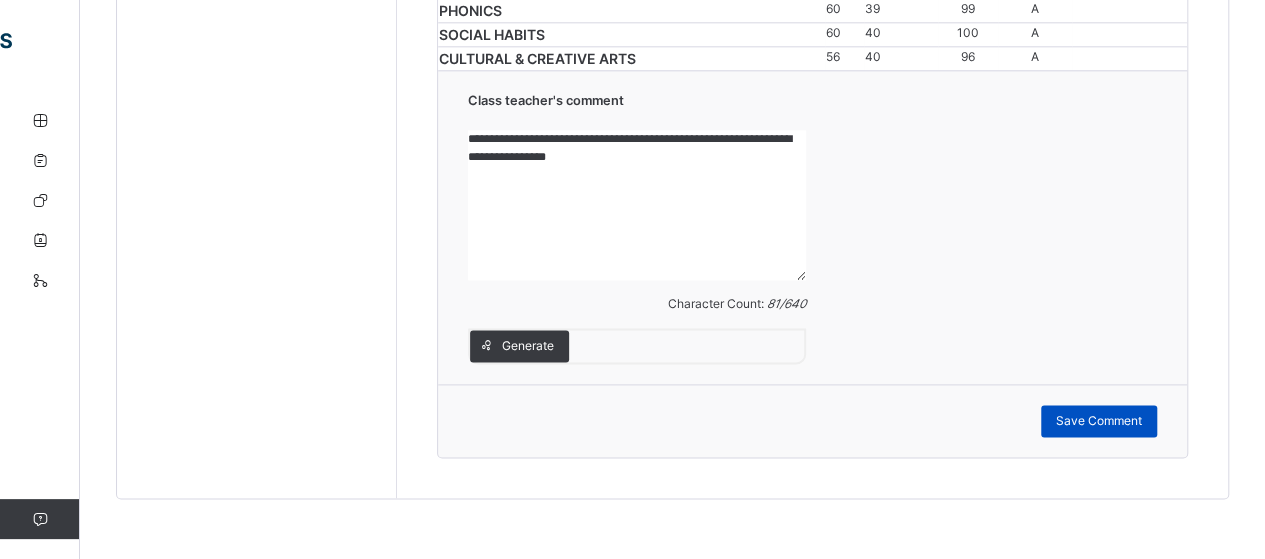 click on "Save Comment" at bounding box center [1099, 421] 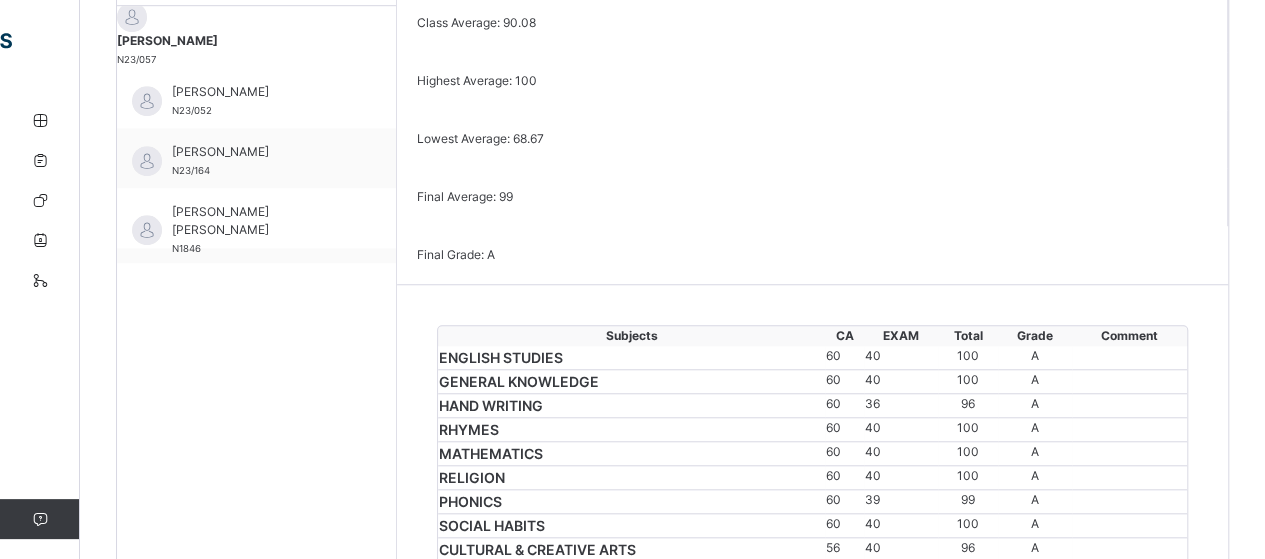 scroll, scrollTop: 662, scrollLeft: 0, axis: vertical 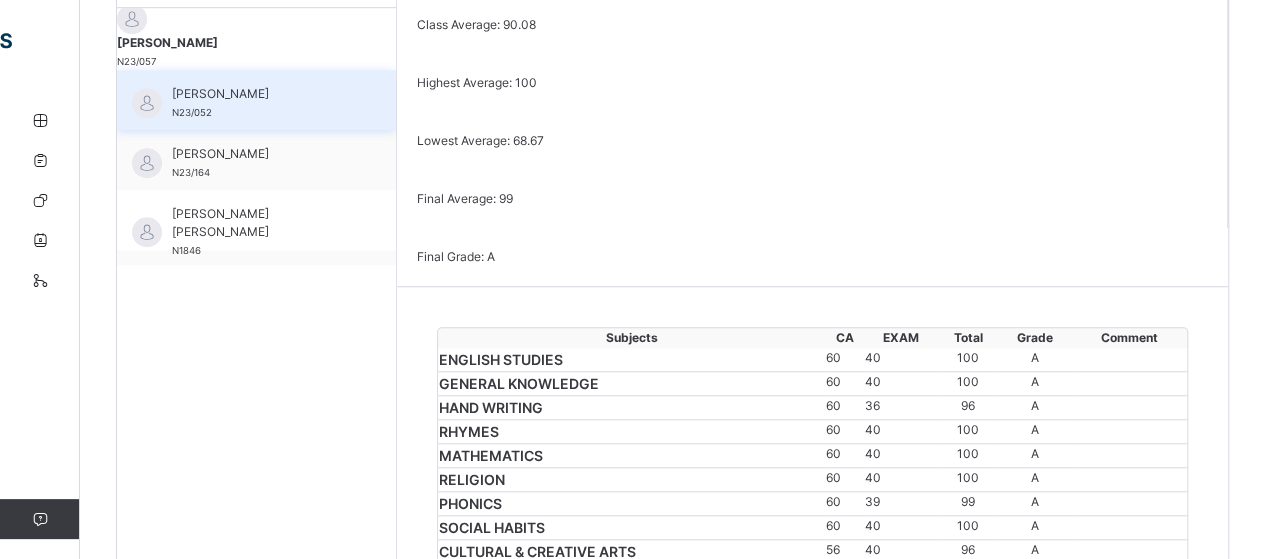 click on "[PERSON_NAME]" at bounding box center (261, 94) 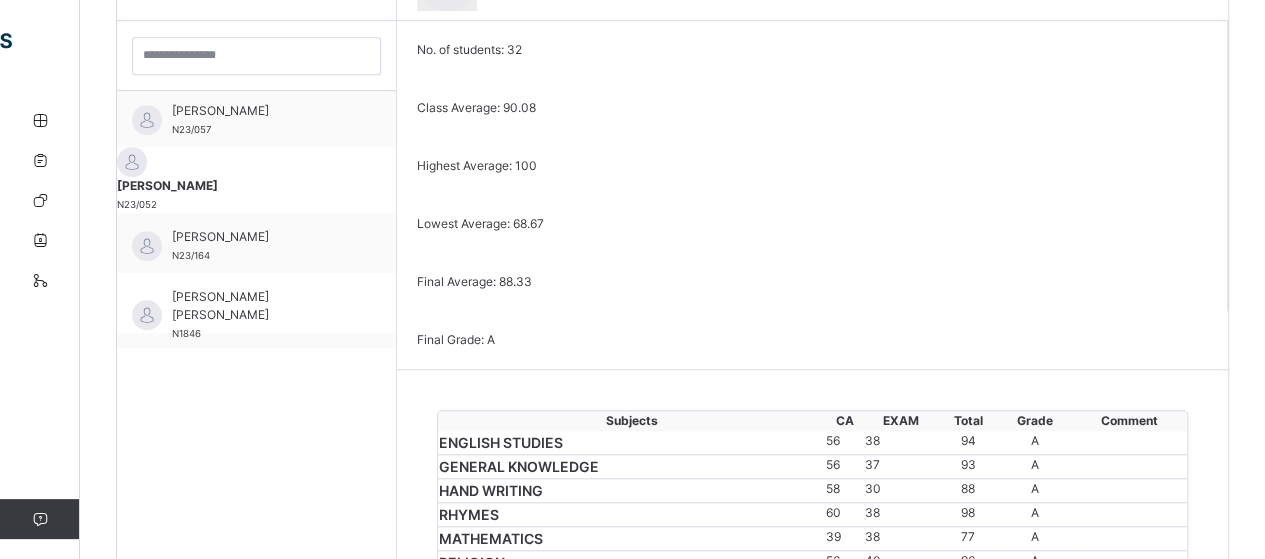 scroll, scrollTop: 662, scrollLeft: 0, axis: vertical 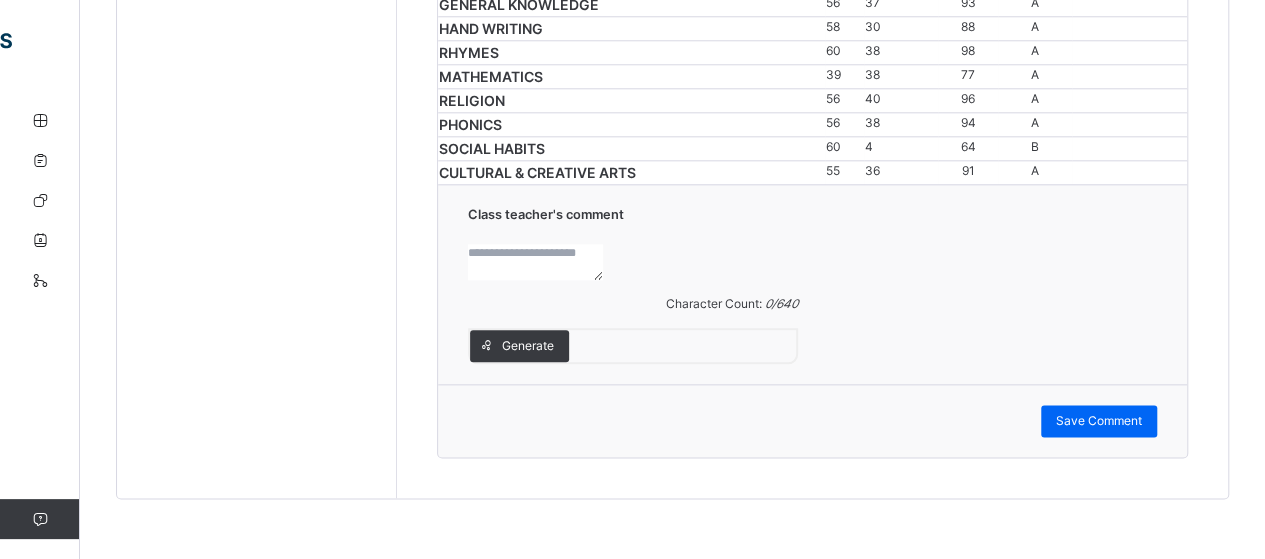 click at bounding box center [535, 262] 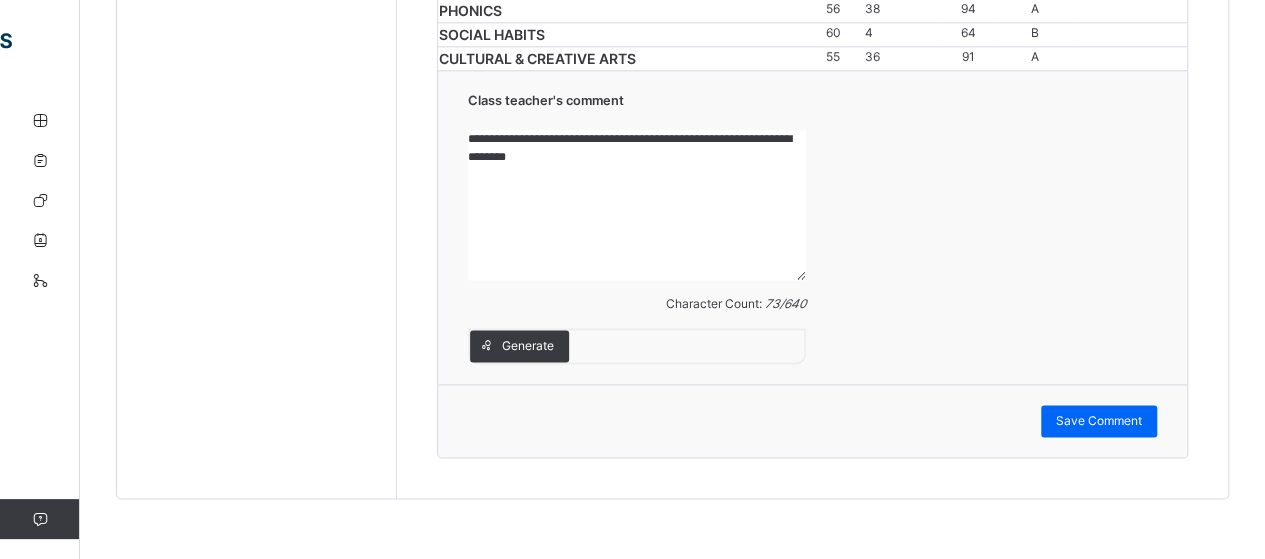 scroll, scrollTop: 1416, scrollLeft: 0, axis: vertical 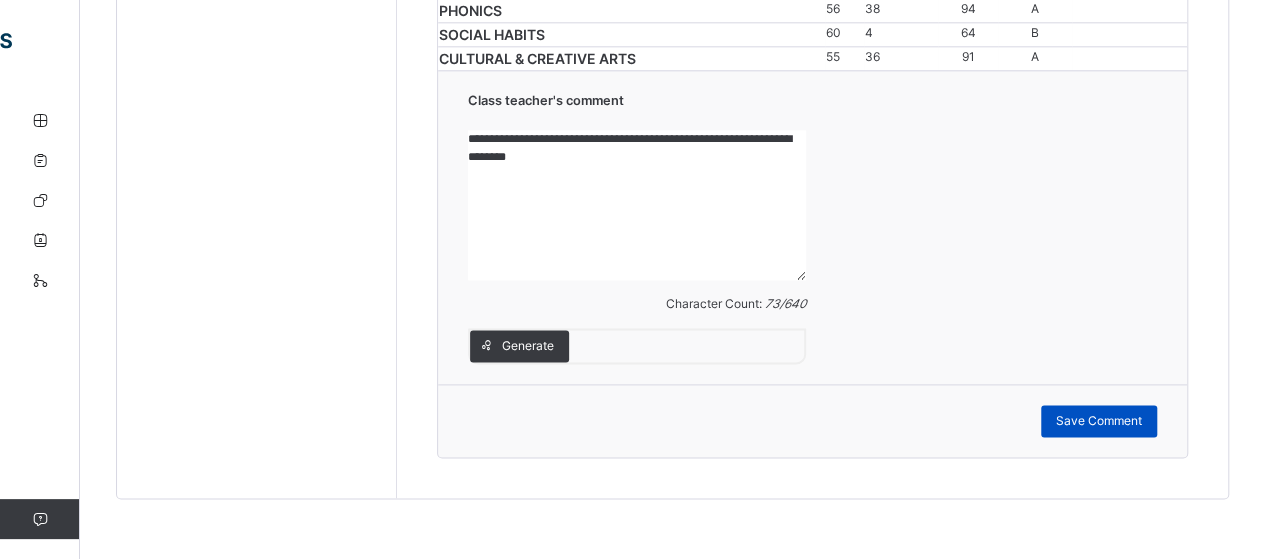 click on "Save Comment" at bounding box center [1099, 421] 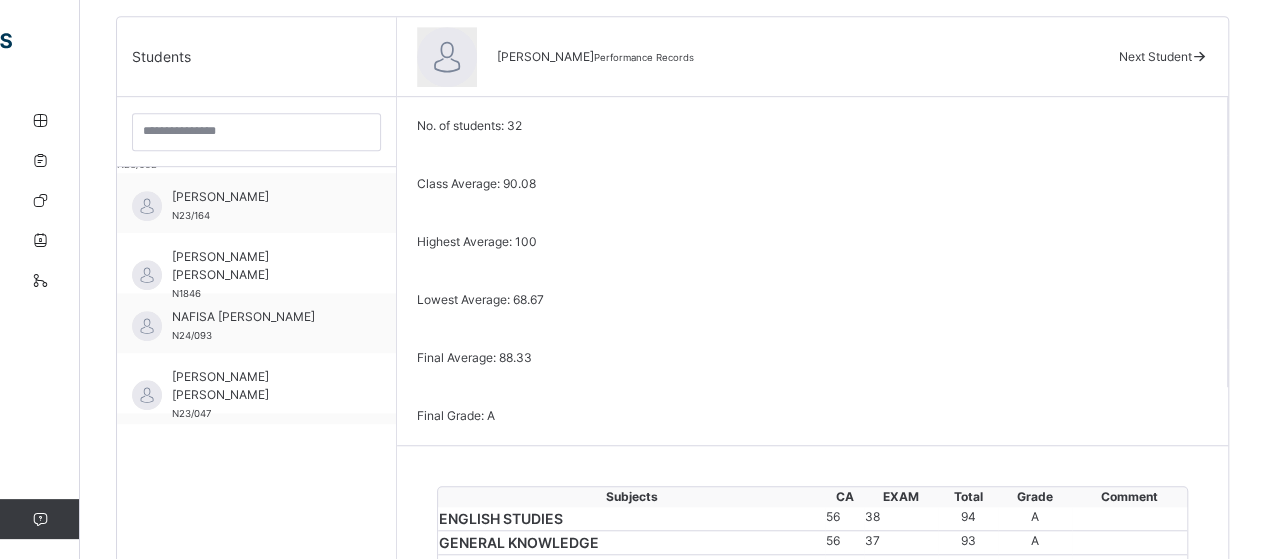 scroll, scrollTop: 502, scrollLeft: 0, axis: vertical 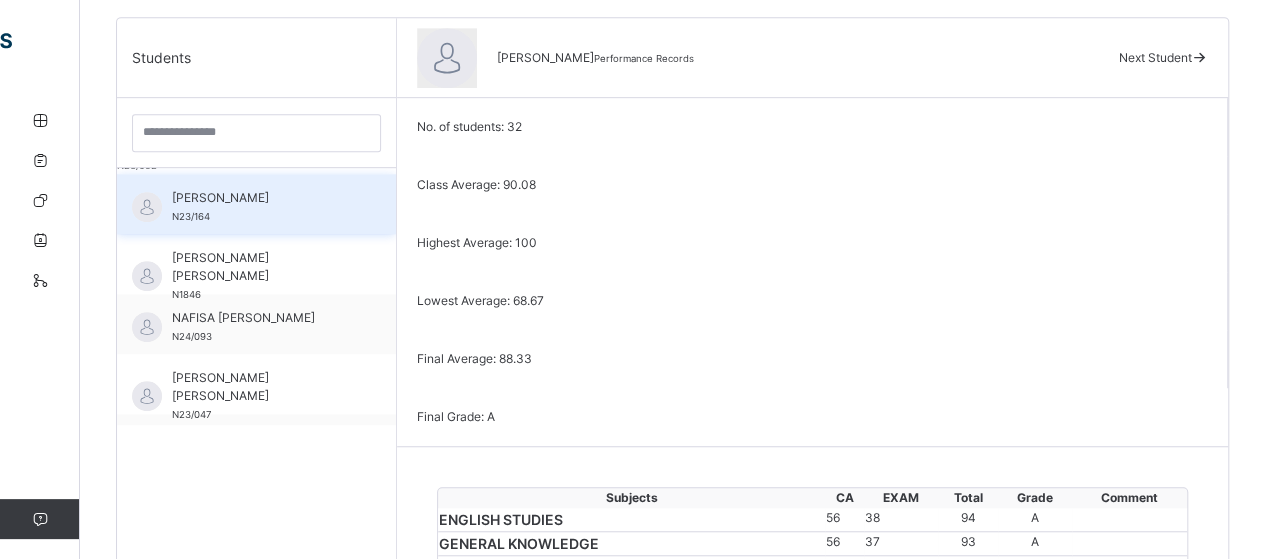 click on "[PERSON_NAME]" at bounding box center (261, 198) 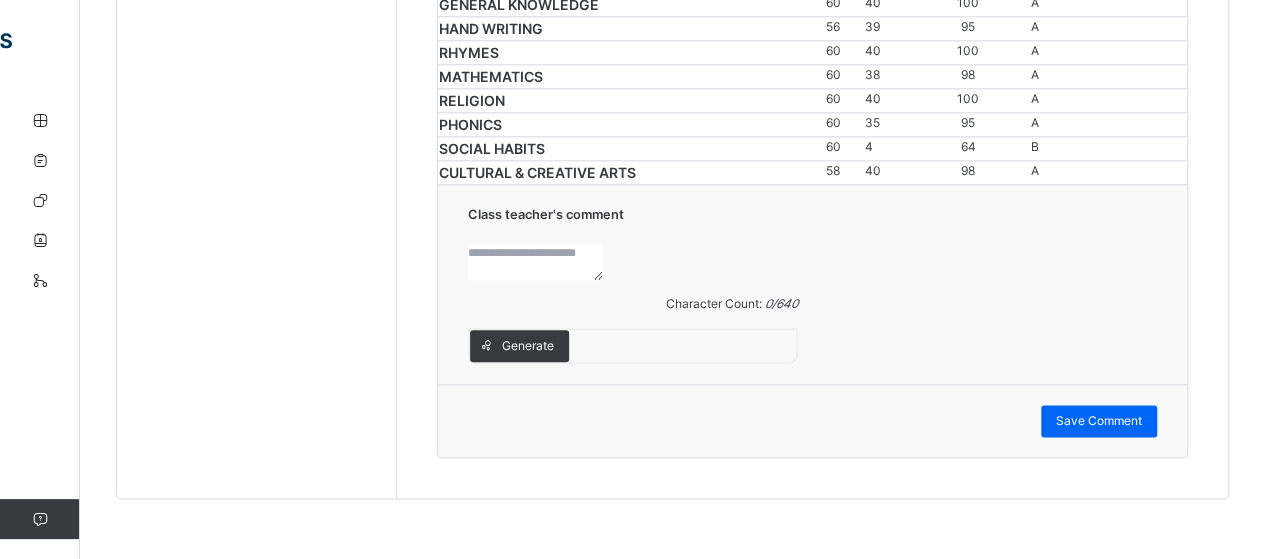 scroll, scrollTop: 1321, scrollLeft: 0, axis: vertical 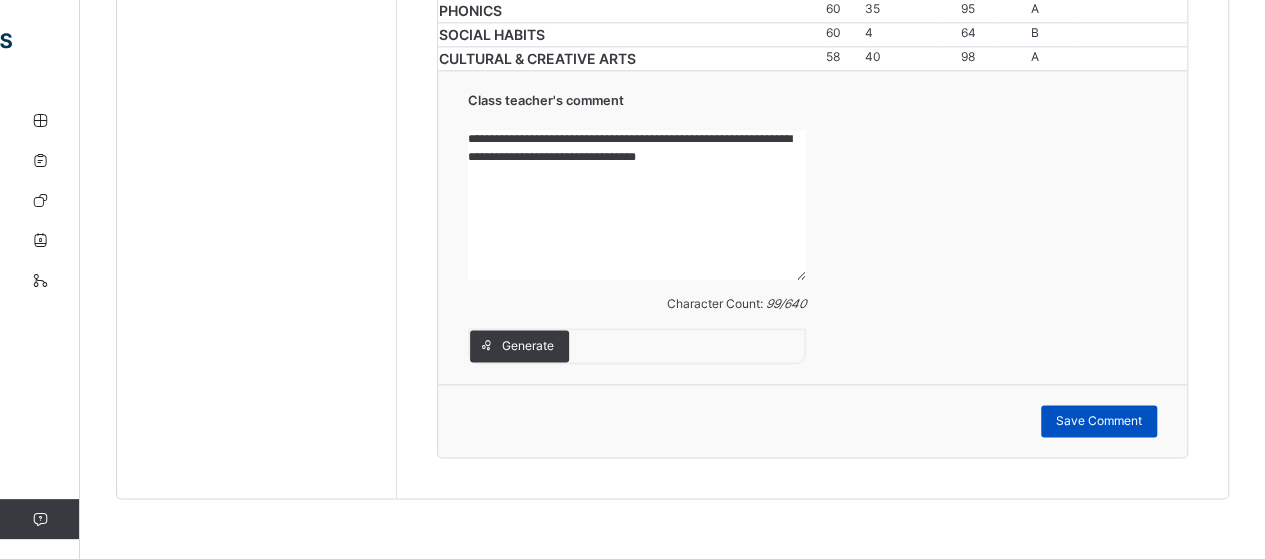 click on "Save Comment" at bounding box center (1099, 421) 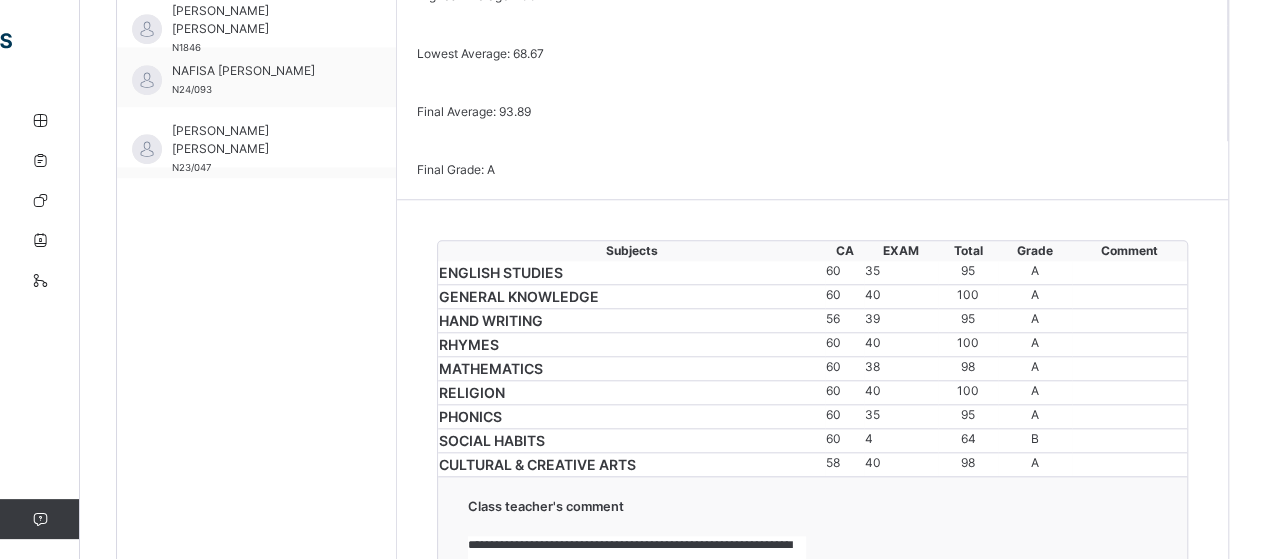 scroll, scrollTop: 733, scrollLeft: 0, axis: vertical 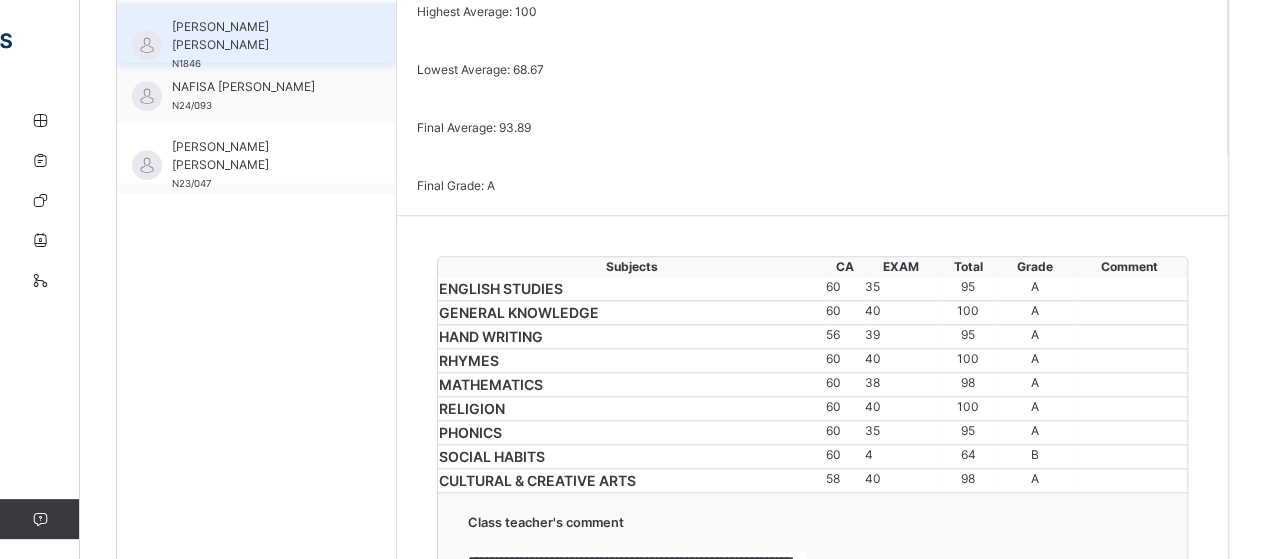 click on "[PERSON_NAME] [PERSON_NAME]" at bounding box center (261, 36) 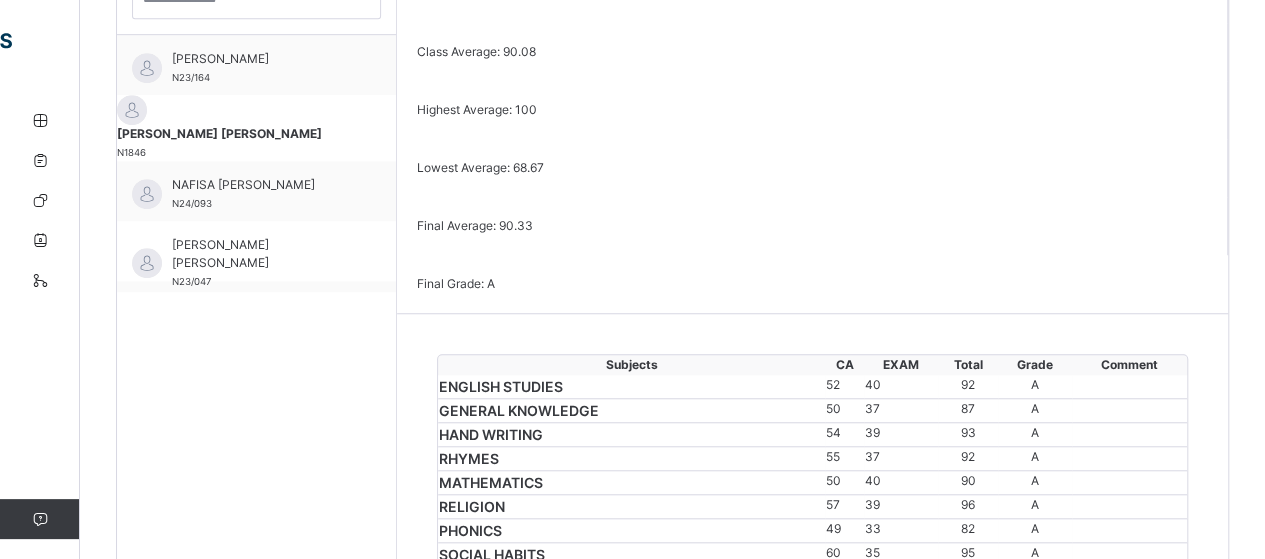 scroll, scrollTop: 618, scrollLeft: 0, axis: vertical 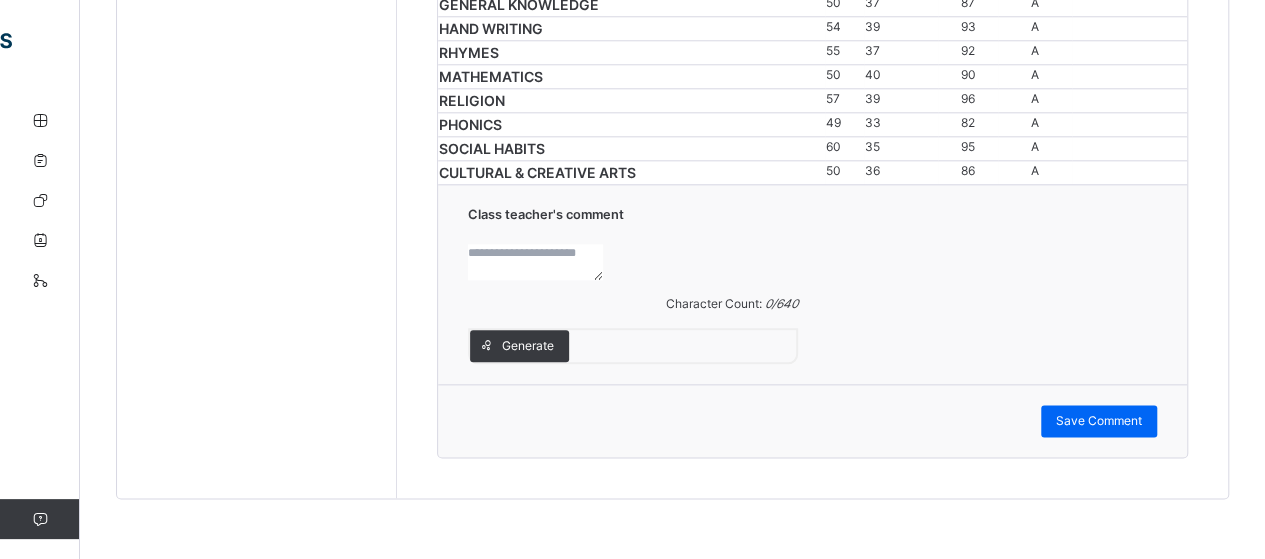 click at bounding box center (535, 262) 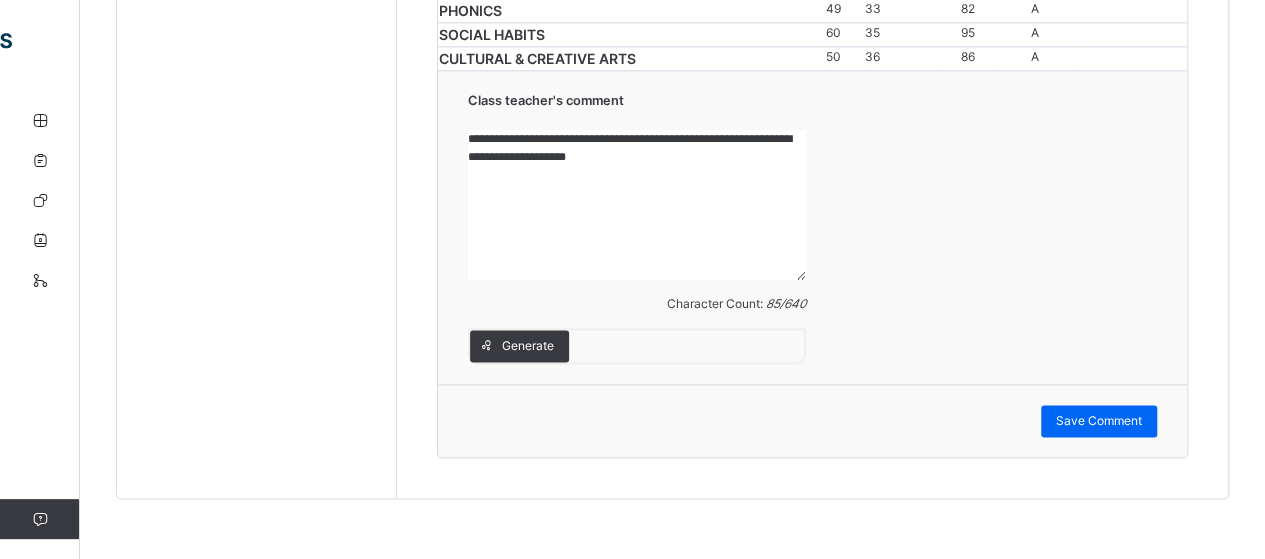 scroll, scrollTop: 1423, scrollLeft: 0, axis: vertical 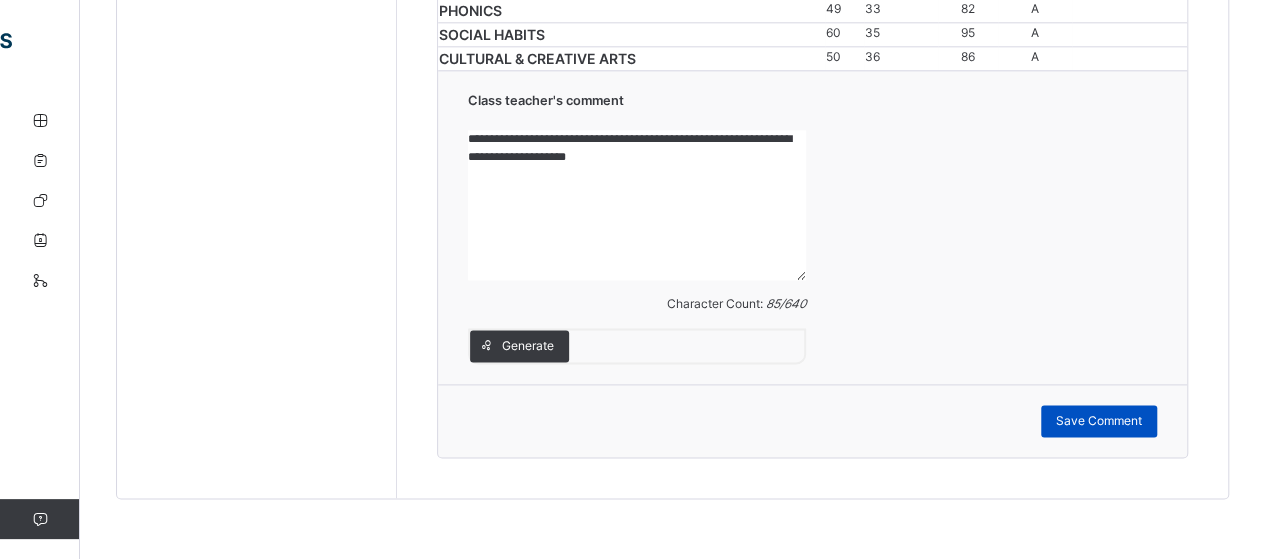 click on "Save Comment" at bounding box center [1099, 421] 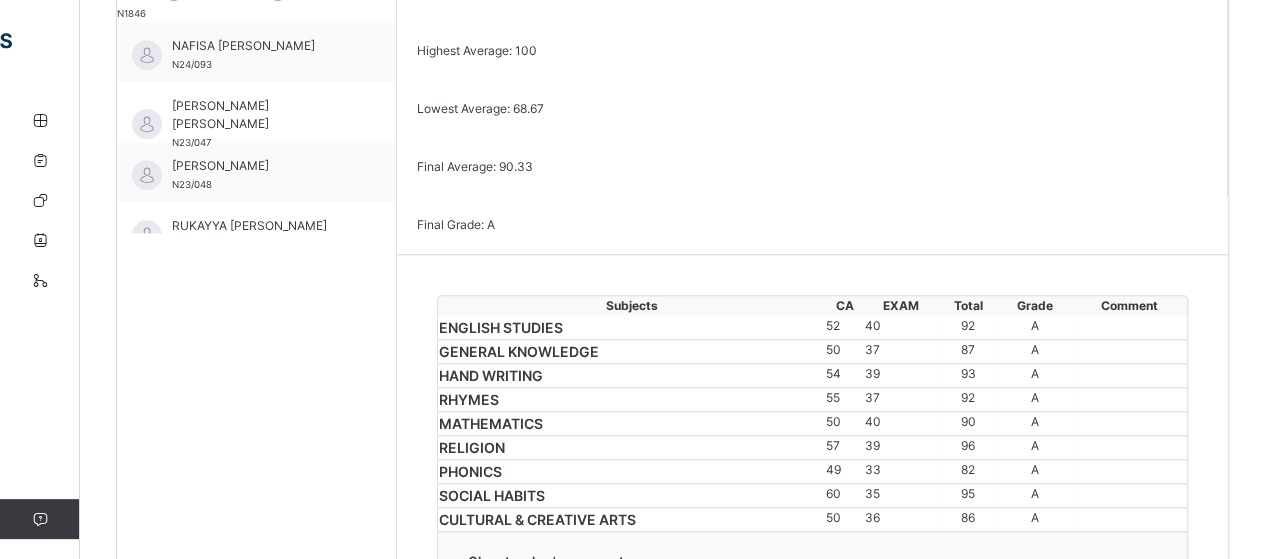 scroll, scrollTop: 693, scrollLeft: 0, axis: vertical 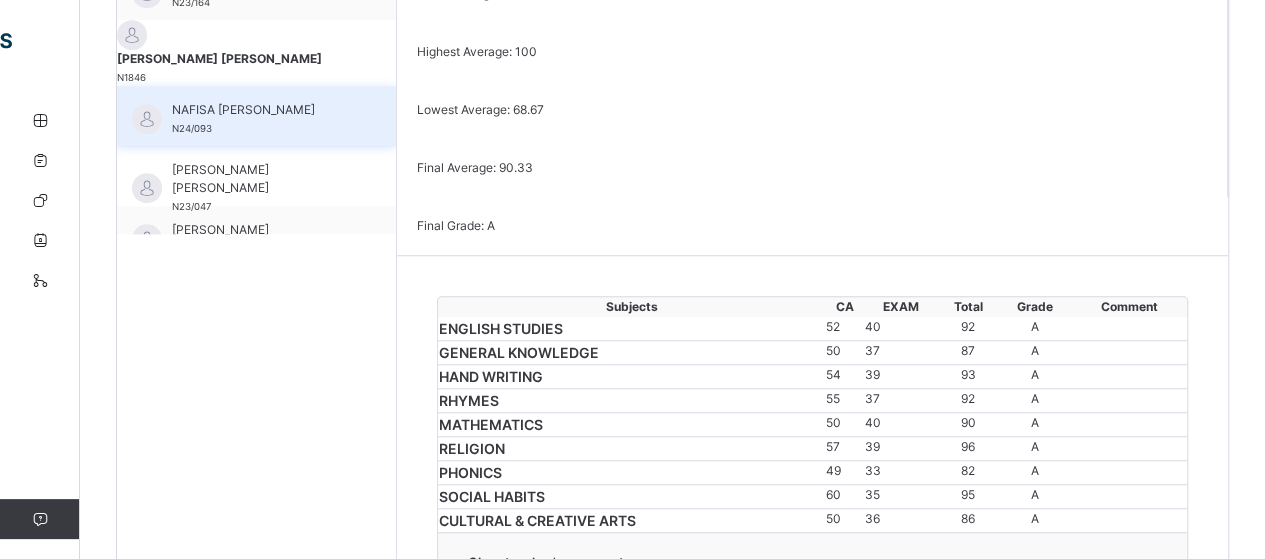 click on "NAFISA [PERSON_NAME]" at bounding box center [261, 110] 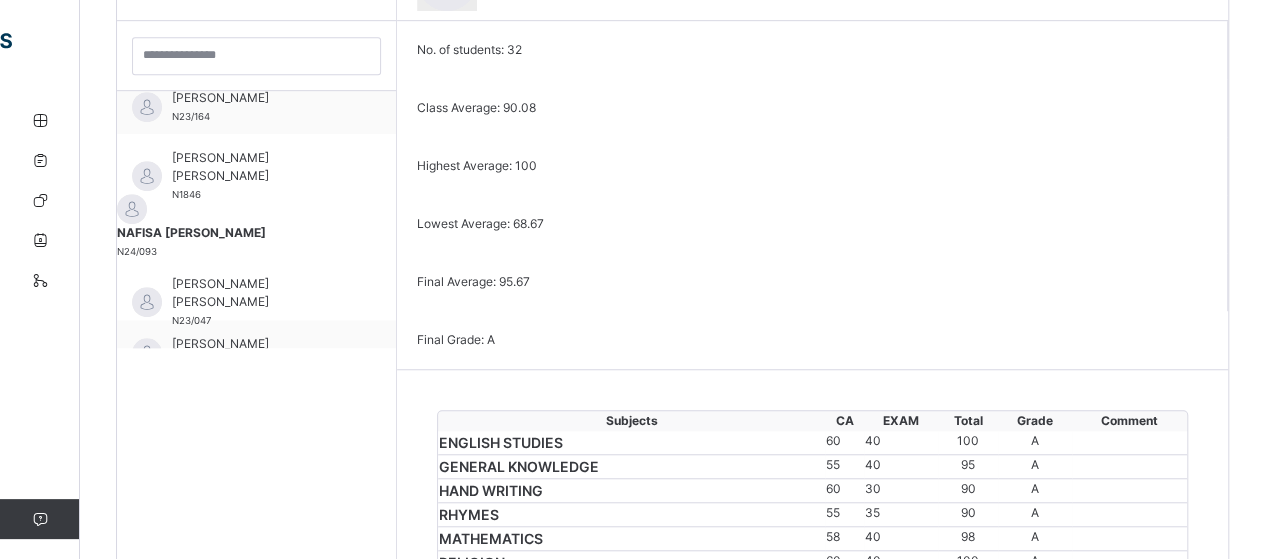 scroll, scrollTop: 693, scrollLeft: 0, axis: vertical 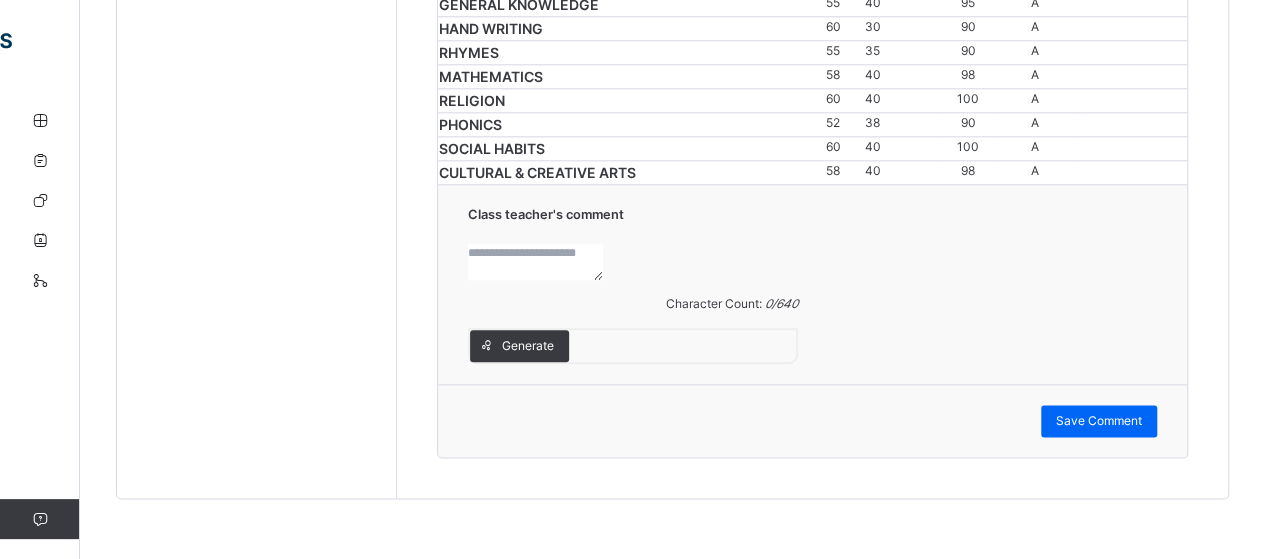 click at bounding box center [535, 262] 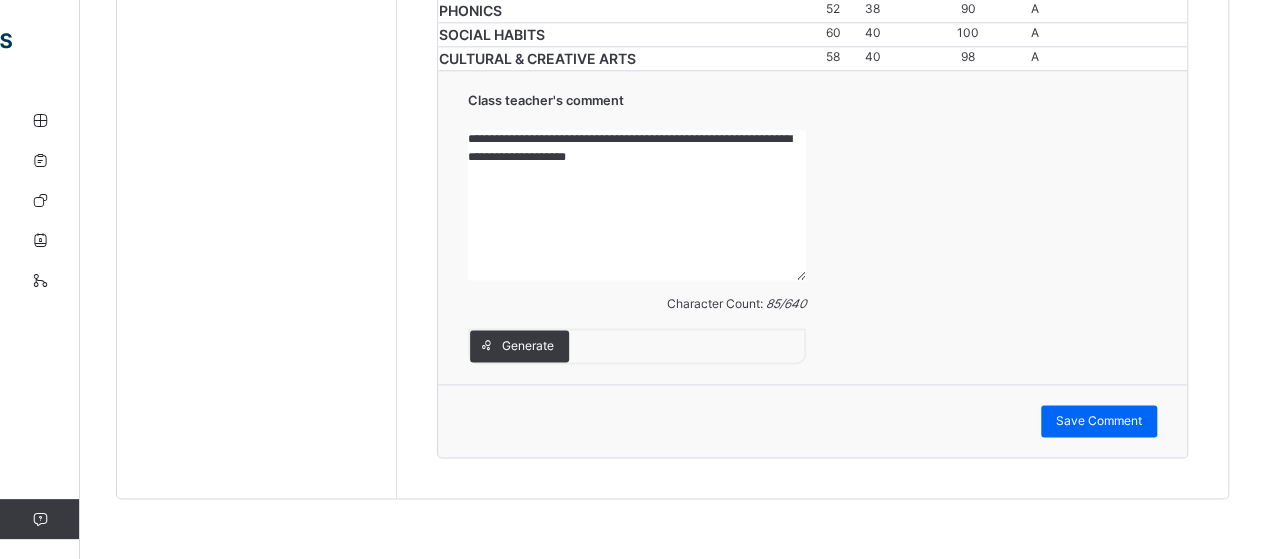 scroll, scrollTop: 1353, scrollLeft: 0, axis: vertical 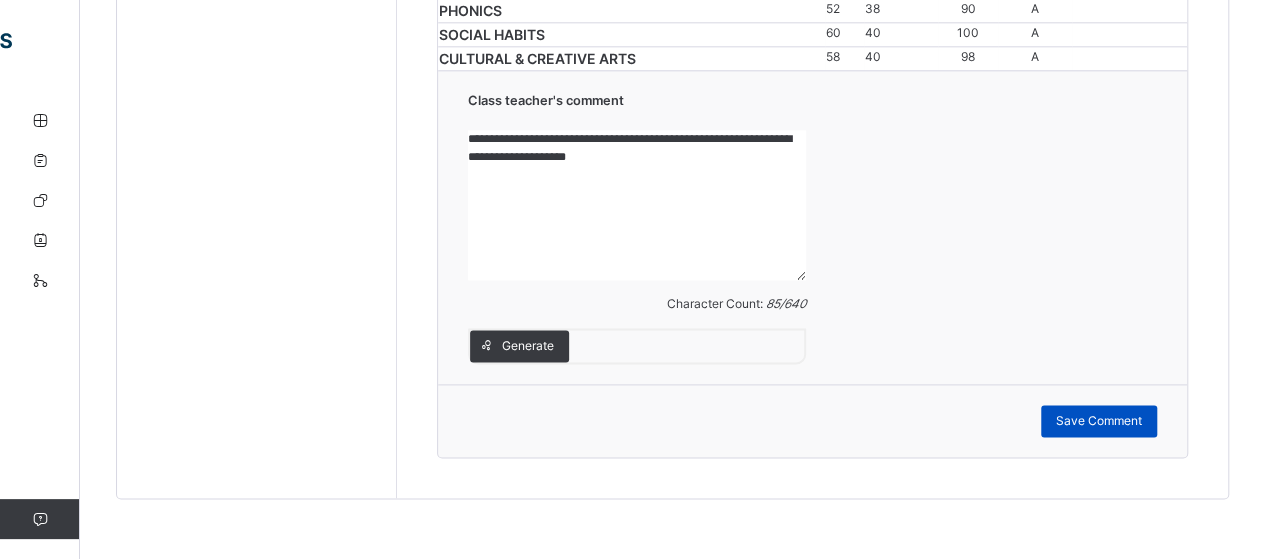 click on "Save Comment" at bounding box center [1099, 421] 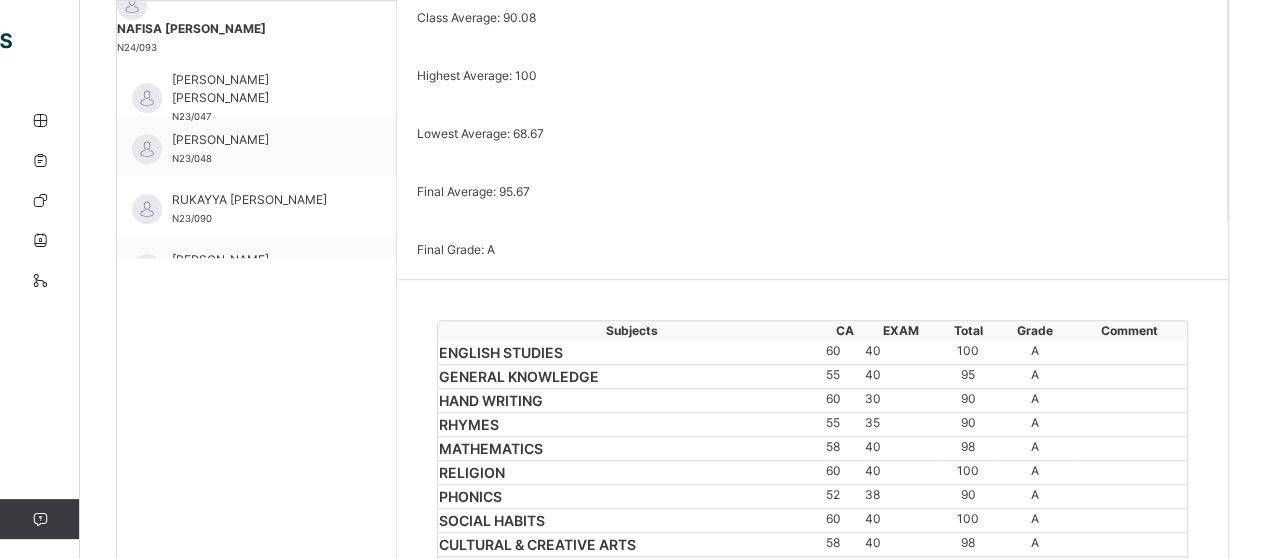scroll, scrollTop: 658, scrollLeft: 0, axis: vertical 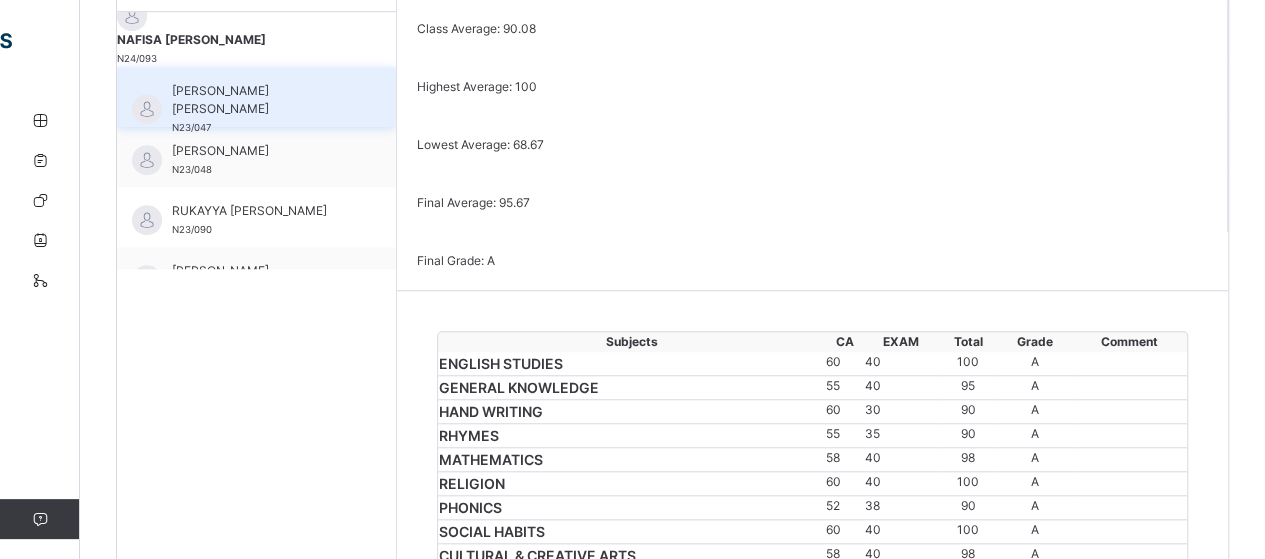 click on "[PERSON_NAME] [PERSON_NAME]" at bounding box center (261, 100) 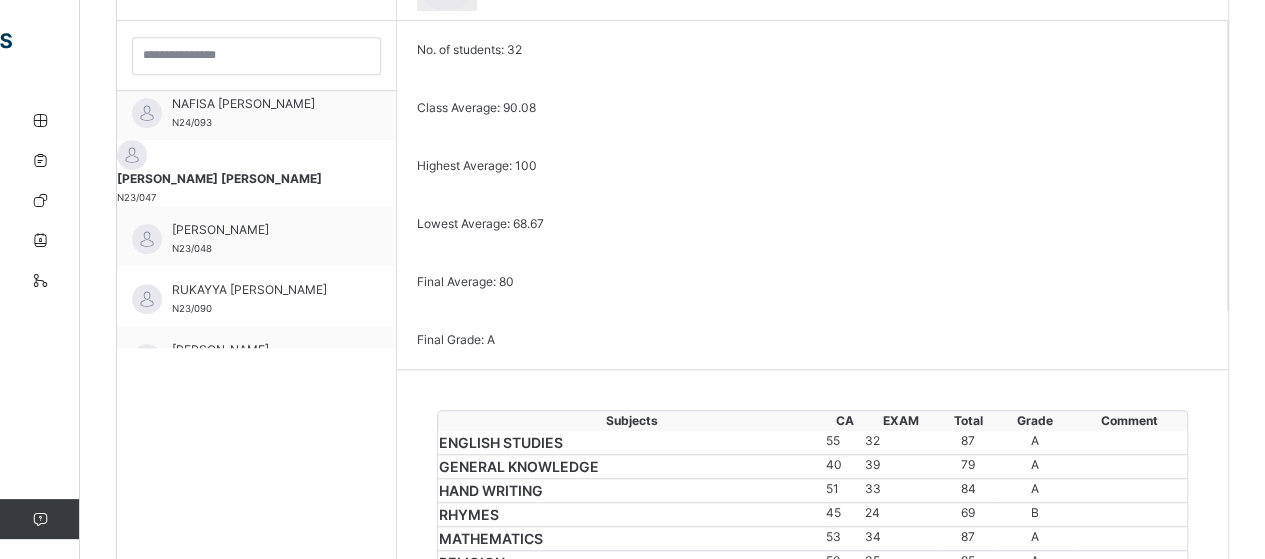 scroll, scrollTop: 658, scrollLeft: 0, axis: vertical 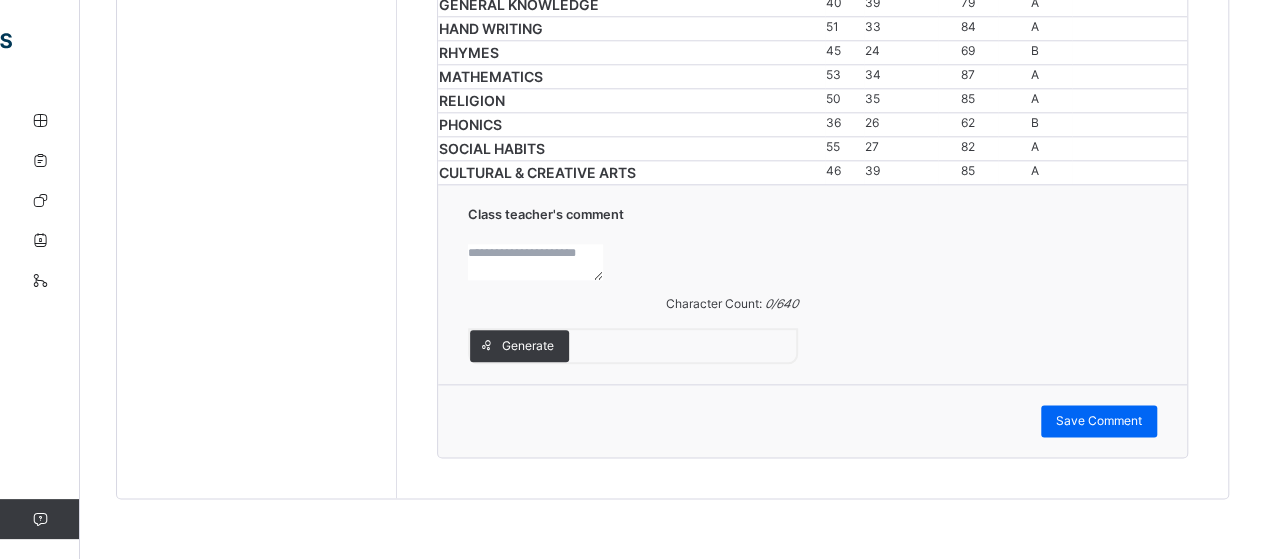 click at bounding box center [535, 262] 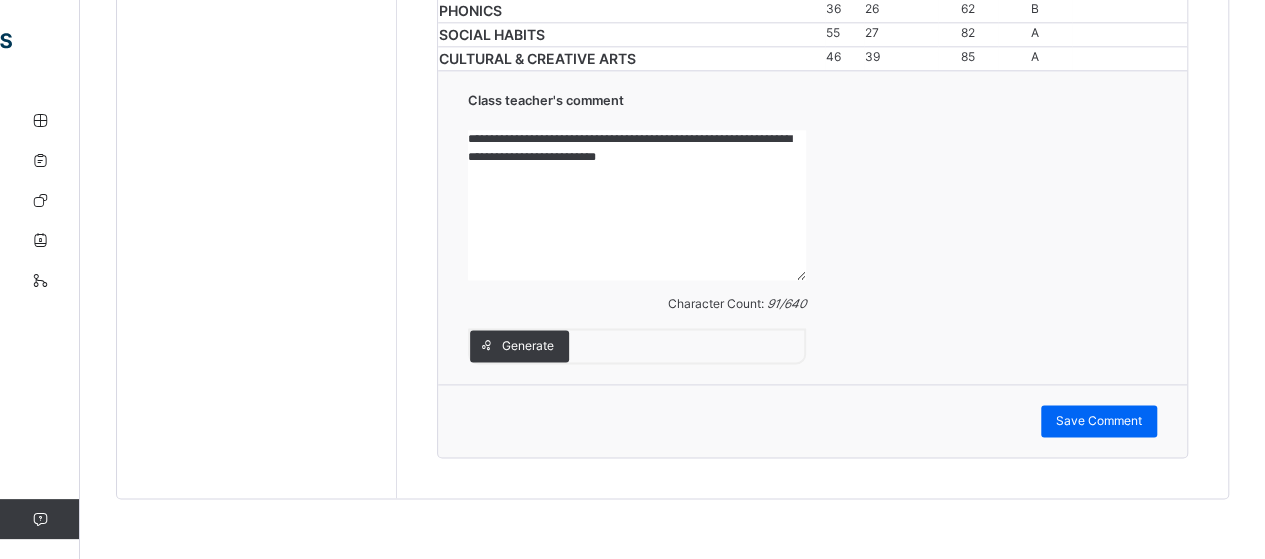 scroll, scrollTop: 1426, scrollLeft: 0, axis: vertical 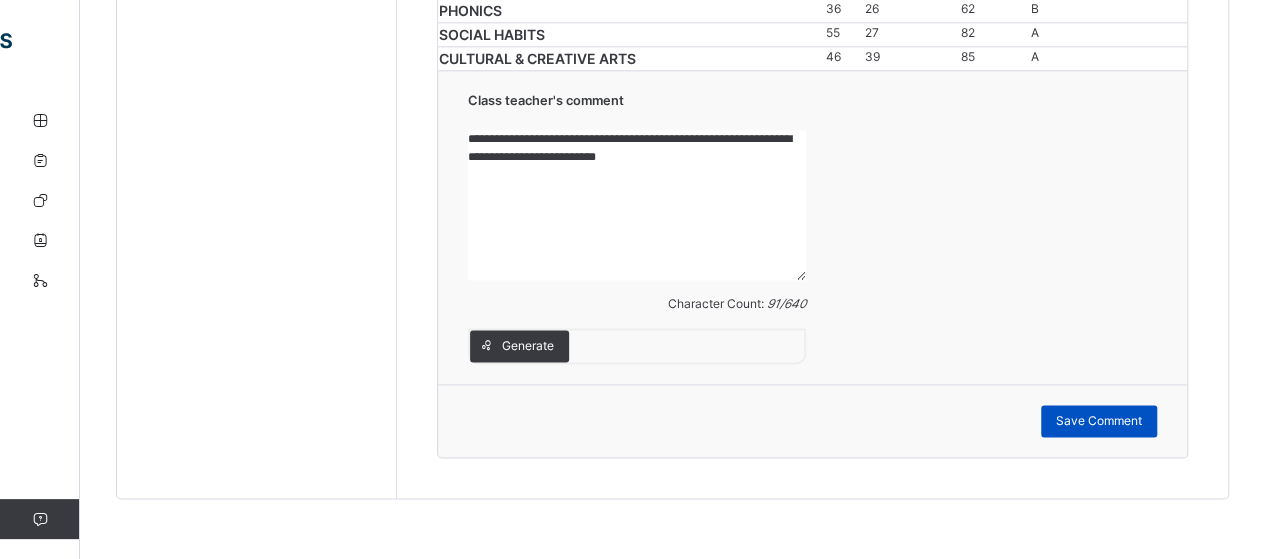 click on "Save Comment" at bounding box center (1099, 421) 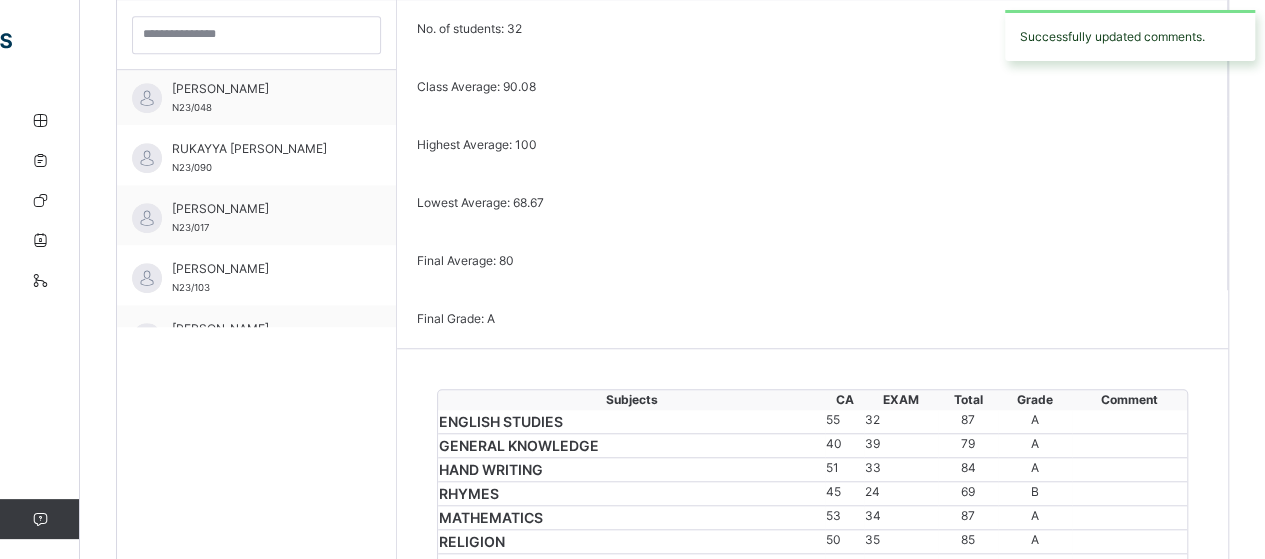 scroll, scrollTop: 536, scrollLeft: 0, axis: vertical 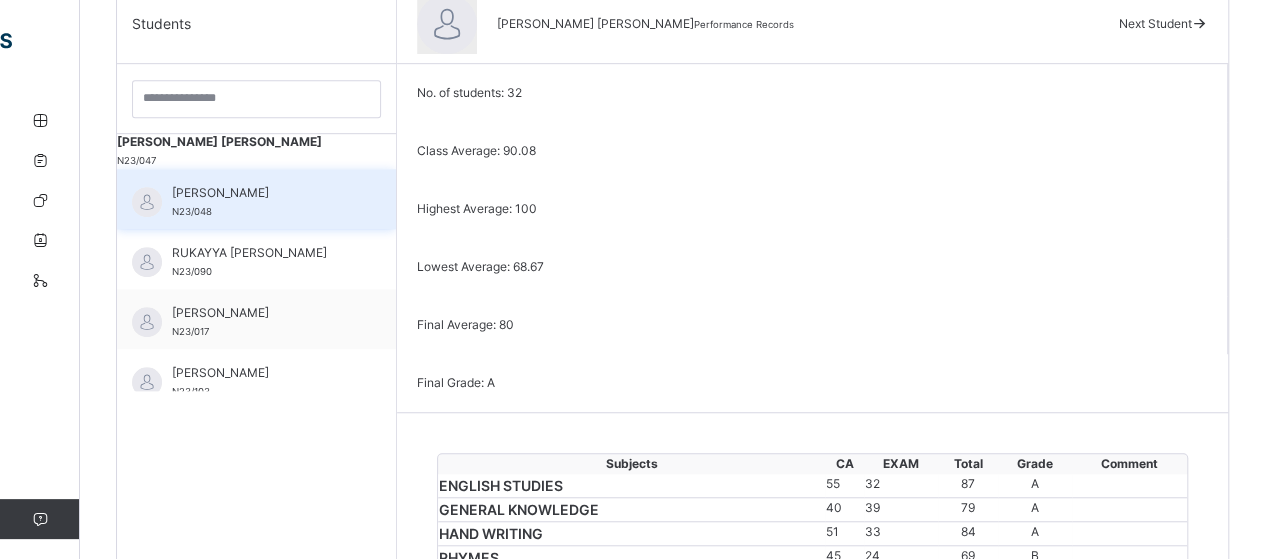 click on "[PERSON_NAME]" at bounding box center (261, 193) 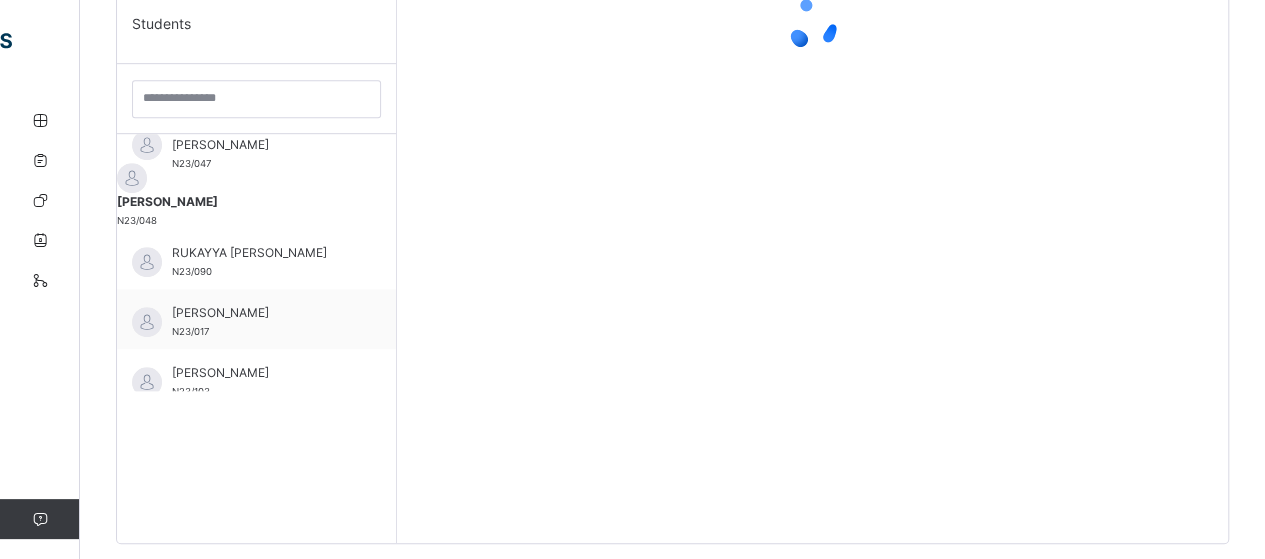 scroll, scrollTop: 1462, scrollLeft: 0, axis: vertical 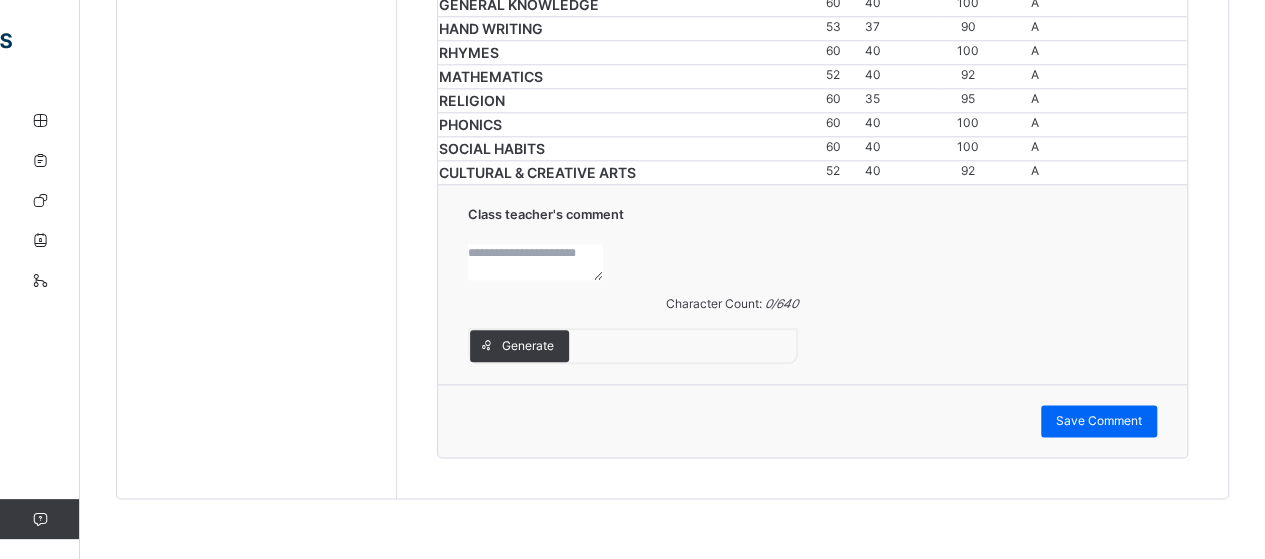 click at bounding box center (535, 262) 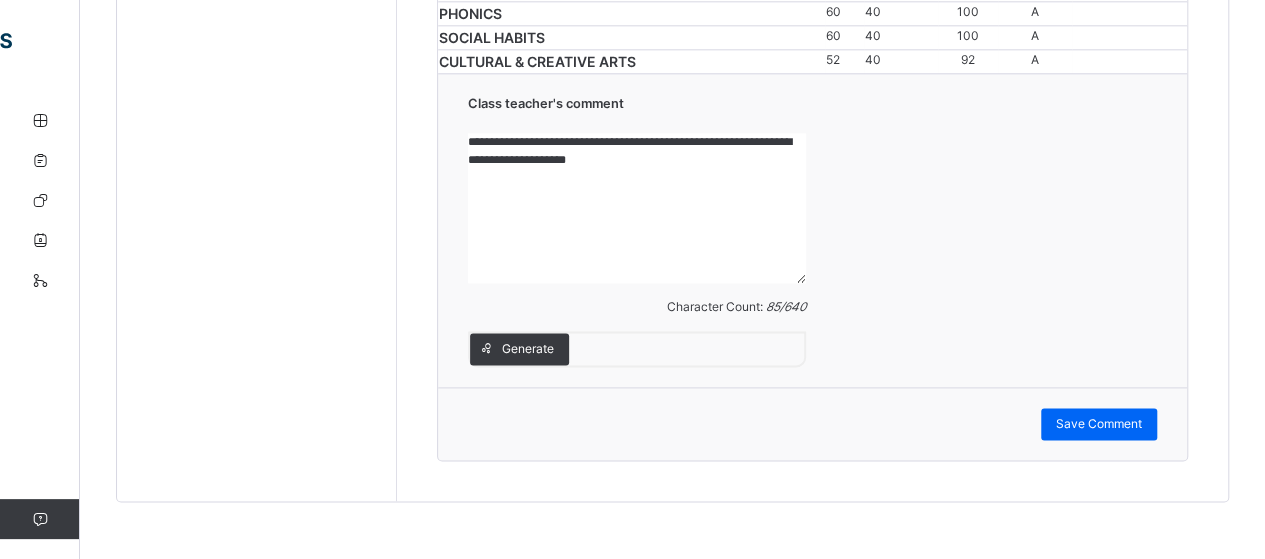 scroll, scrollTop: 1426, scrollLeft: 0, axis: vertical 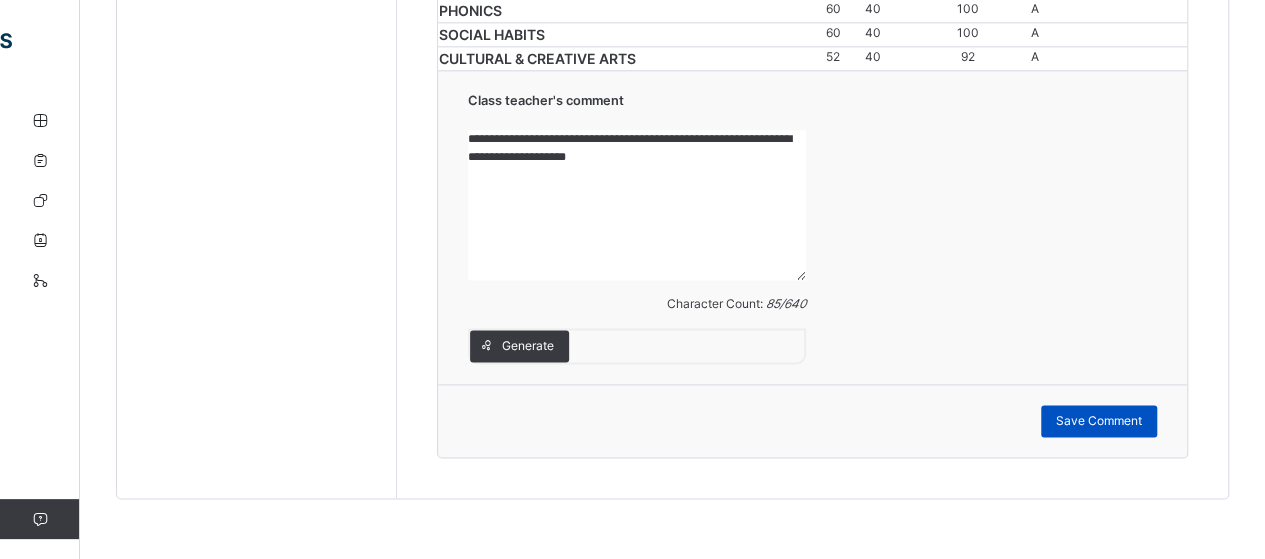 click on "Save Comment" at bounding box center [1099, 421] 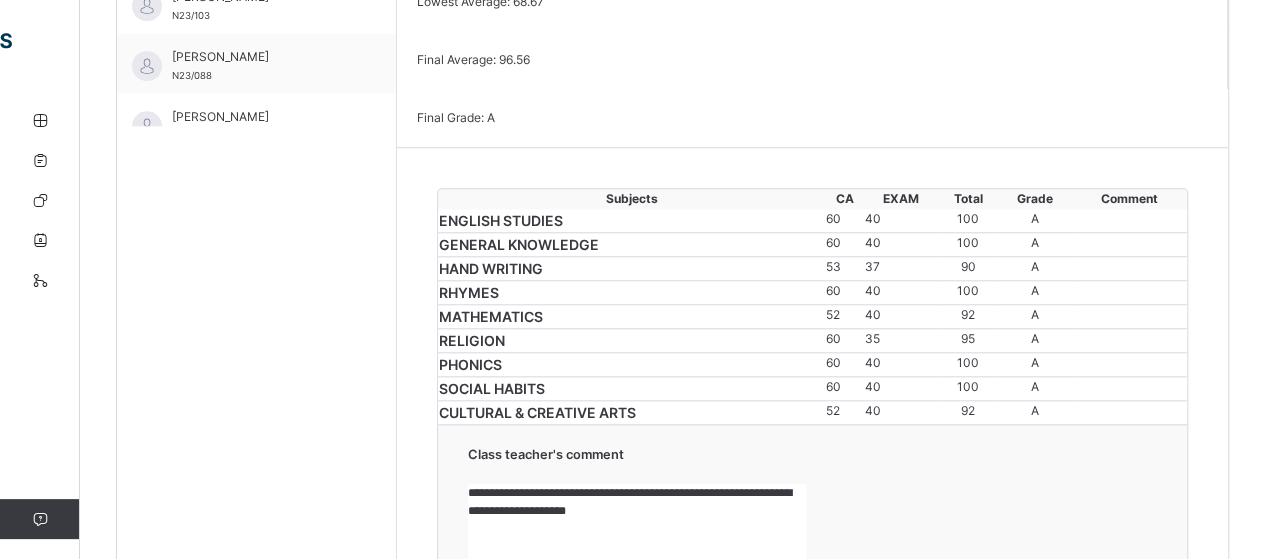scroll, scrollTop: 800, scrollLeft: 0, axis: vertical 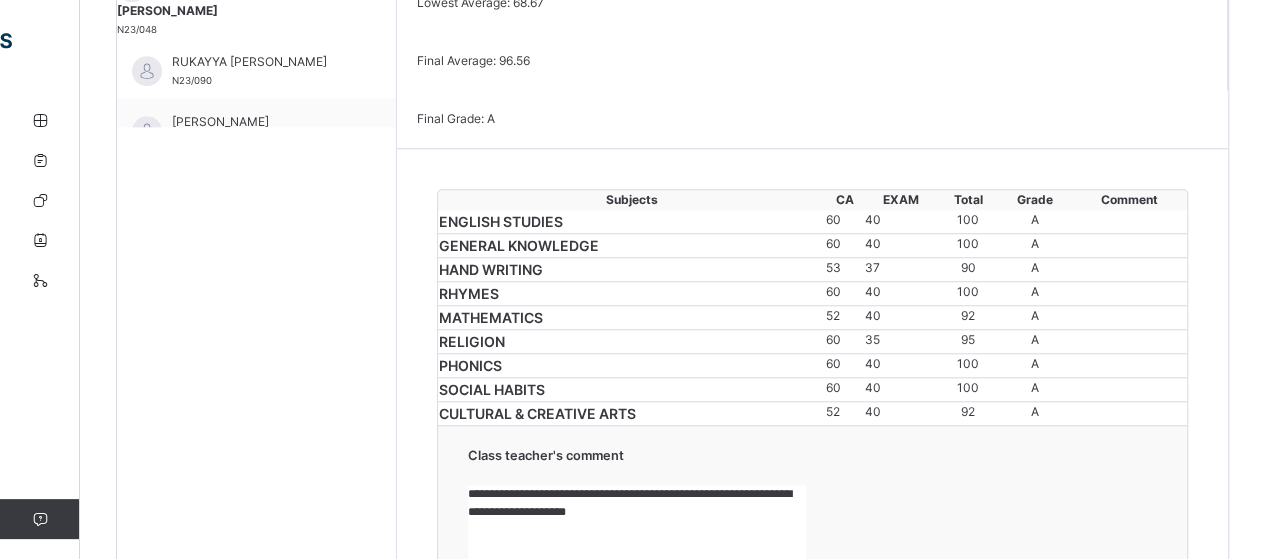 click on "RUKAYYA [PERSON_NAME]" at bounding box center [261, 62] 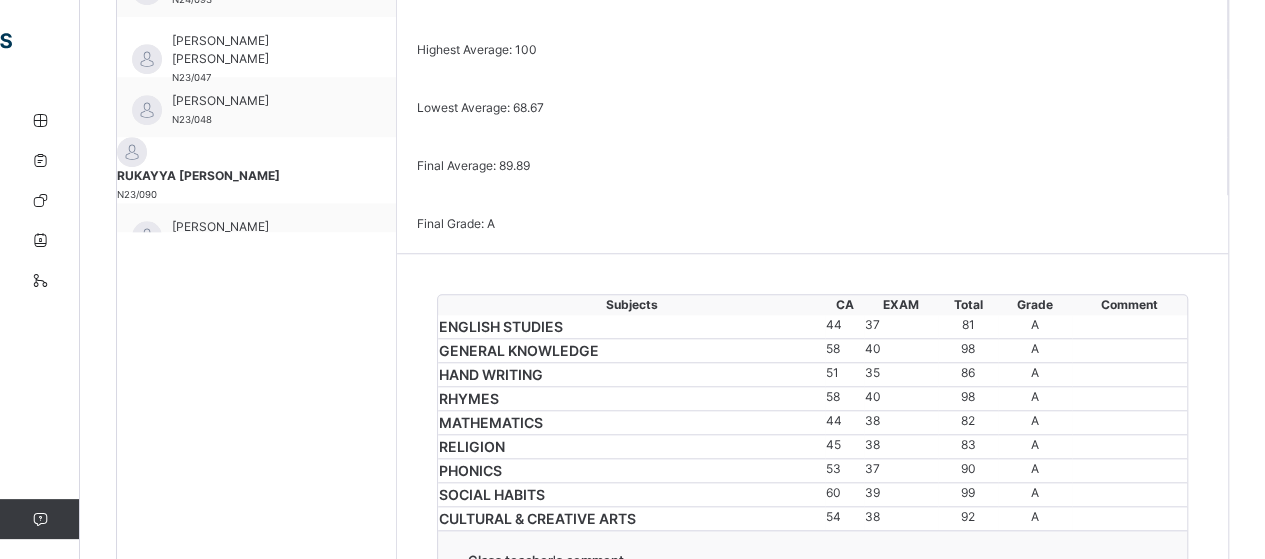scroll, scrollTop: 694, scrollLeft: 0, axis: vertical 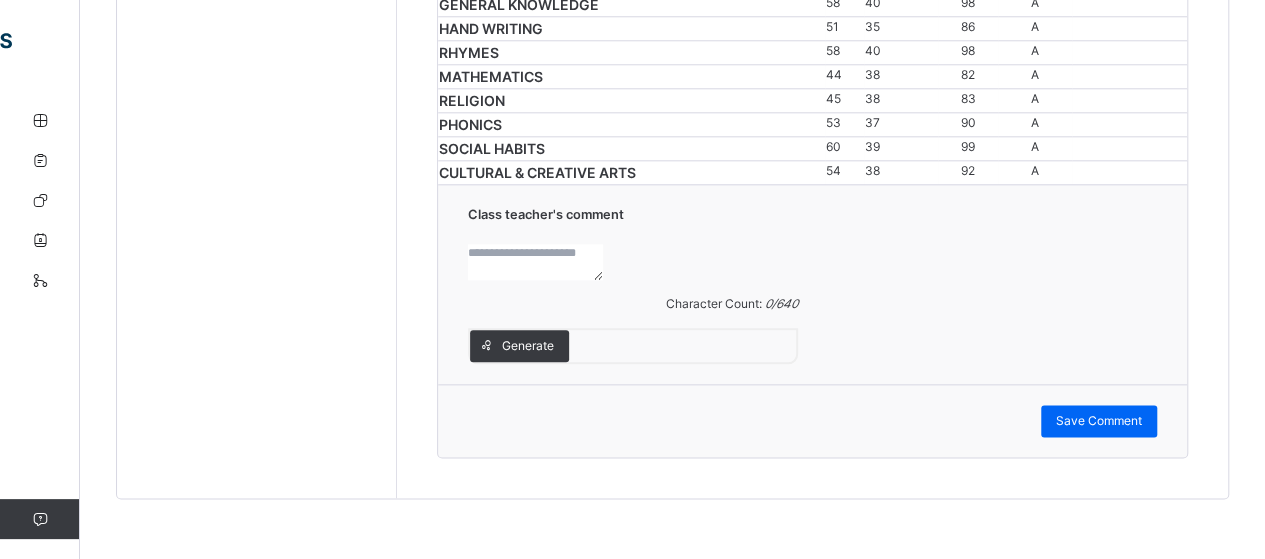 click at bounding box center (535, 262) 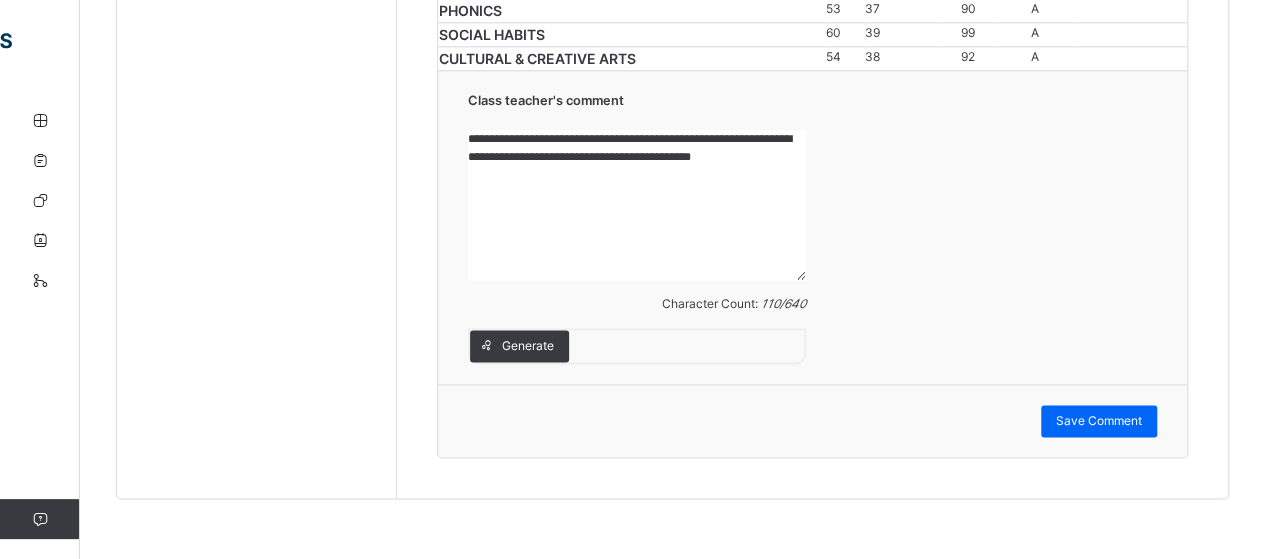 scroll, scrollTop: 1426, scrollLeft: 0, axis: vertical 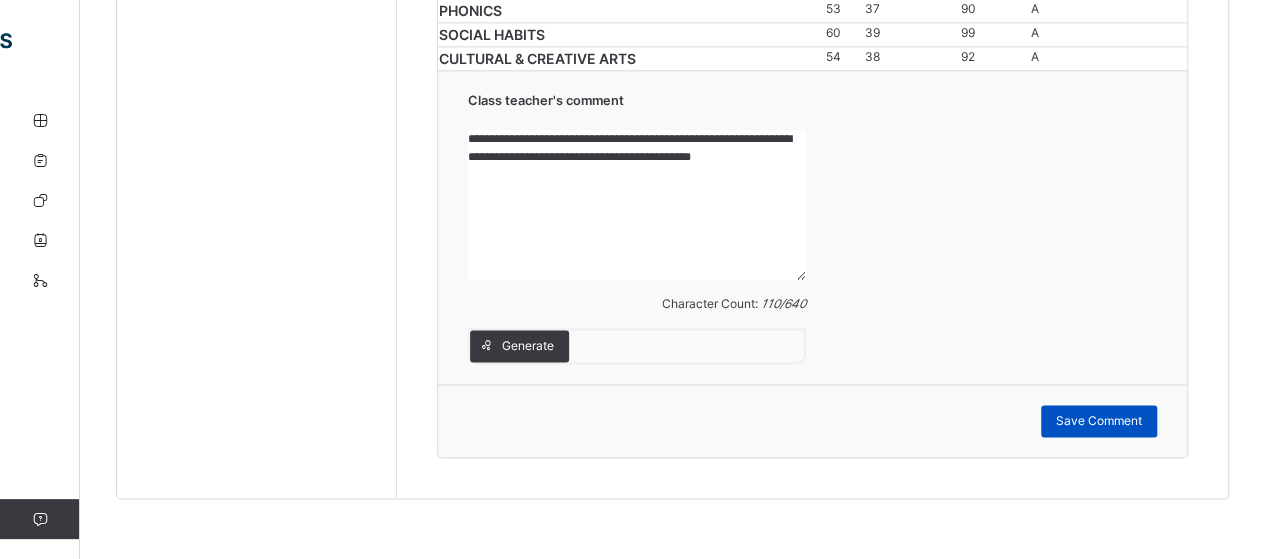 click on "Save Comment" at bounding box center (1099, 421) 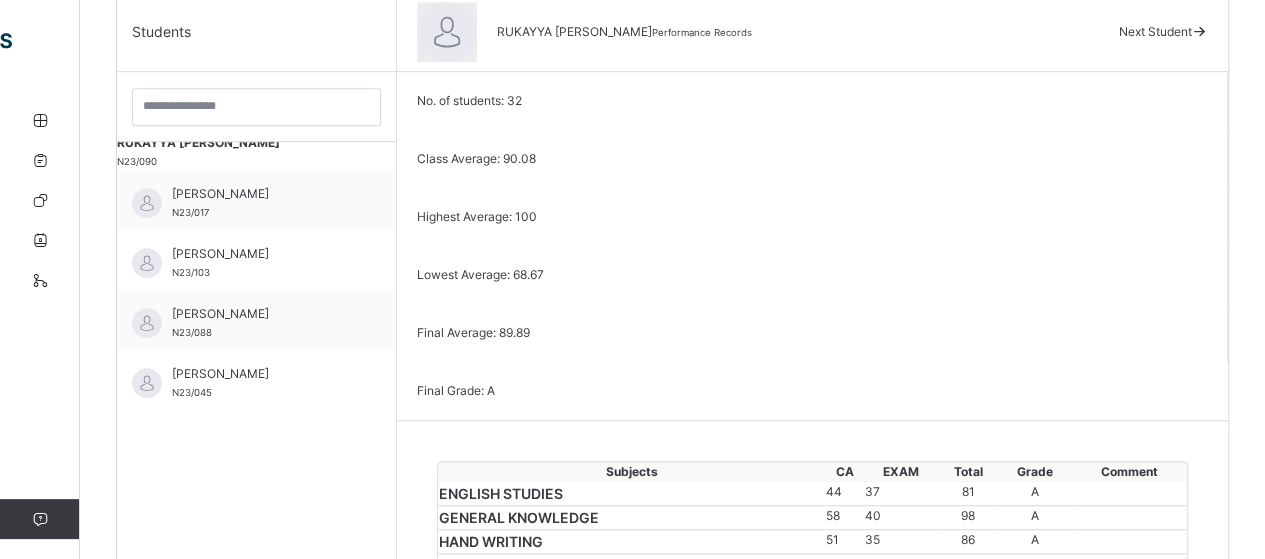 scroll, scrollTop: 527, scrollLeft: 0, axis: vertical 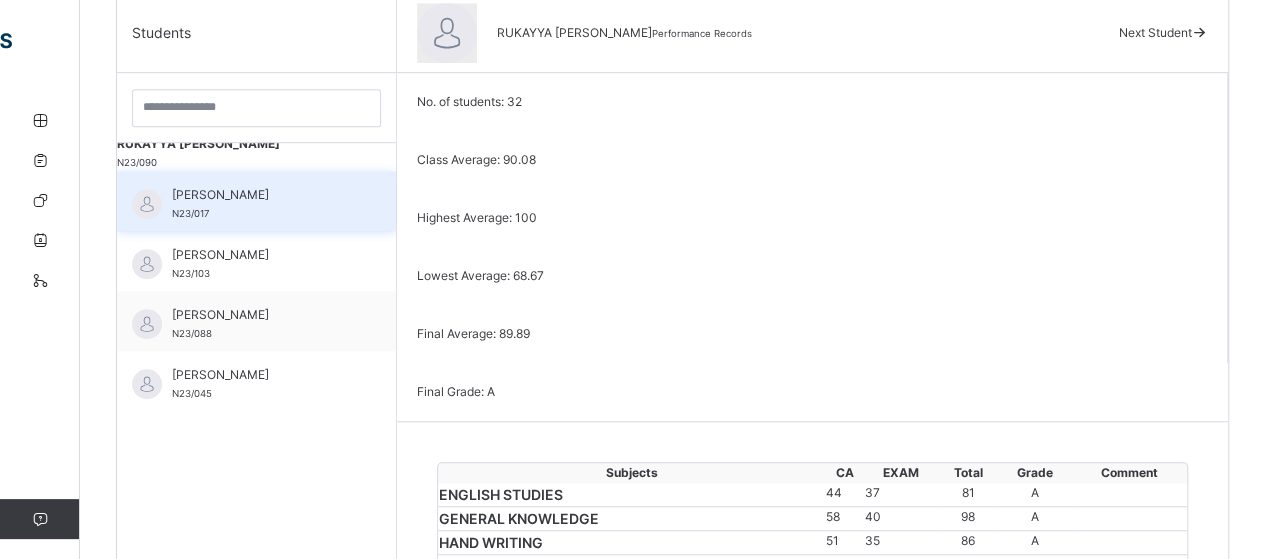 click on "[PERSON_NAME]" at bounding box center [261, 195] 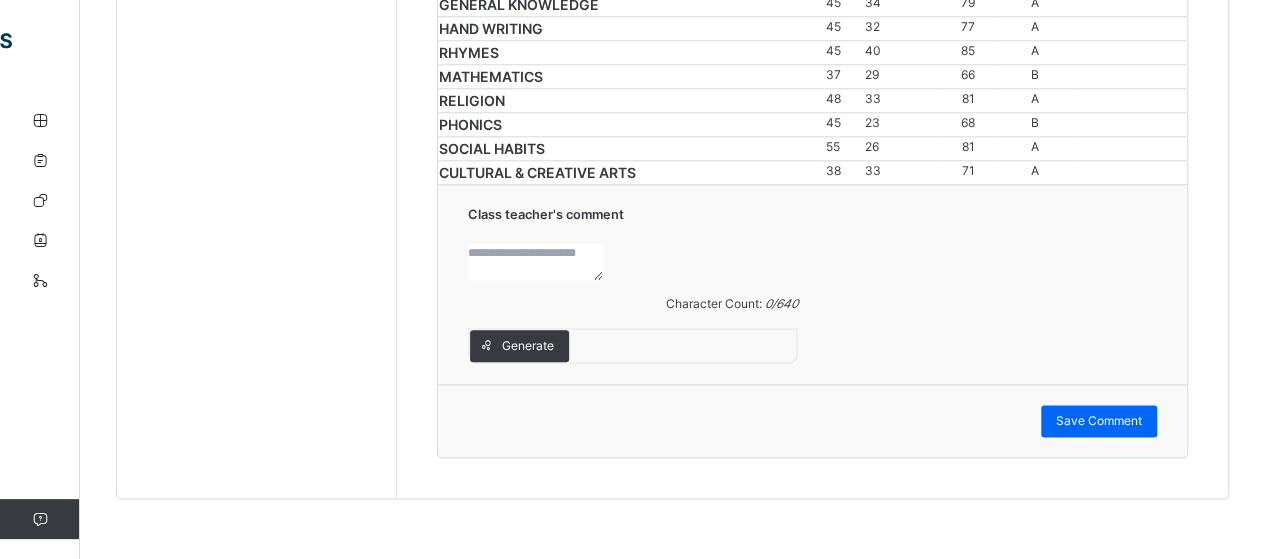 scroll, scrollTop: 1426, scrollLeft: 0, axis: vertical 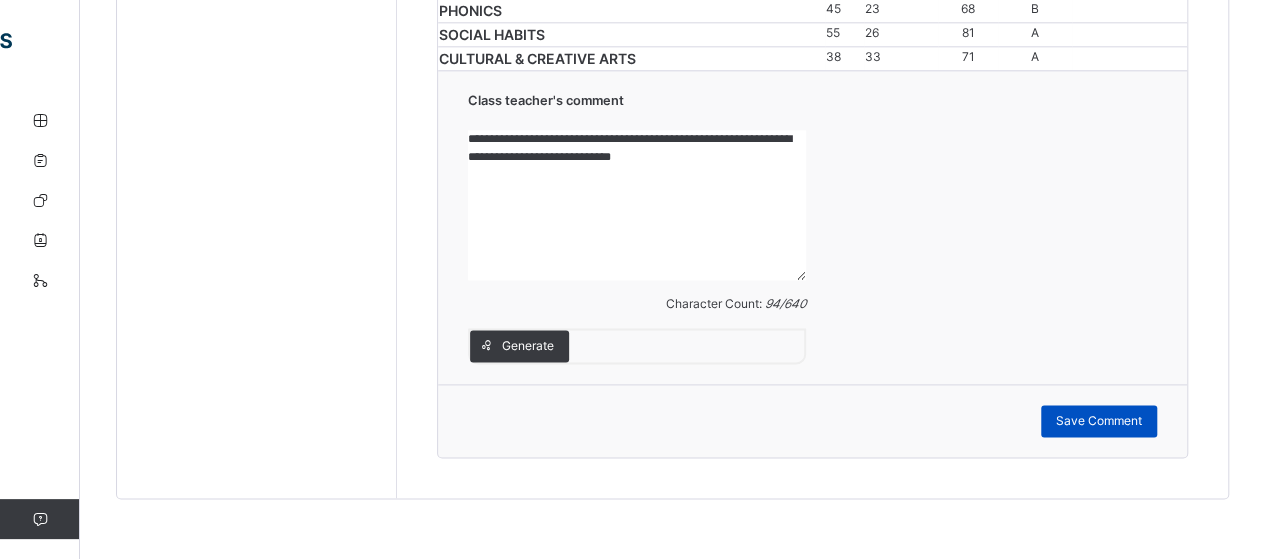 click on "Save Comment" at bounding box center (1099, 421) 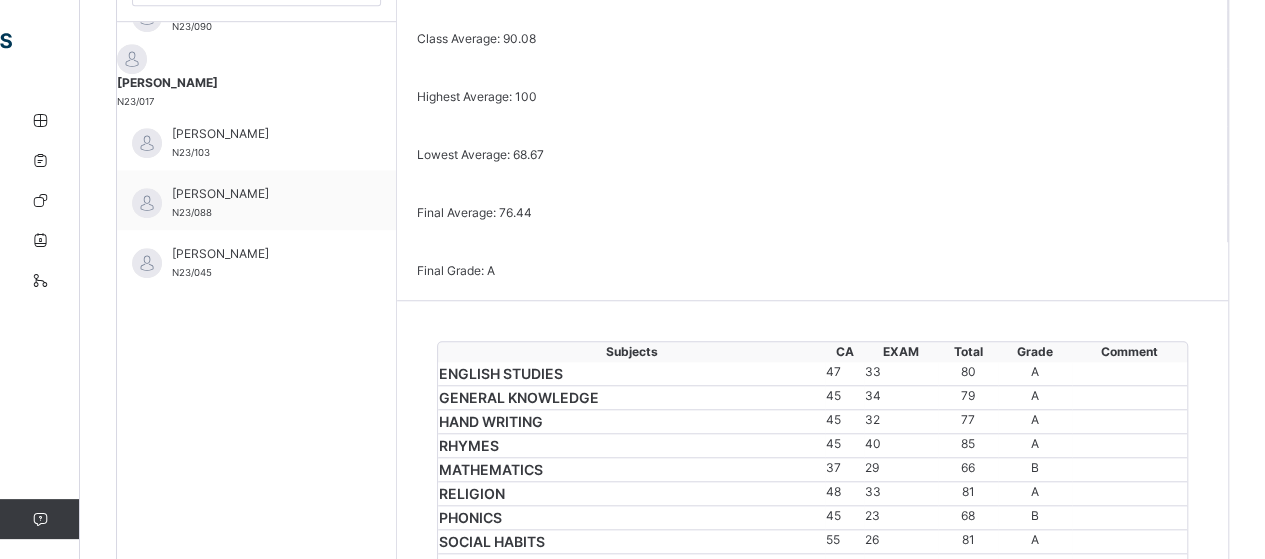 scroll, scrollTop: 646, scrollLeft: 0, axis: vertical 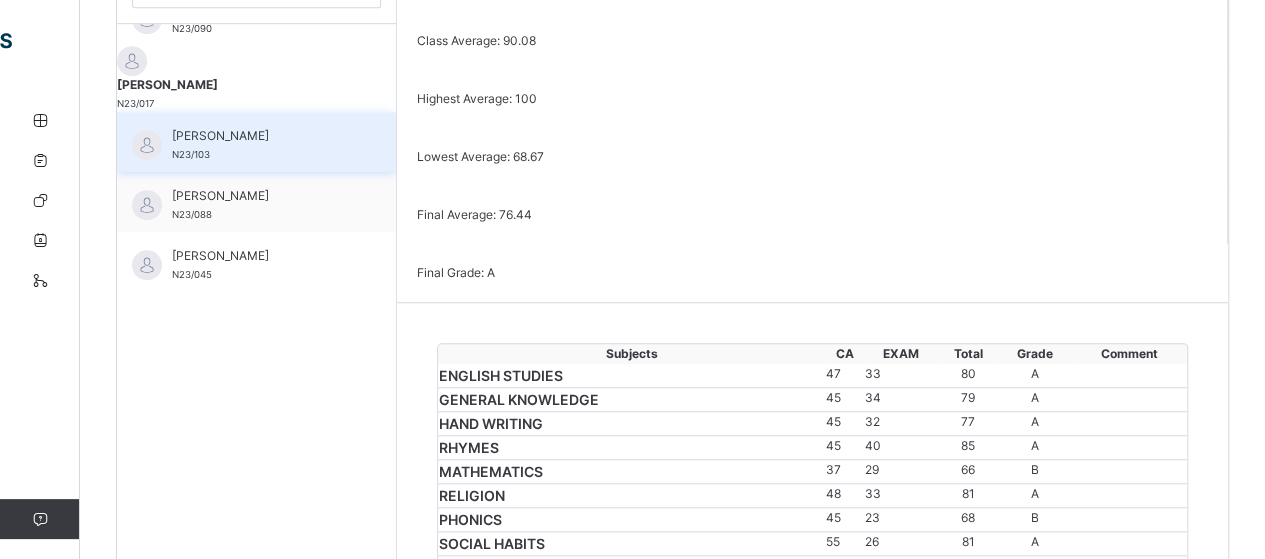 click on "[PERSON_NAME]" at bounding box center [261, 136] 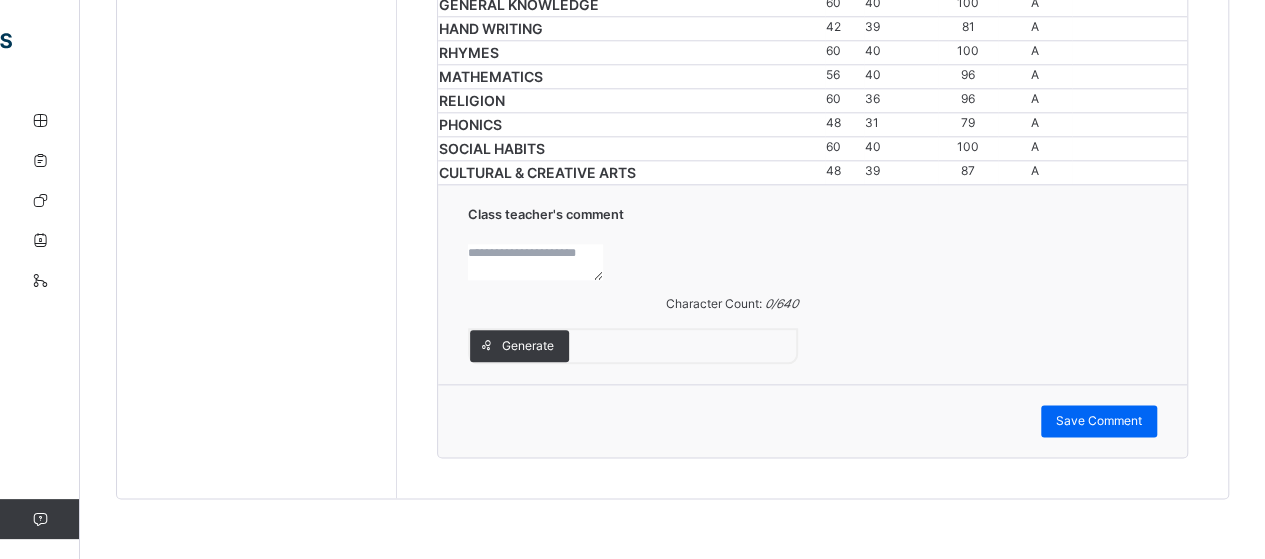 scroll, scrollTop: 1252, scrollLeft: 0, axis: vertical 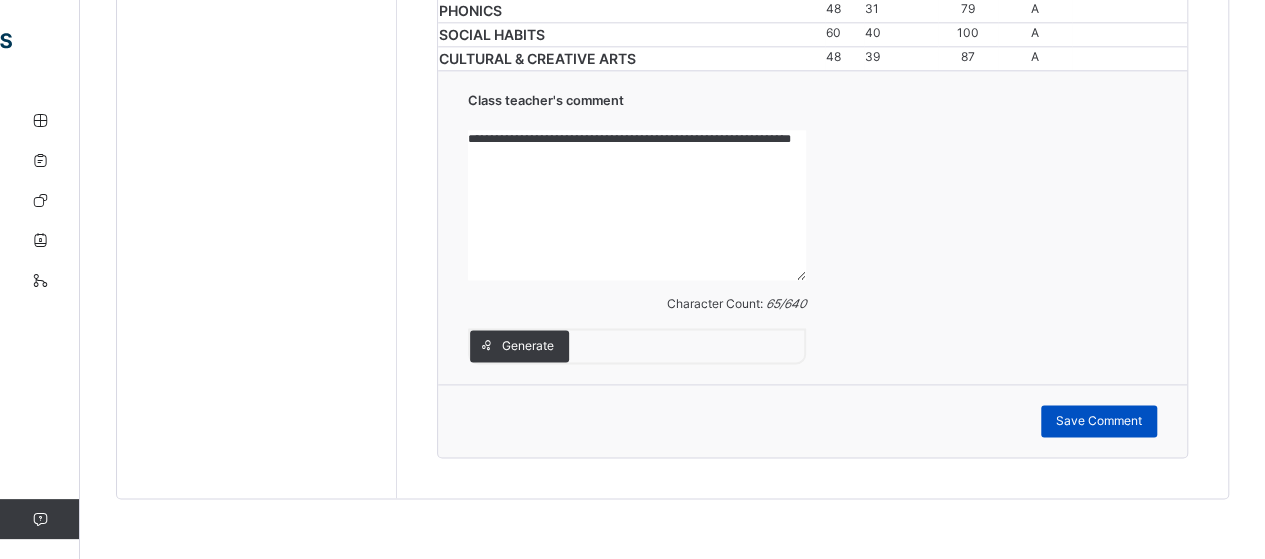 click on "Save Comment" at bounding box center (1099, 421) 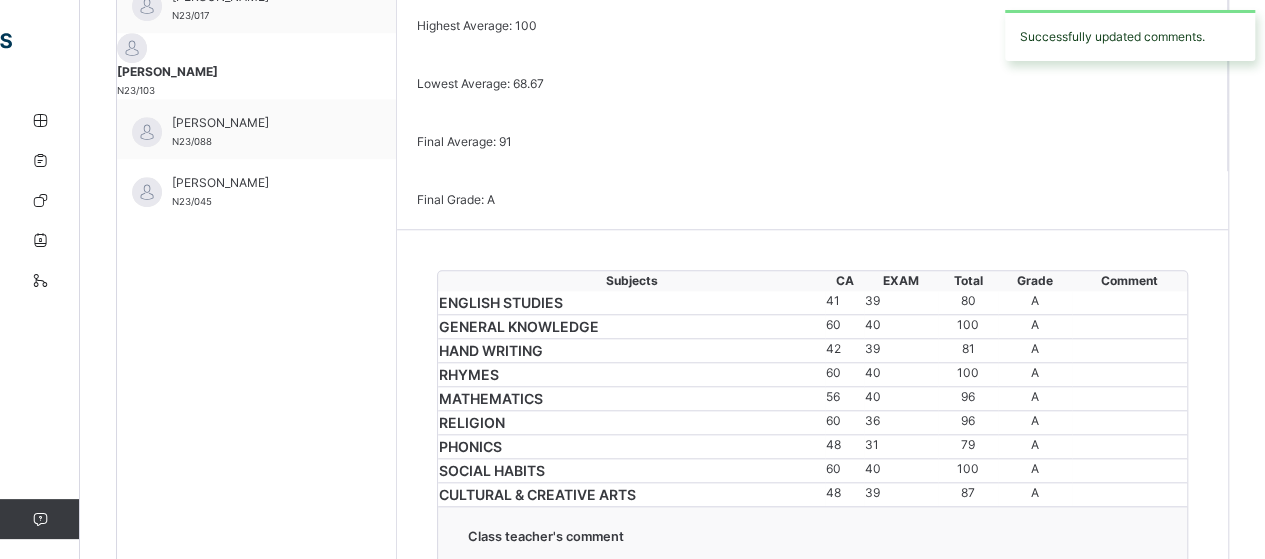 scroll, scrollTop: 718, scrollLeft: 0, axis: vertical 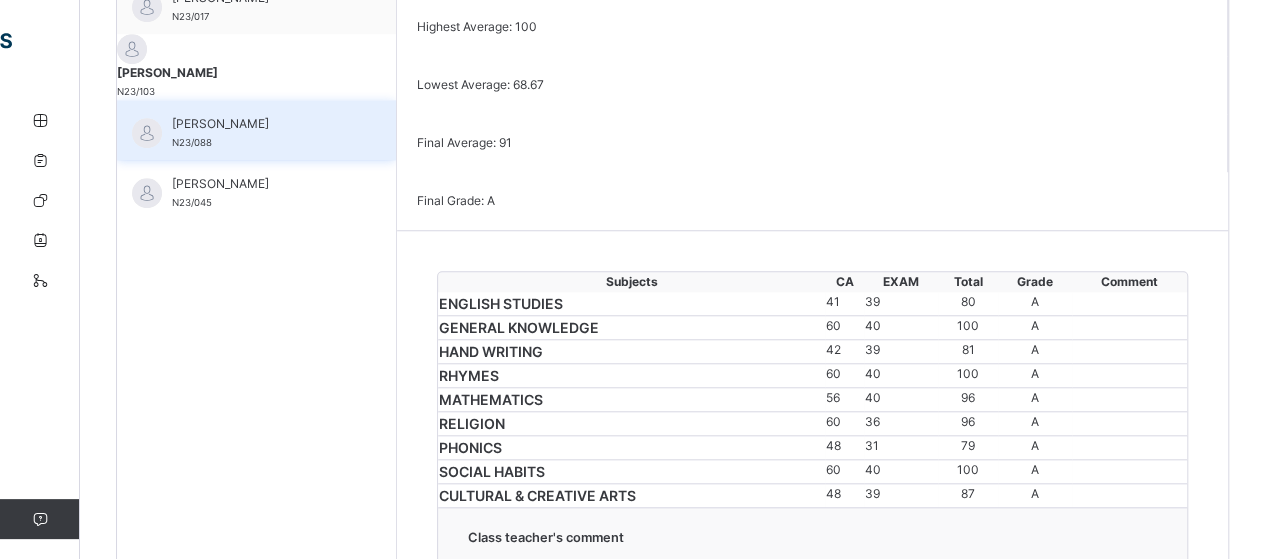 click on "[PERSON_NAME] N23/088" at bounding box center [261, 133] 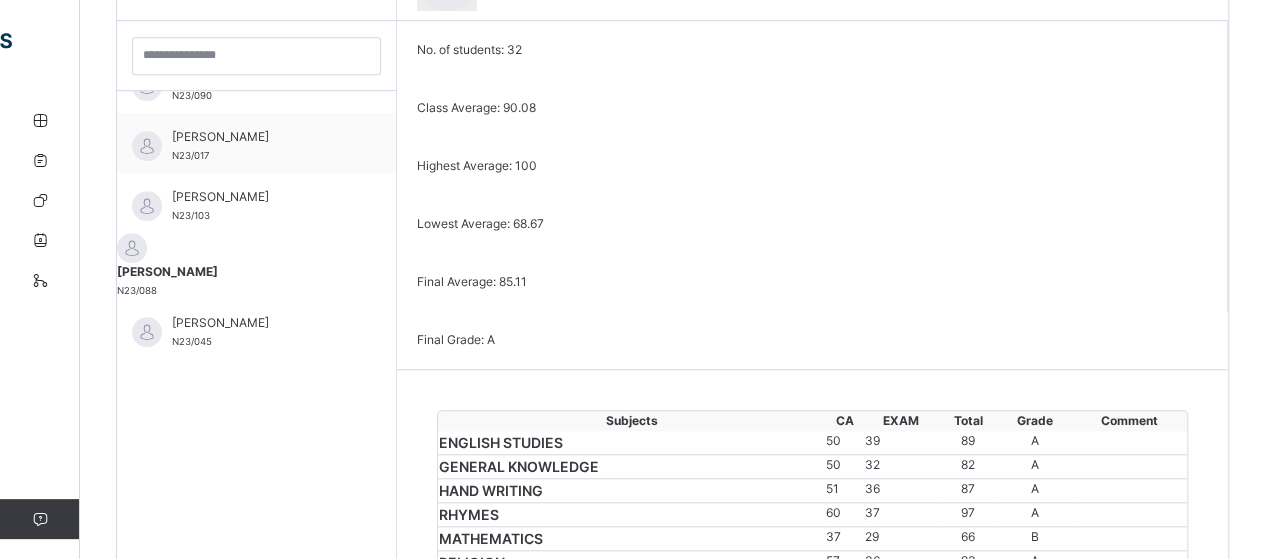 scroll, scrollTop: 718, scrollLeft: 0, axis: vertical 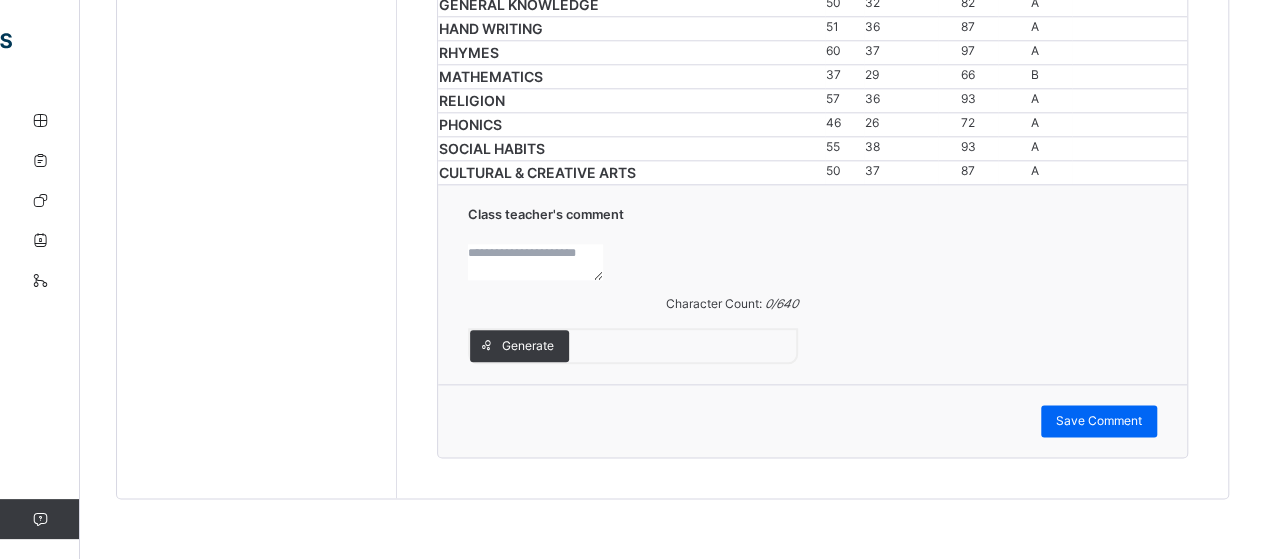 click at bounding box center [535, 262] 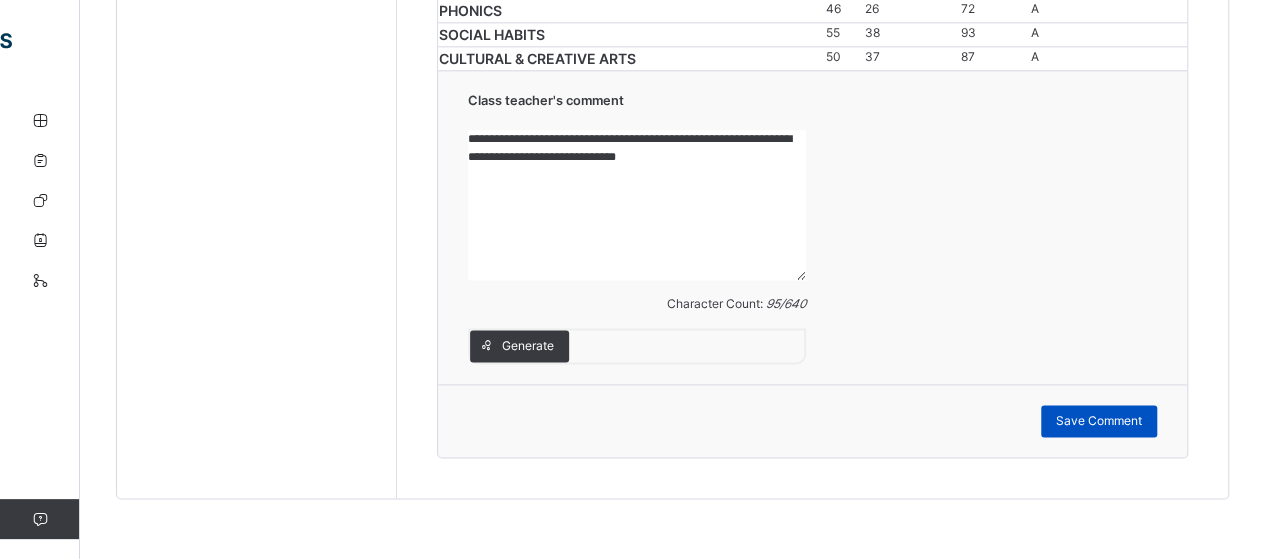 click on "Save Comment" at bounding box center (1099, 421) 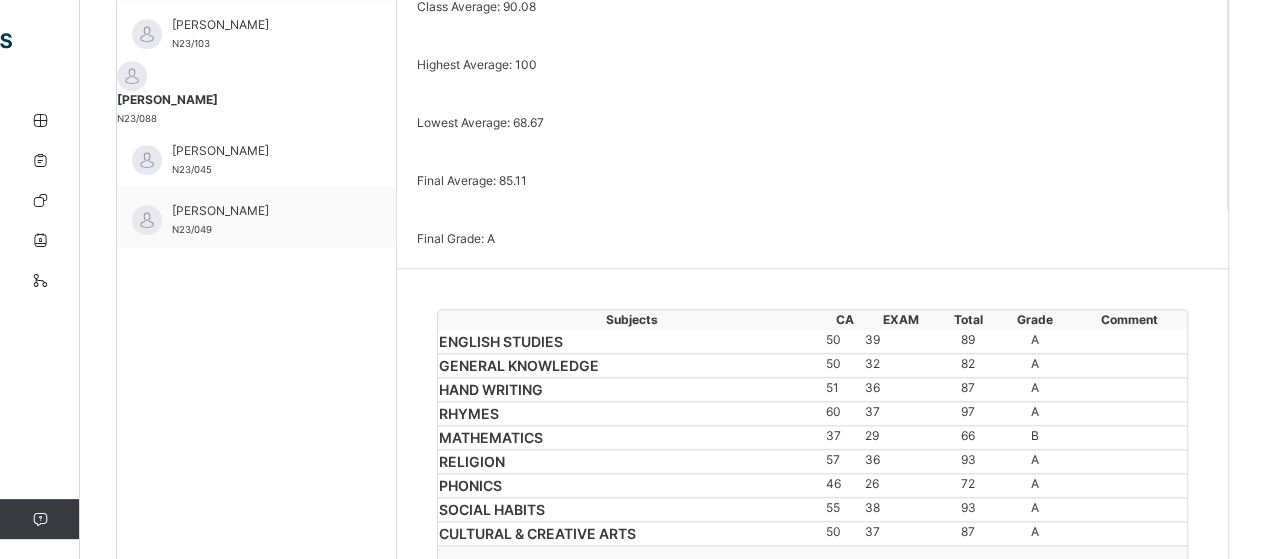 scroll, scrollTop: 678, scrollLeft: 0, axis: vertical 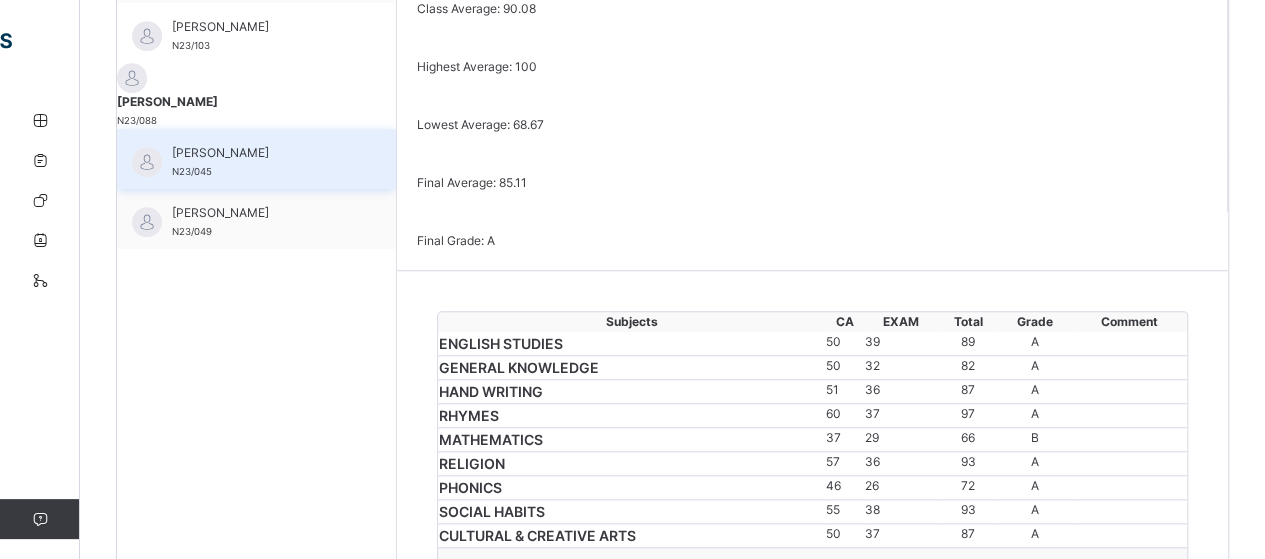 click on "[PERSON_NAME]" at bounding box center (261, 153) 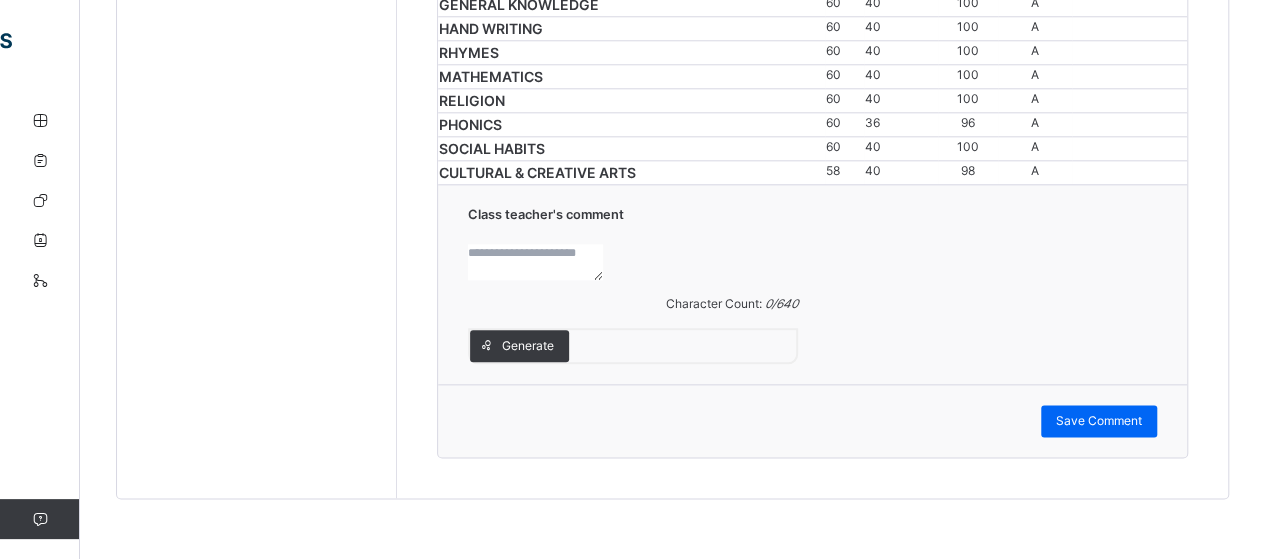 scroll, scrollTop: 1283, scrollLeft: 0, axis: vertical 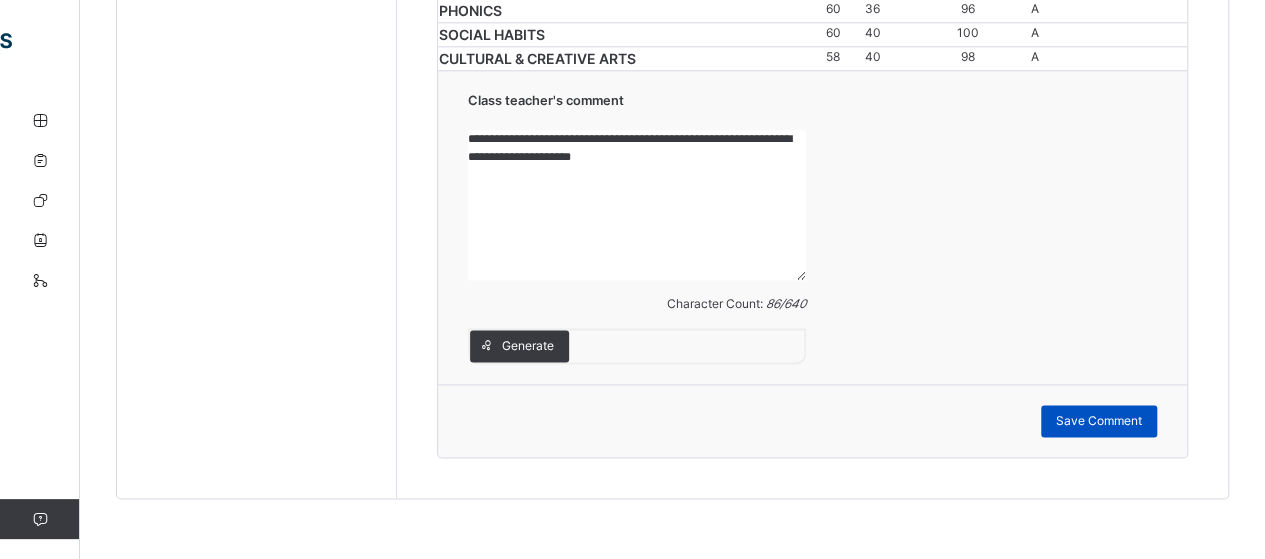 click on "Save Comment" at bounding box center (1099, 421) 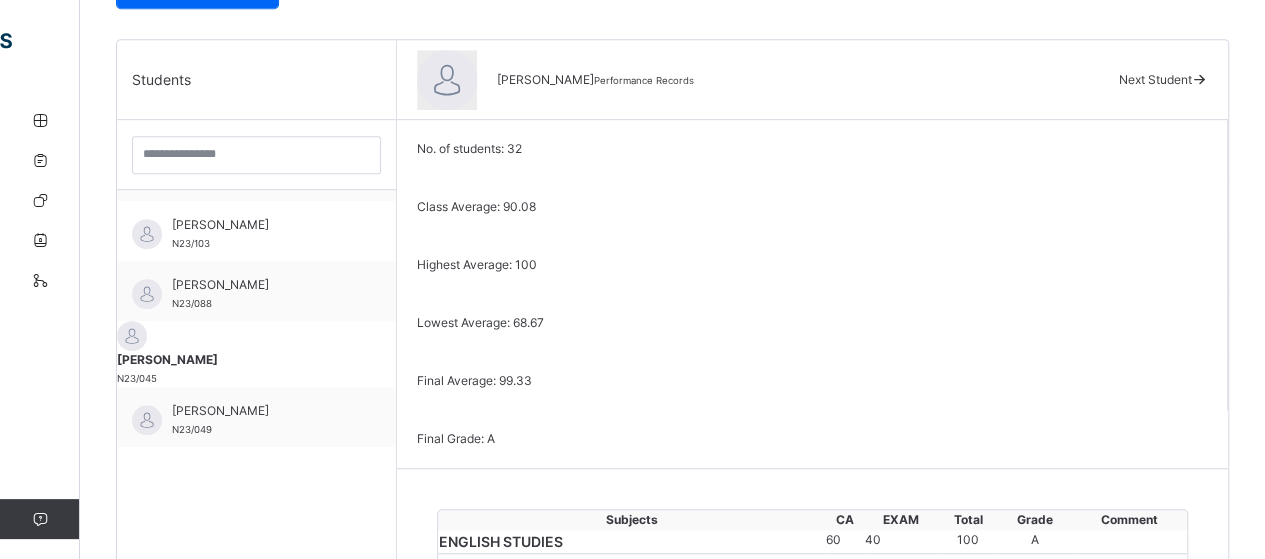 scroll, scrollTop: 471, scrollLeft: 0, axis: vertical 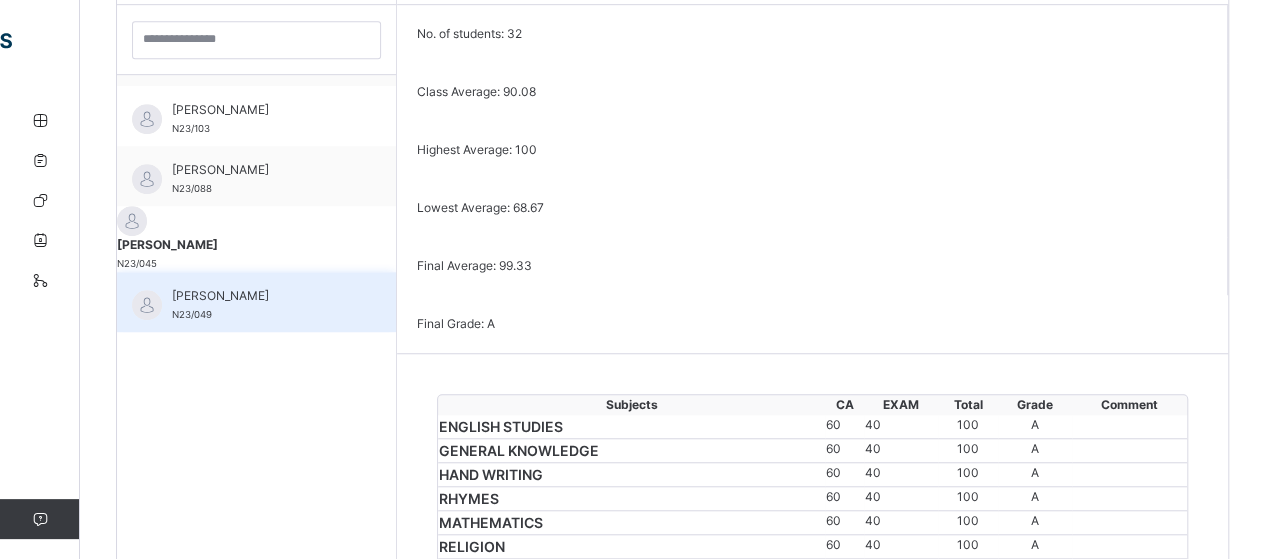 click on "[PERSON_NAME]" at bounding box center [261, 296] 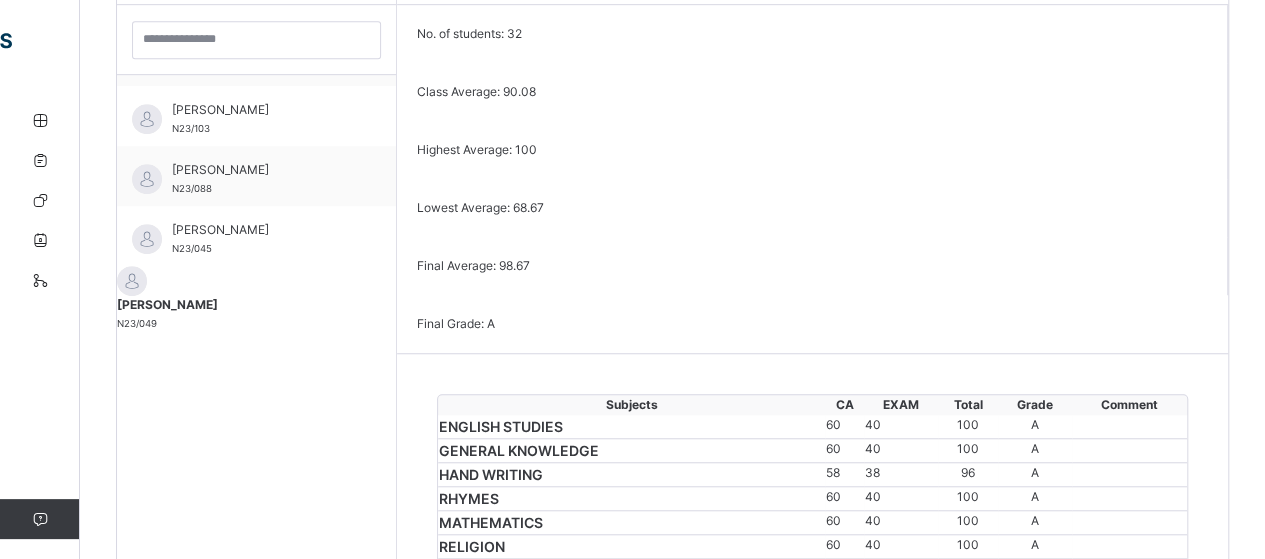 scroll, scrollTop: 1426, scrollLeft: 0, axis: vertical 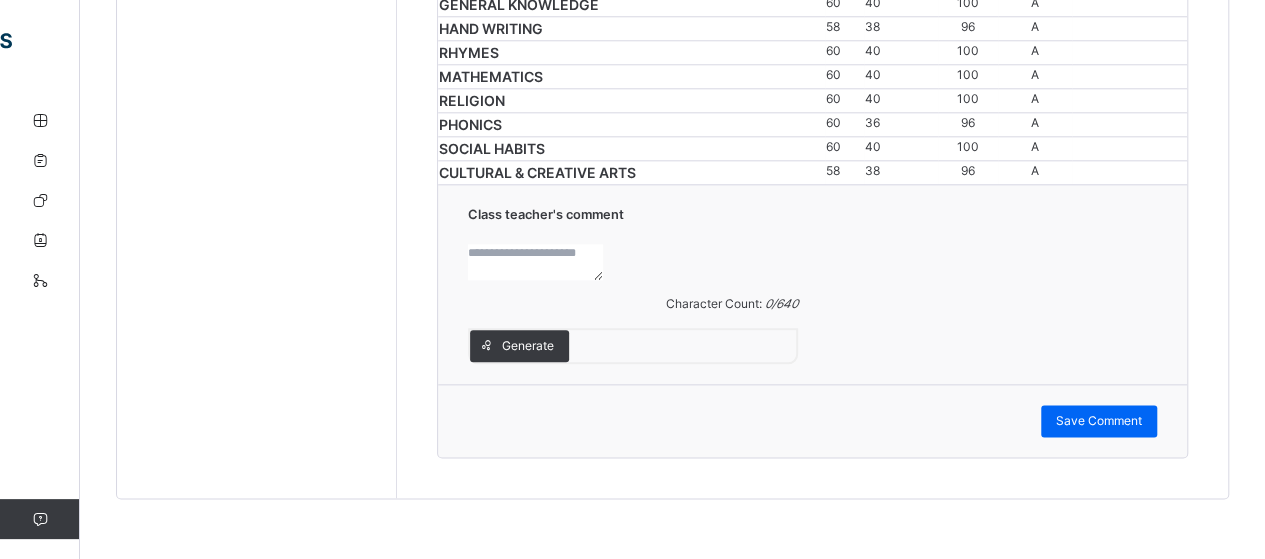 click at bounding box center [535, 262] 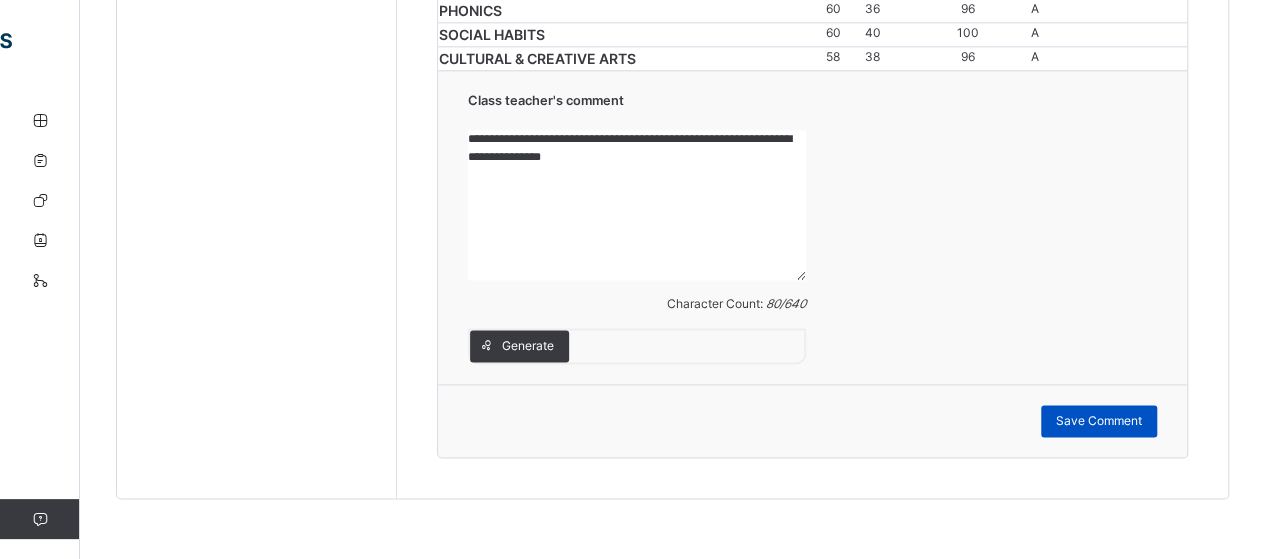 click on "Save Comment" at bounding box center (1099, 421) 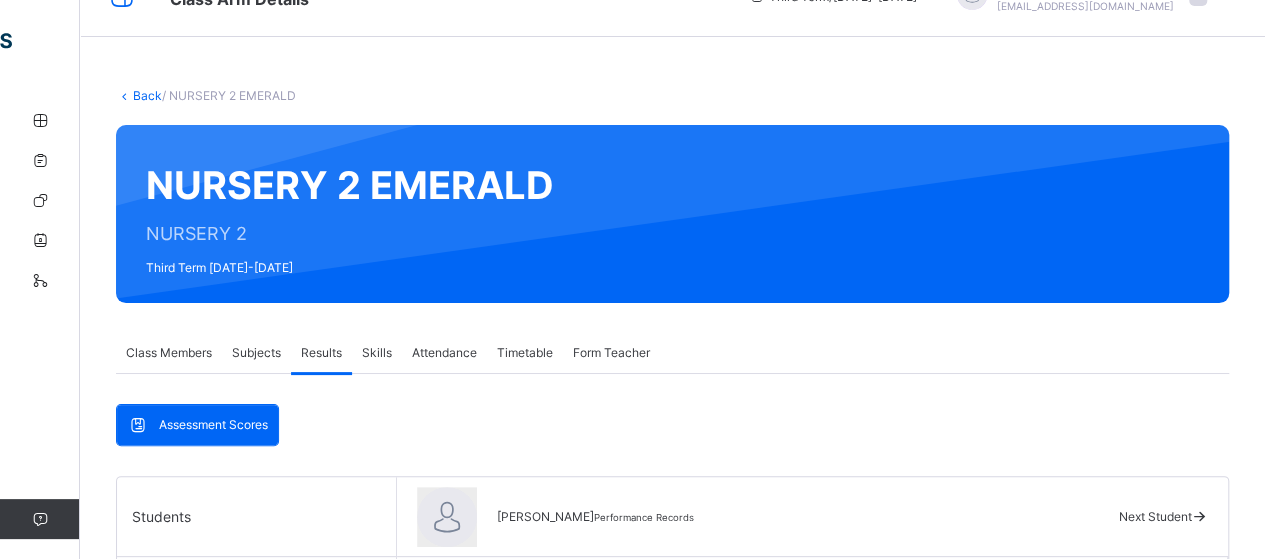 scroll, scrollTop: 0, scrollLeft: 0, axis: both 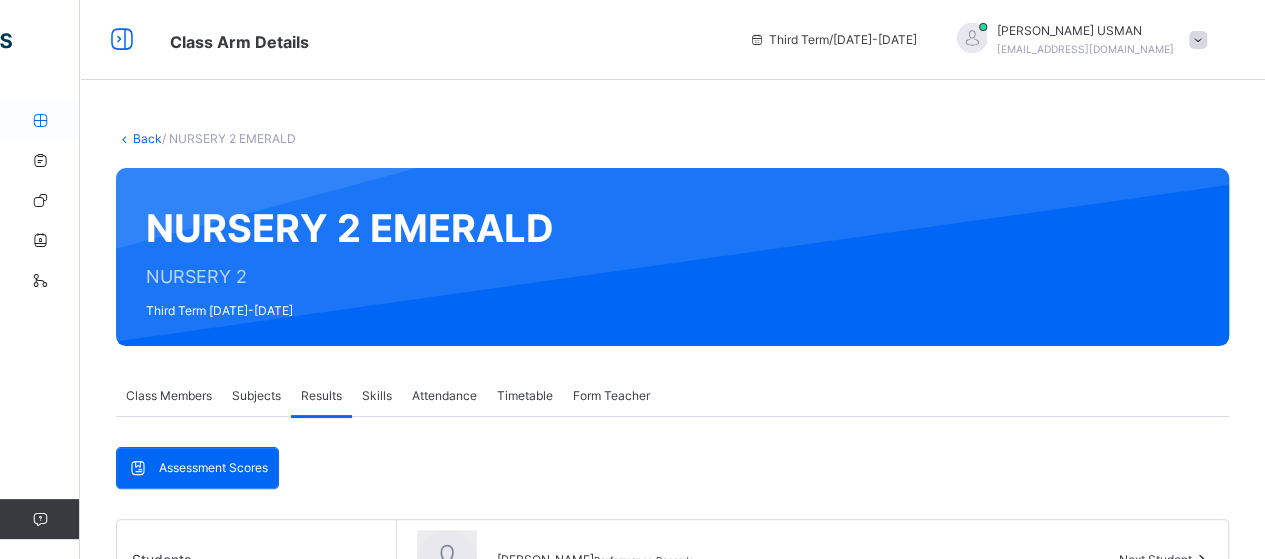 click at bounding box center (40, 120) 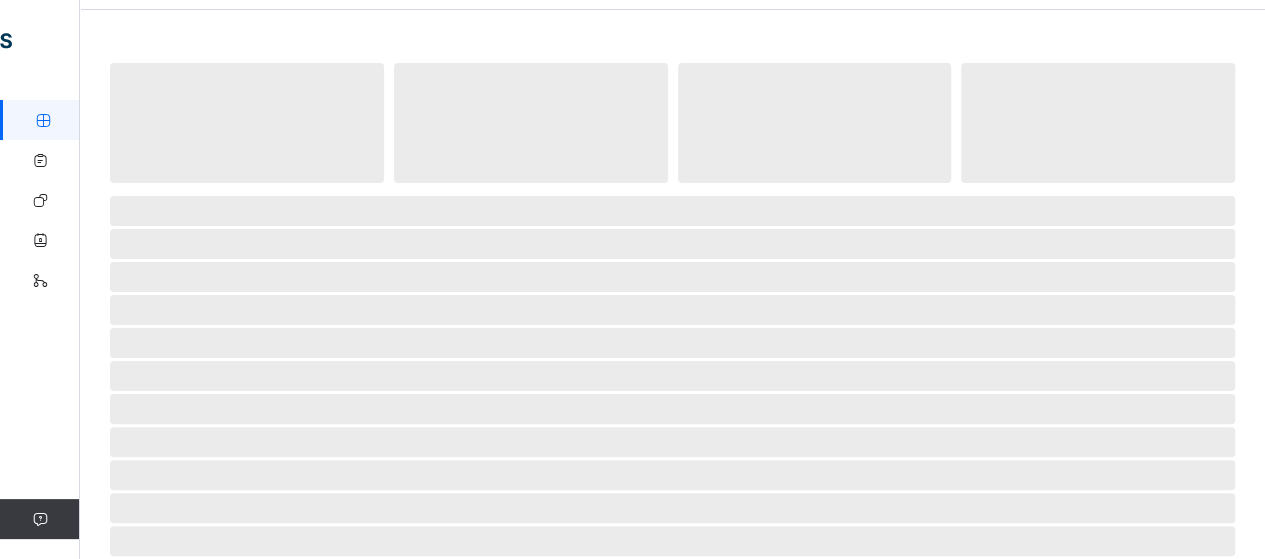 scroll, scrollTop: 0, scrollLeft: 0, axis: both 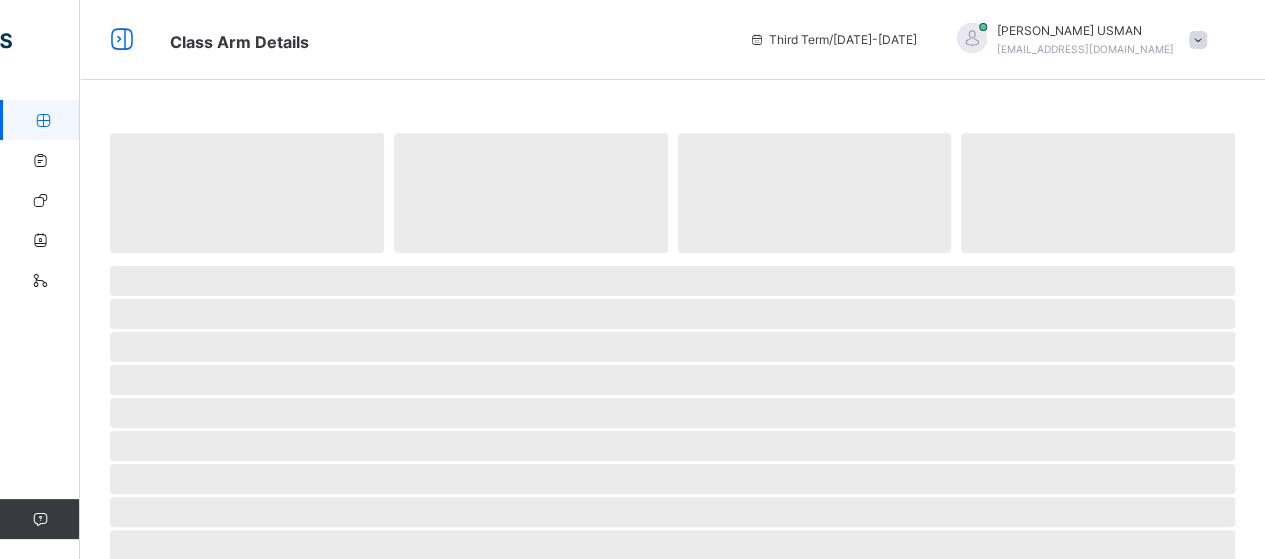 click at bounding box center (1198, 40) 